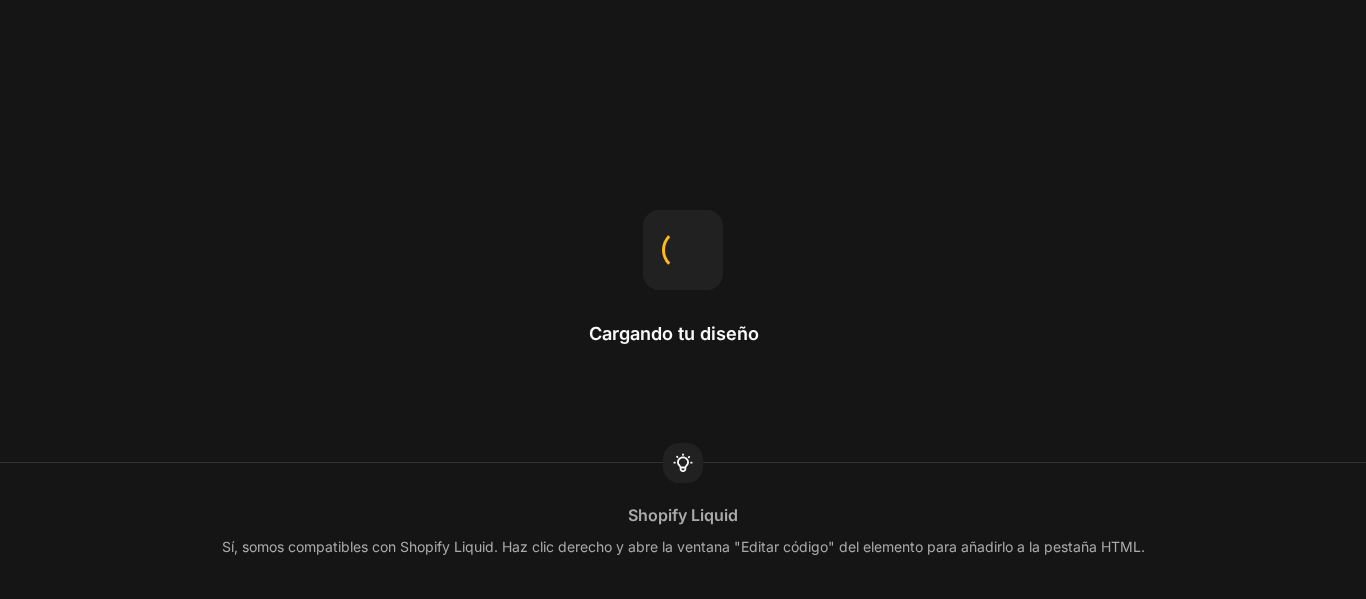 scroll, scrollTop: 0, scrollLeft: 0, axis: both 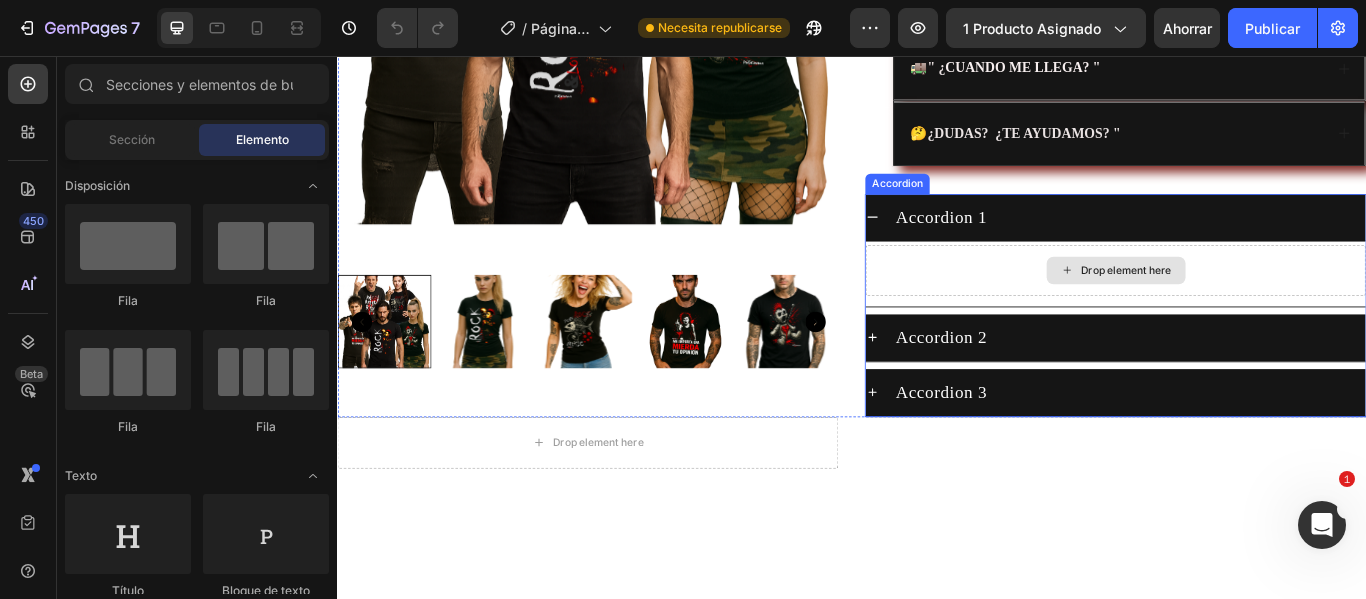 click on "Drop element here" at bounding box center [1244, 306] 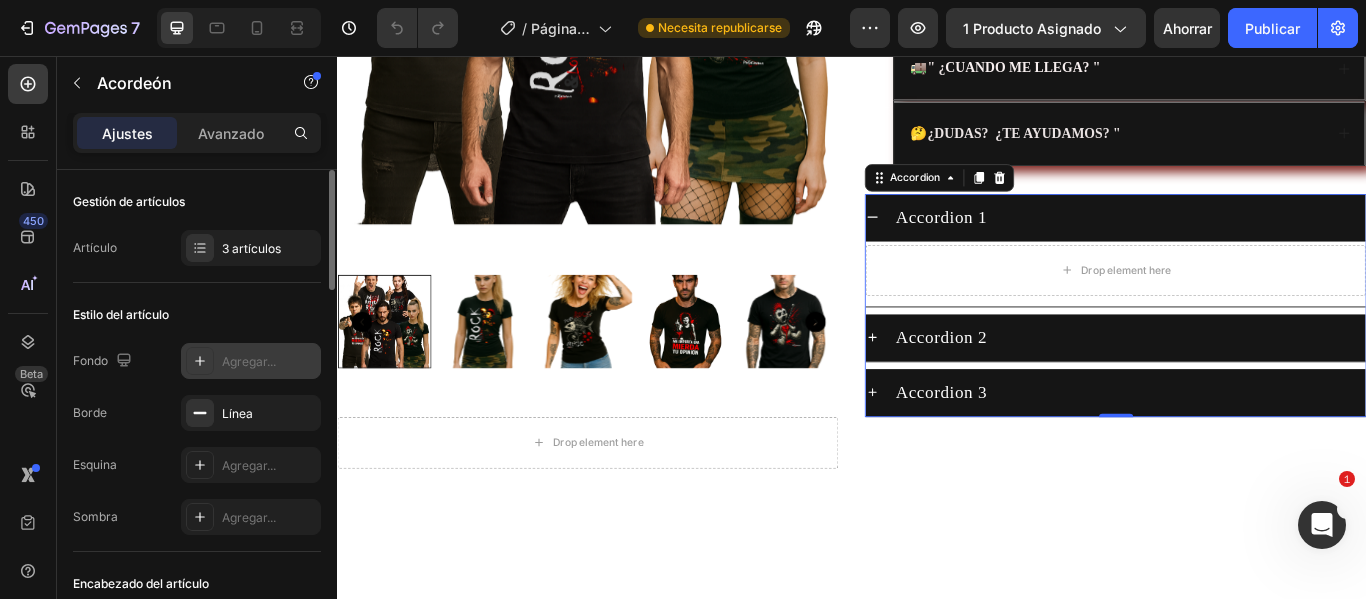 click on "Agregar..." at bounding box center [249, 361] 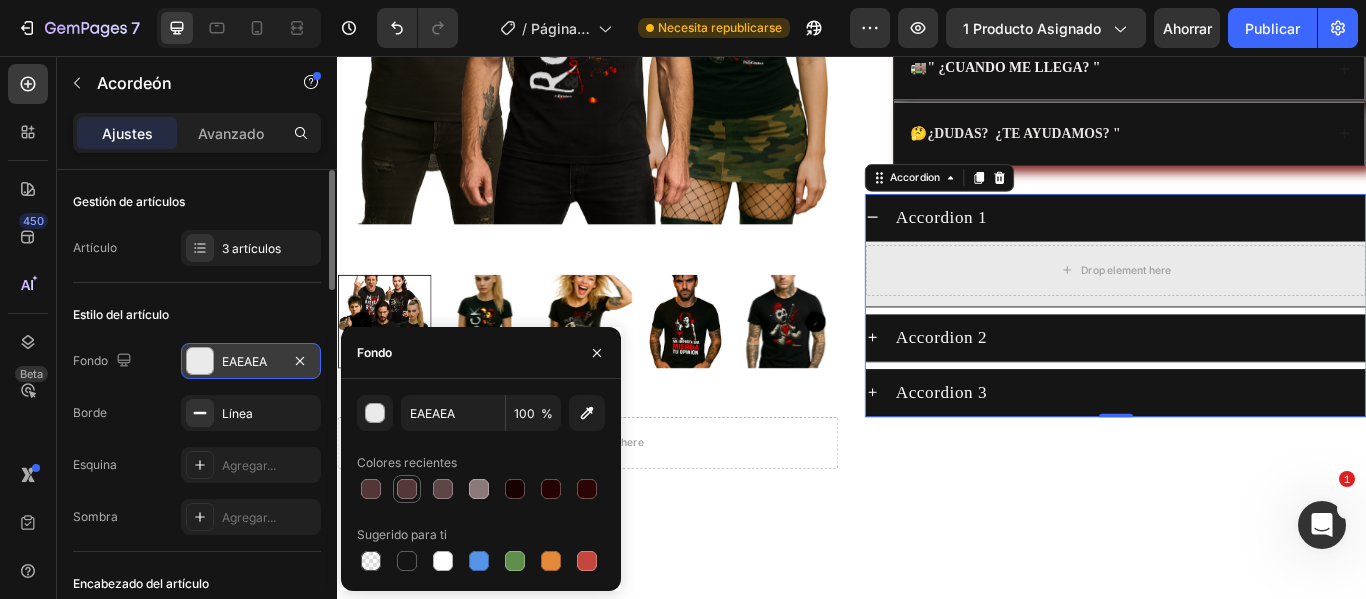 click at bounding box center [407, 489] 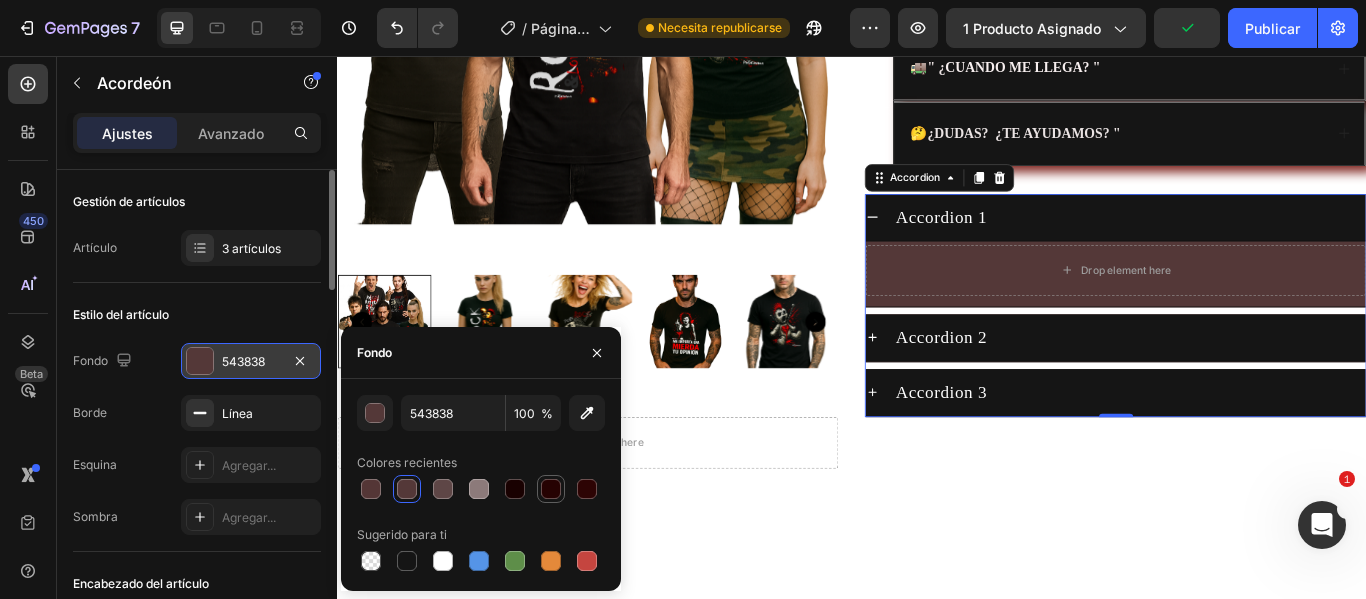 click at bounding box center (551, 489) 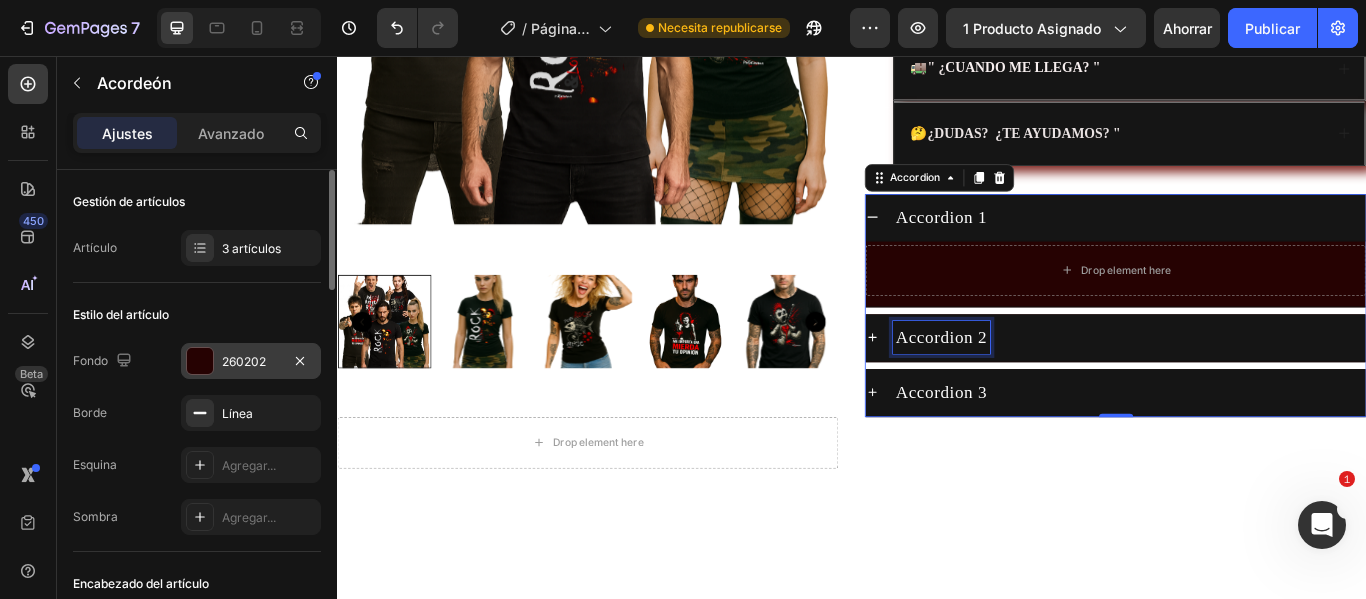 click on "Accordion 2" at bounding box center (1041, 384) 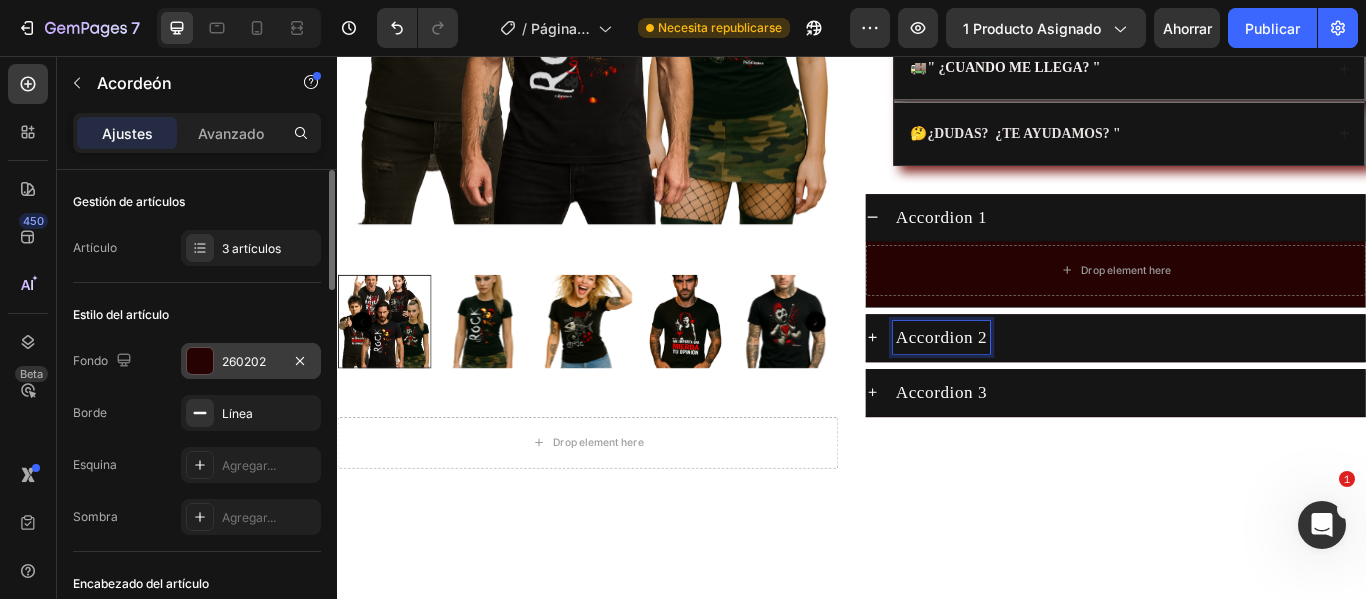 click on "Accordion 2" at bounding box center [1260, 384] 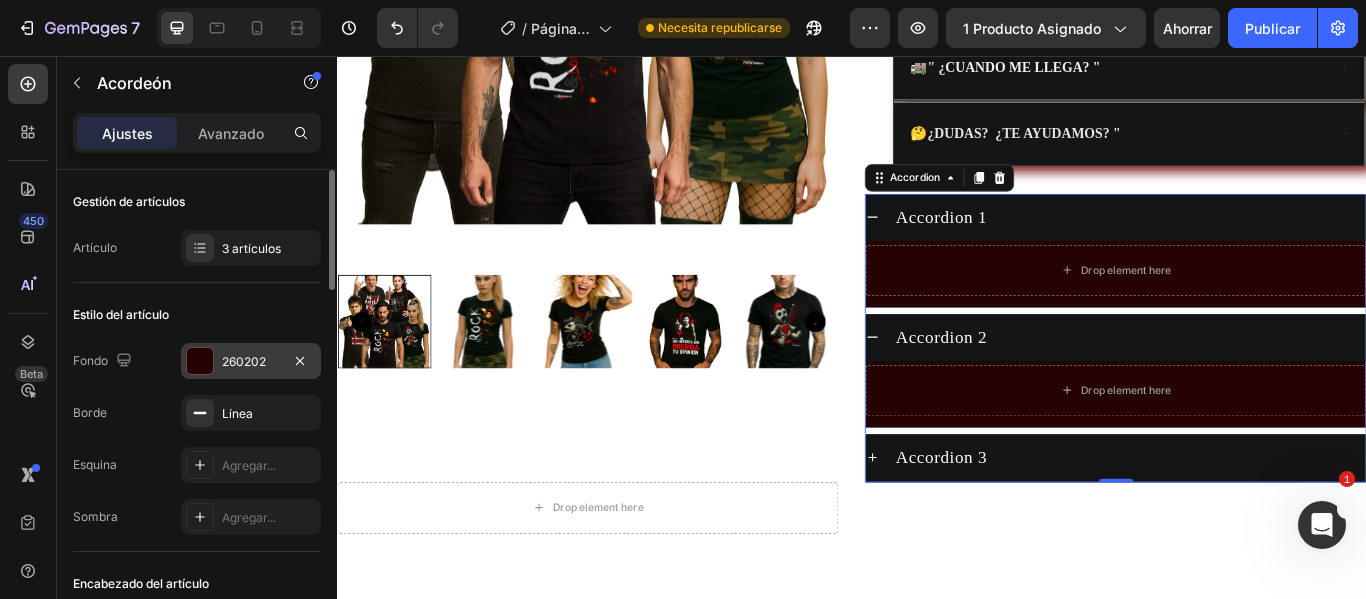 click on "Accordion 3" at bounding box center [1260, 524] 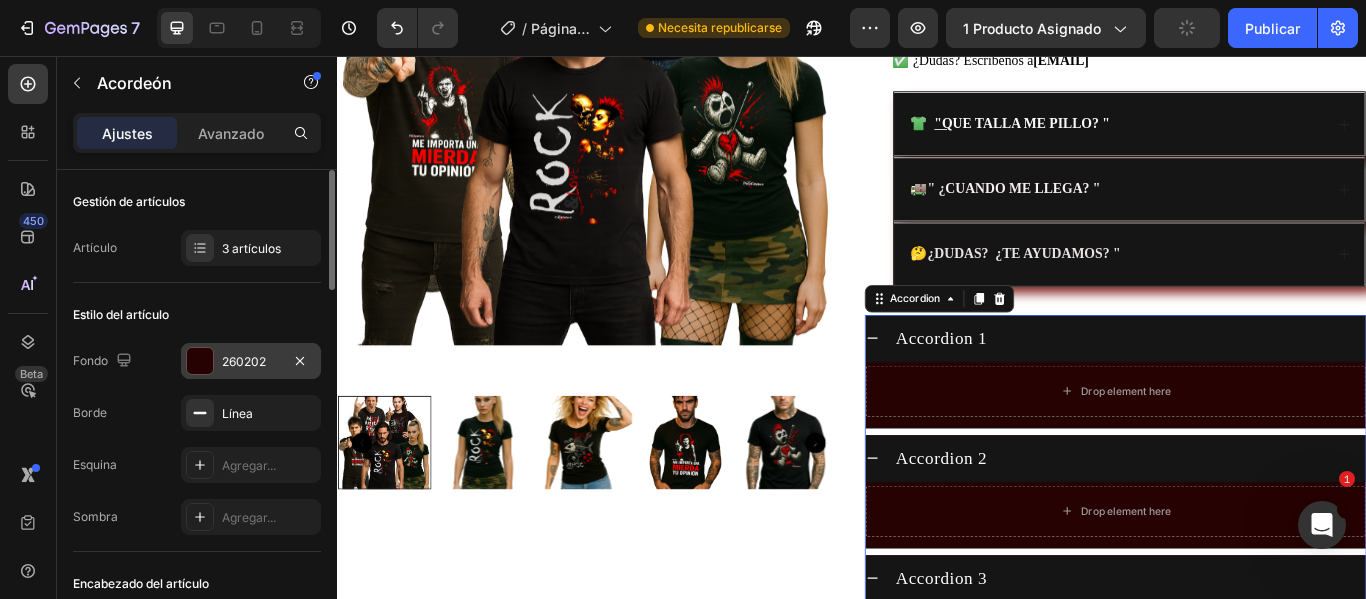 scroll, scrollTop: 500, scrollLeft: 0, axis: vertical 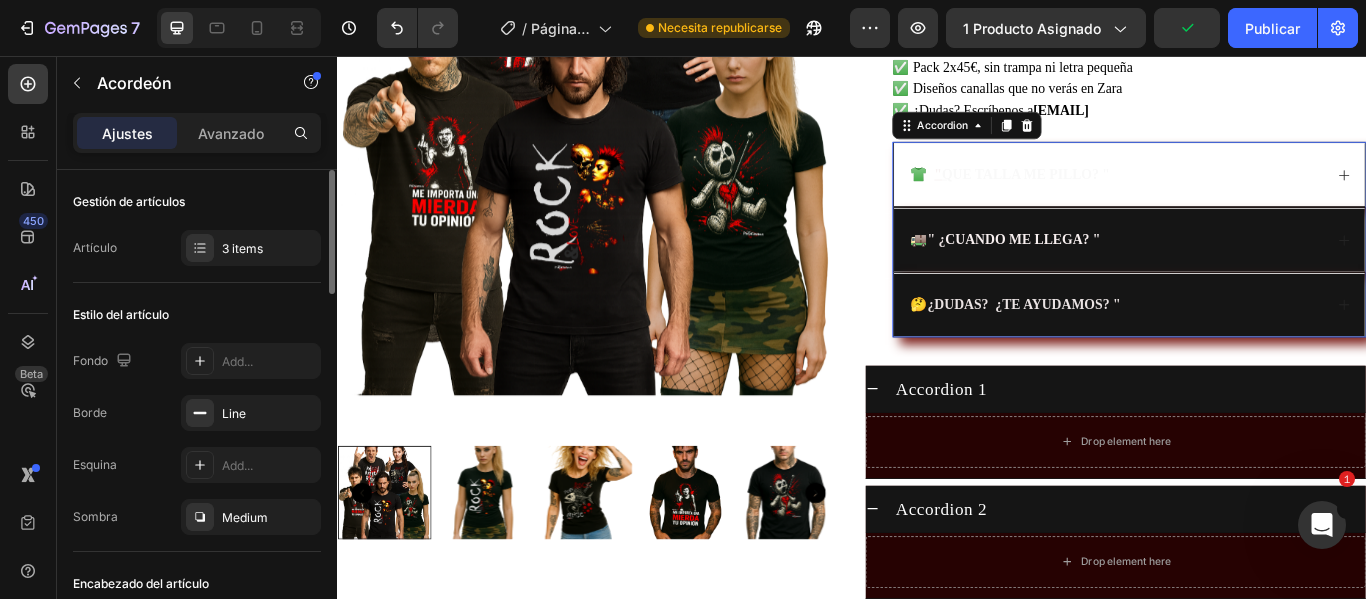 click on "Q UE TALLA ME PILLO? "" at bounding box center (1140, 193) 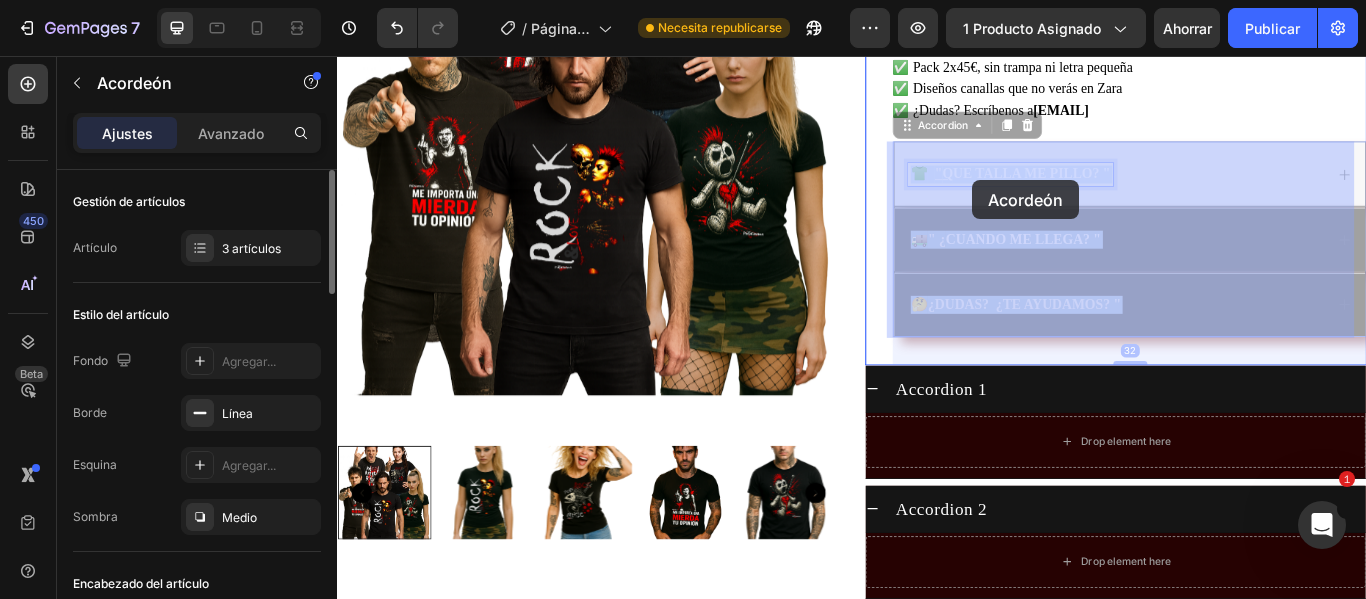 drag, startPoint x: 1243, startPoint y: 199, endPoint x: 1078, endPoint y: 201, distance: 165.01212 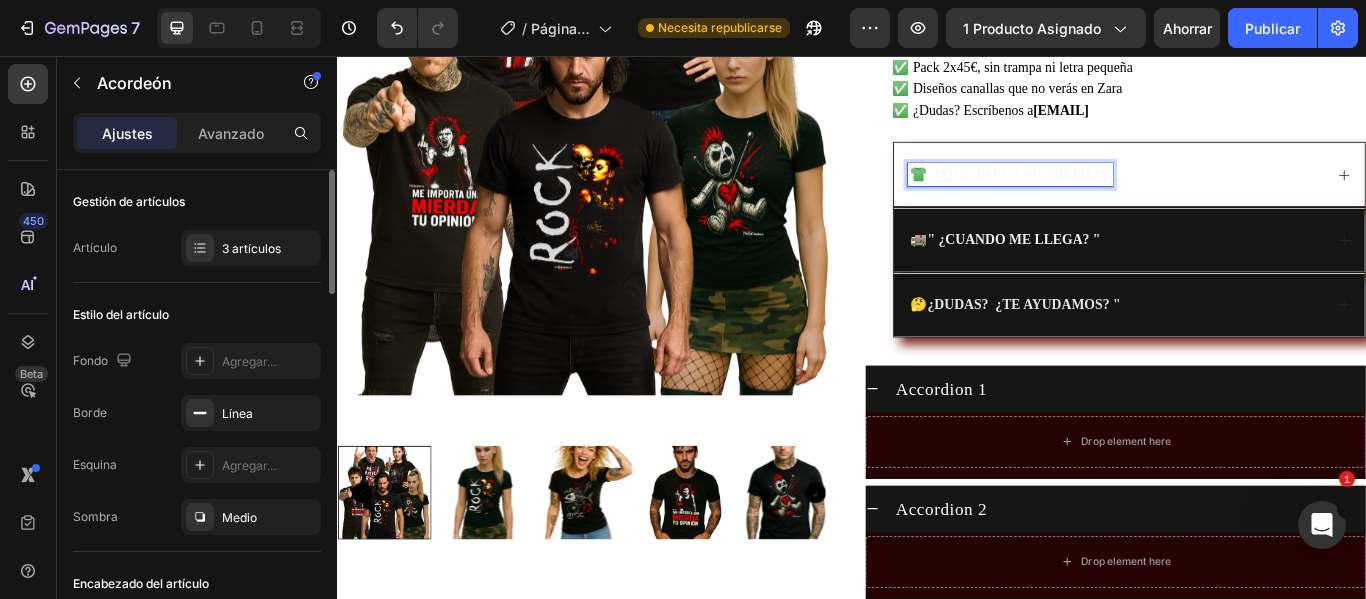 click on "Q UE TALLA ME PILLO? "" at bounding box center (1140, 193) 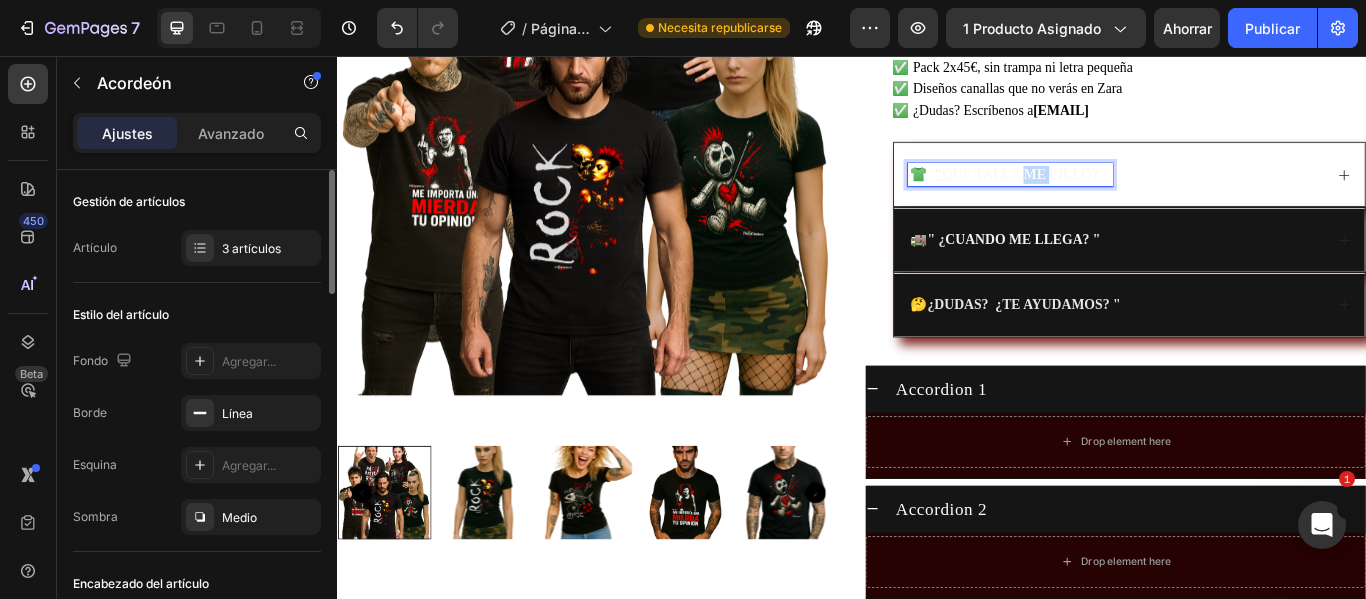 click on "Q UE TALLA ME PILLO? "" at bounding box center [1140, 193] 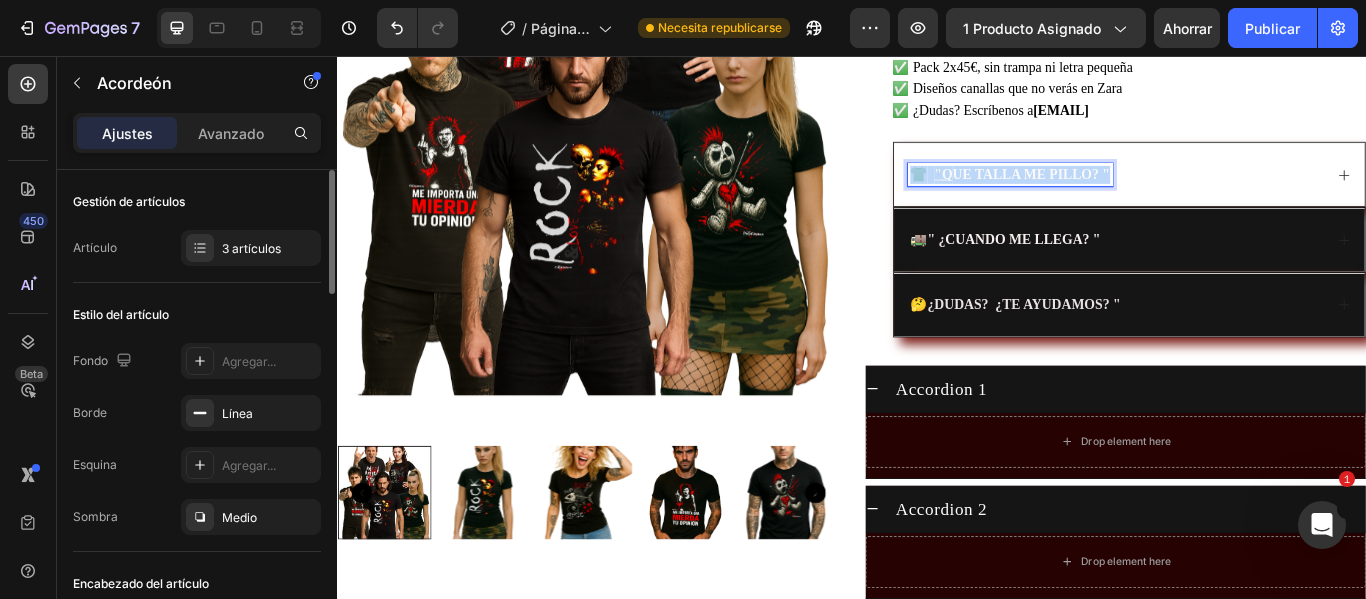 drag, startPoint x: 1237, startPoint y: 197, endPoint x: 1006, endPoint y: 202, distance: 231.05411 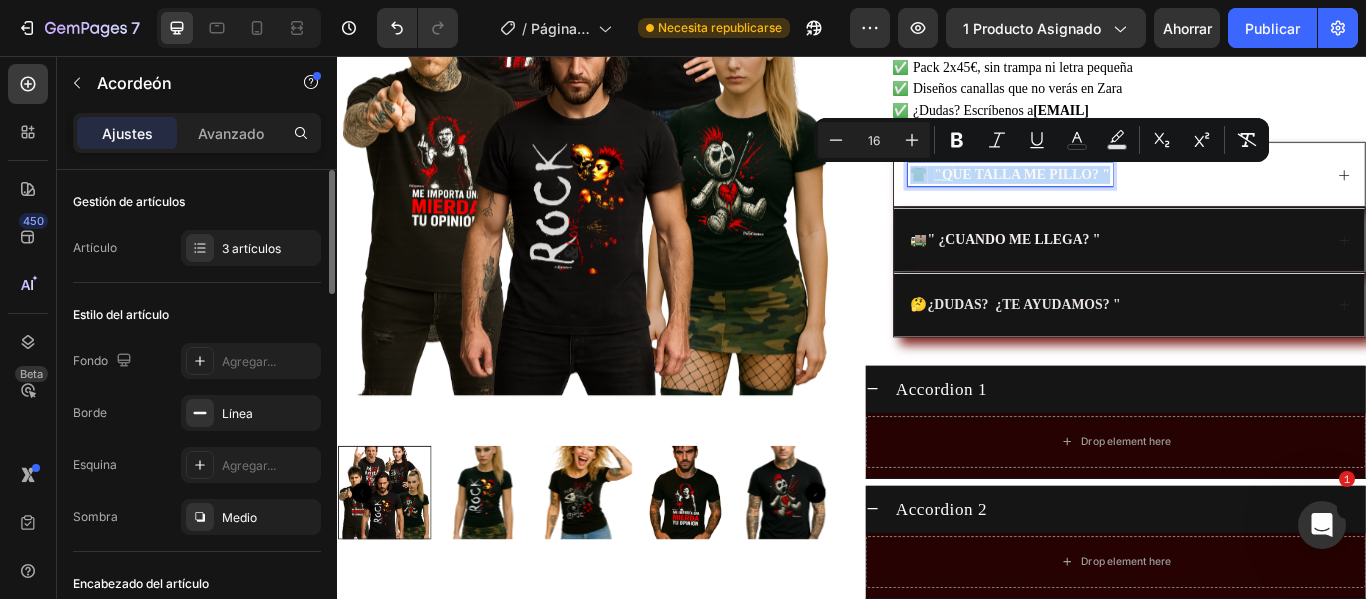 copy on "👕     " Q UE TALLA ME PILLO? "" 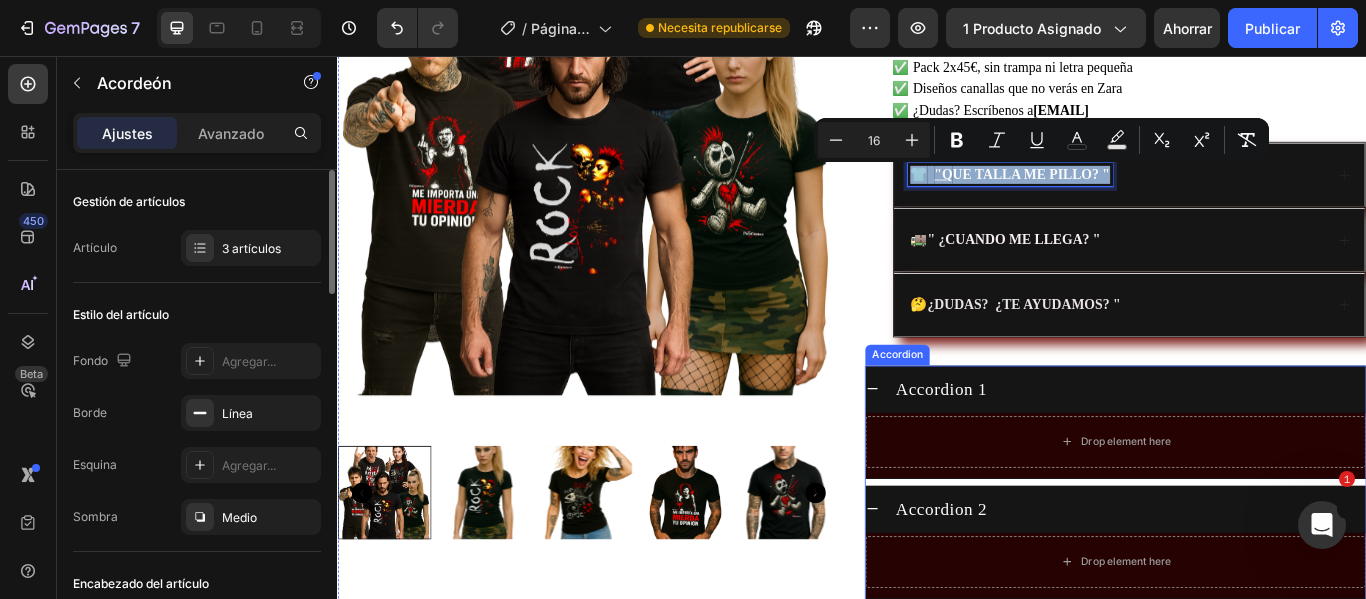 click on "Accordion 1" at bounding box center (1041, 444) 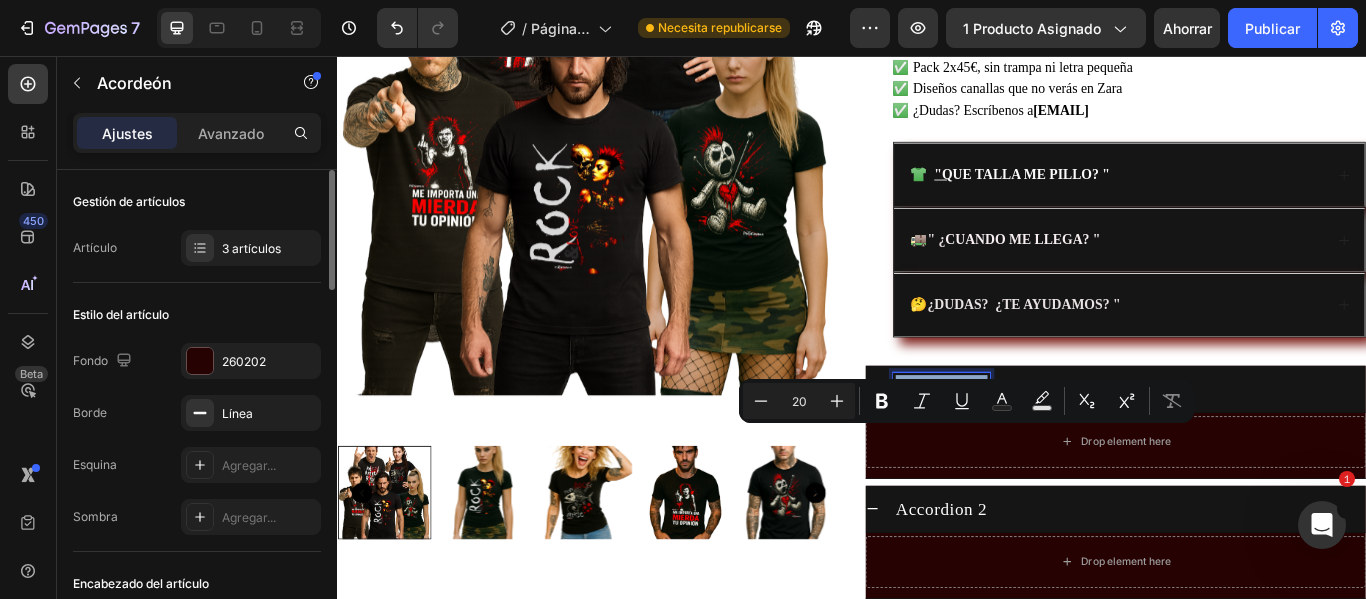 drag, startPoint x: 1088, startPoint y: 502, endPoint x: 965, endPoint y: 494, distance: 123.25989 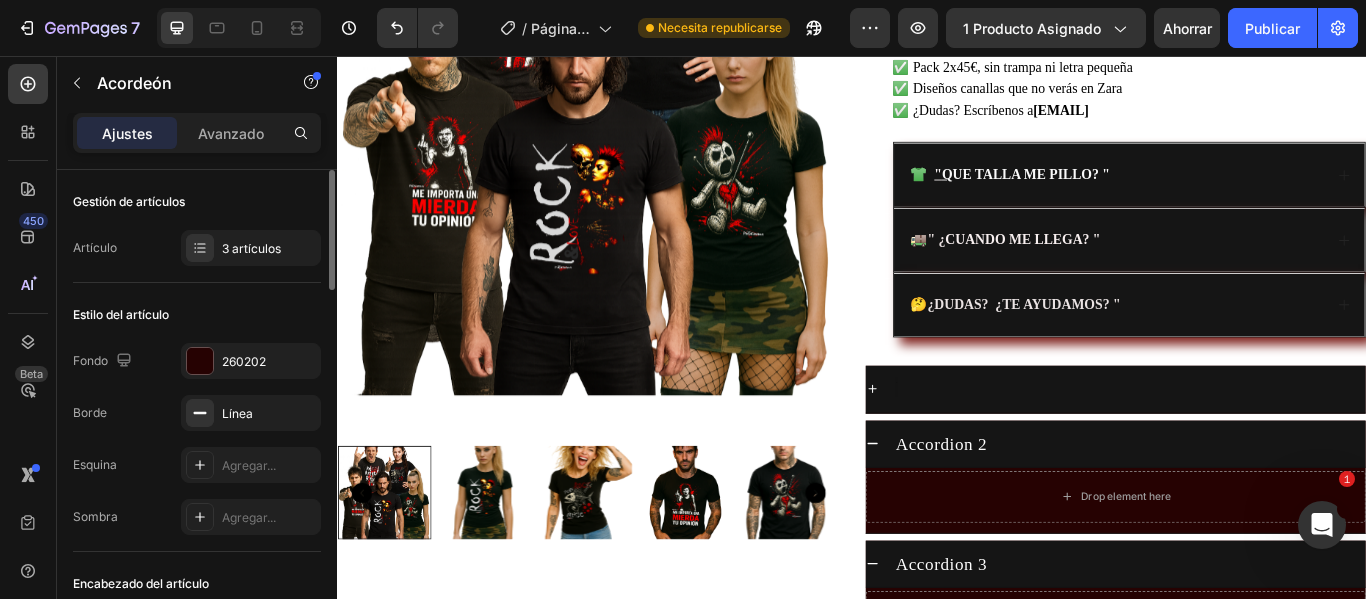 scroll, scrollTop: 495, scrollLeft: 0, axis: vertical 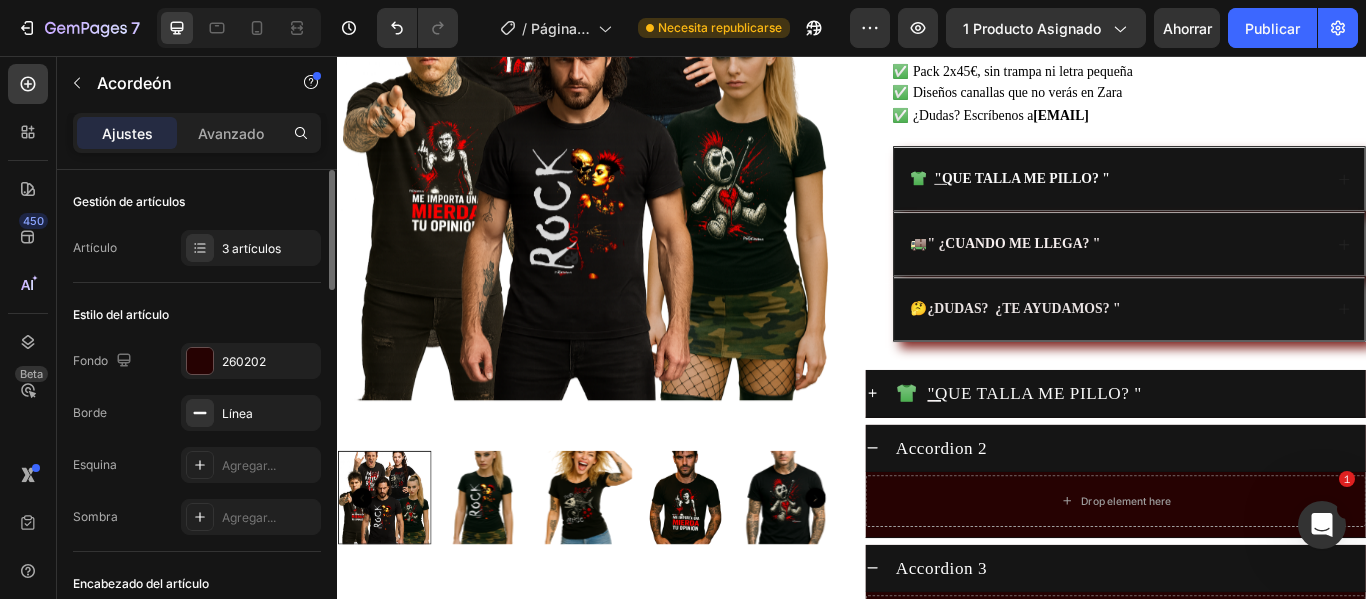 click on "Q" at bounding box center (1041, 449) 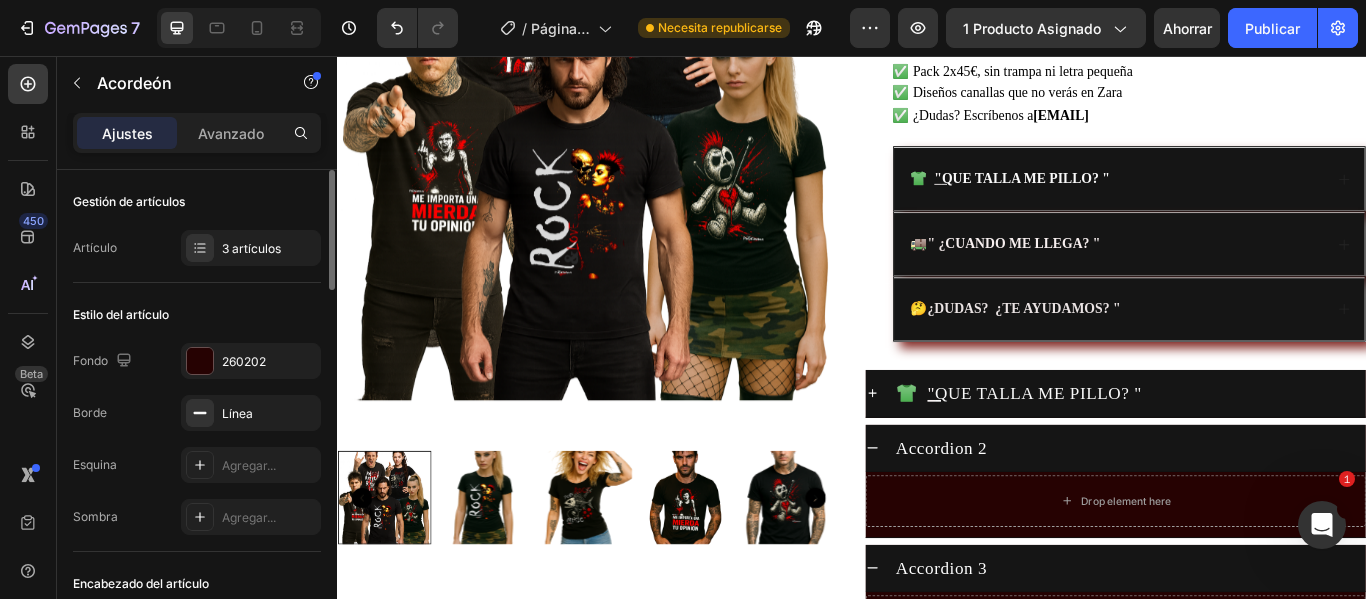 click on "Q" at bounding box center (1041, 449) 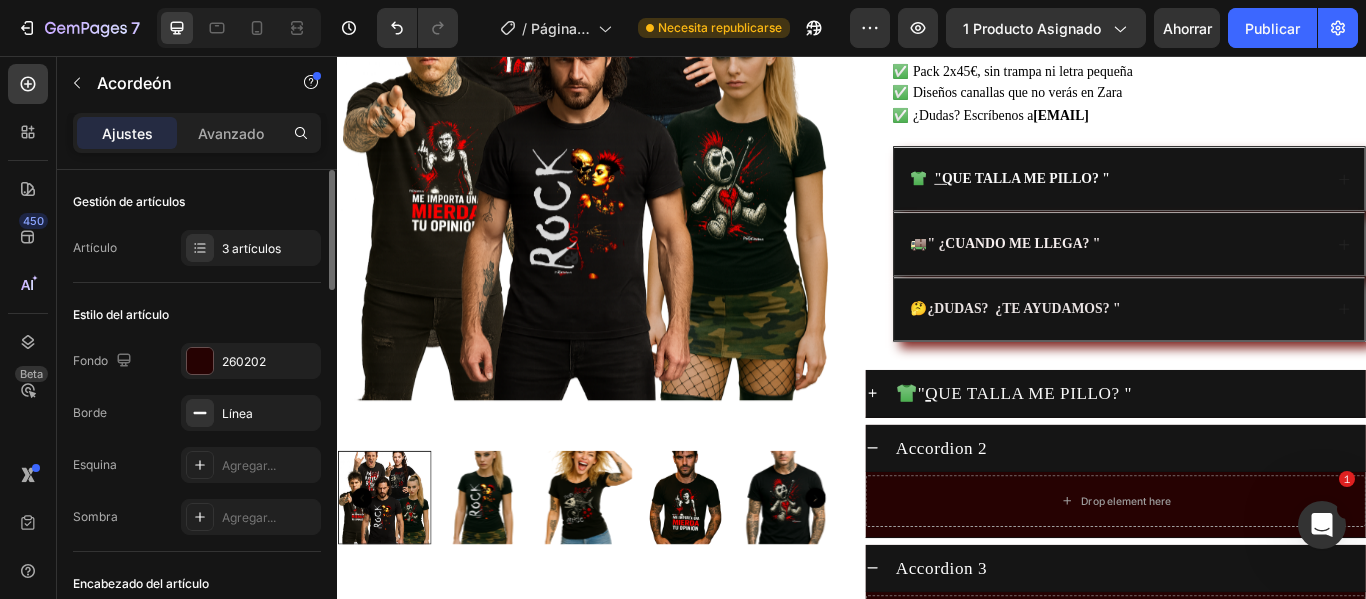 scroll, scrollTop: 595, scrollLeft: 0, axis: vertical 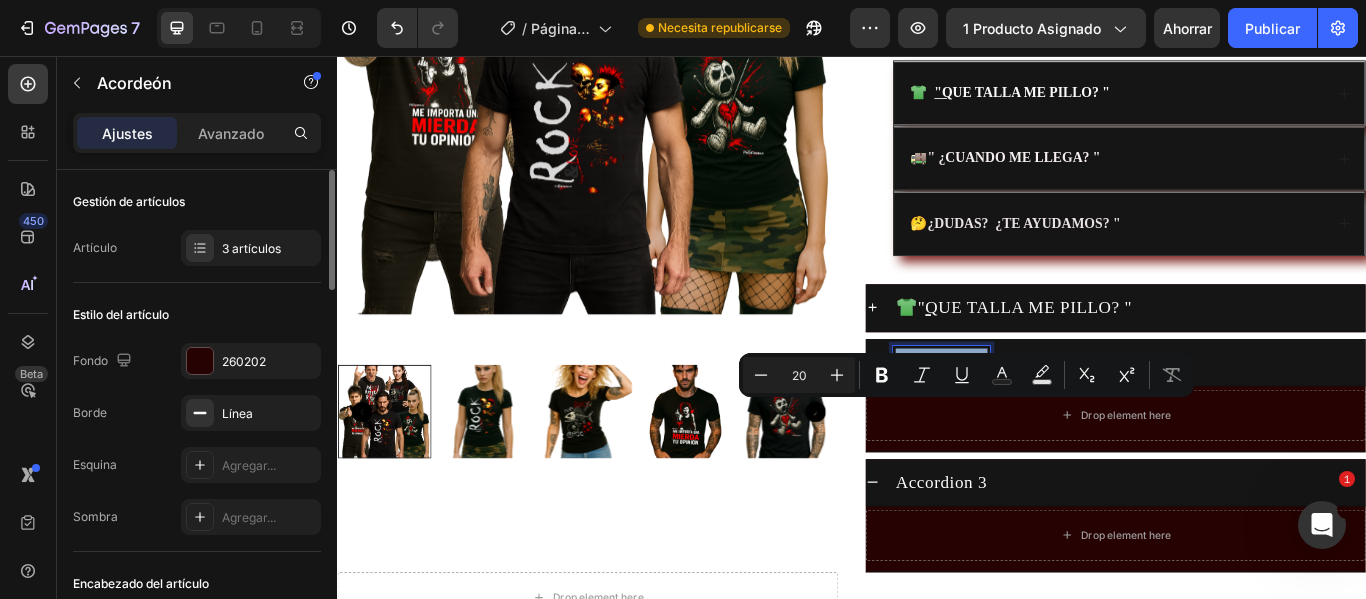 drag, startPoint x: 1084, startPoint y: 469, endPoint x: 963, endPoint y: 466, distance: 121.037186 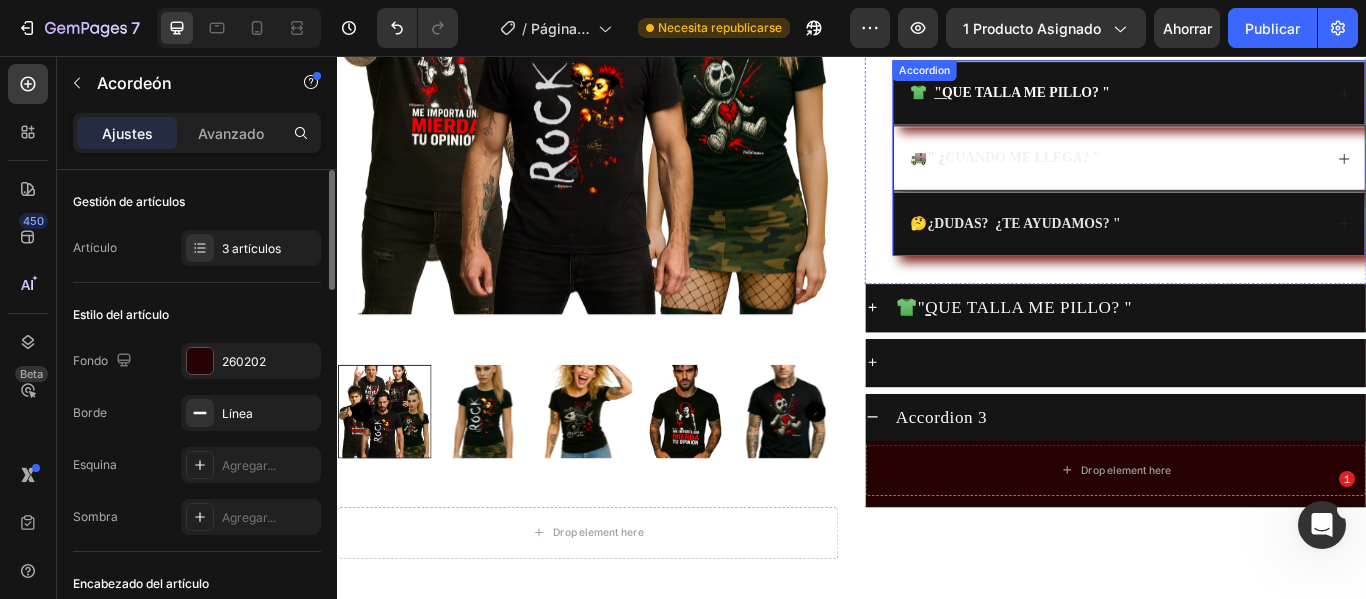 scroll, scrollTop: 590, scrollLeft: 0, axis: vertical 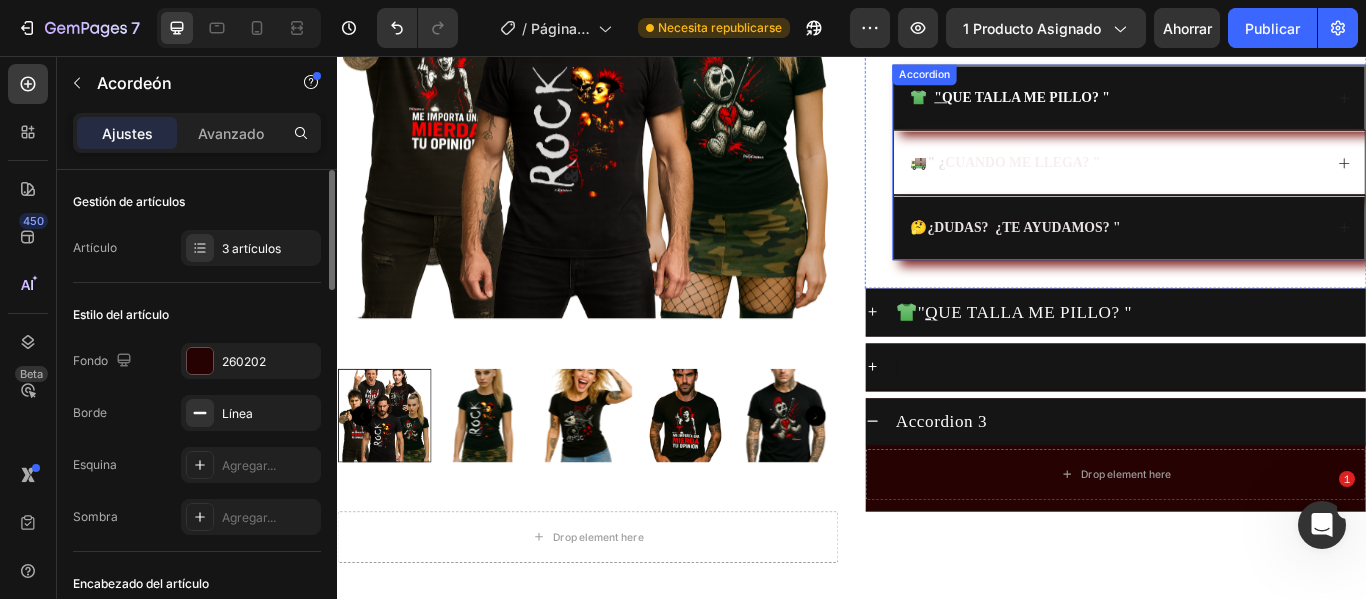 click on "CUANDO ME LLEGA? "" at bounding box center [1136, 179] 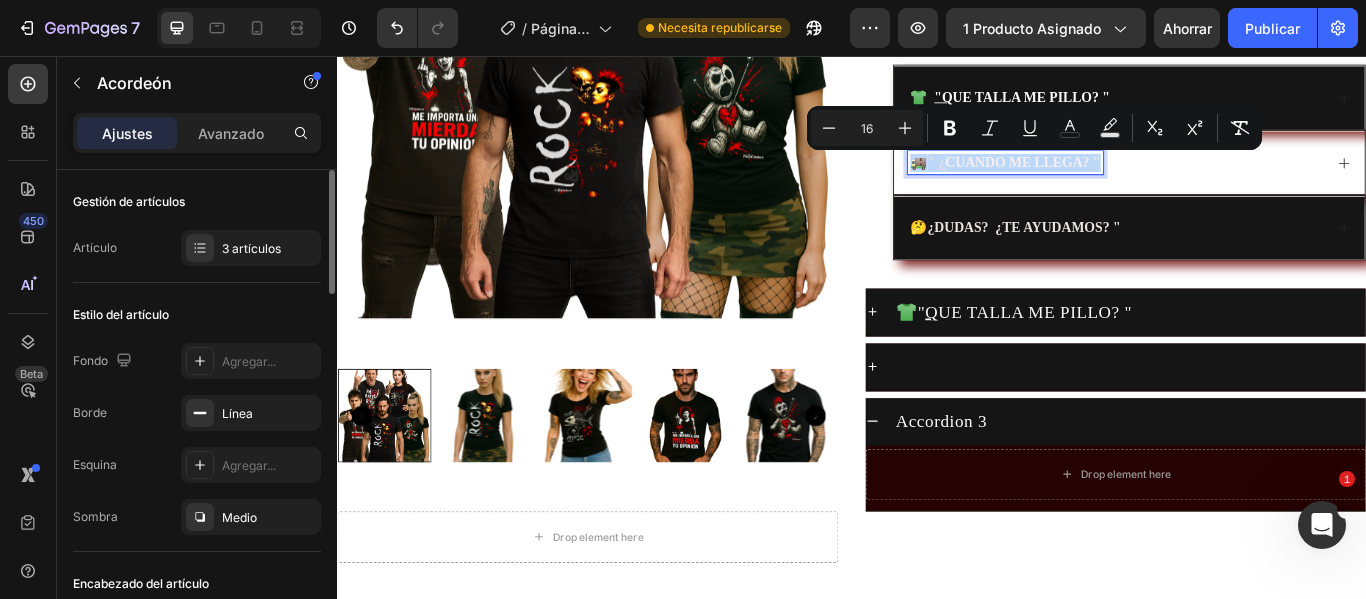 drag, startPoint x: 1227, startPoint y: 184, endPoint x: 986, endPoint y: 190, distance: 241.07468 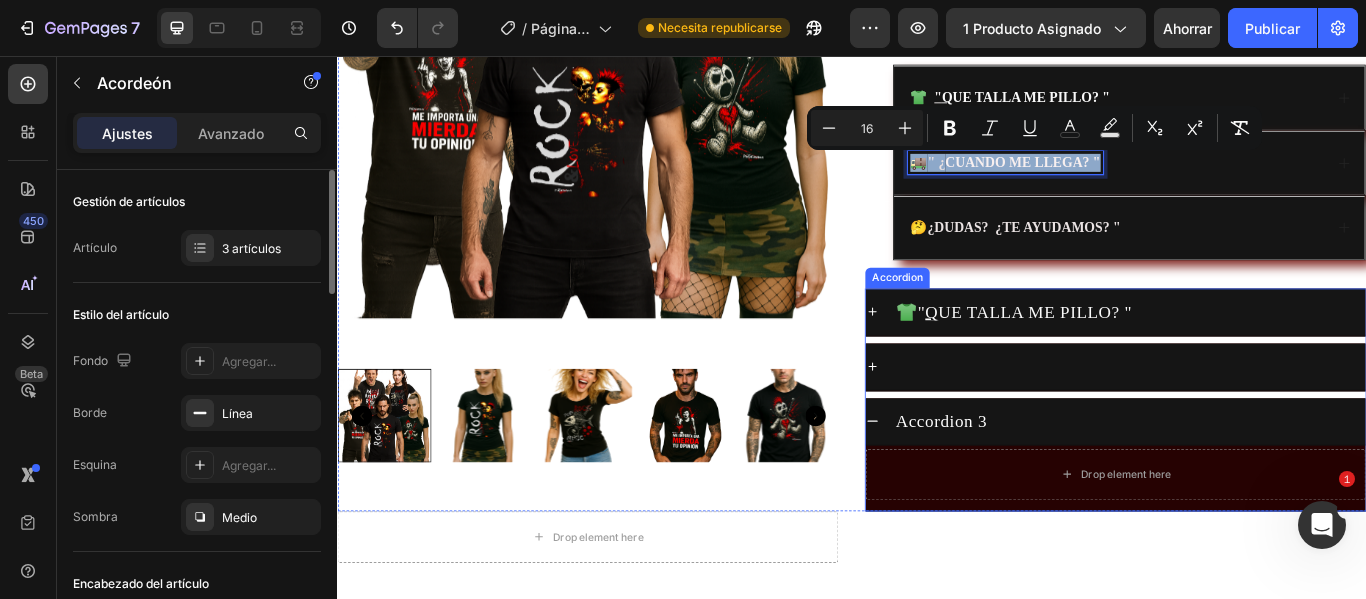 click at bounding box center (1260, 418) 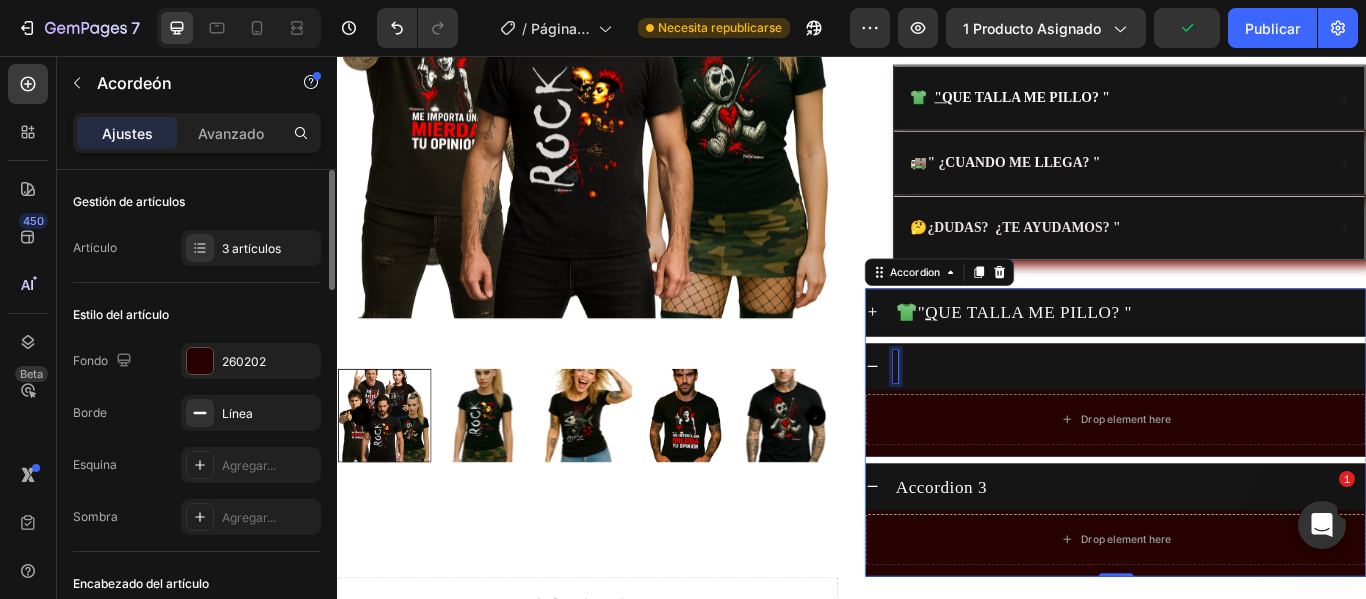 click at bounding box center (988, 418) 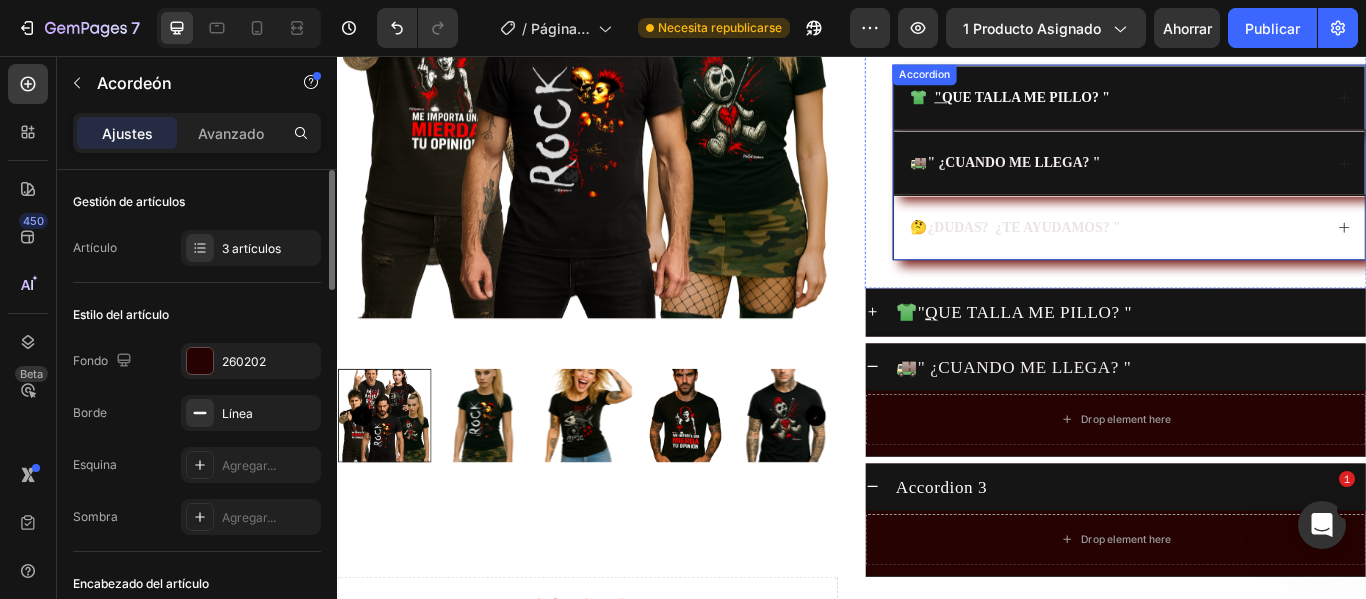 click on ""¿DUDAS?  ¿TE AYUDAMOS? "" at bounding box center (1137, 255) 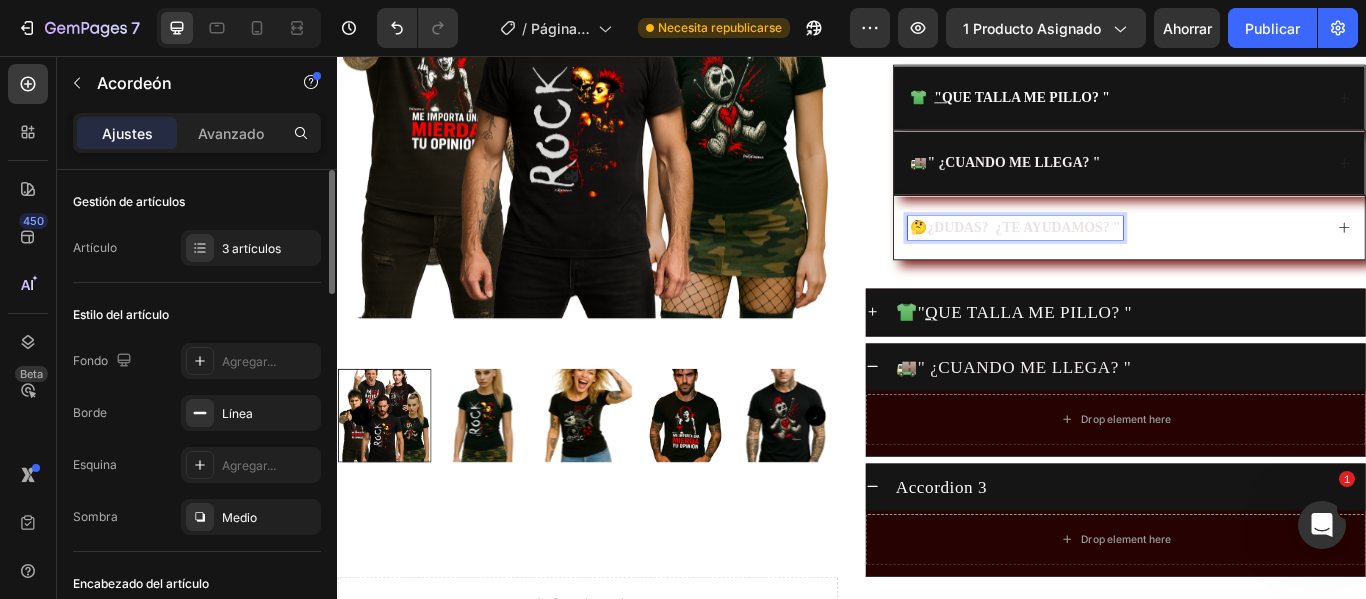 drag, startPoint x: 1236, startPoint y: 261, endPoint x: 1180, endPoint y: 257, distance: 56.142673 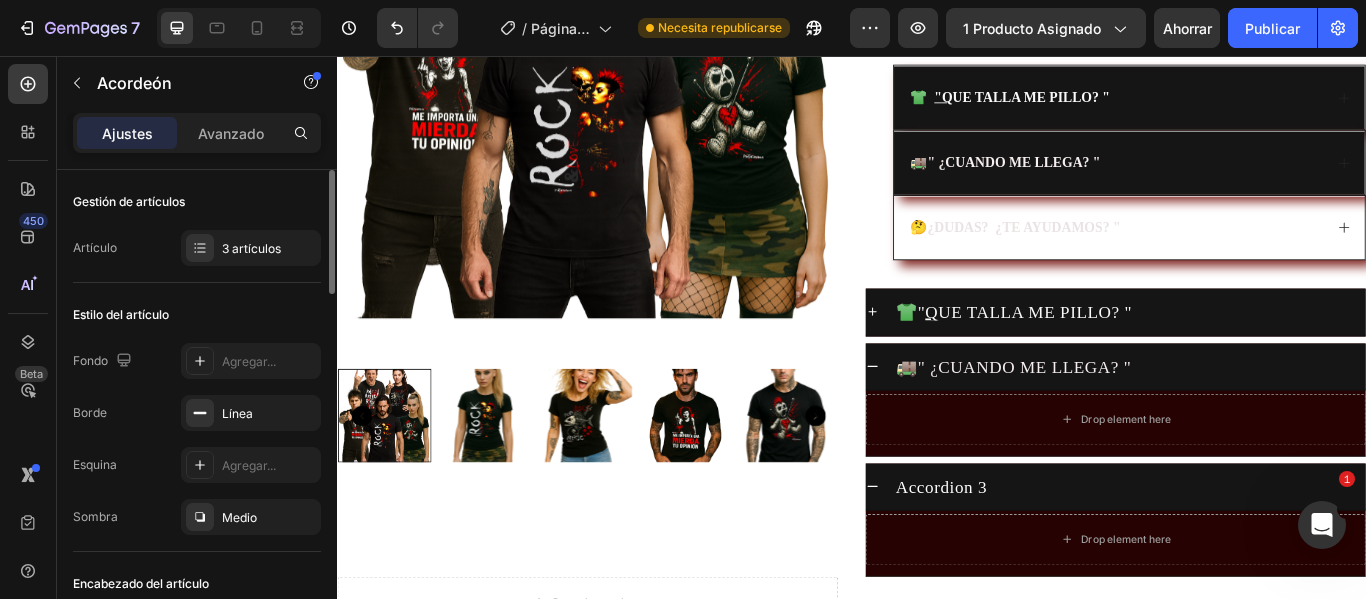 click on "🤔  "¿DUDAS?  ¿TE AYUDAMOS? "" at bounding box center (1244, 256) 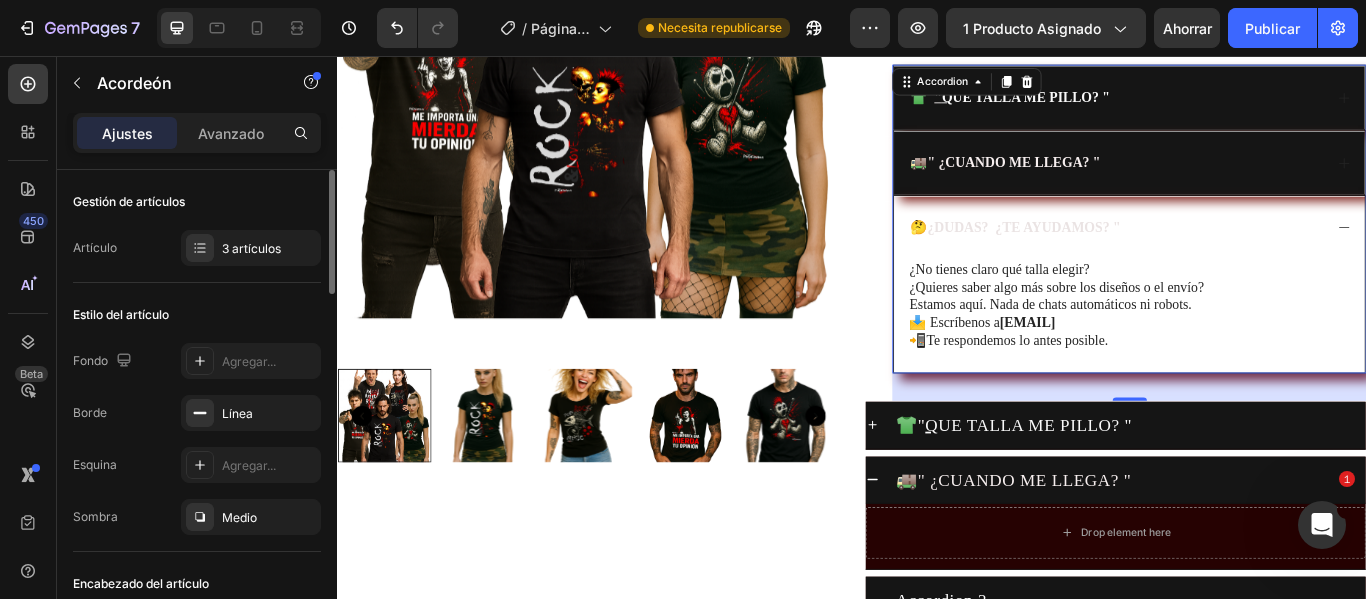 click on ""¿DUDAS?  ¿TE AYUDAMOS? "" at bounding box center [1137, 255] 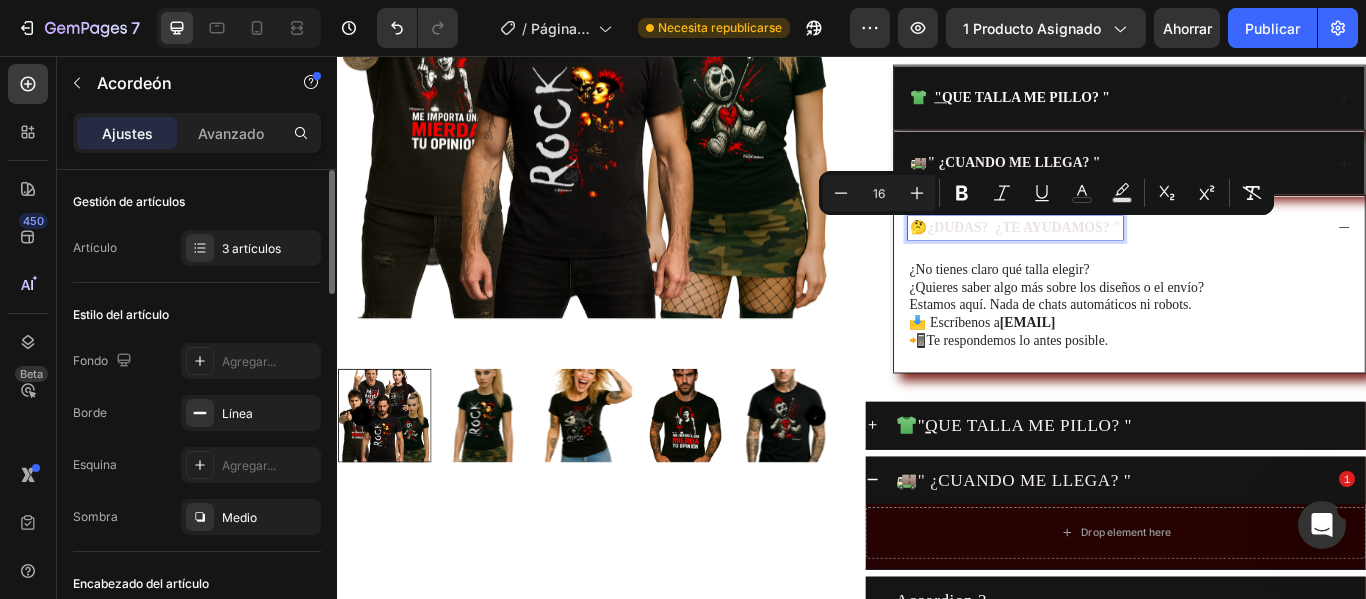 drag, startPoint x: 1259, startPoint y: 255, endPoint x: 1036, endPoint y: 264, distance: 223.18153 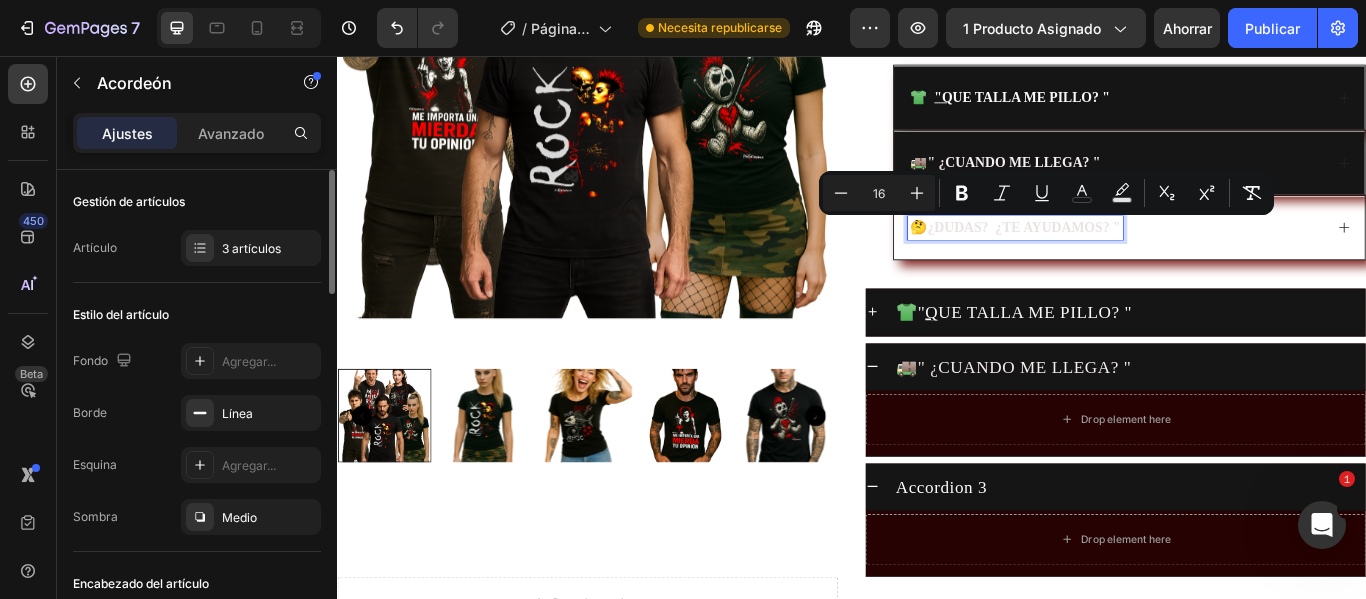copy on "🤔  "¿DUDAS?  ¿TE AYUDAMOS? "" 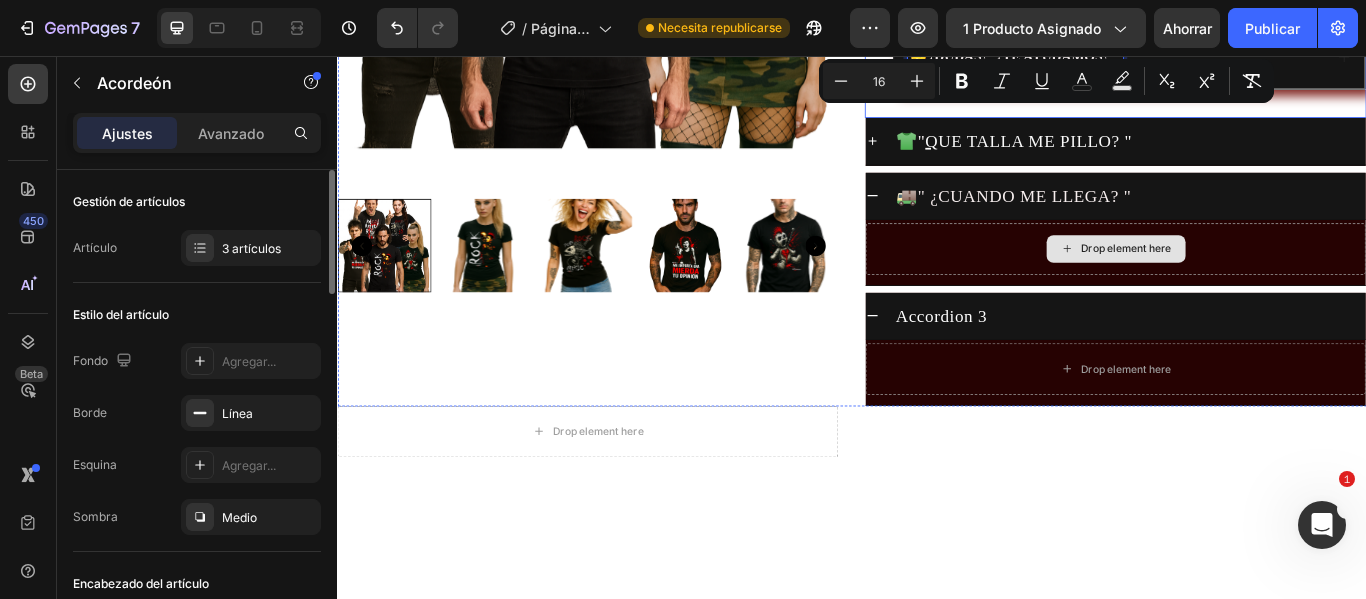 scroll, scrollTop: 790, scrollLeft: 0, axis: vertical 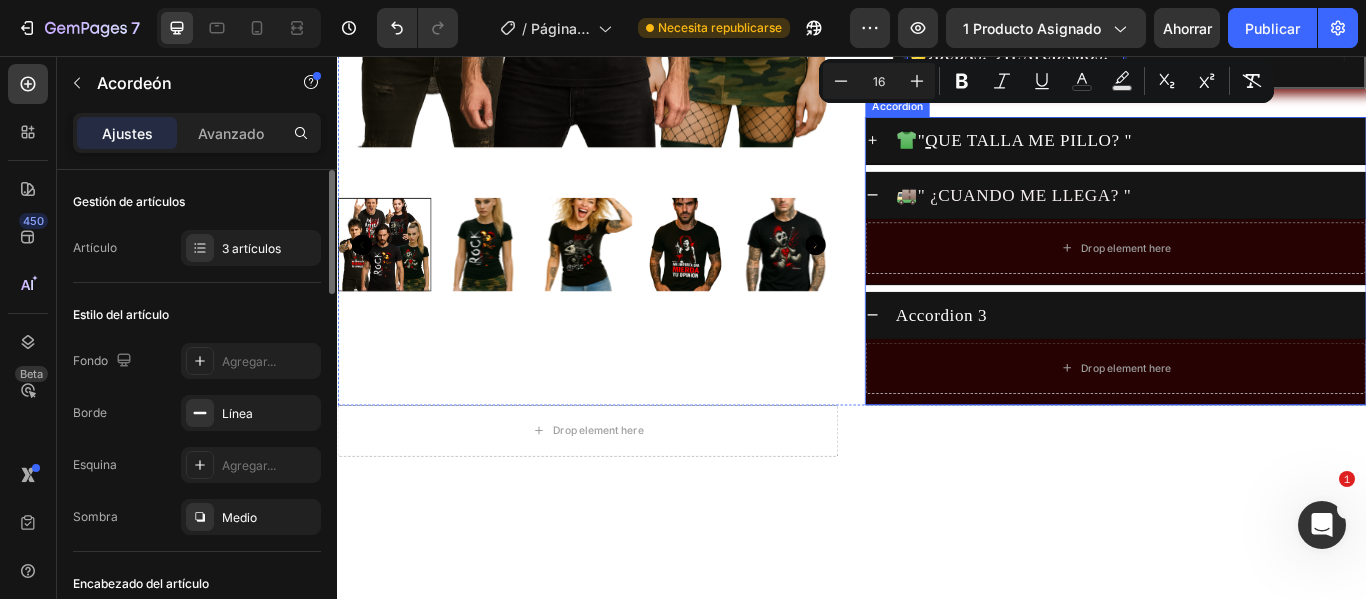 click on "Accordion 3" at bounding box center (1041, 358) 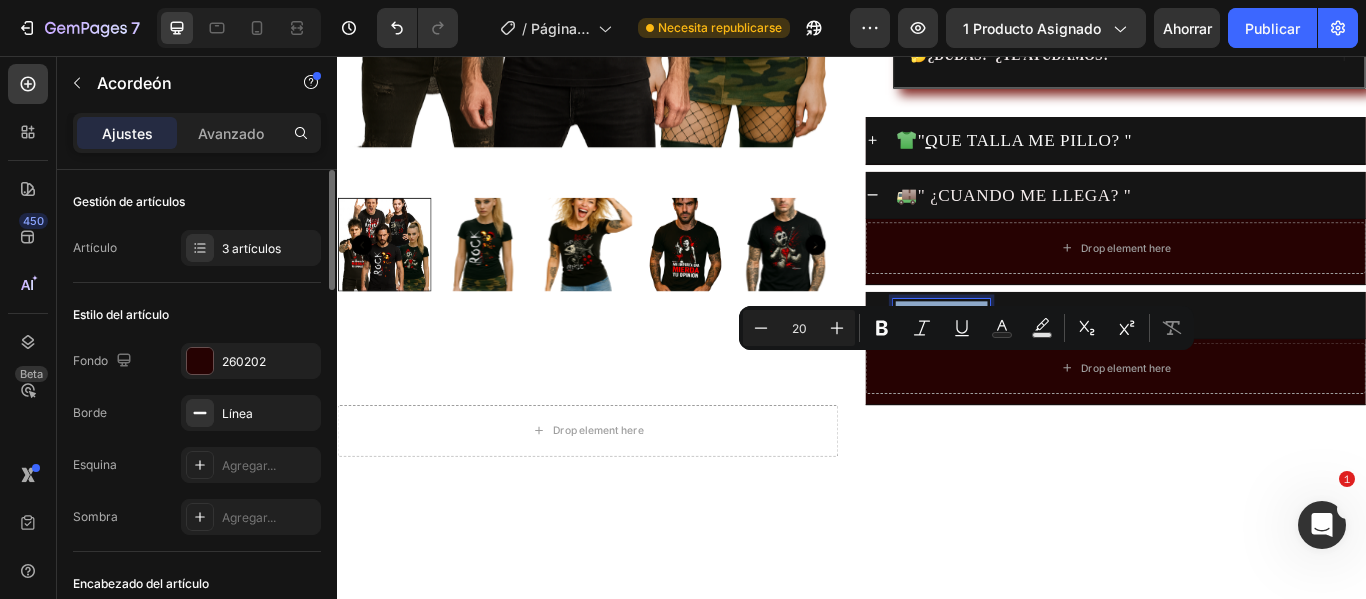 drag, startPoint x: 1085, startPoint y: 415, endPoint x: 979, endPoint y: 410, distance: 106.11786 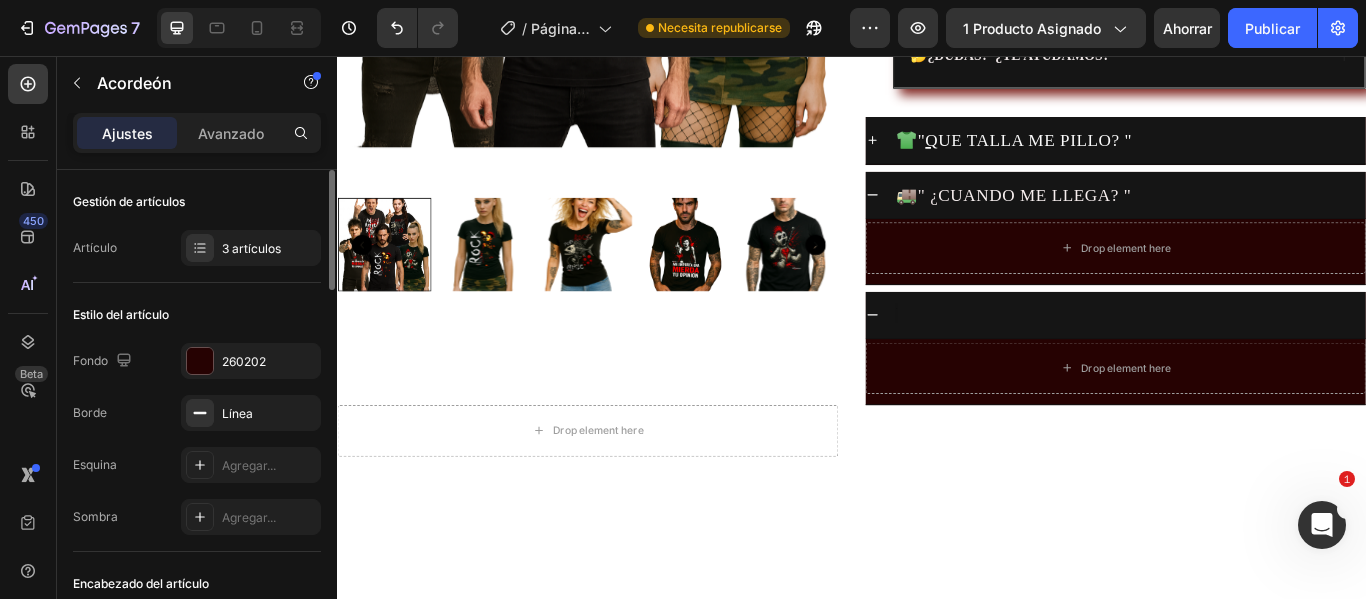 scroll, scrollTop: 785, scrollLeft: 0, axis: vertical 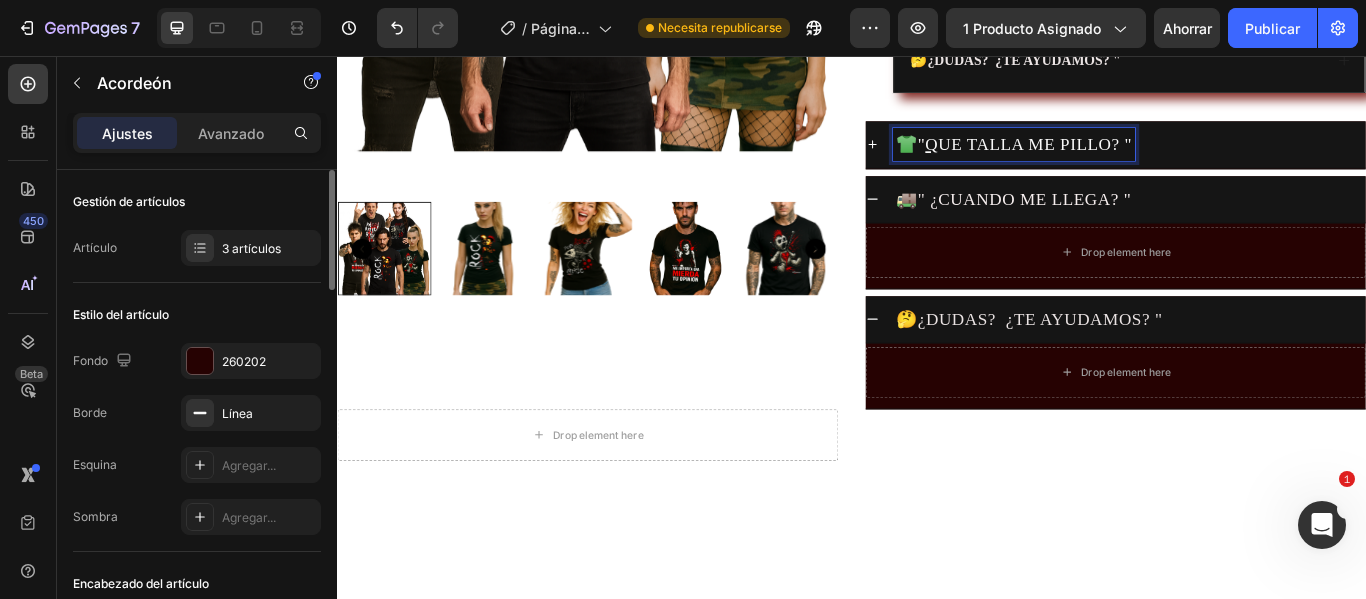 click on "👕    " Q UE TALLA ME PILLO? "" at bounding box center [1126, 159] 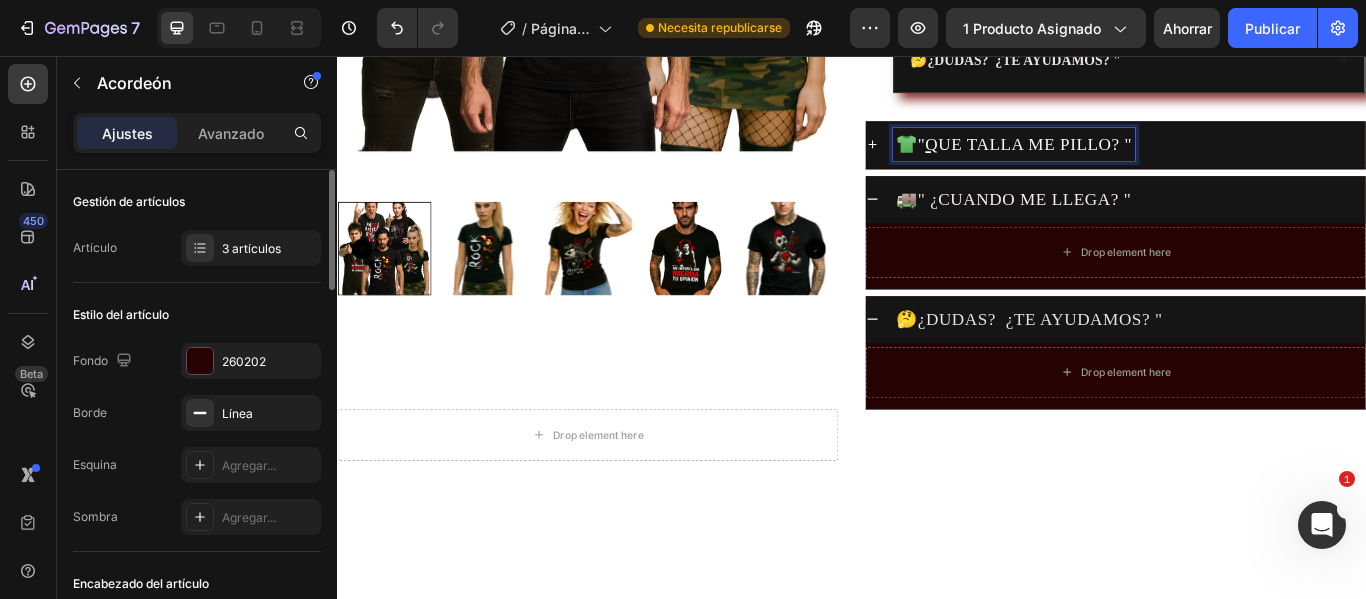 click on "👕    " Q UE TALLA ME PILLO? "" at bounding box center (1260, 159) 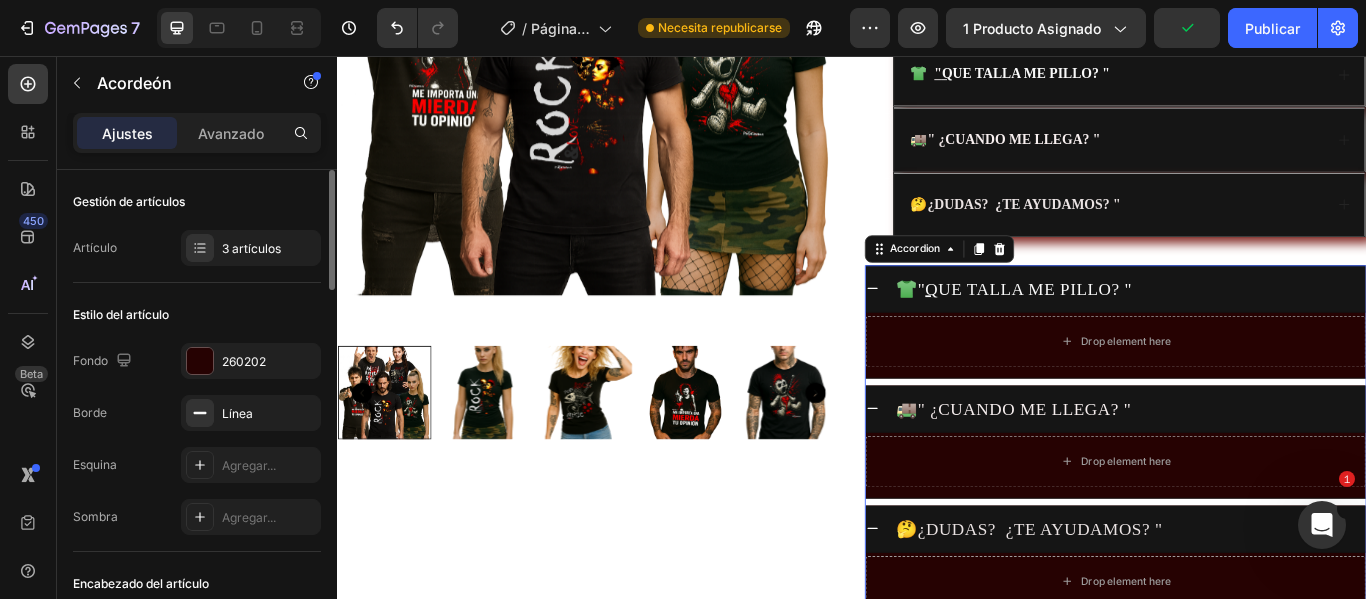 scroll, scrollTop: 585, scrollLeft: 0, axis: vertical 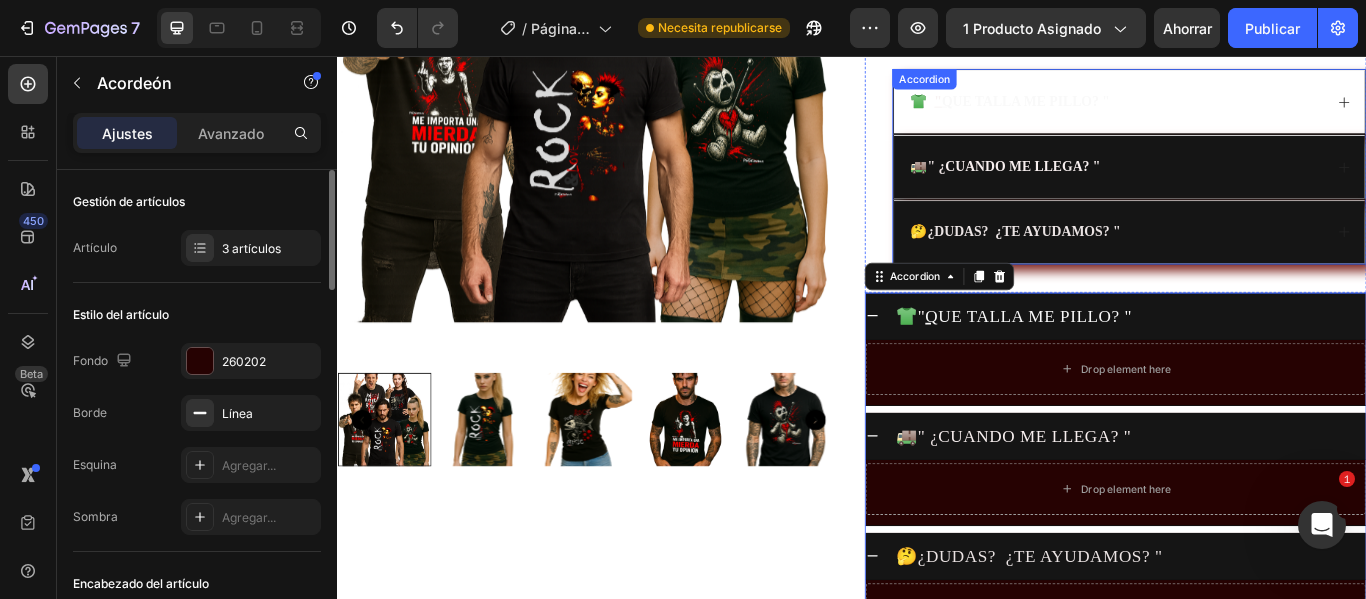 click on "Q UE TALLA ME PILLO? "" at bounding box center [1140, 108] 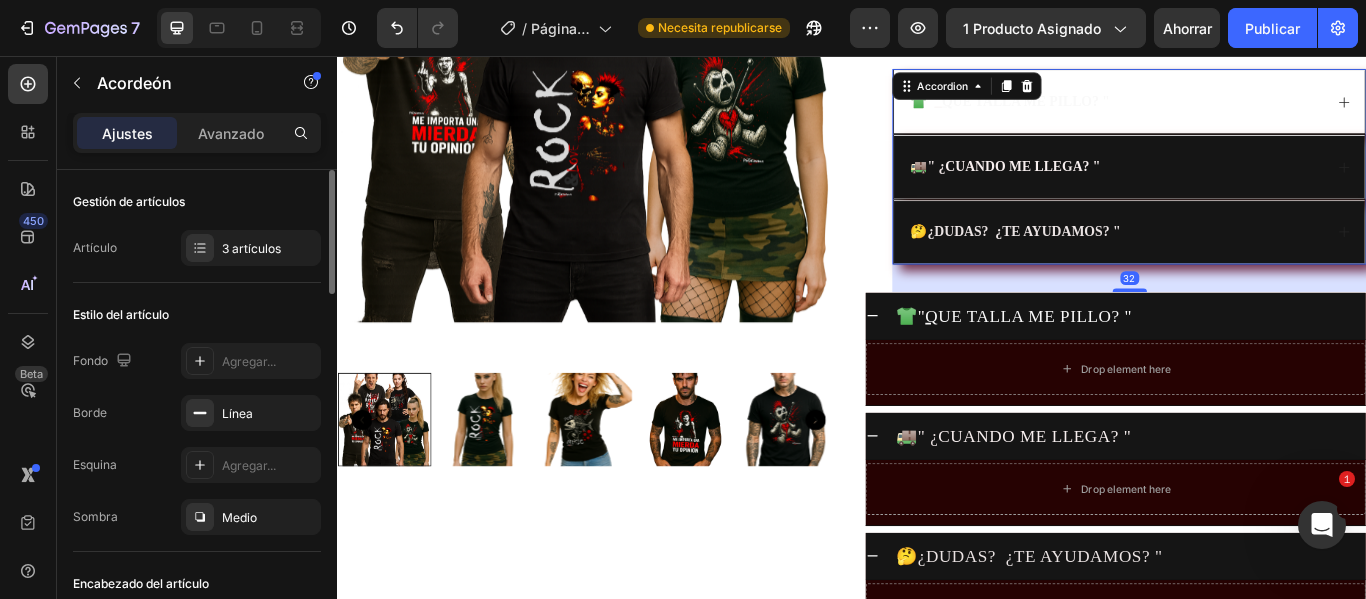 click on "👕     " Q UE TALLA ME PILLO? "" at bounding box center (1244, 109) 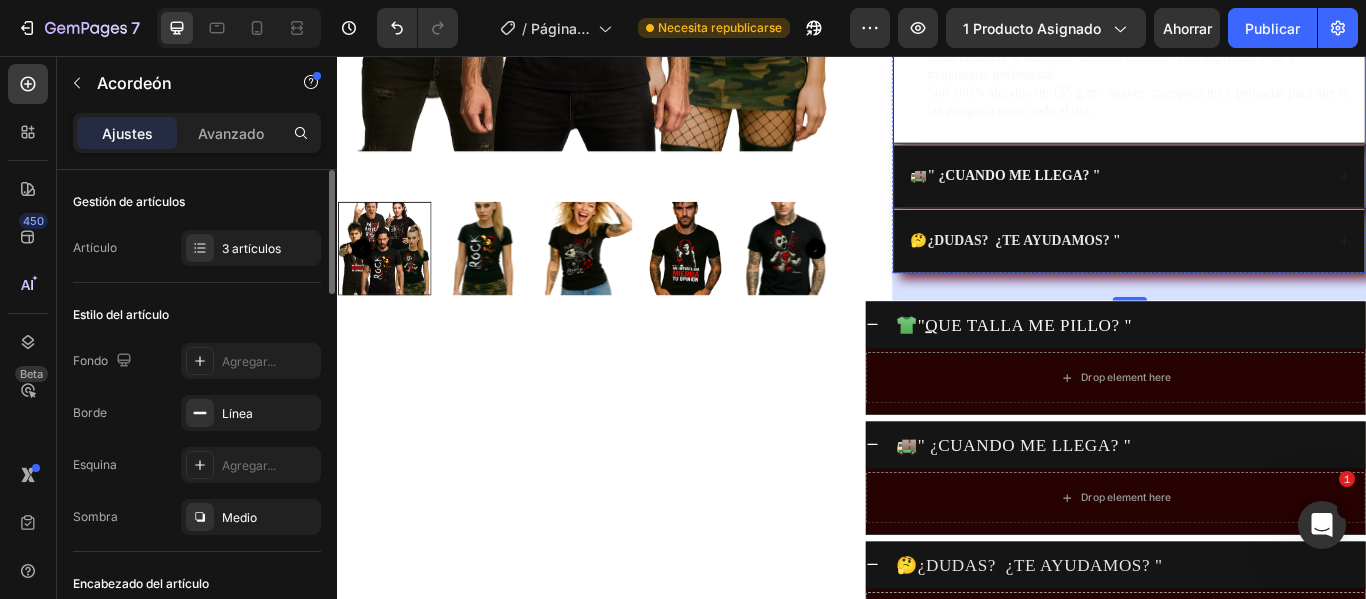 scroll, scrollTop: 885, scrollLeft: 0, axis: vertical 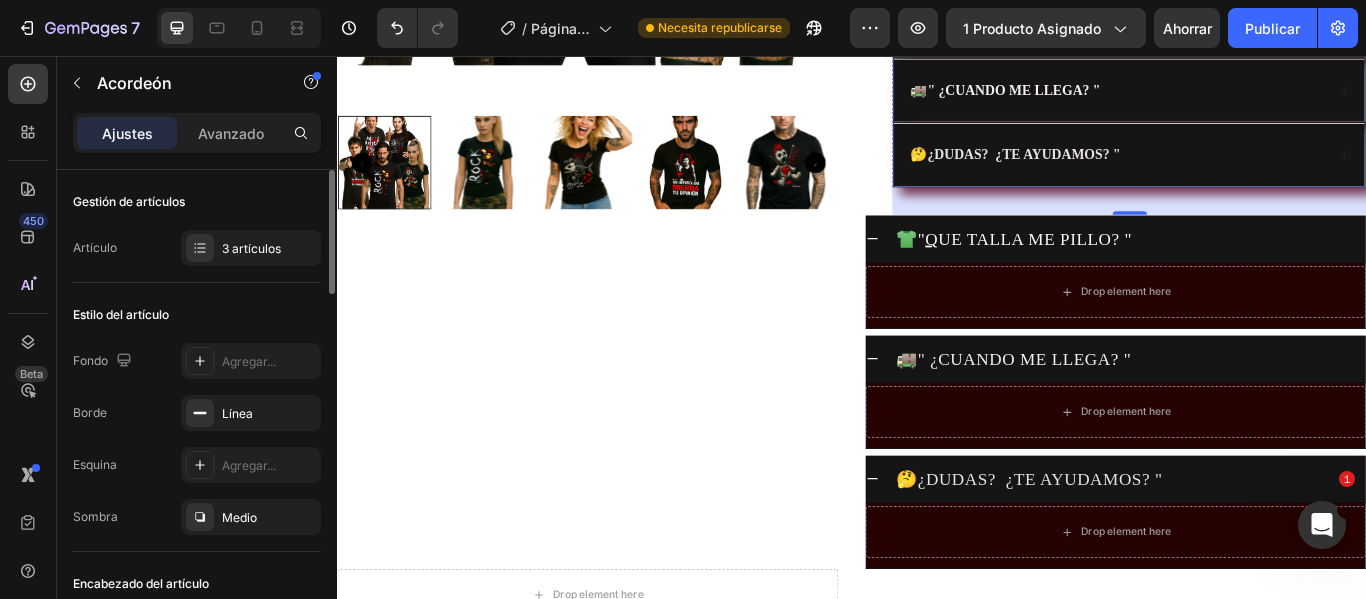 click on "Si dudas entre dos, elige la mayor para ir más cómodo." at bounding box center [1200, -106] 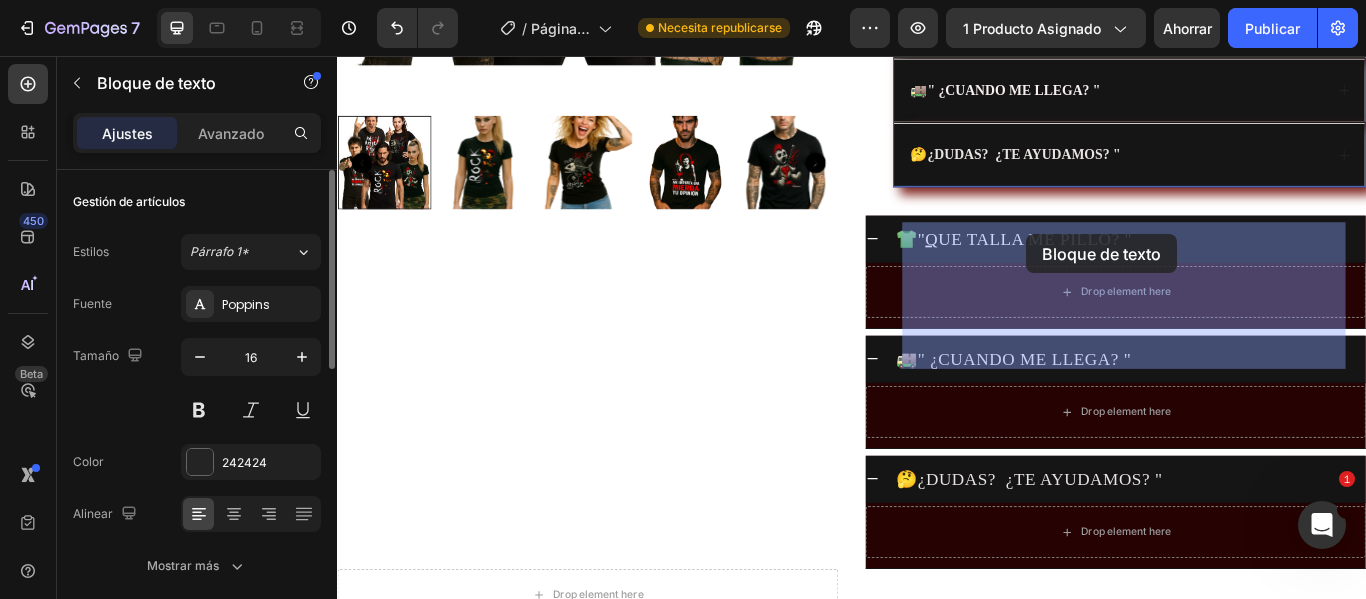 drag, startPoint x: 998, startPoint y: 263, endPoint x: 1140, endPoint y: 264, distance: 142.00352 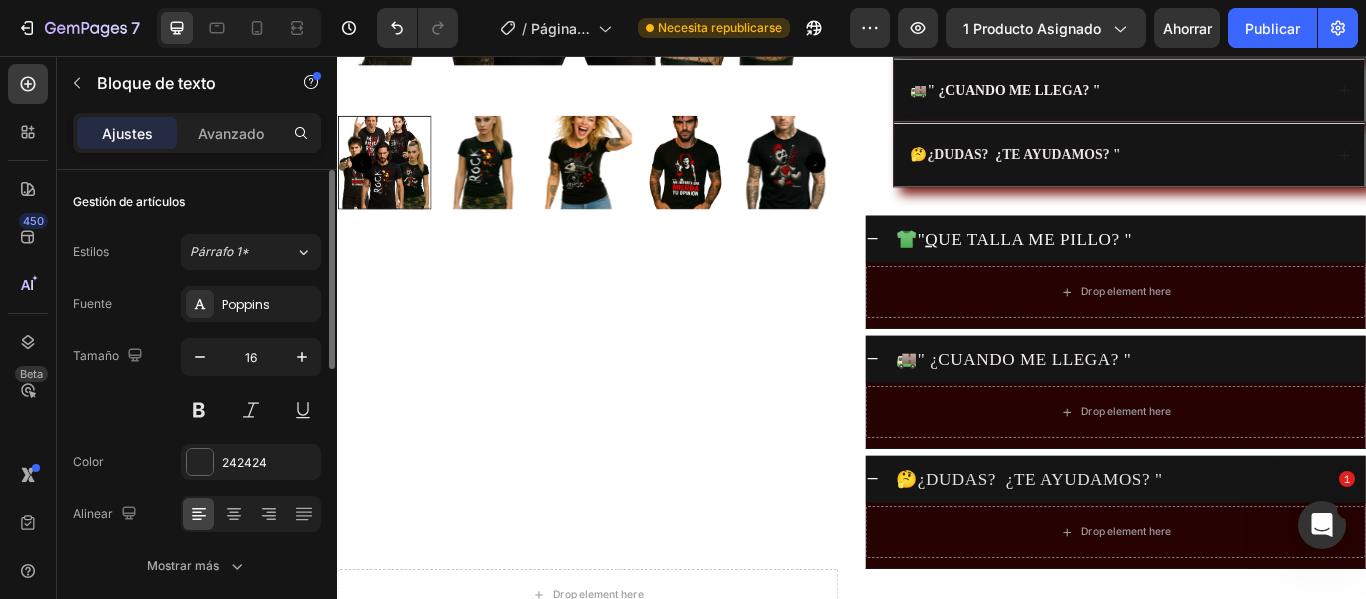 click at bounding box center (1275, -63) 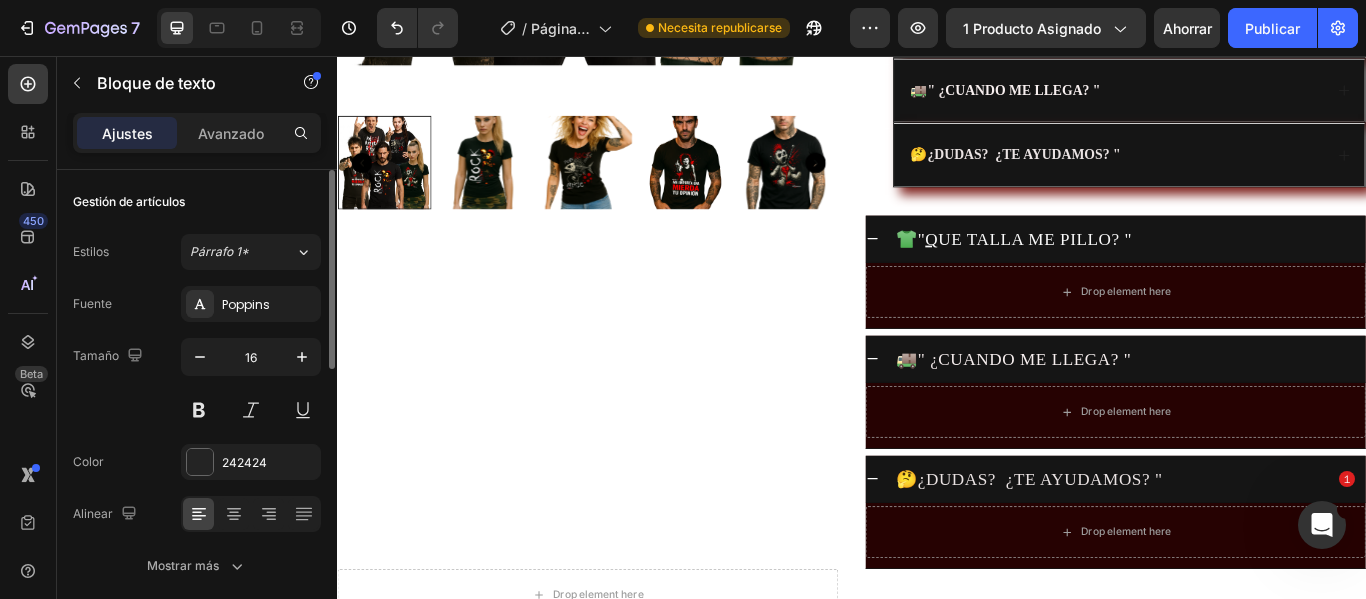 drag, startPoint x: 1001, startPoint y: 260, endPoint x: 1077, endPoint y: 256, distance: 76.105194 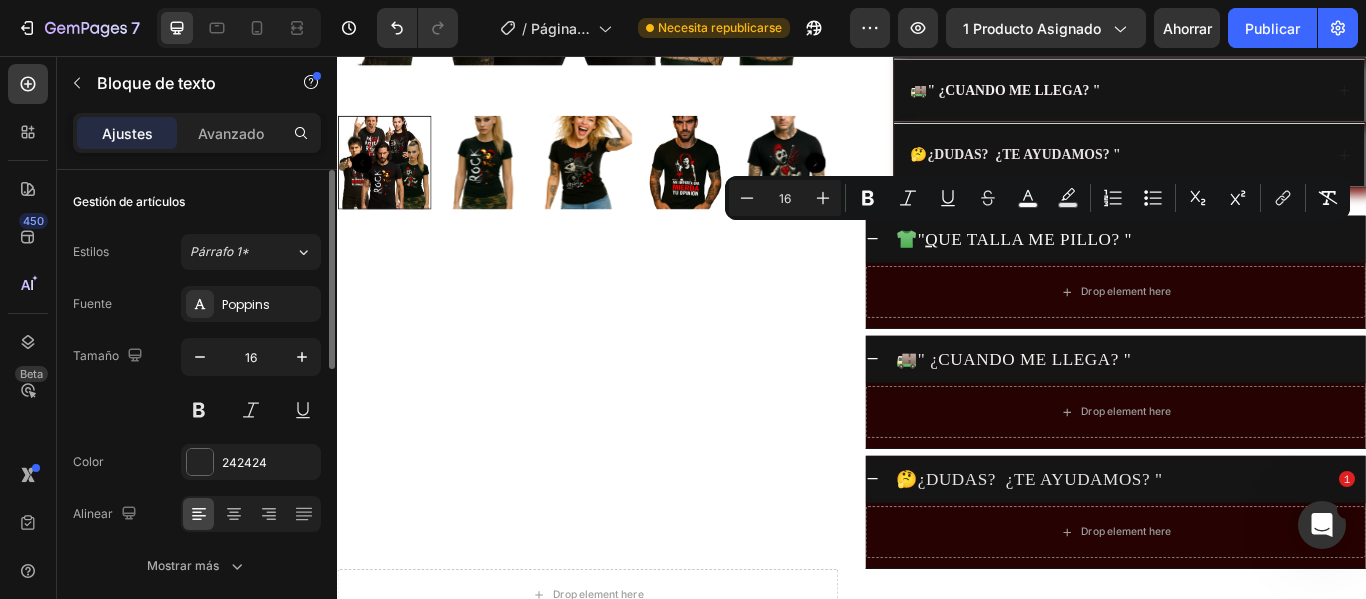 drag, startPoint x: 1506, startPoint y: 409, endPoint x: 1005, endPoint y: 251, distance: 525.3237 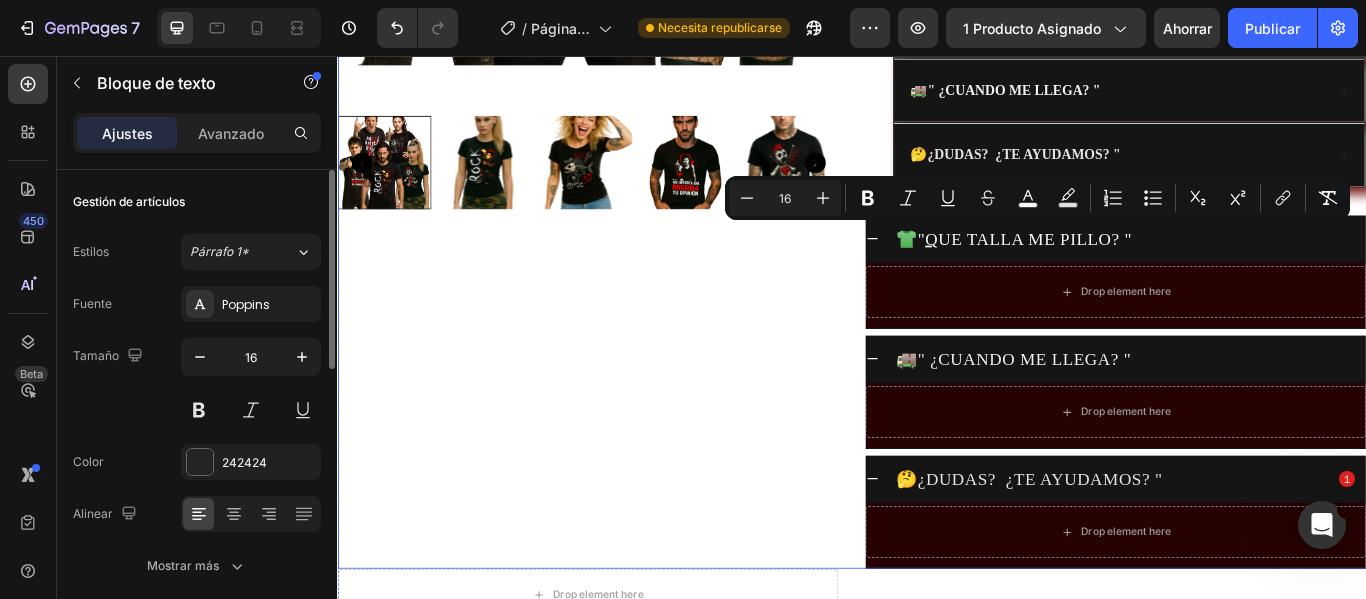 click on "1 camiseta por 29€ 🔥  Llévate  2  por solo  45€ 👕 Elige 2 entre 5 diseños exclusivos Camisetas que no pasan desapercibidas. Text Block
Product Images Text Block" at bounding box center (629, -67) 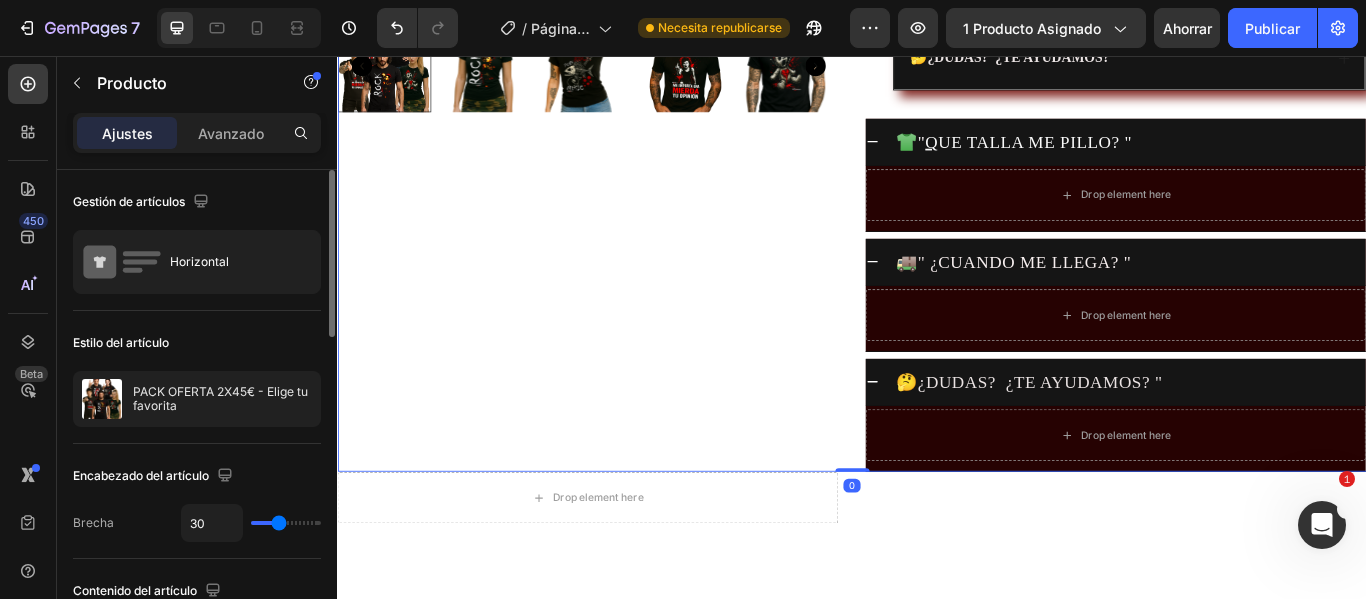 scroll, scrollTop: 1185, scrollLeft: 0, axis: vertical 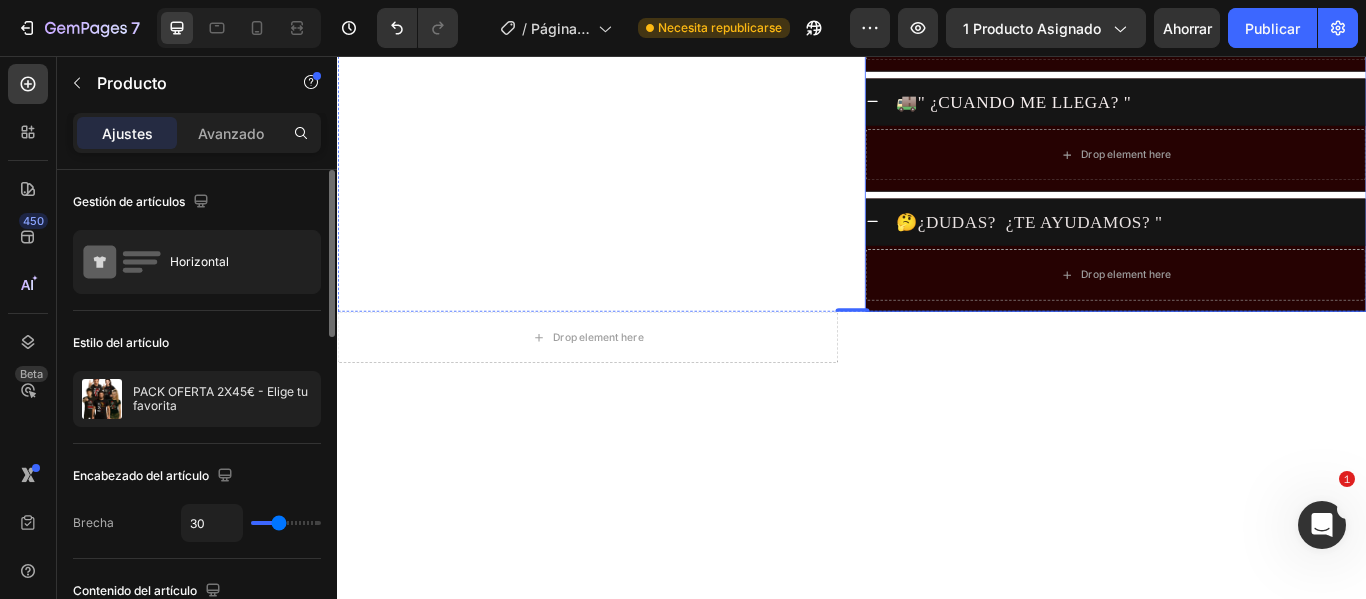 click on "Drop element here" at bounding box center (1244, 31) 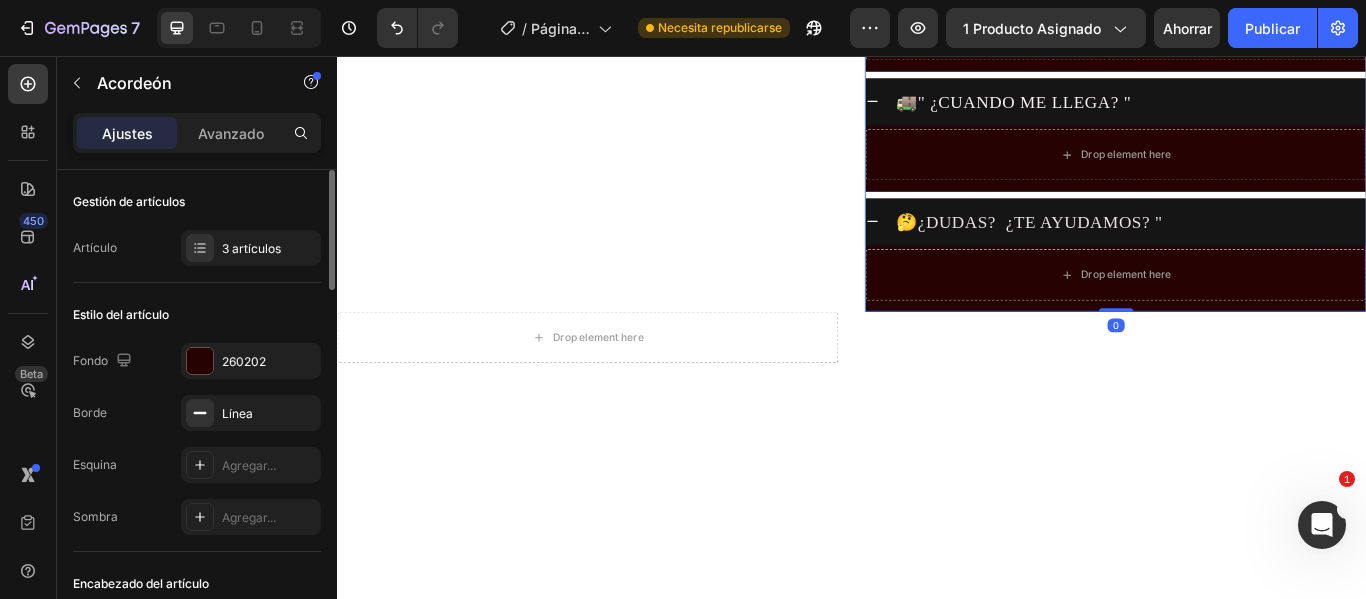 click on "Drop element here" at bounding box center (1257, 31) 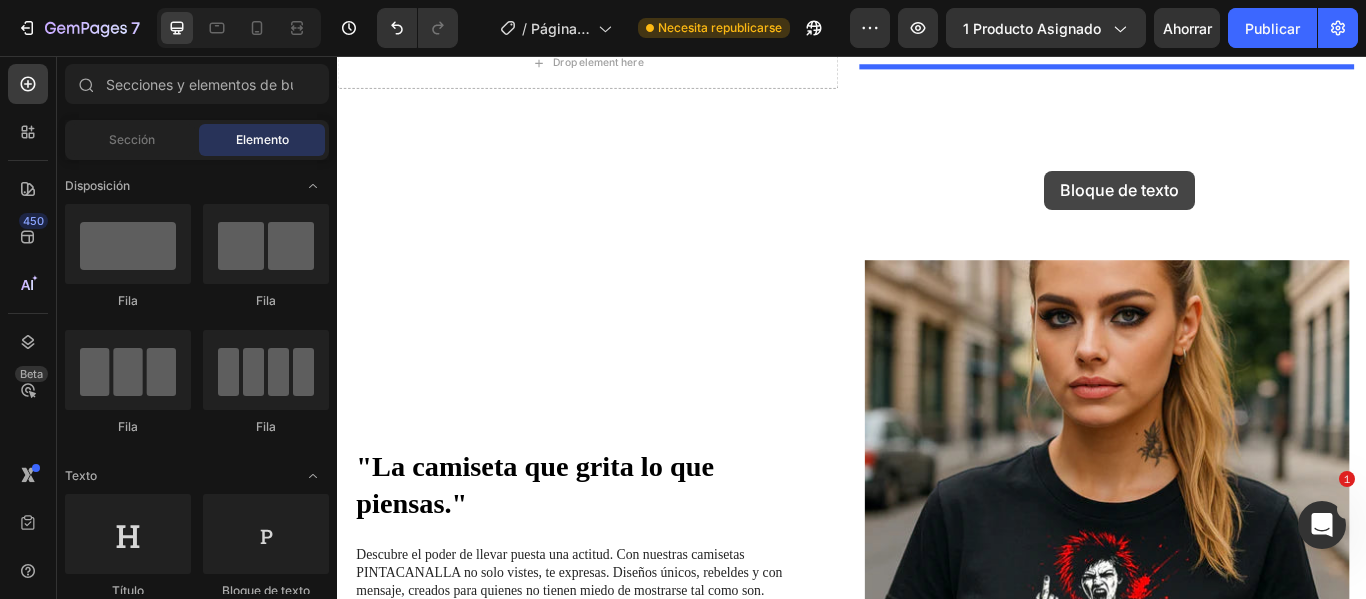 scroll, scrollTop: 1553, scrollLeft: 0, axis: vertical 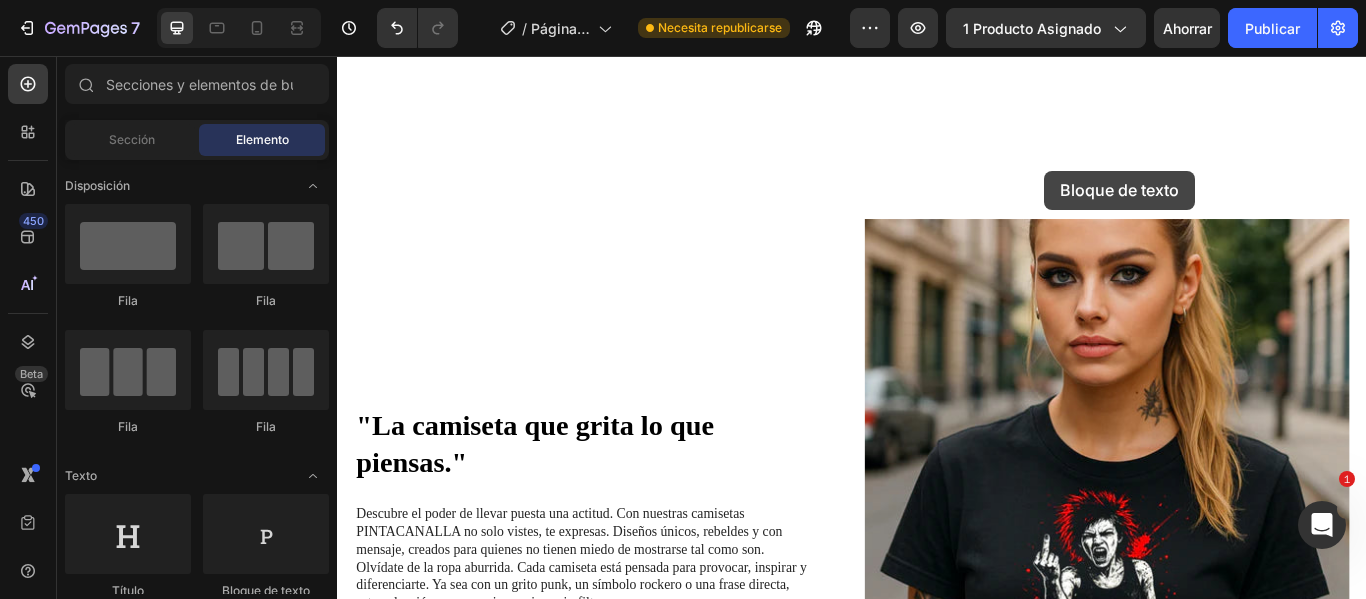 drag, startPoint x: 601, startPoint y: 578, endPoint x: 1161, endPoint y: 190, distance: 681.2811 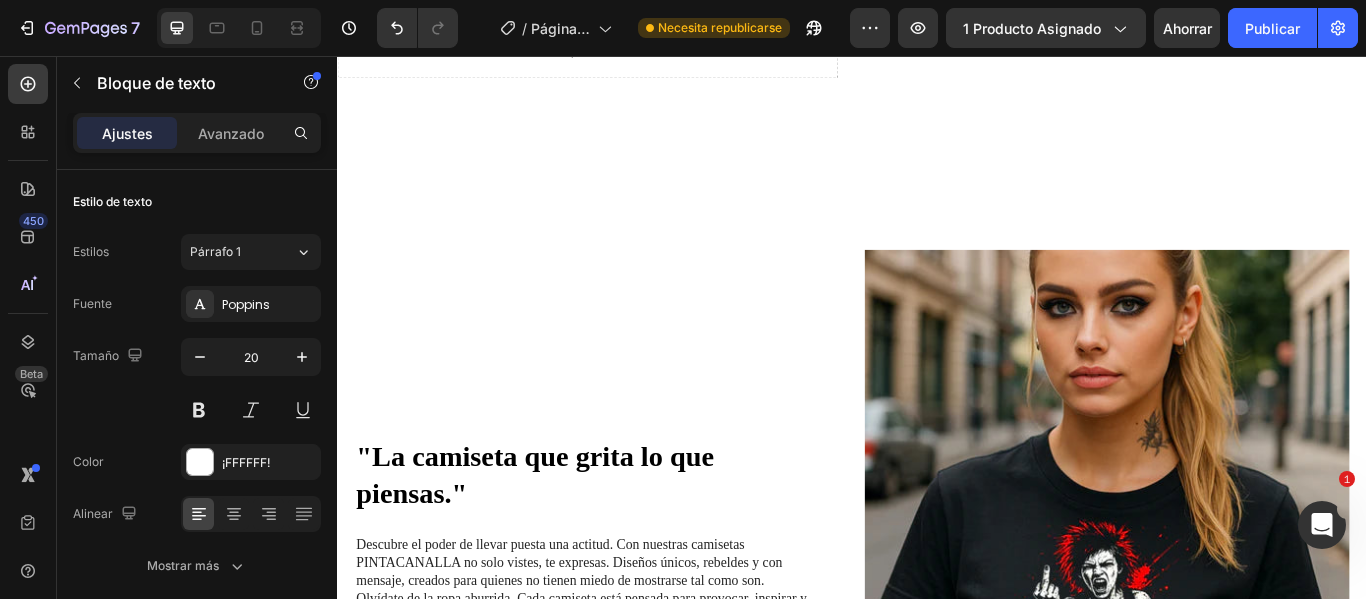 scroll, scrollTop: 1453, scrollLeft: 0, axis: vertical 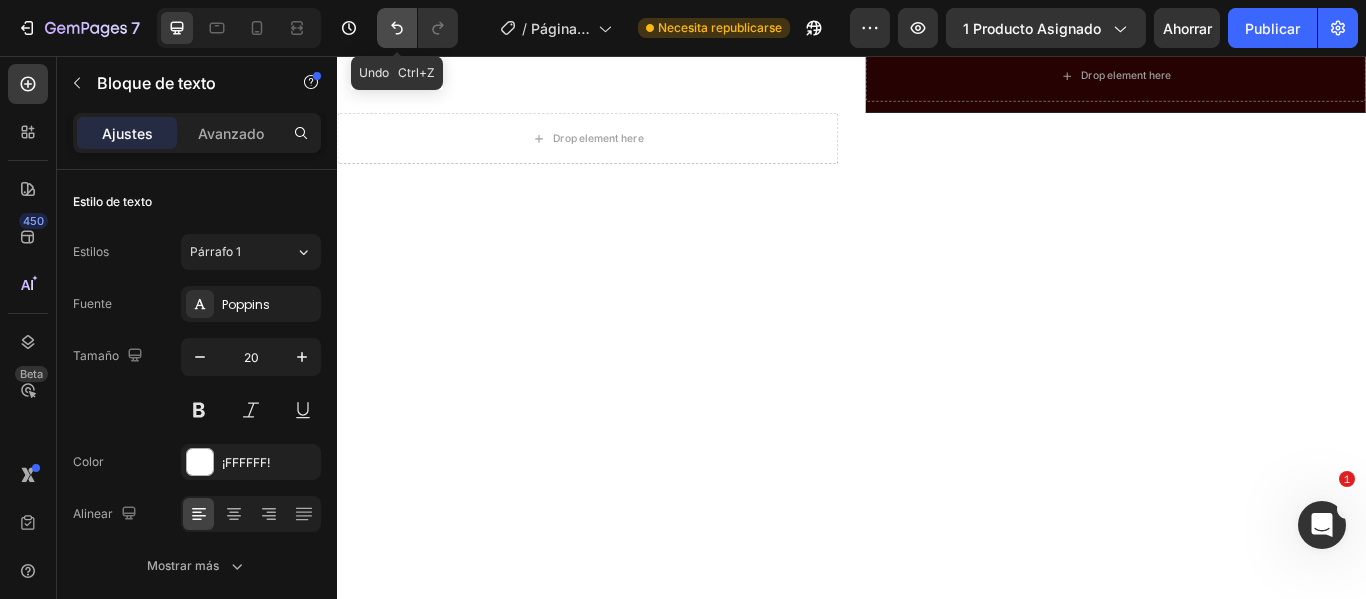 click 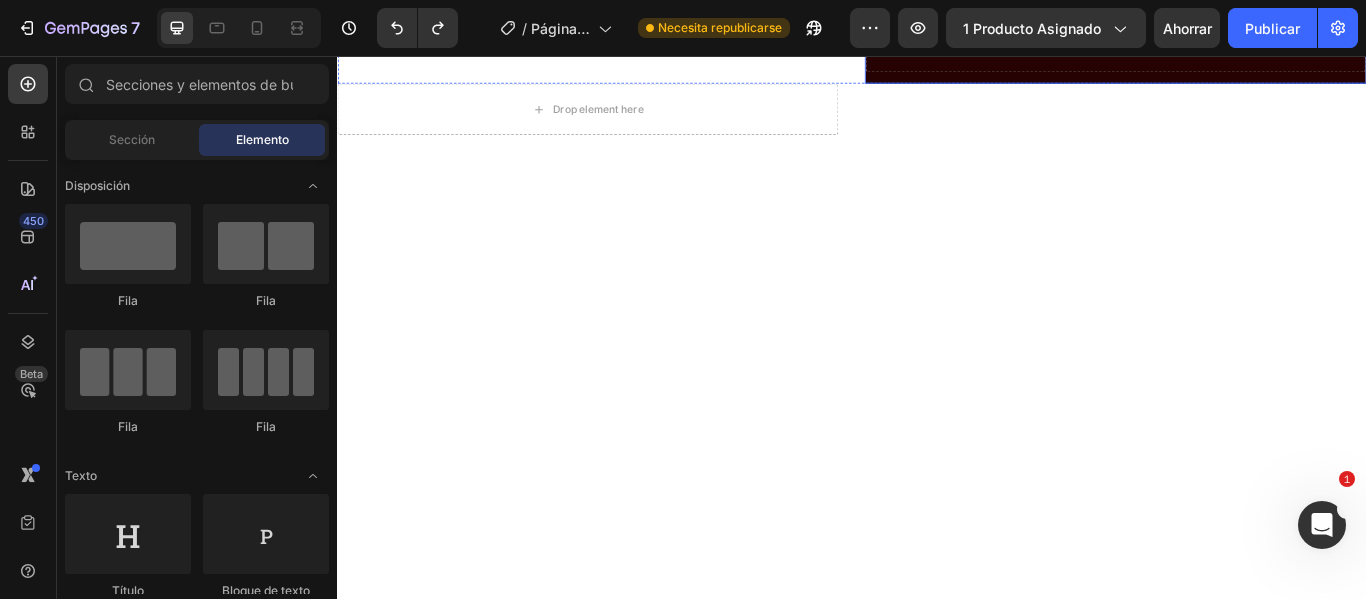 scroll, scrollTop: 1353, scrollLeft: 0, axis: vertical 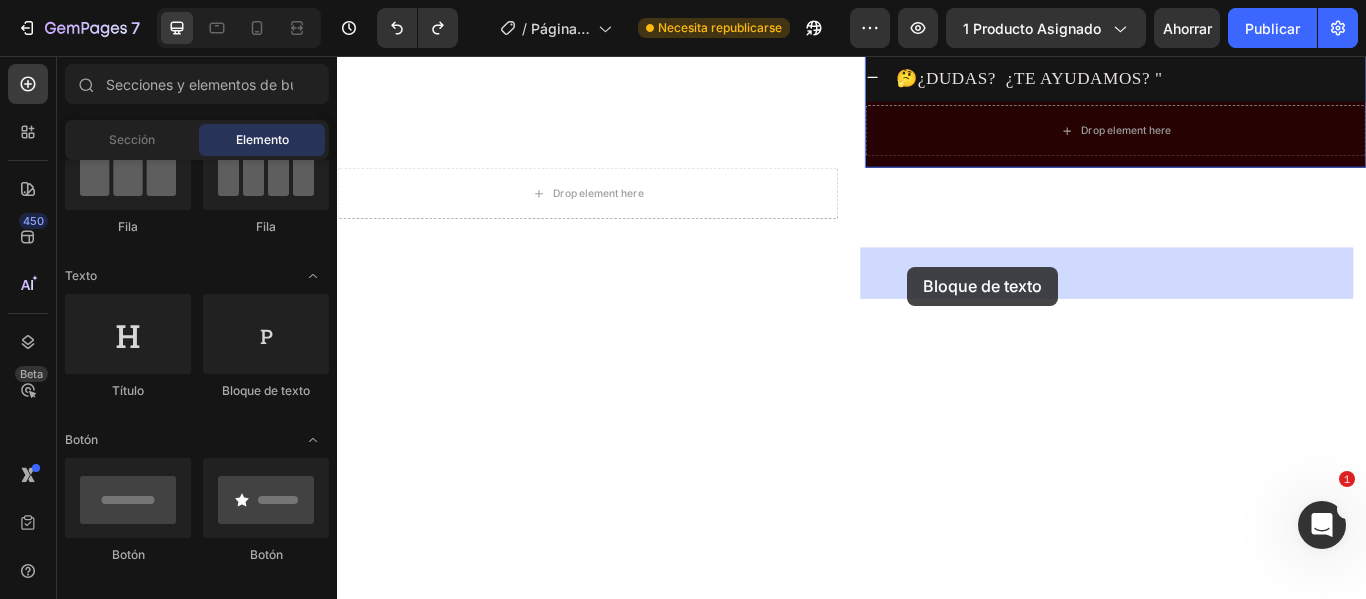 drag, startPoint x: 510, startPoint y: 452, endPoint x: 1002, endPoint y: 302, distance: 514.35785 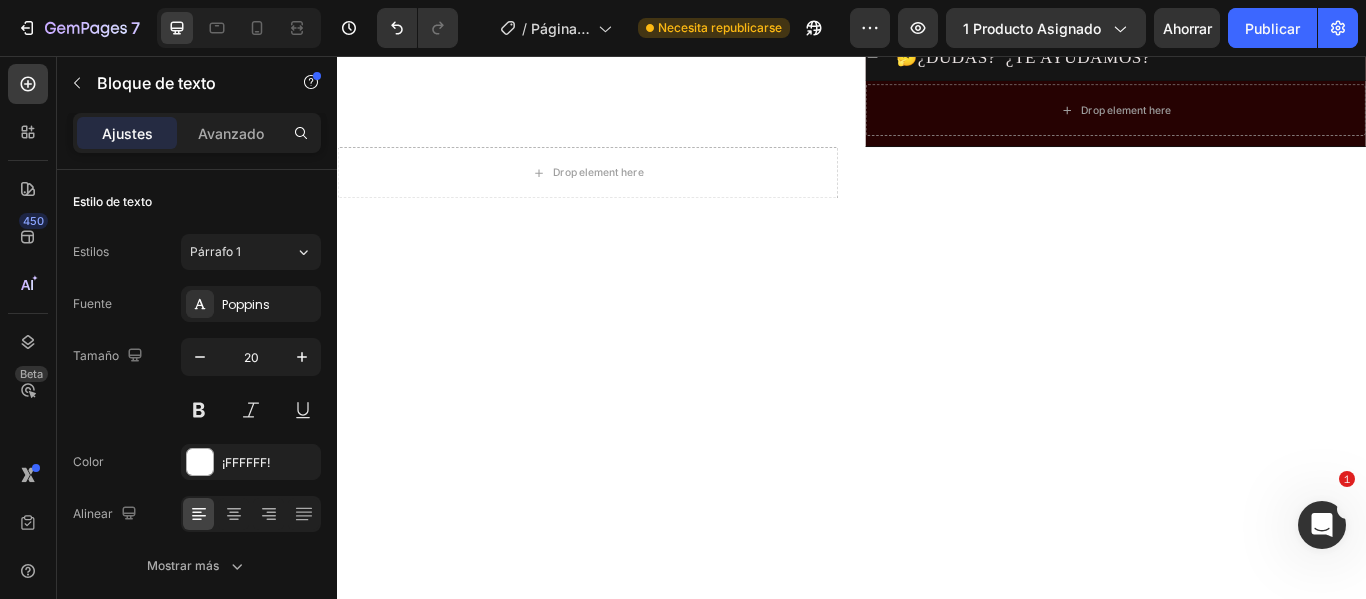 click on "Replace this text with your content" at bounding box center [1244, -149] 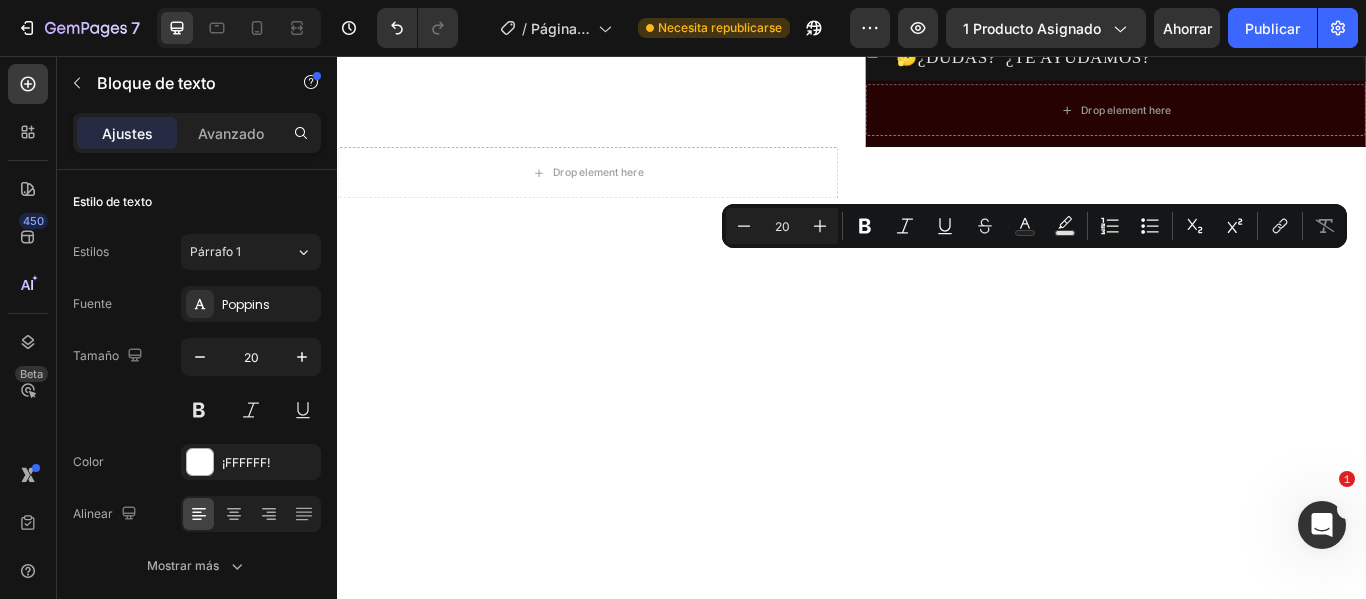 drag, startPoint x: 949, startPoint y: 303, endPoint x: 976, endPoint y: 281, distance: 34.828148 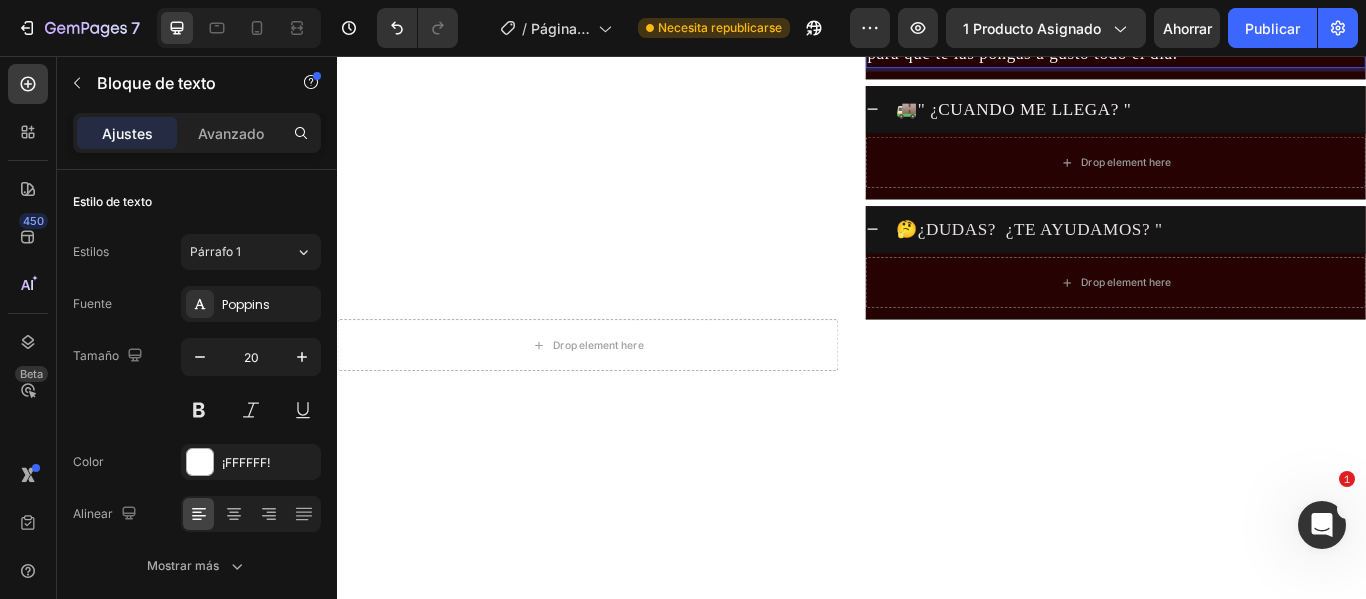 scroll, scrollTop: 1453, scrollLeft: 0, axis: vertical 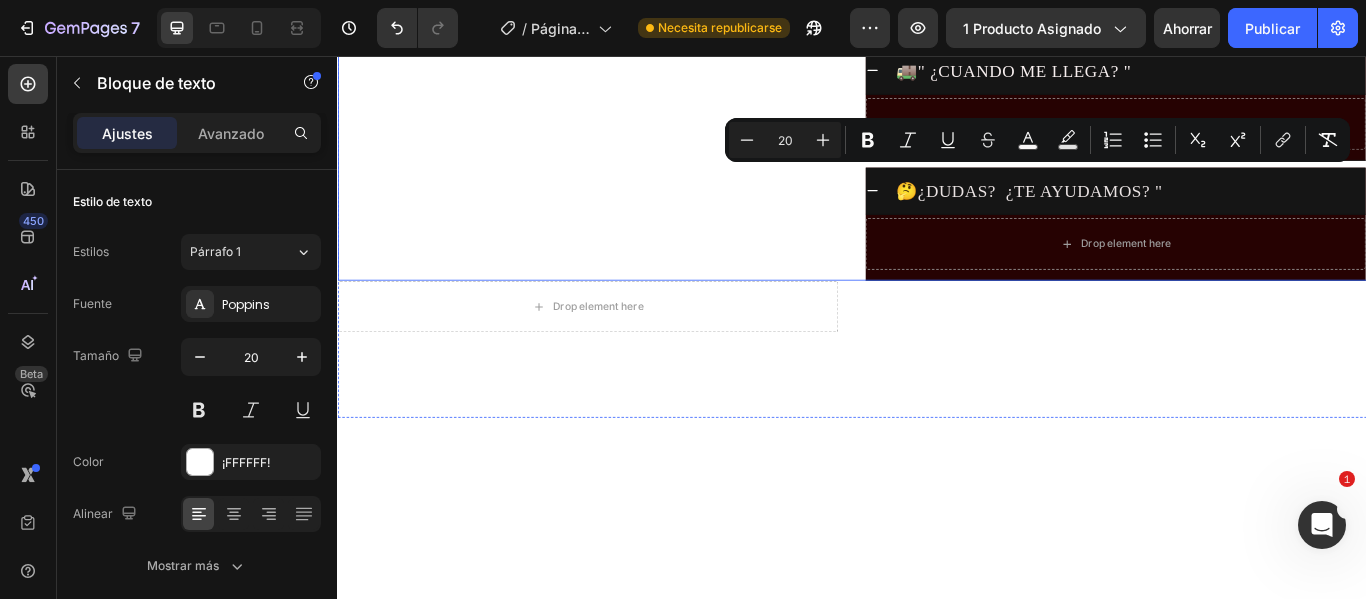 drag, startPoint x: 1314, startPoint y: 457, endPoint x: 941, endPoint y: 181, distance: 464.0097 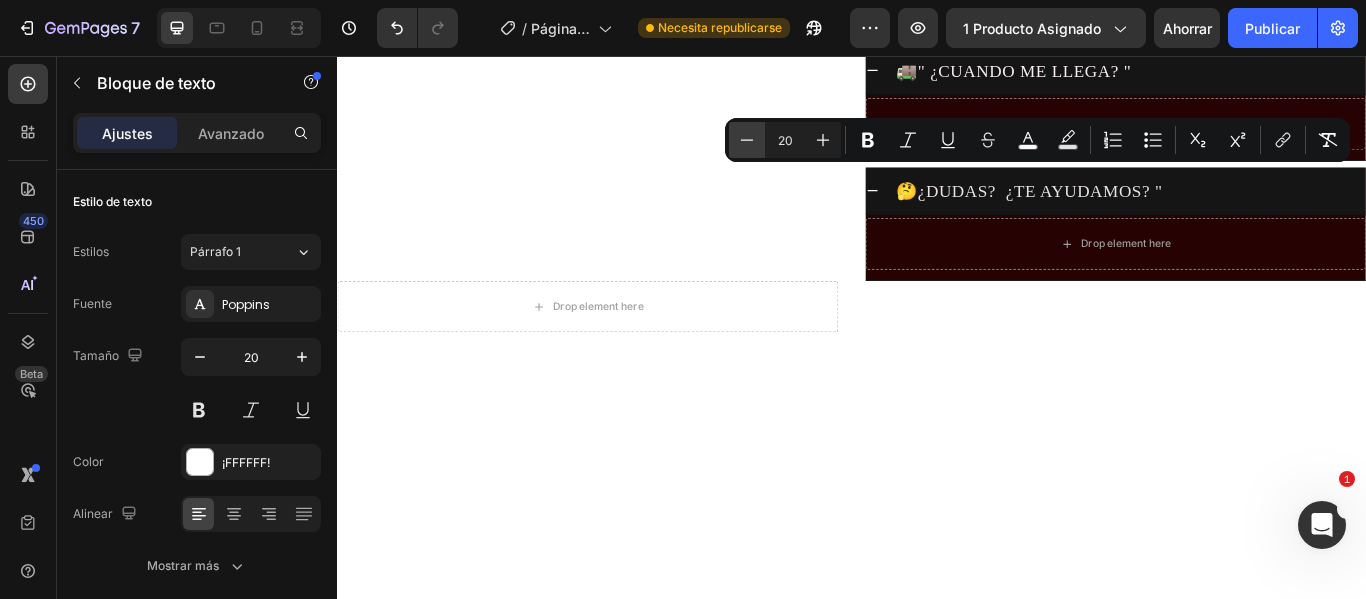 click 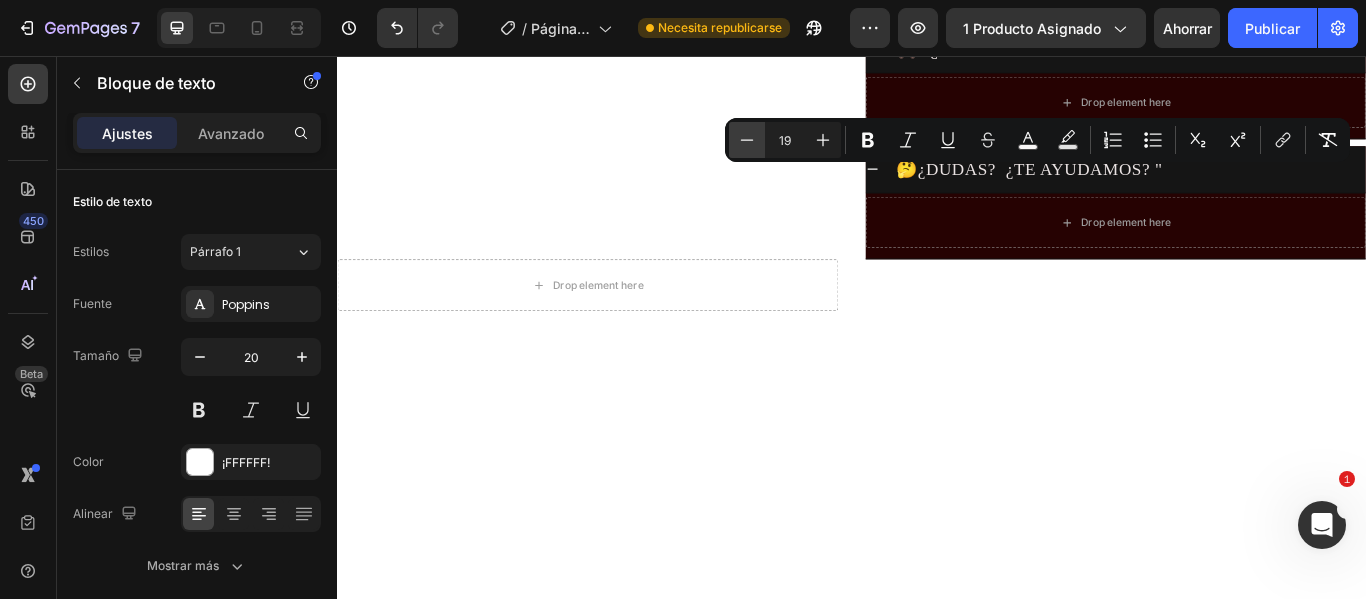 click 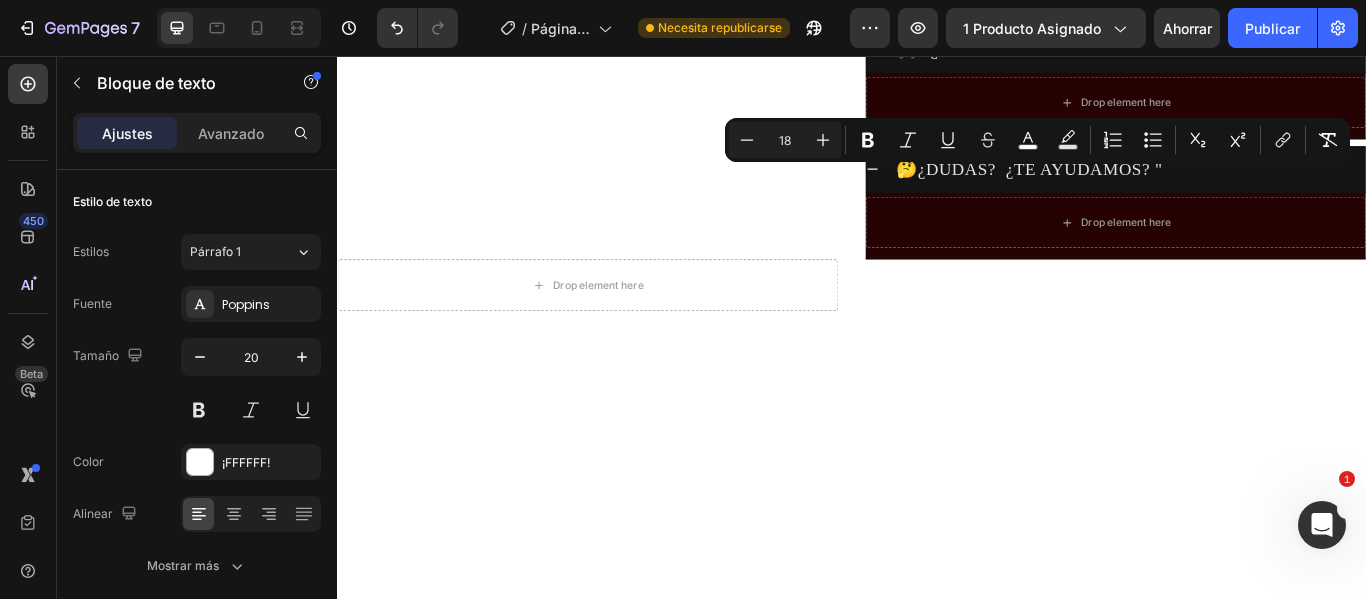 click on "Cada camiseta la hacemos nosotros mismos,  con impresión DTF y maquinaria profesional. Son 100% algodón de 155 g/m²: suaves, transpirables y pensadas para que te las pongas a gusto todo el día." at bounding box center [1244, -68] 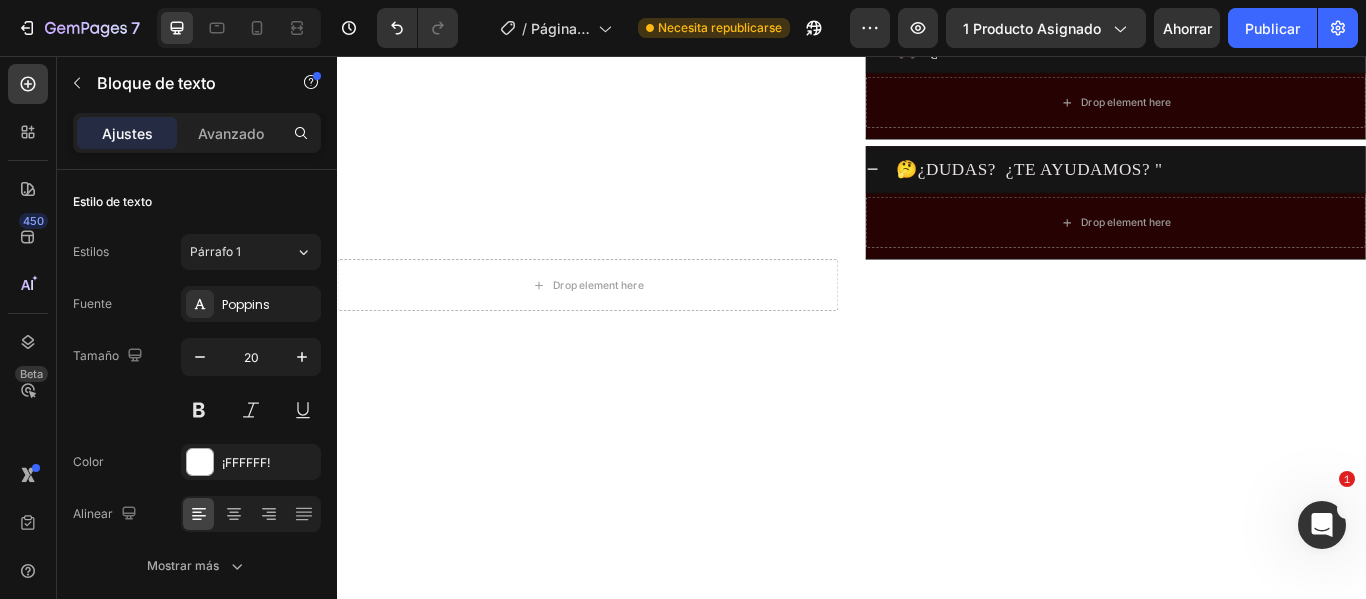 click on "Nuestras camisetas tallan normal.  Si dudas entre dos, elige la mayor para ir más cómodo. Aquí tienes las medidas exactas para comparar con una camiseta tuya: Cada camiseta la hacemos nosotros mismos,  con impresión DTF y maquinaria profesional. Son 100% algodón de 155 g/m²: suaves, transpirables y pensadas para que te las pongas a gusto todo el día." at bounding box center [1244, -134] 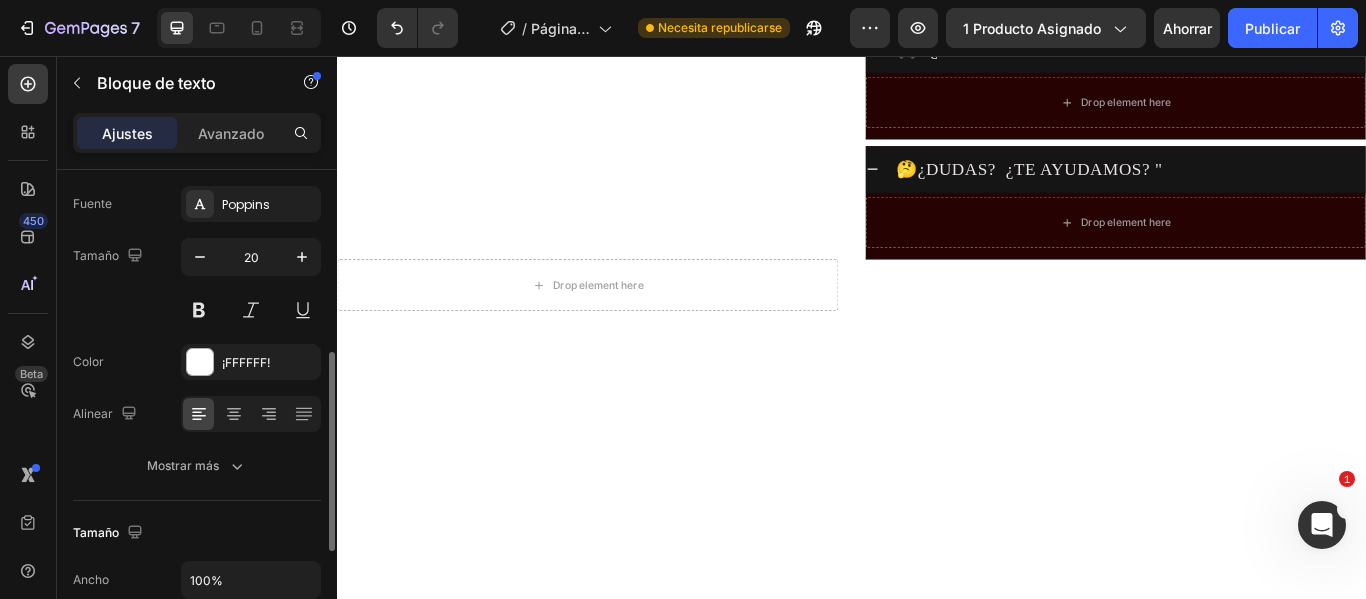 scroll, scrollTop: 200, scrollLeft: 0, axis: vertical 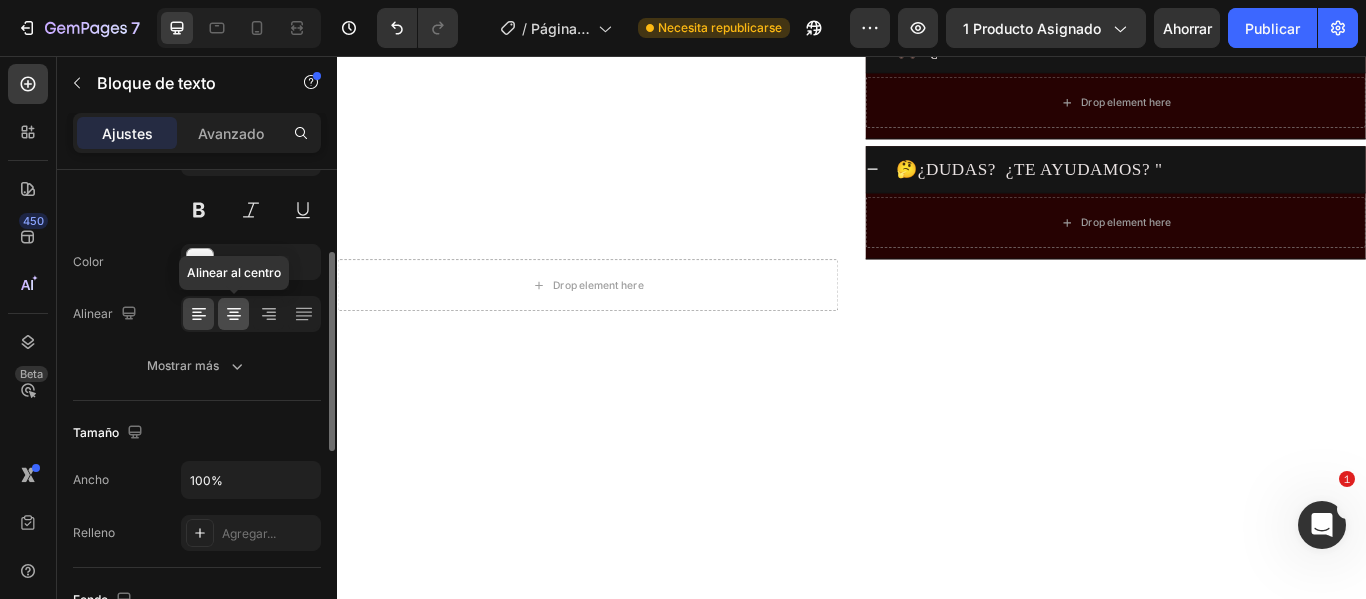 click 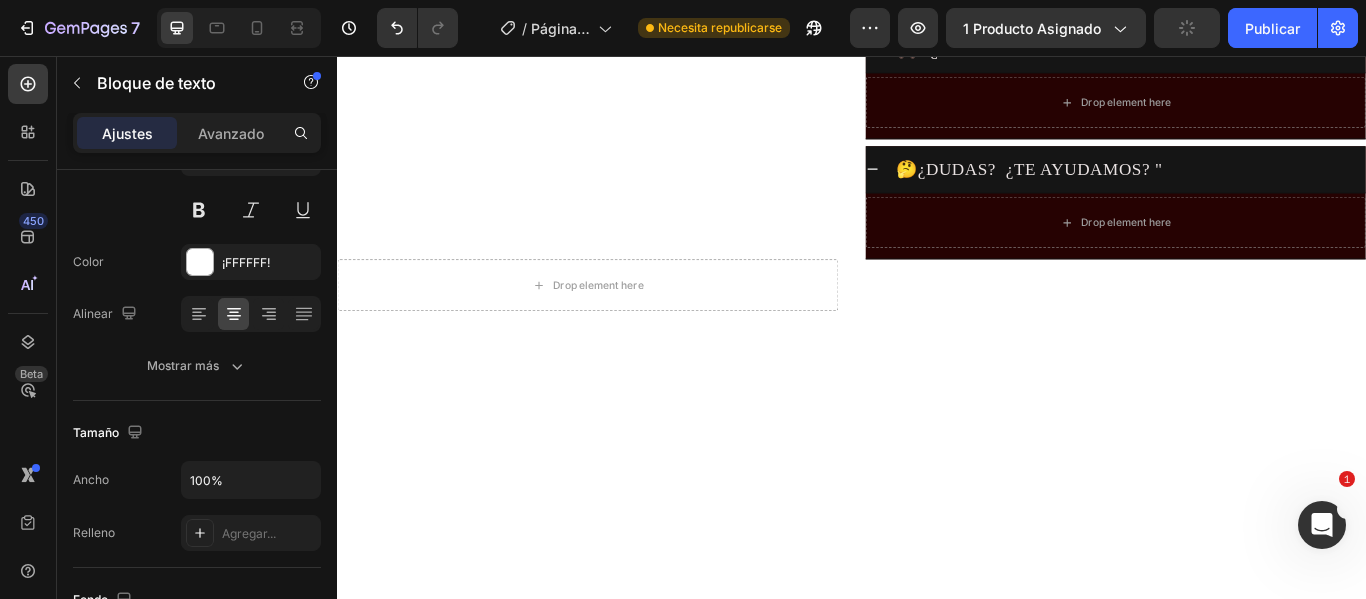 click on "Aquí tienes las medidas exactas para comparar con una camiseta tuya:" at bounding box center (1244, -183) 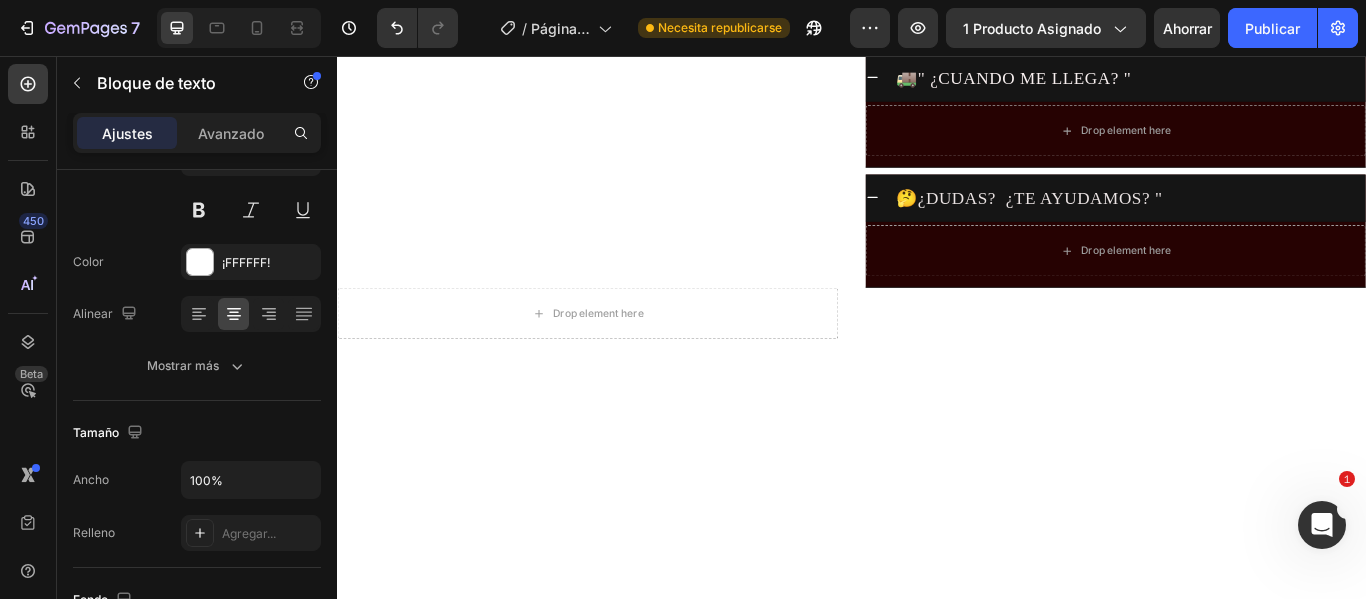 drag, startPoint x: 1229, startPoint y: 299, endPoint x: 735, endPoint y: 191, distance: 505.66788 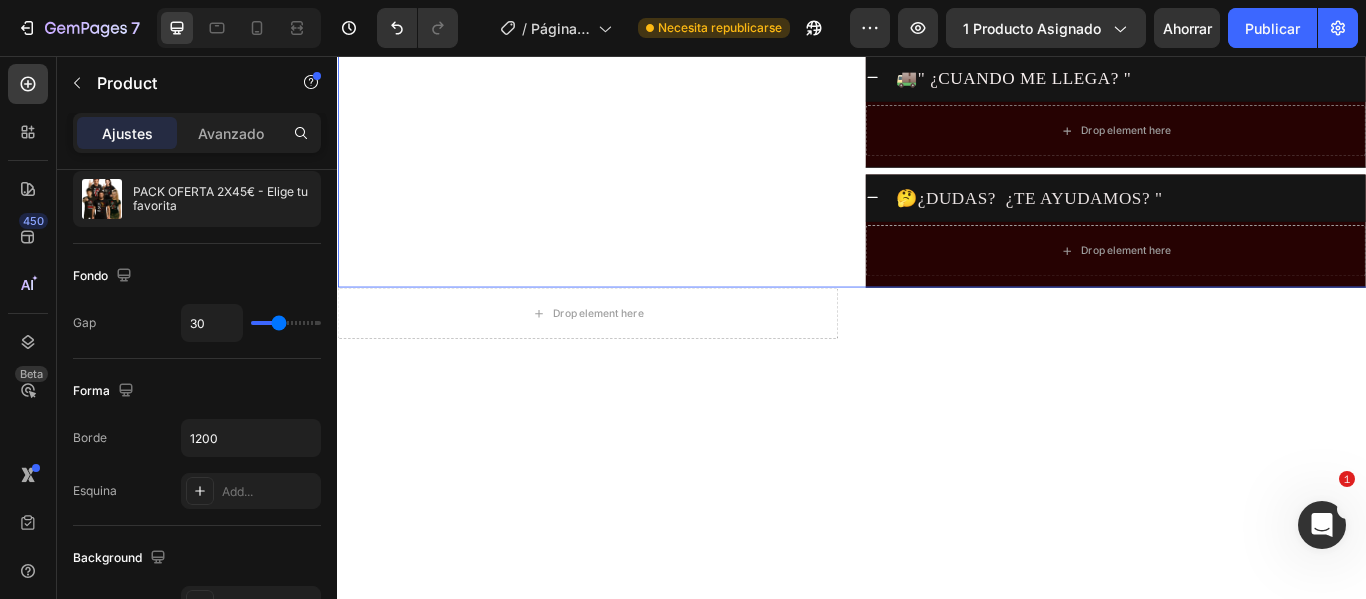 scroll, scrollTop: 0, scrollLeft: 0, axis: both 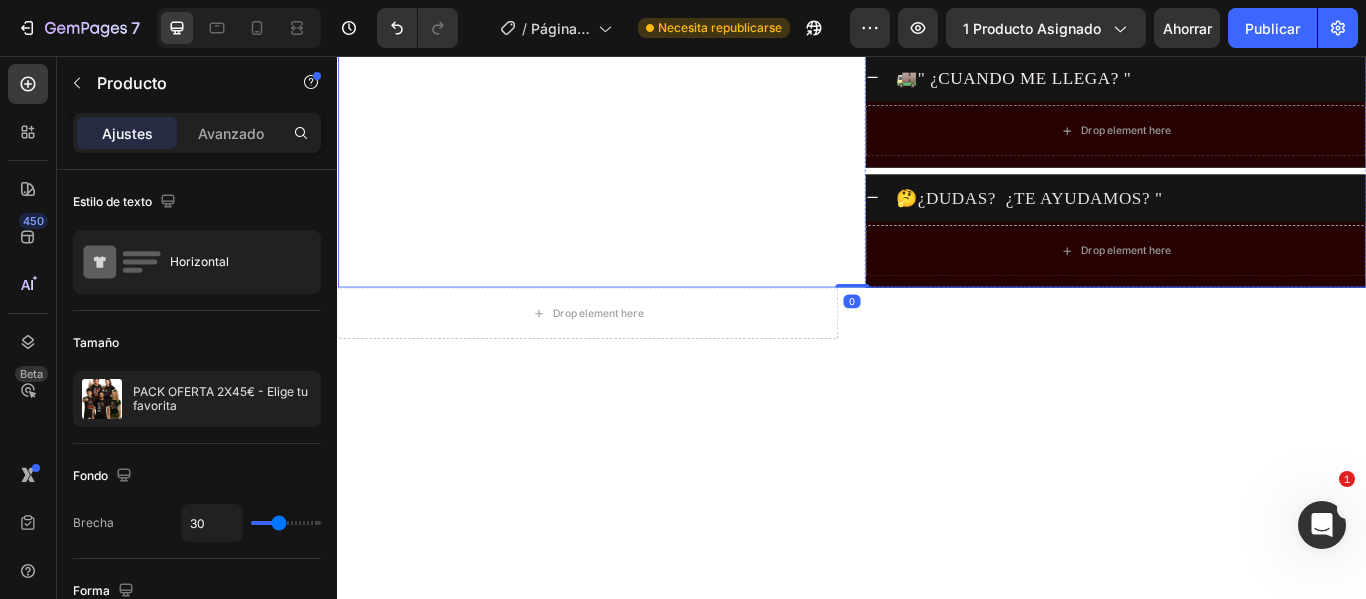 click at bounding box center [1244, -150] 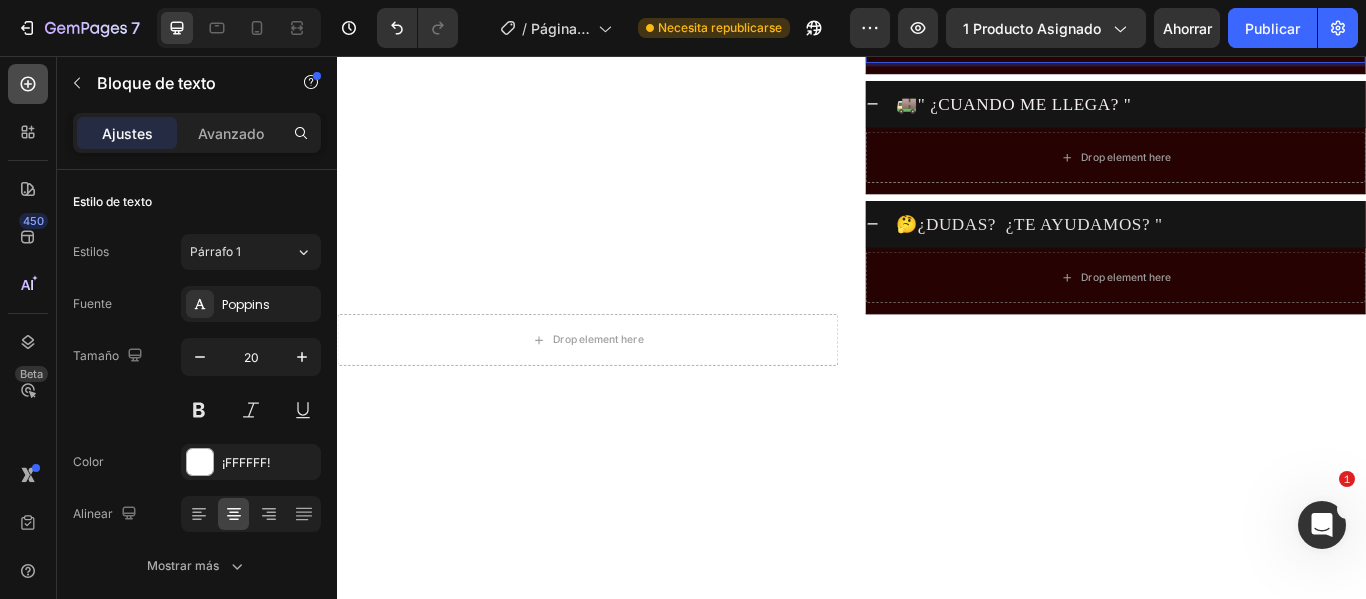 click 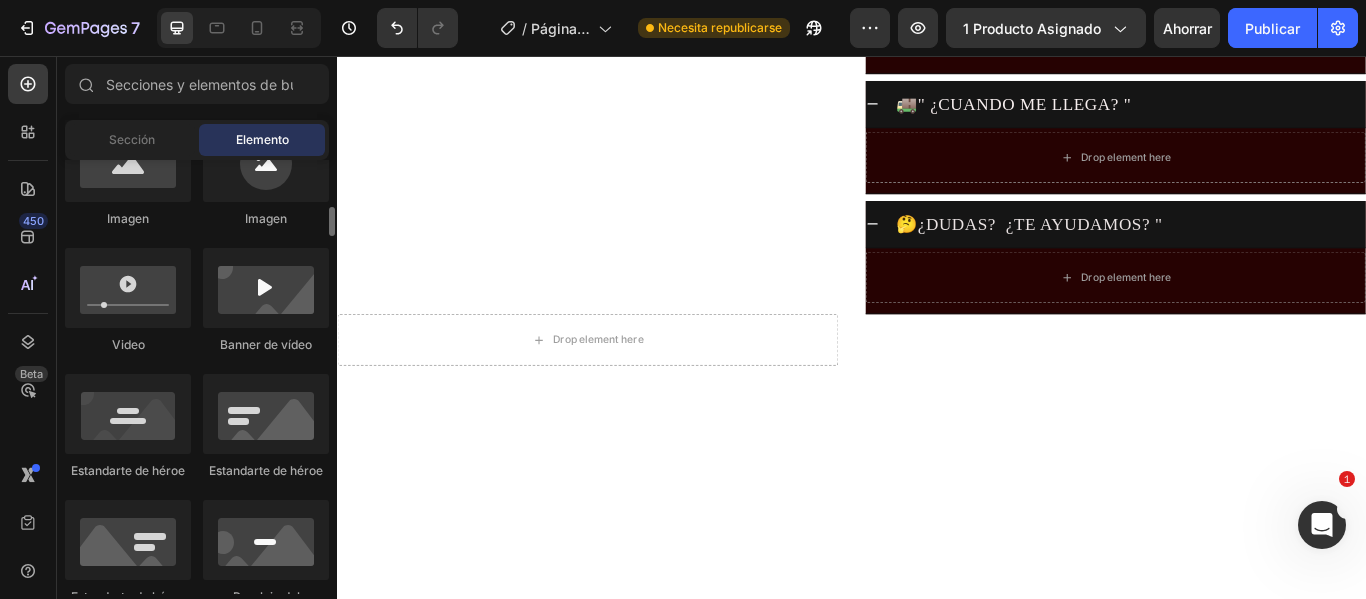 scroll, scrollTop: 600, scrollLeft: 0, axis: vertical 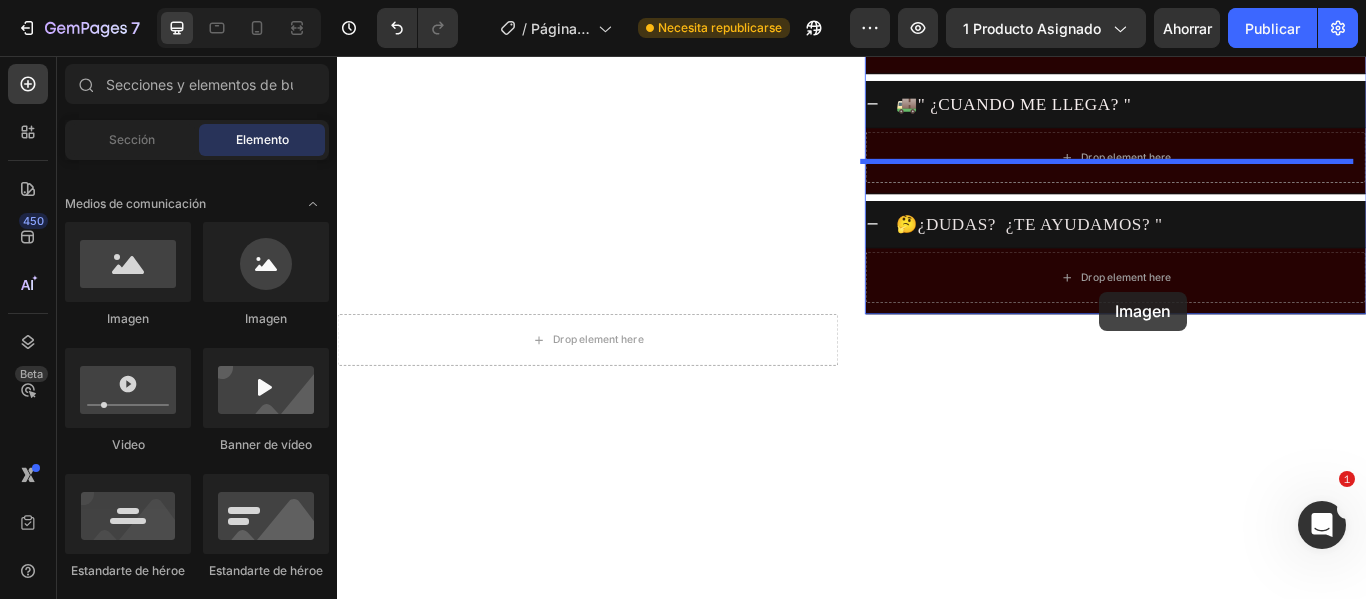 drag, startPoint x: 604, startPoint y: 340, endPoint x: 1226, endPoint y: 331, distance: 622.0651 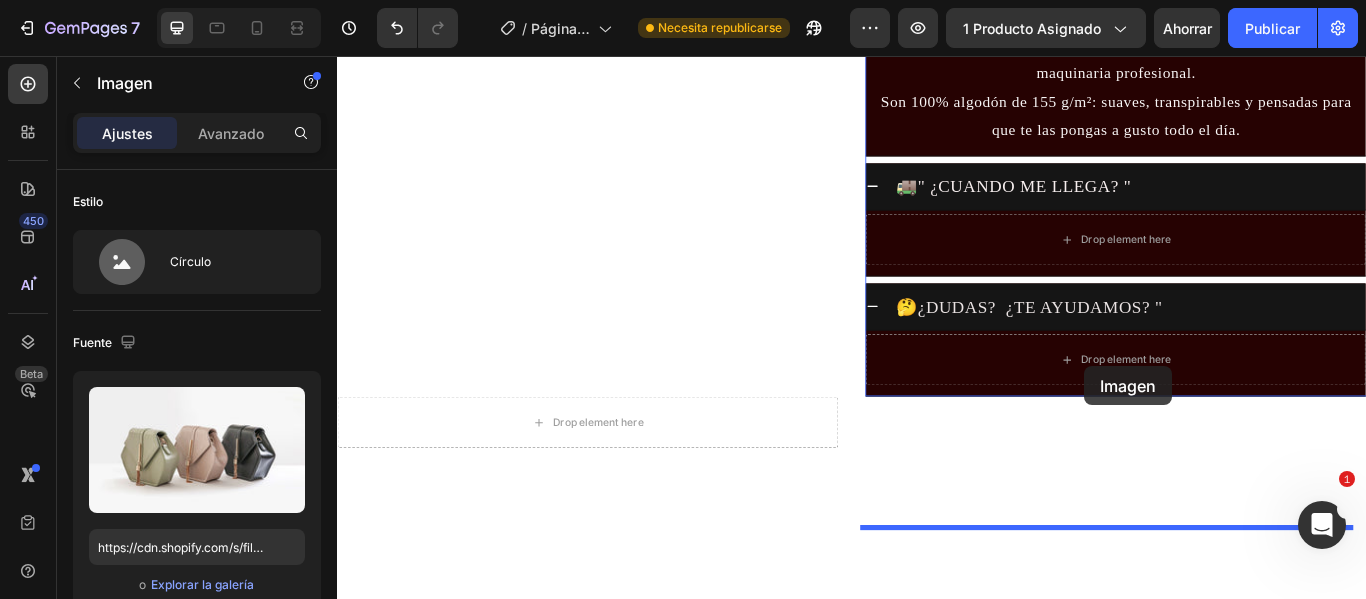 drag, startPoint x: 1215, startPoint y: 214, endPoint x: 1208, endPoint y: 418, distance: 204.12006 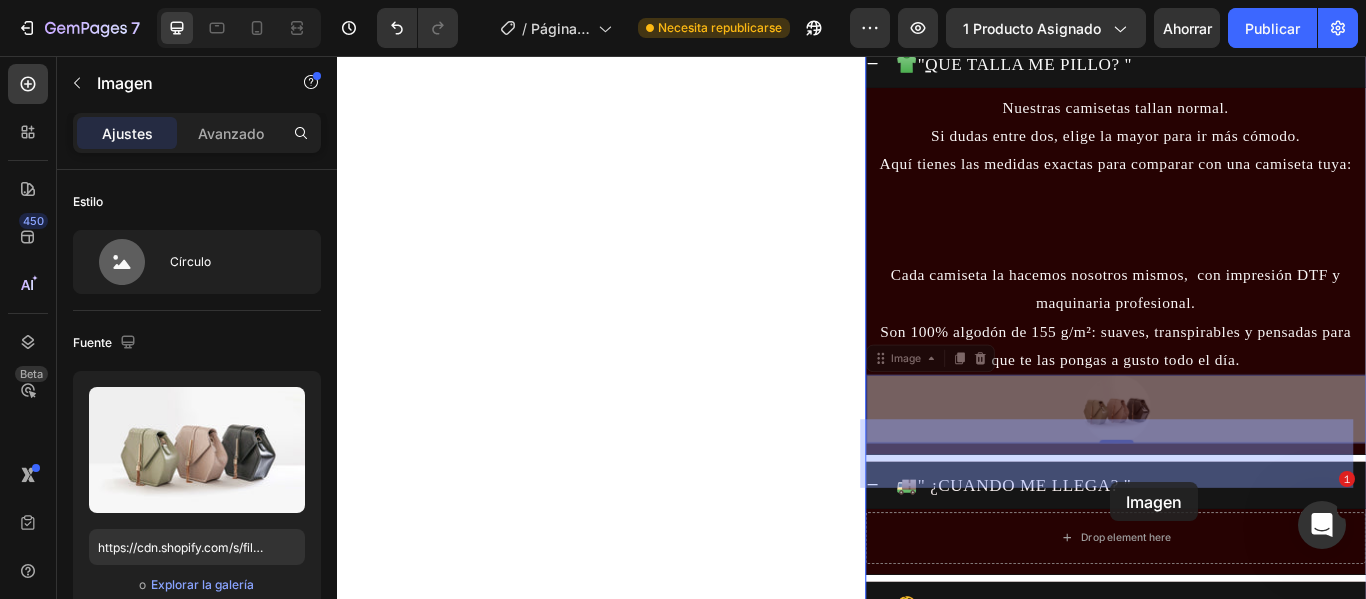 click on "Header   1 camiseta por 29€ 🔥  Llévate  2  por solo  45€ 👕 Elige 2 entre 5 diseños exclusivos Camisetas que no pasan desapercibidas. Text Block
Product Images Text Block MODELOS A ELEGIR CUERNOS ROCK CUERNOS ROCK CUERNOS ROCK RASPA ROCK RASPA ROCK RASPA ROCK TU OPINIÓN TU OPINIÓN TU OPINIÓN DESTINO CANALLA DESTINO CANALLA DESTINO CANALLA MUÑECO DE TRAPO MUÑECO DE TRAPO MUÑECO DE TRAPO TALLA S S S M M M L L L XL XL XL 2XL 2XL 2XL 3XL 3XL 3XL 4XL 4XL 4XL Product Variants & Swatches
AGREGAR AL CARRITO Add to Cart COMPRAR AHORA Dynamic Checkout
Recuerda: Llévate  2 camisetas por solo 45€
✅ Envío 48–72h desde España
✅ Pack 2x45€, sin trampa ni letra pequeña
✅ Diseños canallas que no verás en Zara
✅ ¿Dudas? Escríbenos a  pintacanalla@gmail.com
Custom Code Image   — Clara M. (Madrid)  Text Block Icon Icon Icon Icon Icon Icon List Row
👕     " Q Image Text Block" at bounding box center [937, 2600] 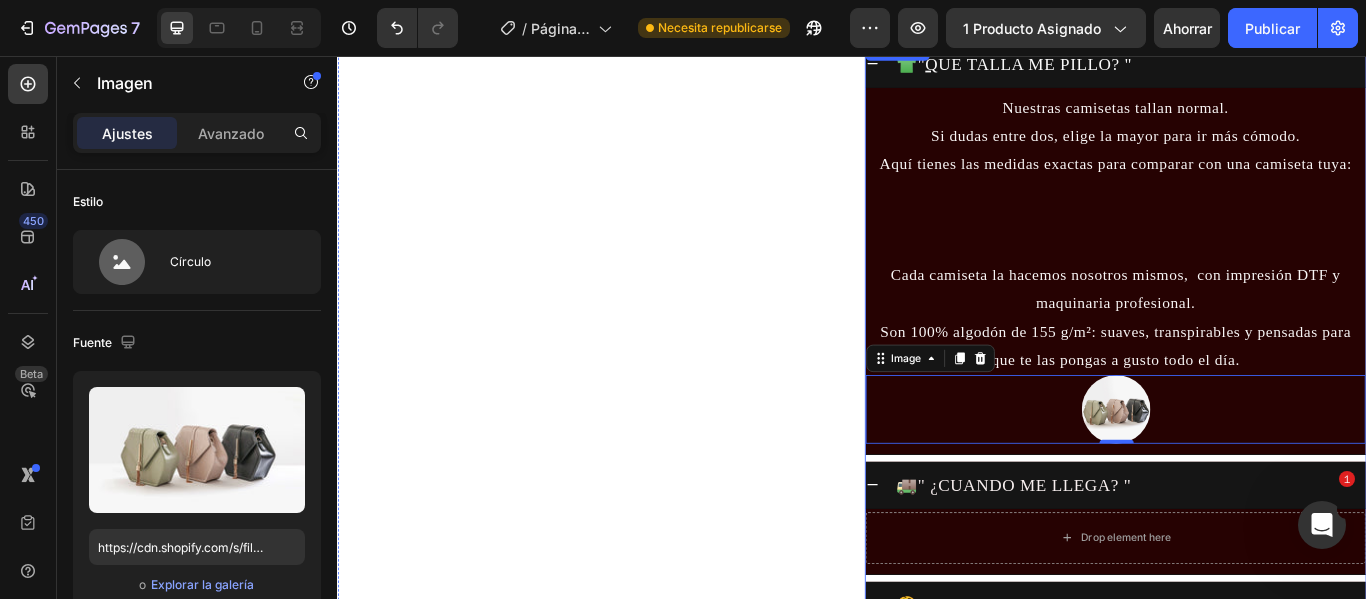 scroll, scrollTop: 1523, scrollLeft: 0, axis: vertical 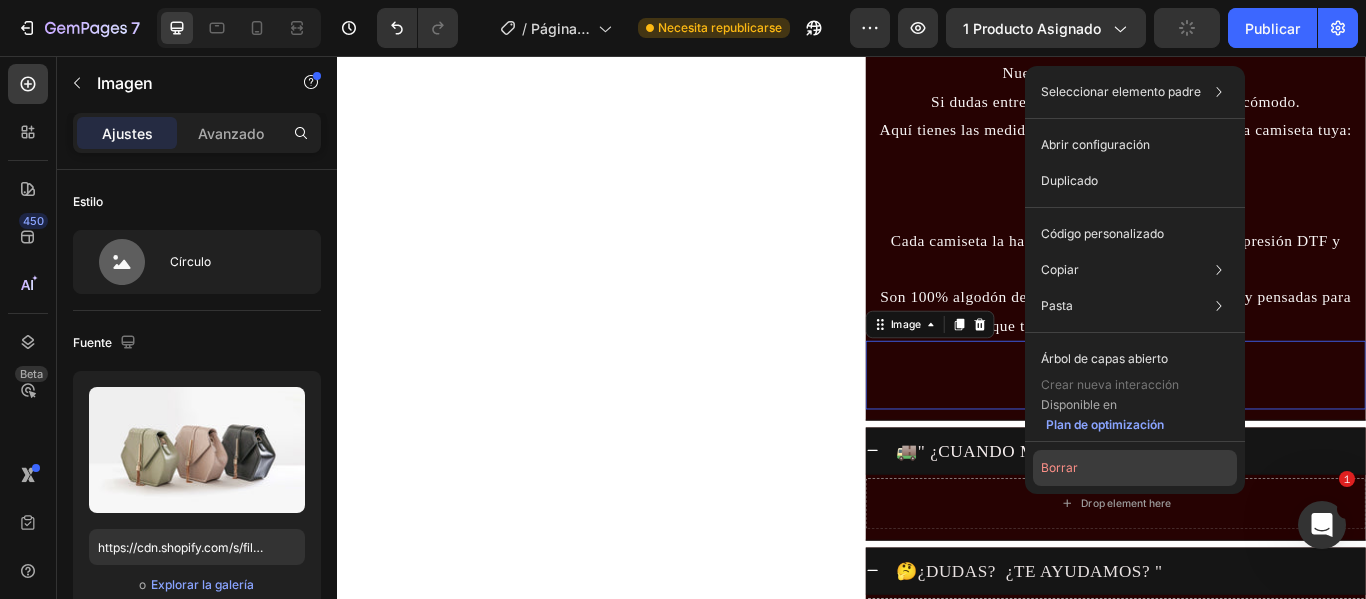 click on "Borrar" 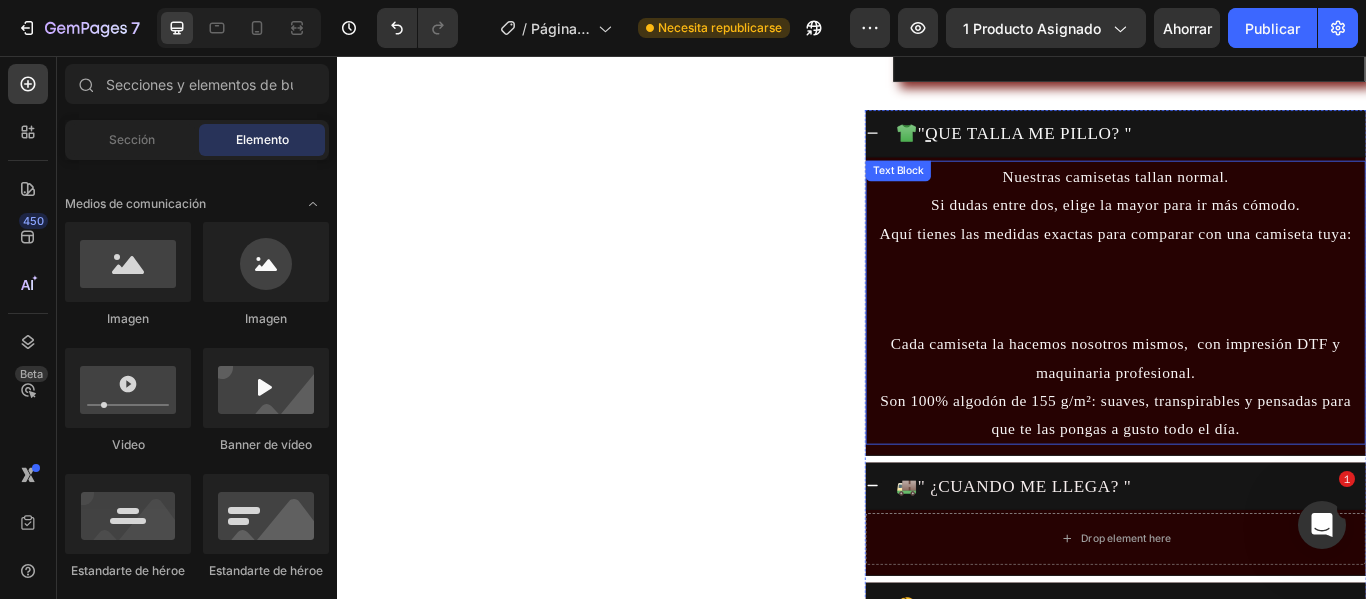 scroll, scrollTop: 1323, scrollLeft: 0, axis: vertical 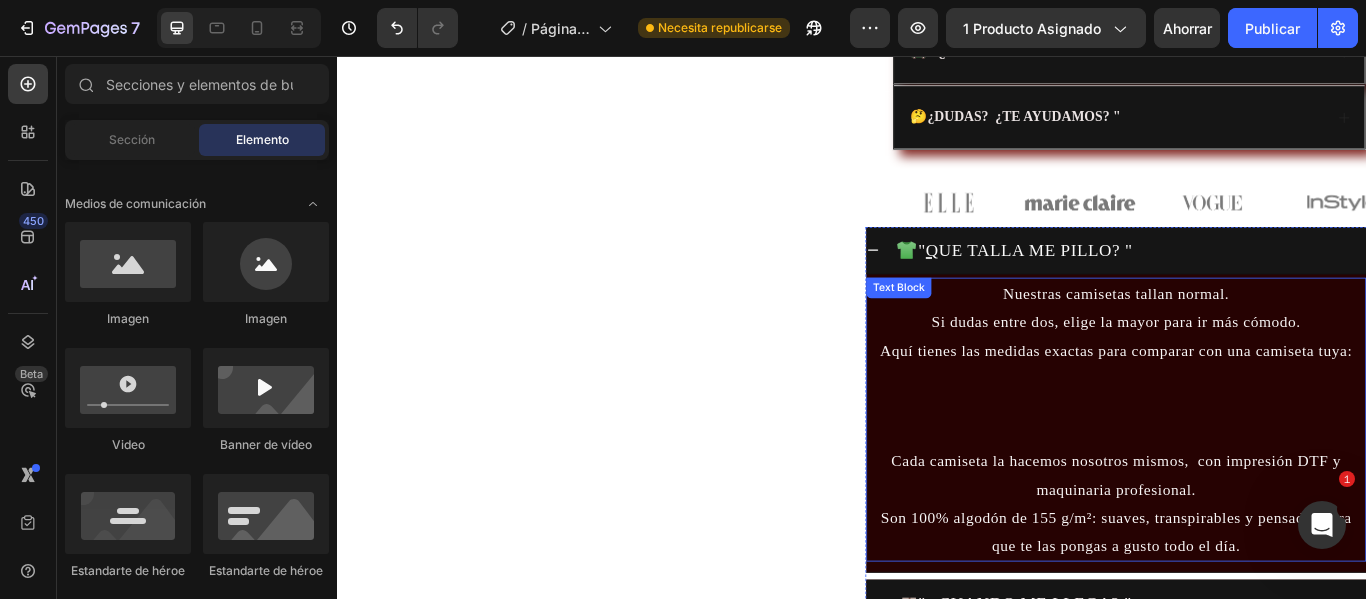 click at bounding box center [1244, 495] 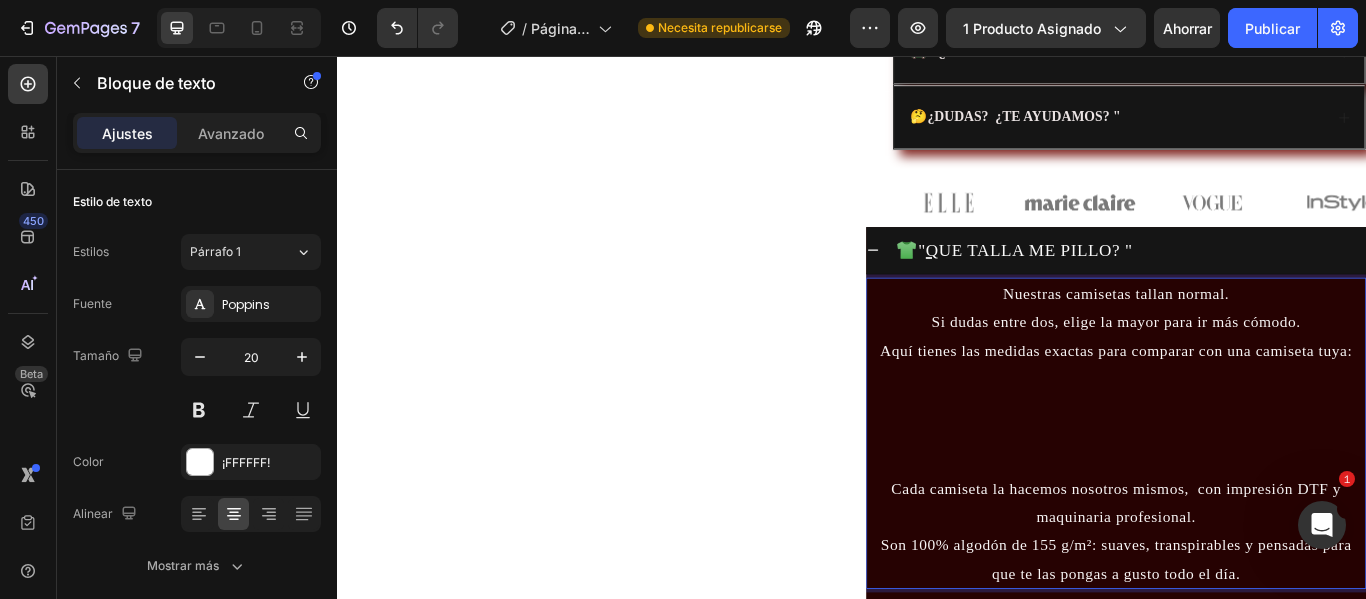 click on "Cada camiseta la hacemos nosotros mismos,  con impresión DTF y maquinaria profesional." at bounding box center [1244, 576] 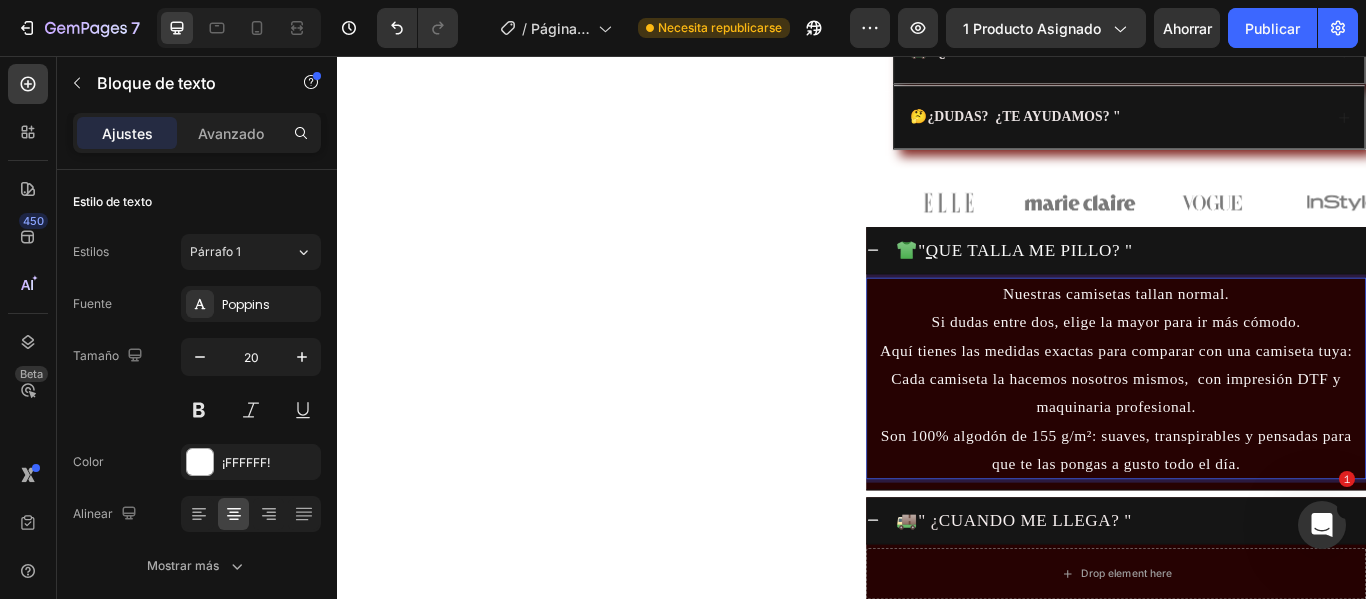 click on "Aquí tienes las medidas exactas para comparar con una camiseta tuya:" at bounding box center [1244, 399] 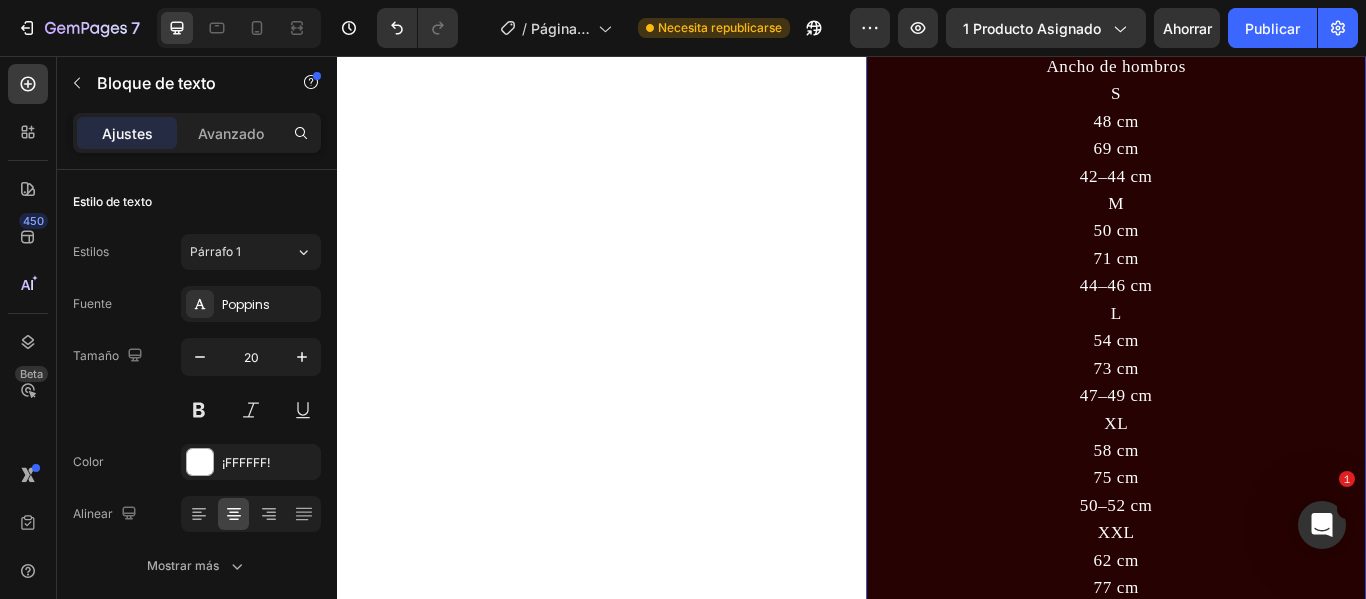 scroll, scrollTop: 1515, scrollLeft: 0, axis: vertical 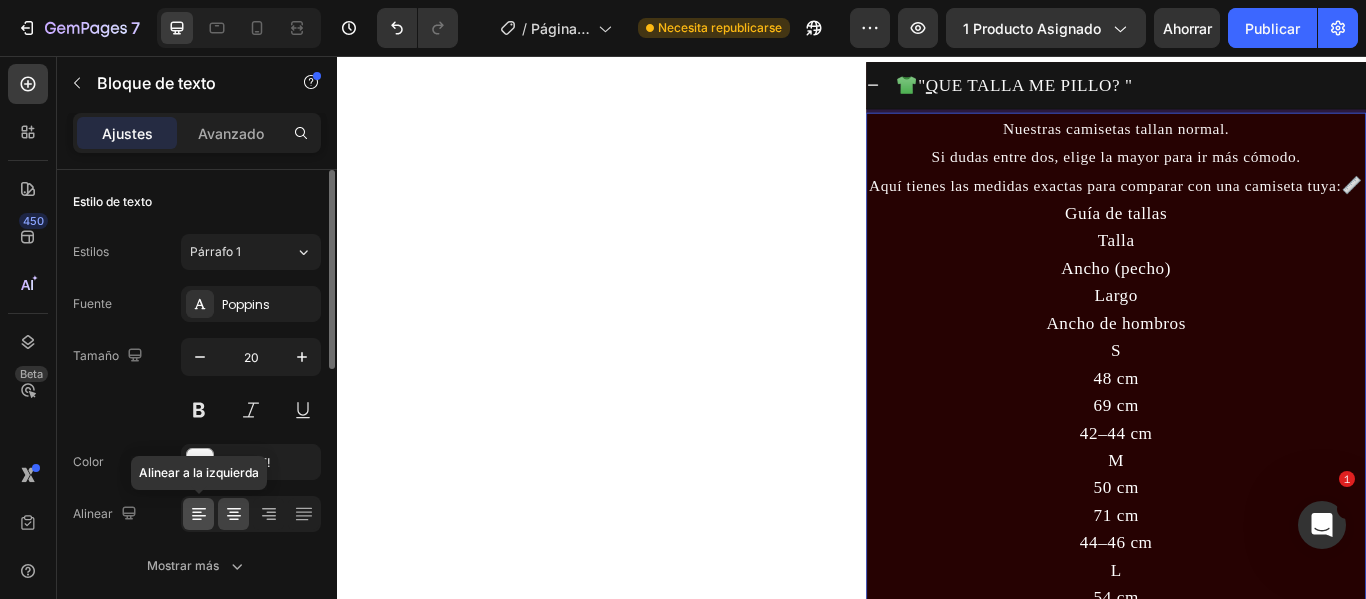 click 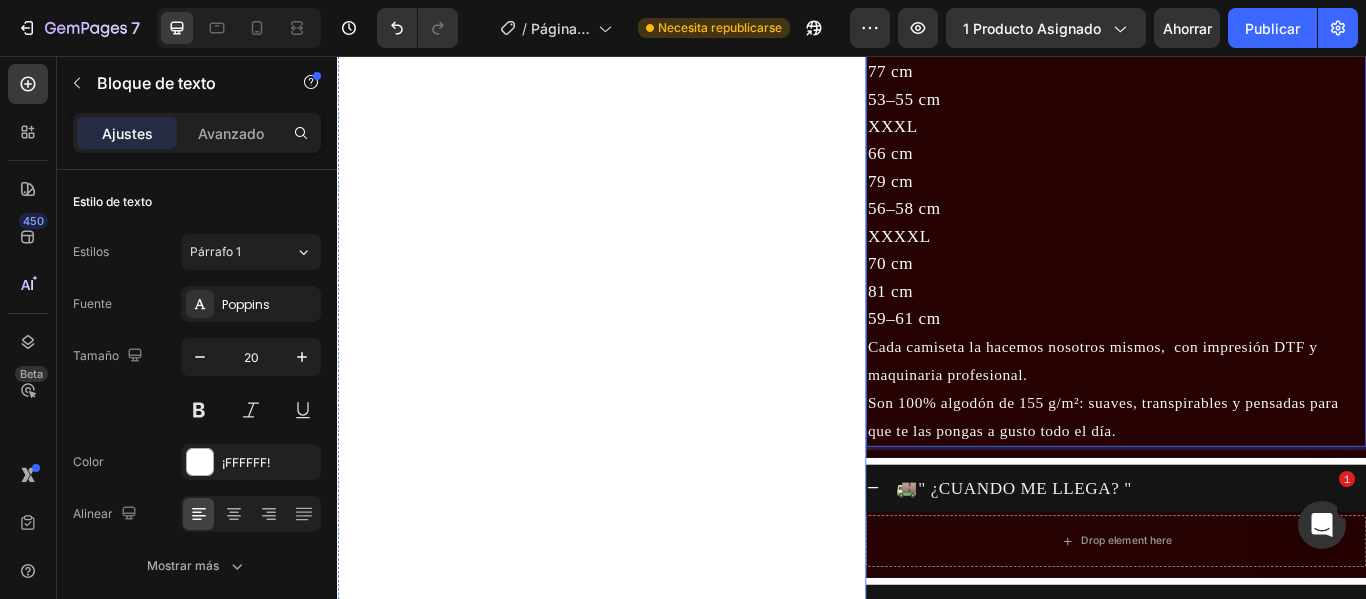 scroll, scrollTop: 2415, scrollLeft: 0, axis: vertical 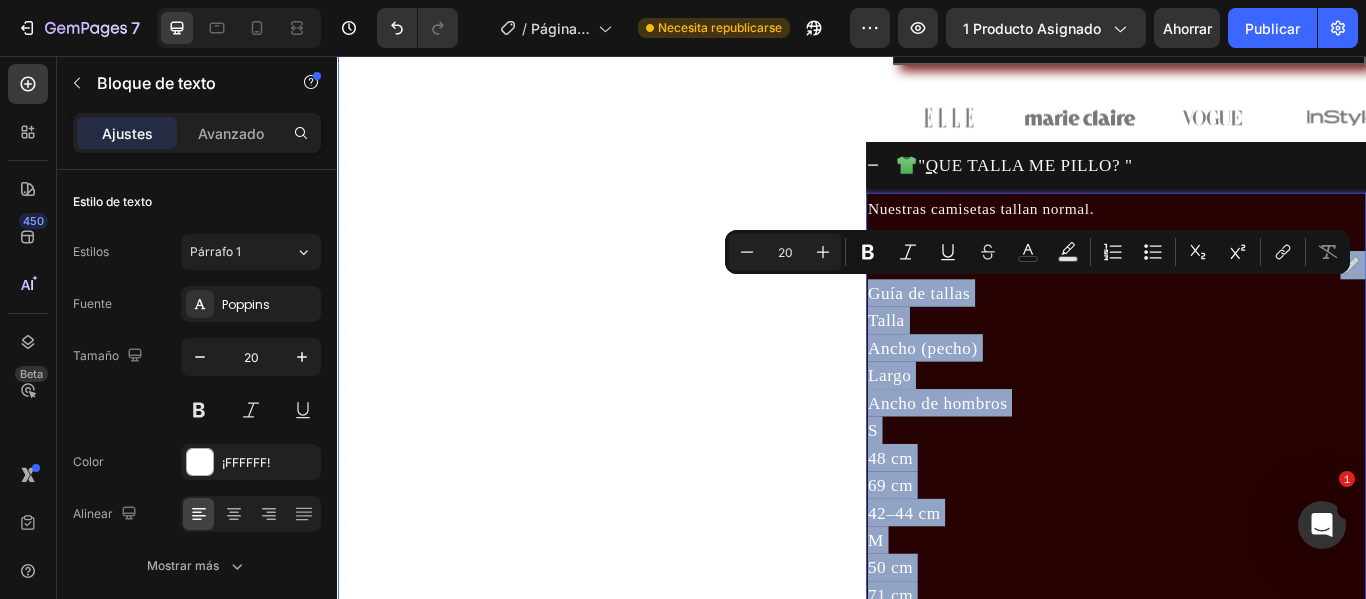 drag, startPoint x: 1035, startPoint y: 354, endPoint x: 941, endPoint y: 334, distance: 96.10411 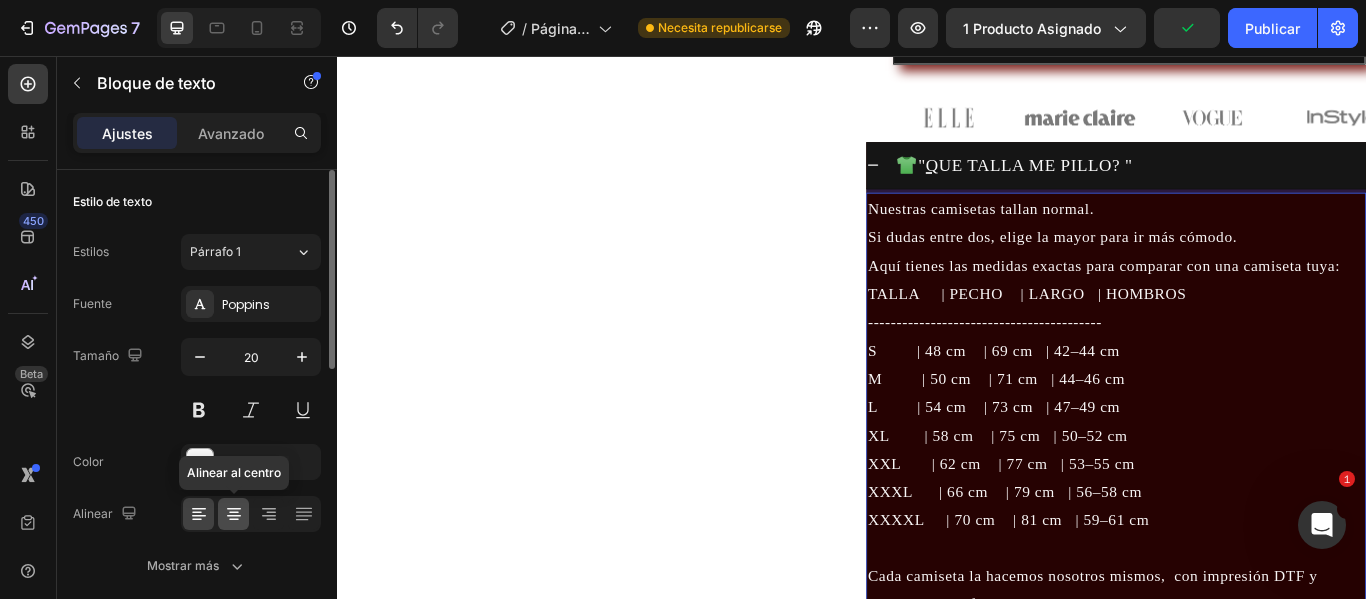 click 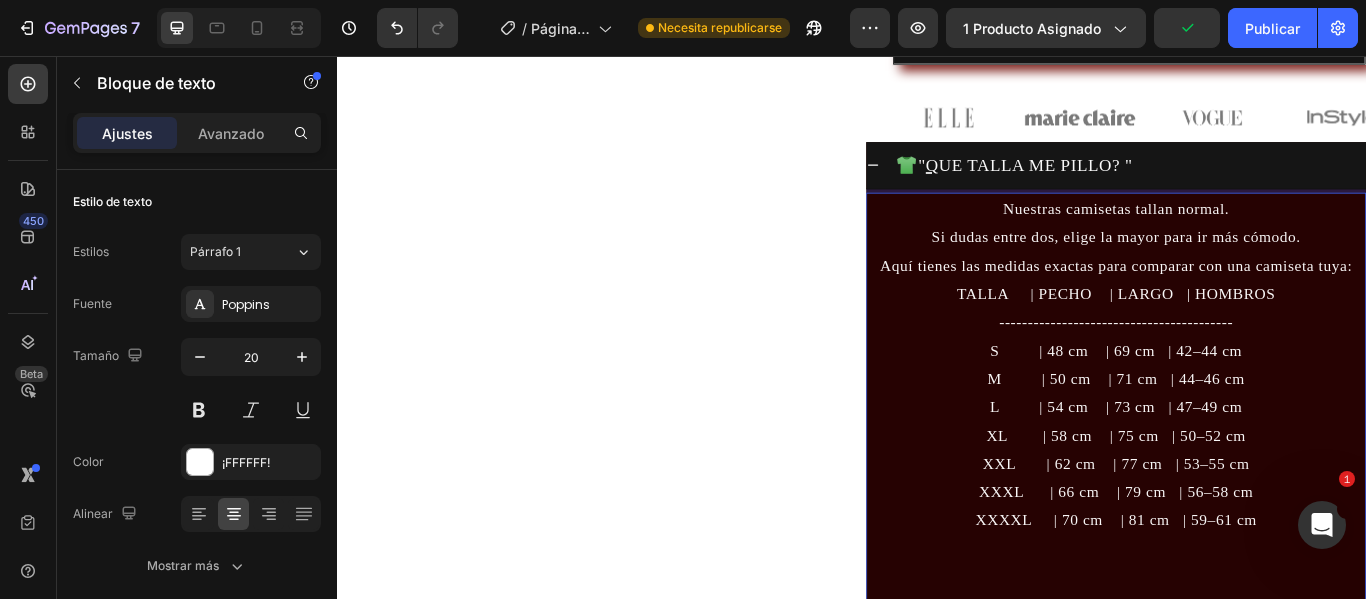 click on "S         | 48 cm    | 69 cm   | 42–44 cm" at bounding box center [1245, 399] 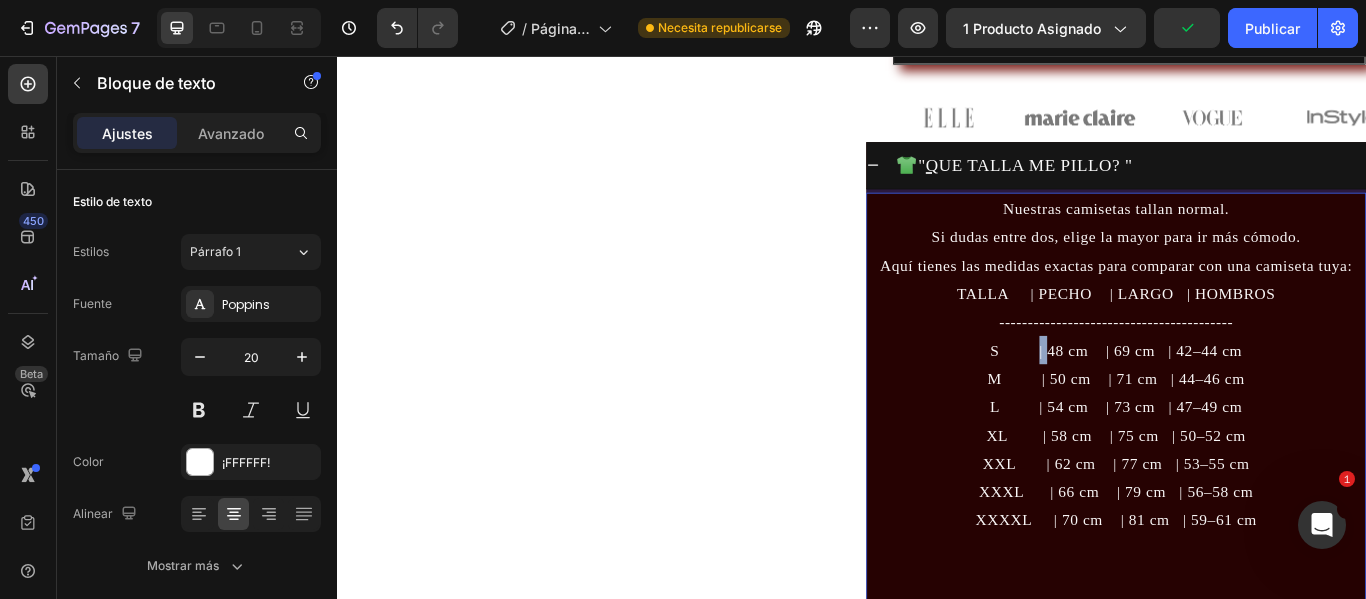 click on "S         | 48 cm    | 69 cm   | 42–44 cm" at bounding box center [1245, 399] 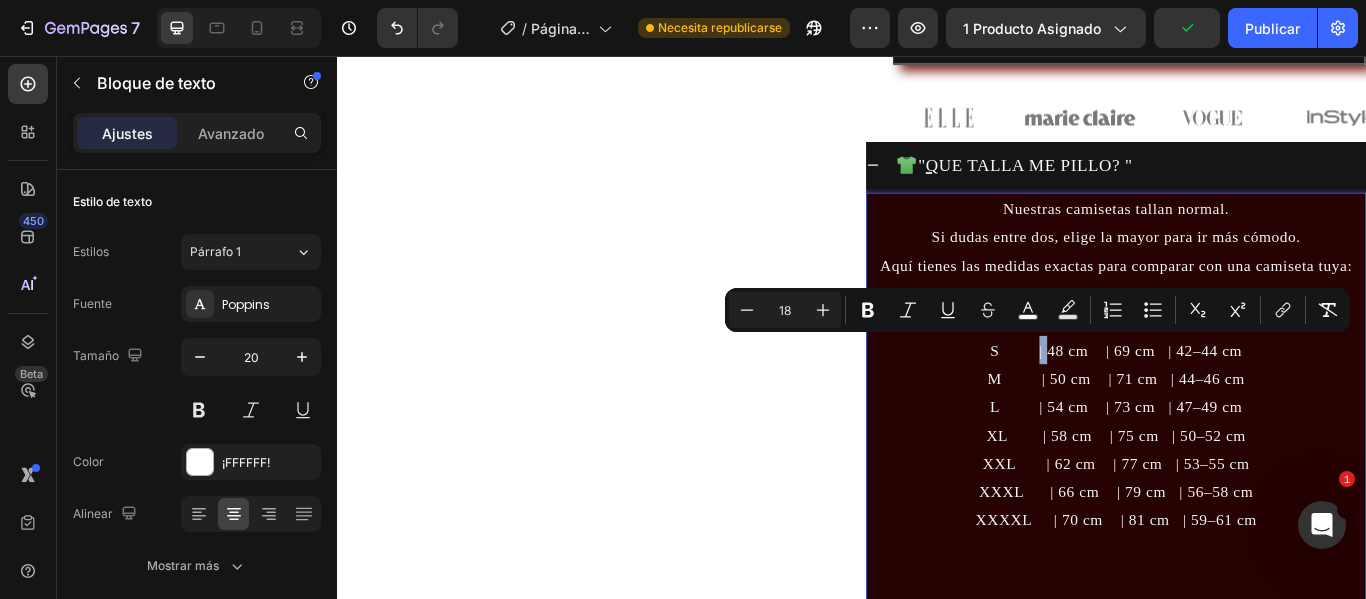 click on "S         | 48 cm    | 69 cm   | 42–44 cm" at bounding box center [1245, 399] 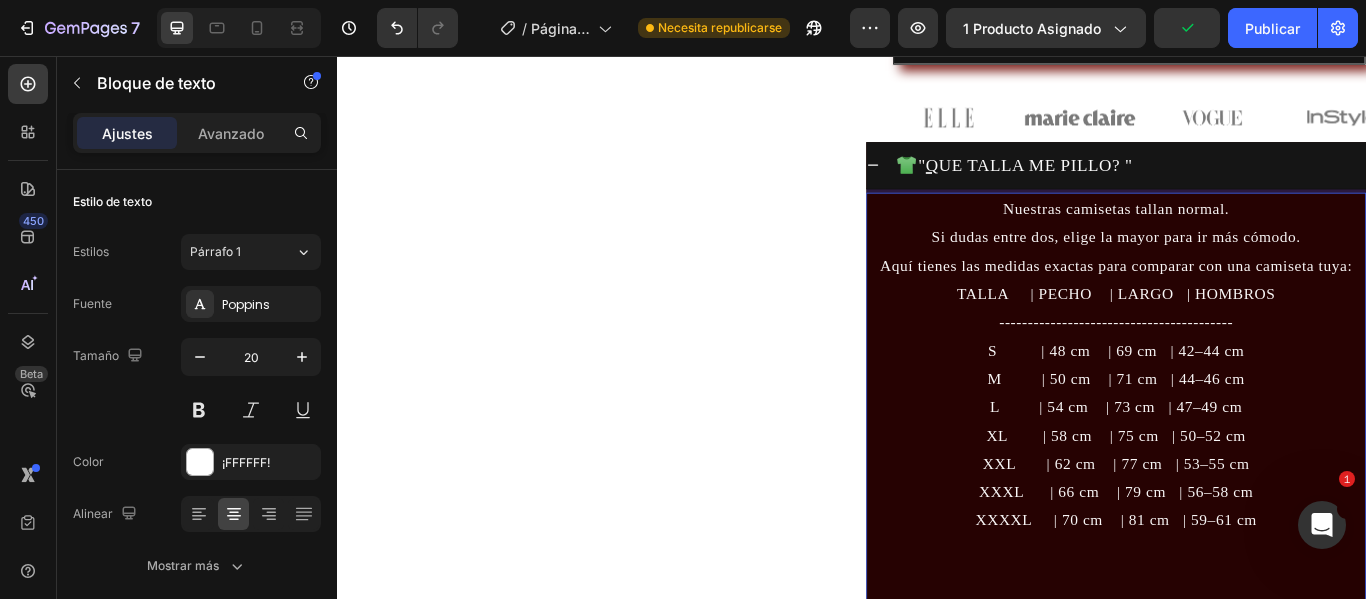 click on "XXL       | 62 cm    | 77 cm   | 53–55 cm" at bounding box center [1244, 531] 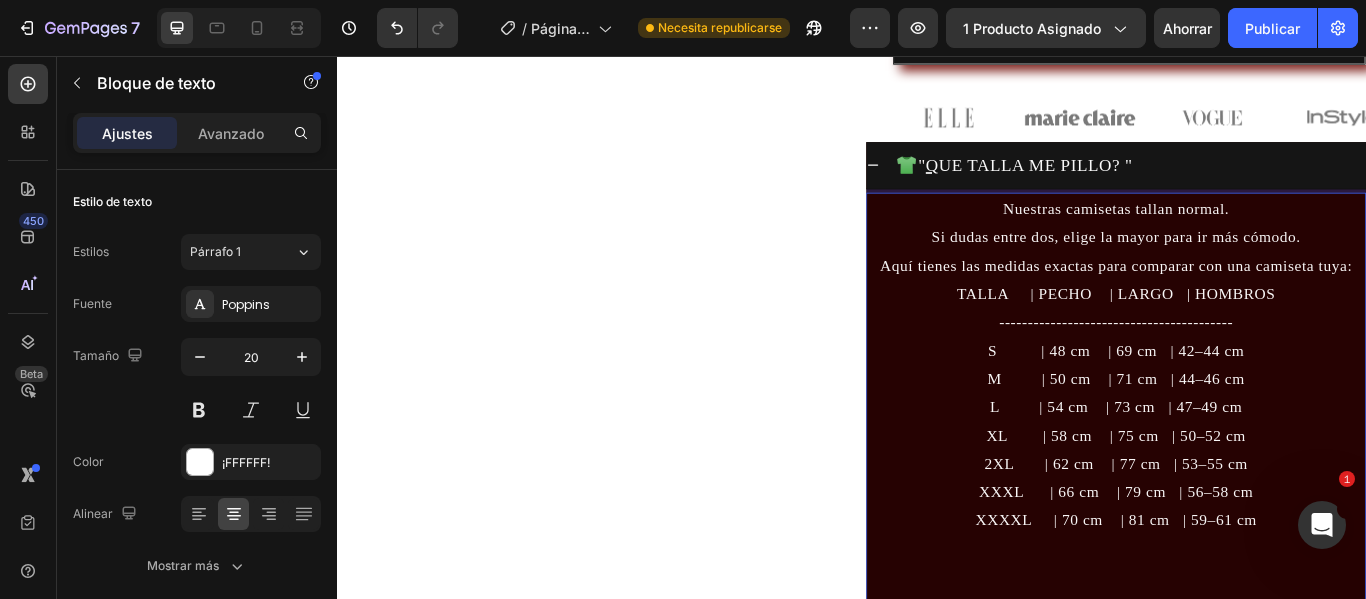 click on "XXXL      | 66 cm    | 79 cm   | 56–58 cm" at bounding box center (1245, 564) 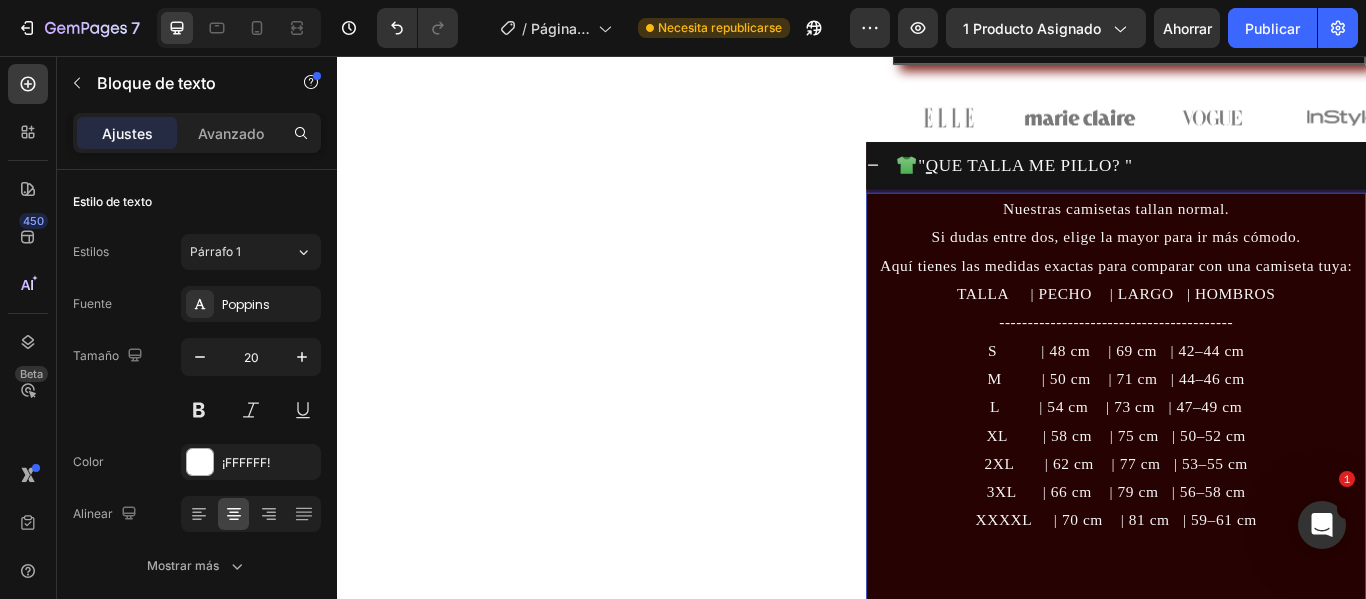 click on "XXXXL     | 70 cm    | 81 cm   | 59–61 cm" at bounding box center (1244, 597) 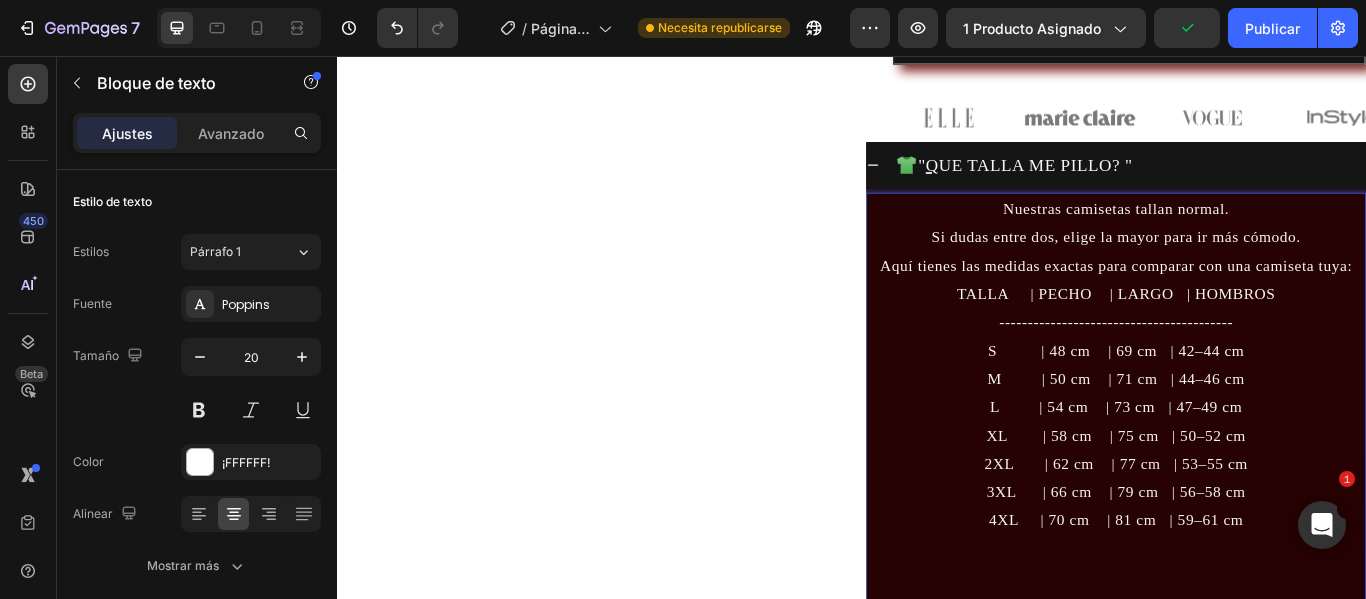 click on "L         | 54 cm    | 73 cm   | 47–49 cm" at bounding box center (1244, 465) 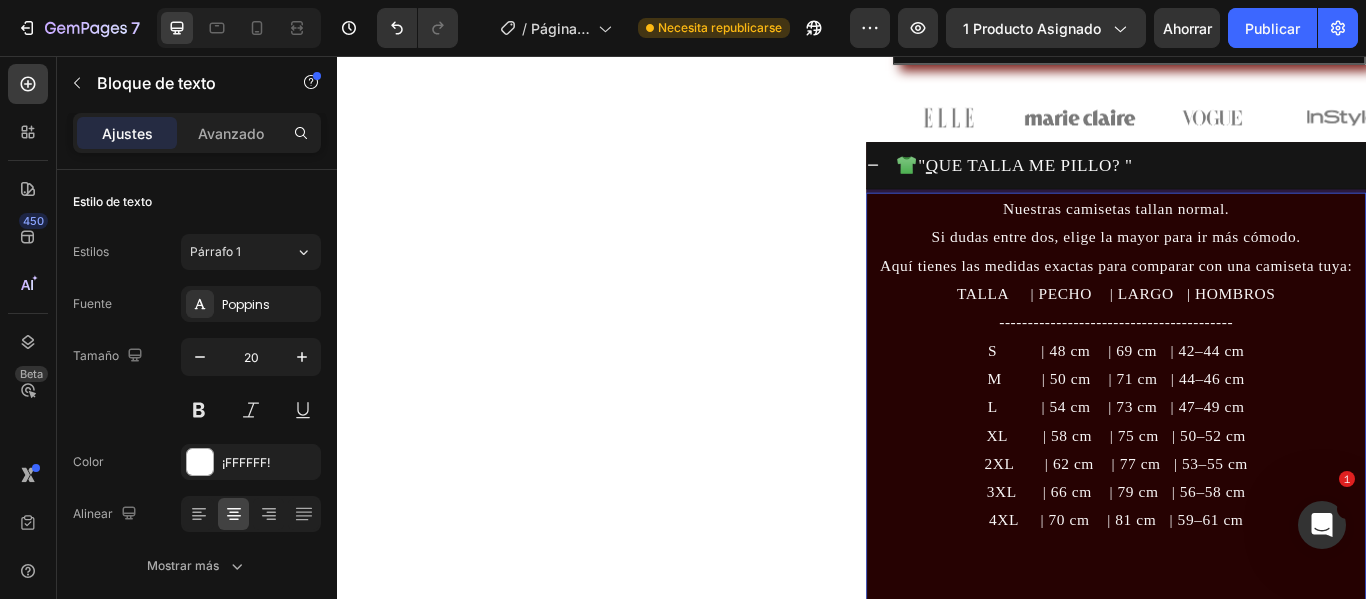 click on "4XL     | 70 cm    | 81 cm   | 59–61 cm" at bounding box center [1244, 597] 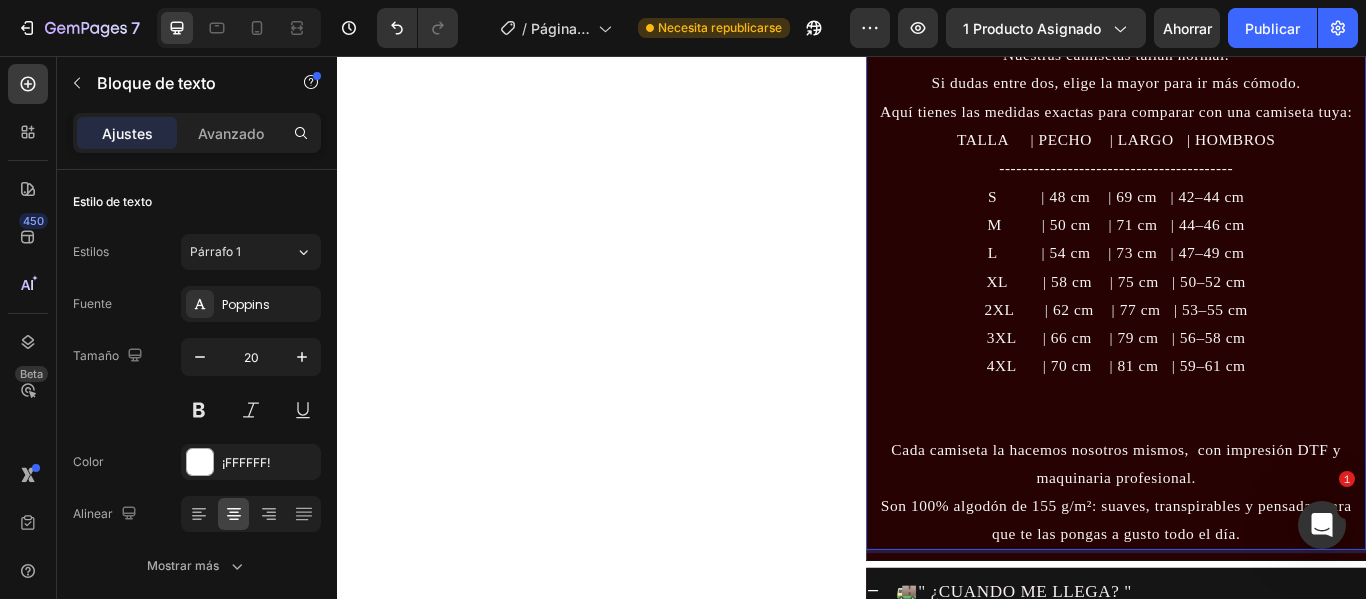 scroll, scrollTop: 1622, scrollLeft: 0, axis: vertical 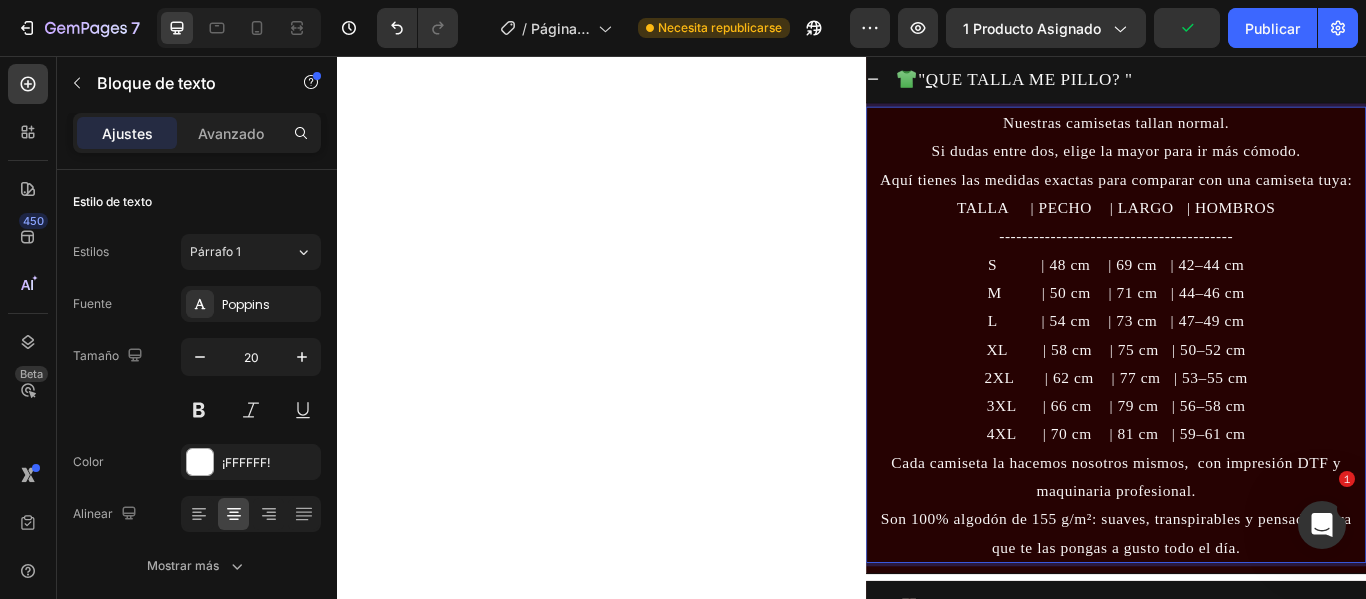 click on "S          | 48 cm    | 69 cm   | 42–44 cm" at bounding box center [1244, 299] 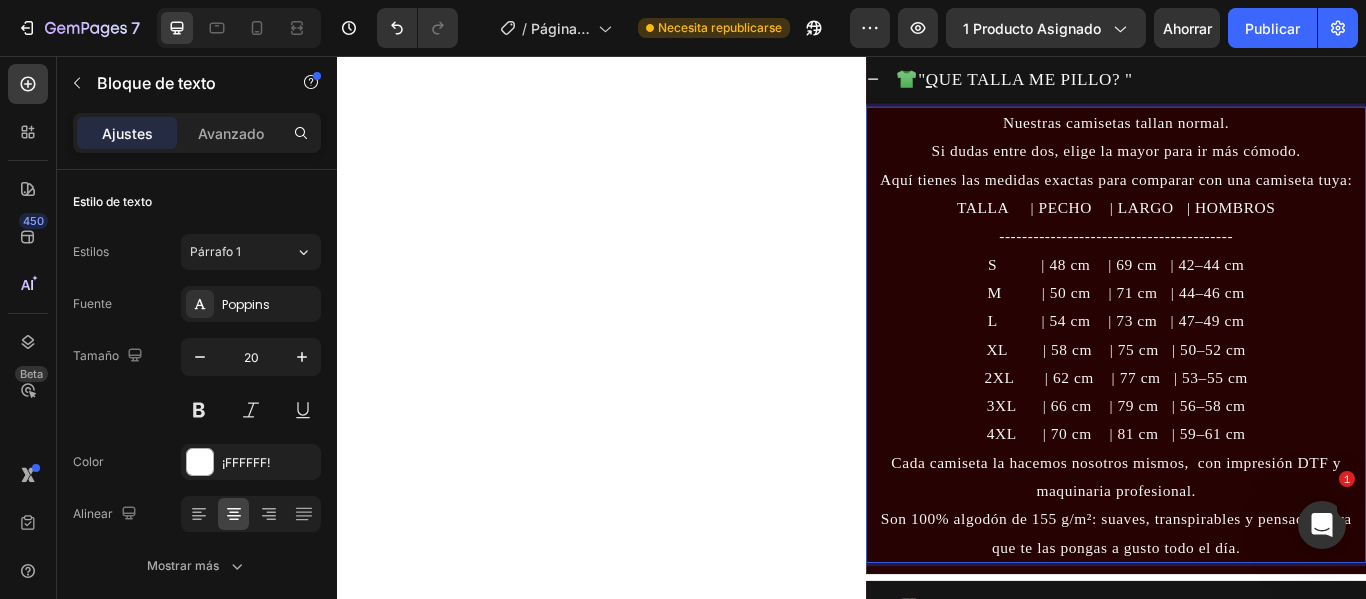 click on "TALLA     | PECHO    | LARGO   | HOMBROS ----------------------------------------- S          | 48 cm    | 69 cm   | 42–44 cm M         | 50 cm    | 71 cm   | 44–46 cm L          | 54 cm    | 73 cm   | 47–49 cm XL        | 58 cm    | 75 cm   | 50–52 cm 2XL       | 62 cm    | 77 cm   | 53–55 cm" at bounding box center (1244, 331) 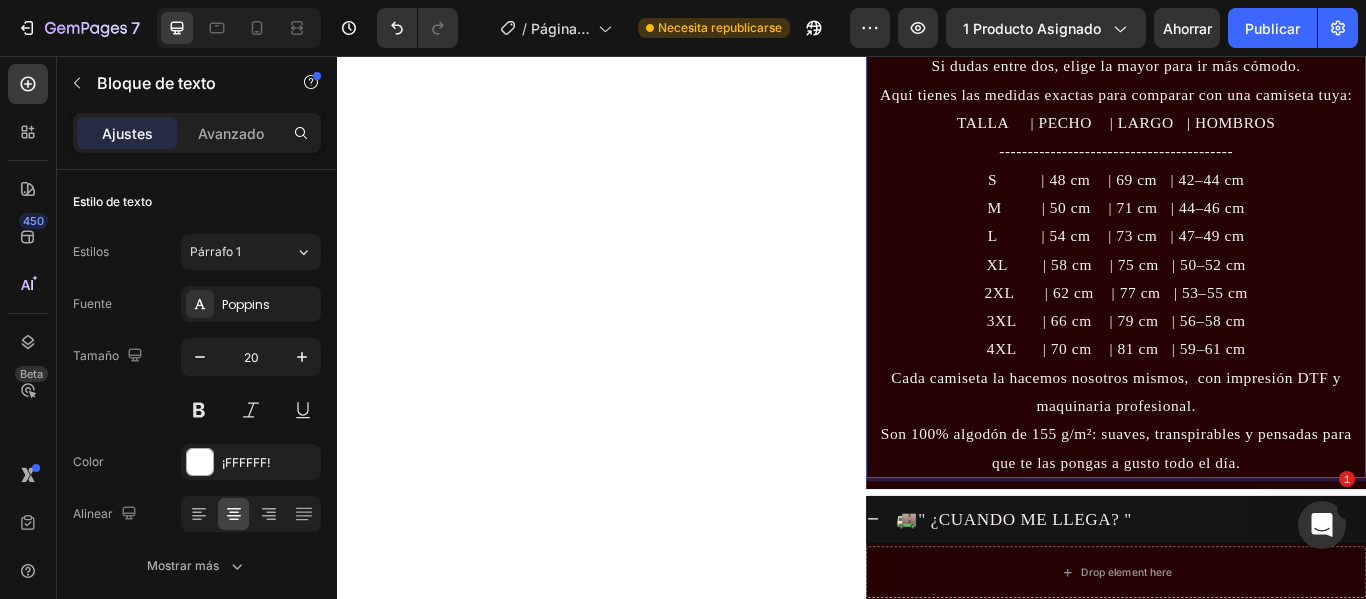 scroll, scrollTop: 1422, scrollLeft: 0, axis: vertical 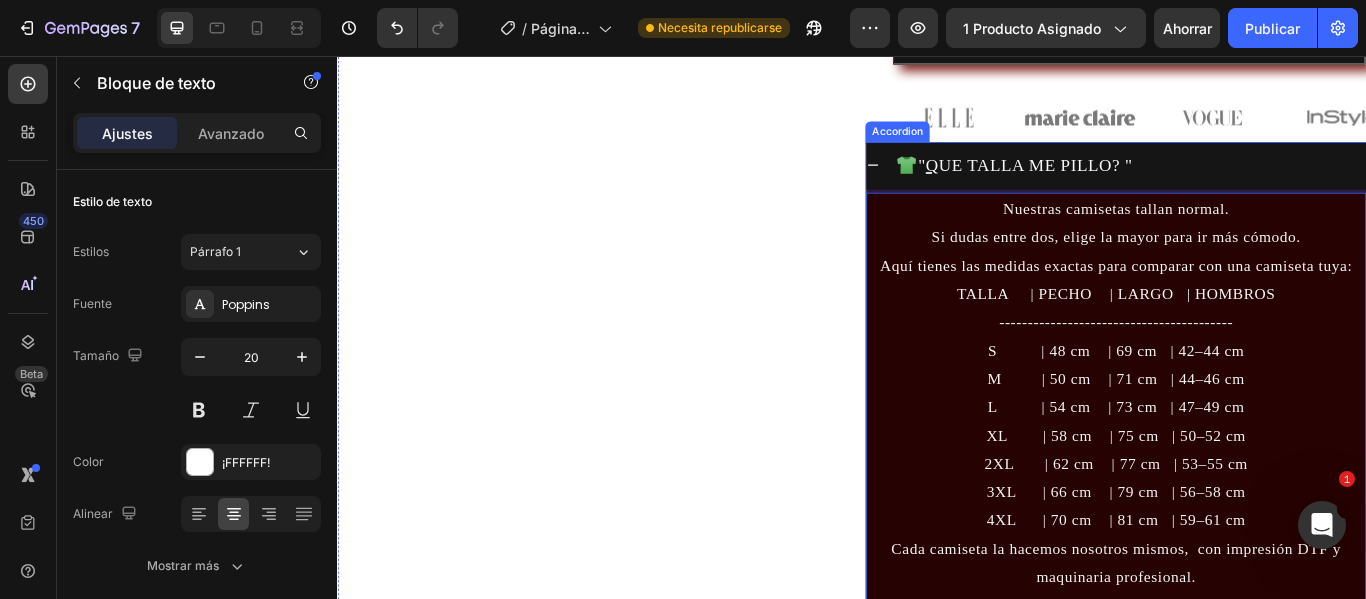 click on "Q UE TALLA ME PILLO? "" at bounding box center [1143, 183] 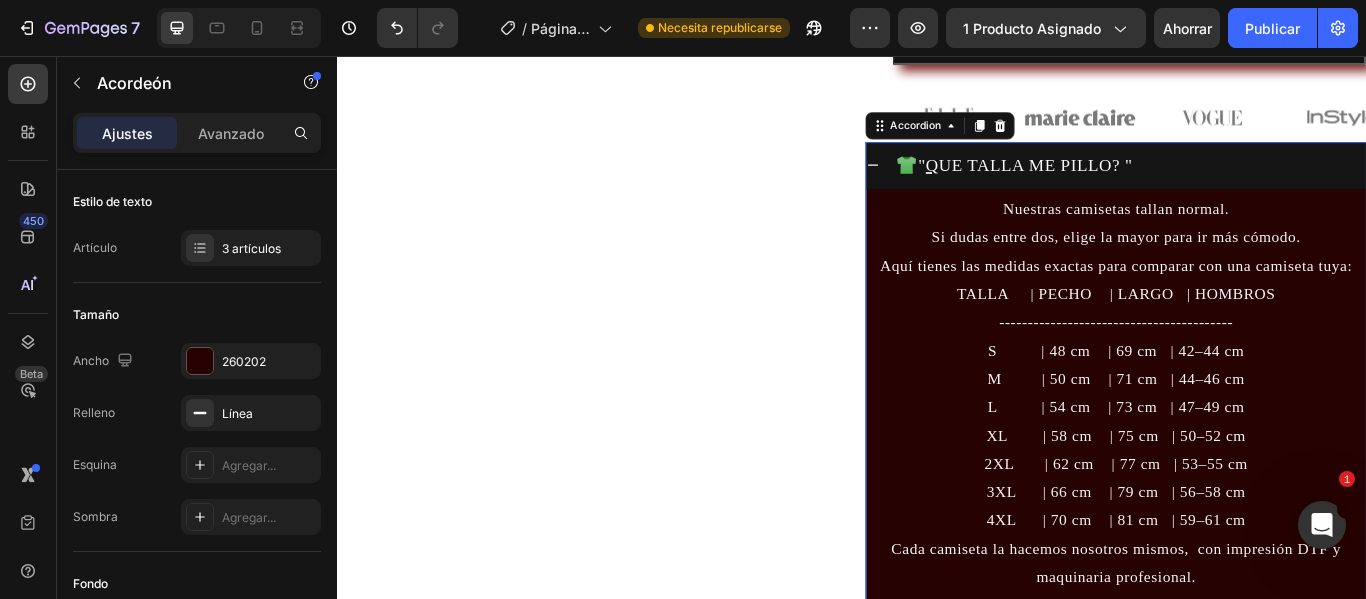 click on "👕    " Q UE TALLA ME PILLO? "" at bounding box center [1260, 183] 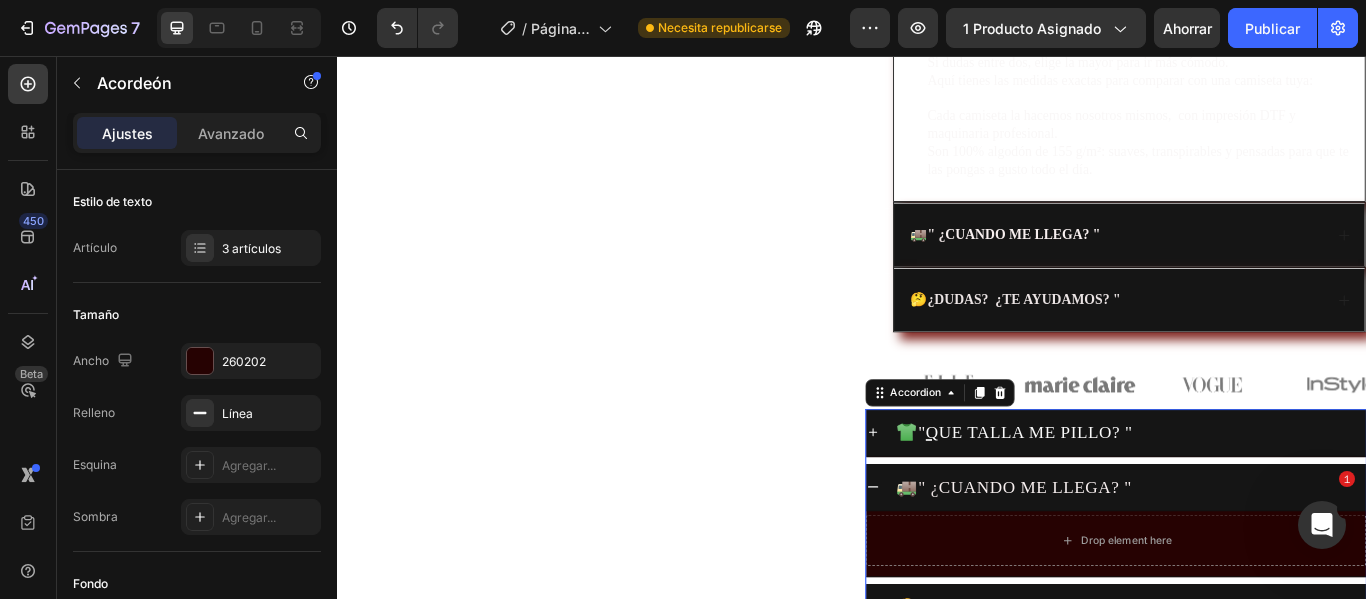 scroll, scrollTop: 1022, scrollLeft: 0, axis: vertical 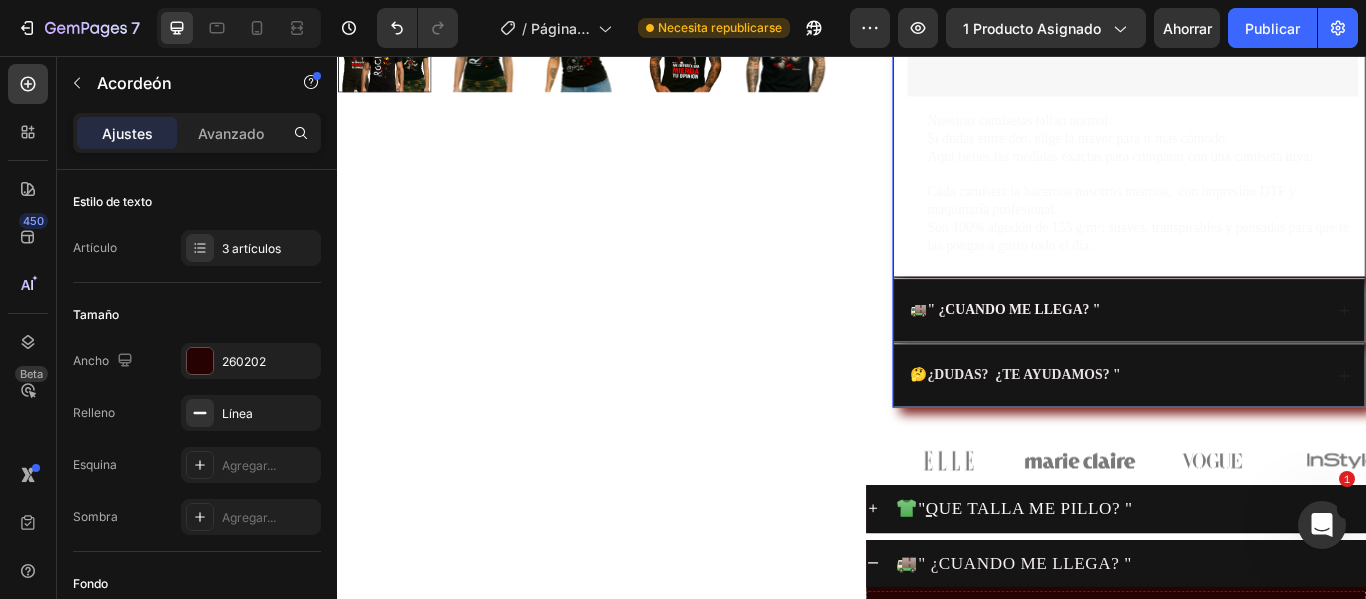click on "🚚   " ¿ CUANDO ME LLEGA? "" at bounding box center (1244, 352) 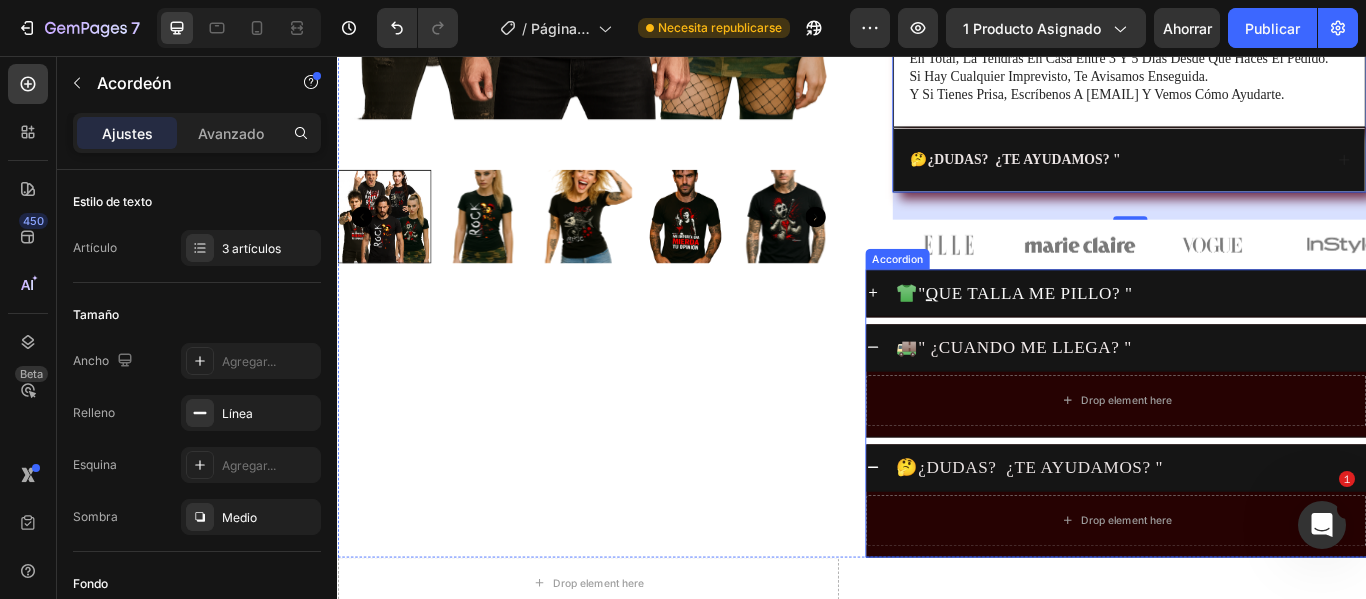 scroll, scrollTop: 622, scrollLeft: 0, axis: vertical 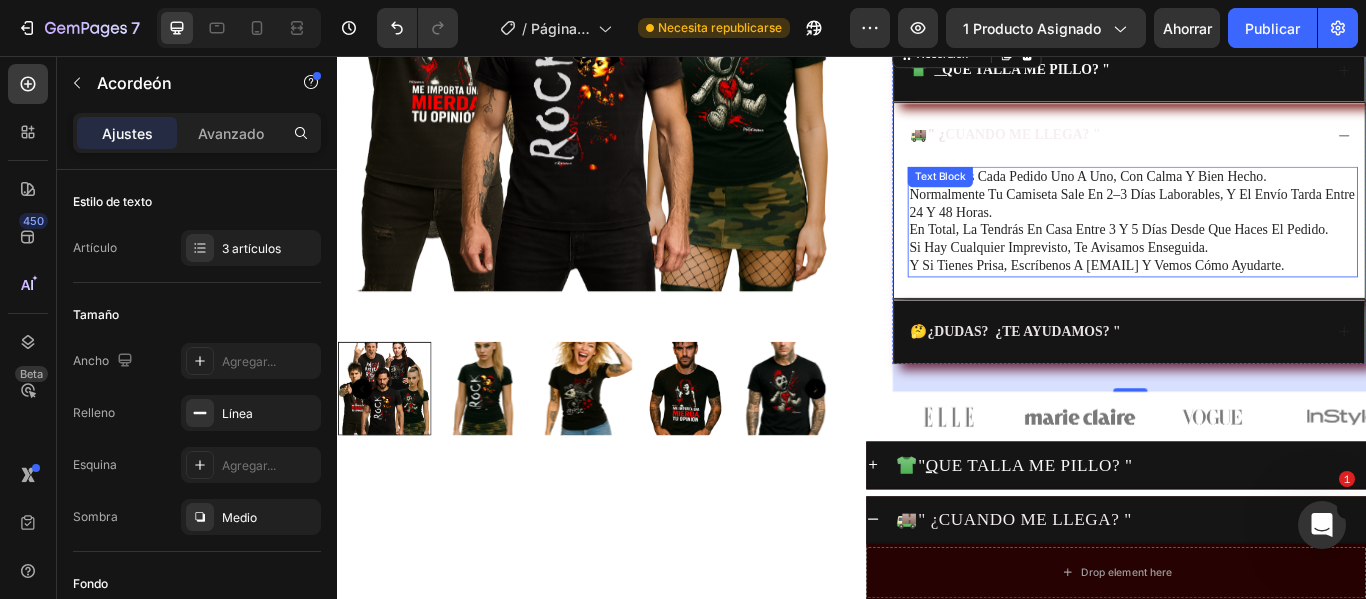 click on "Text Block" at bounding box center (1040, 197) 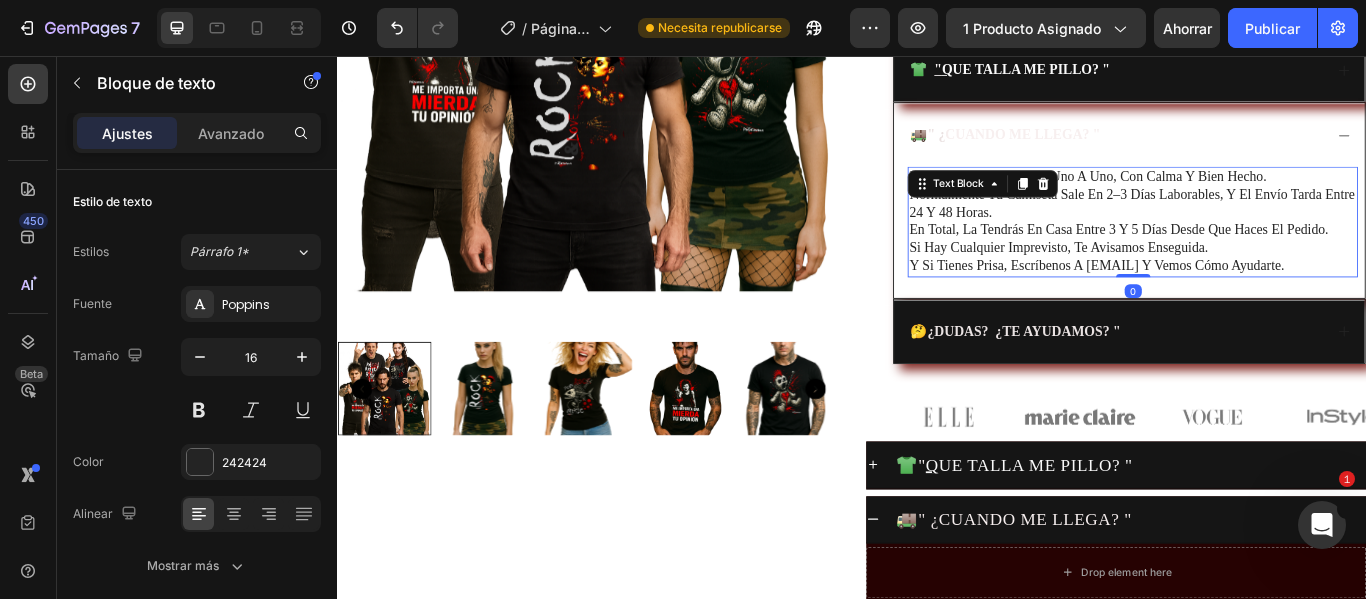 click on "si hay cualquier imprevisto, te avisamos enseguida. y si tienes prisa, escríbenos a pintacanalla@gmail.com y vemos cómo ayudarte." at bounding box center (1264, 291) 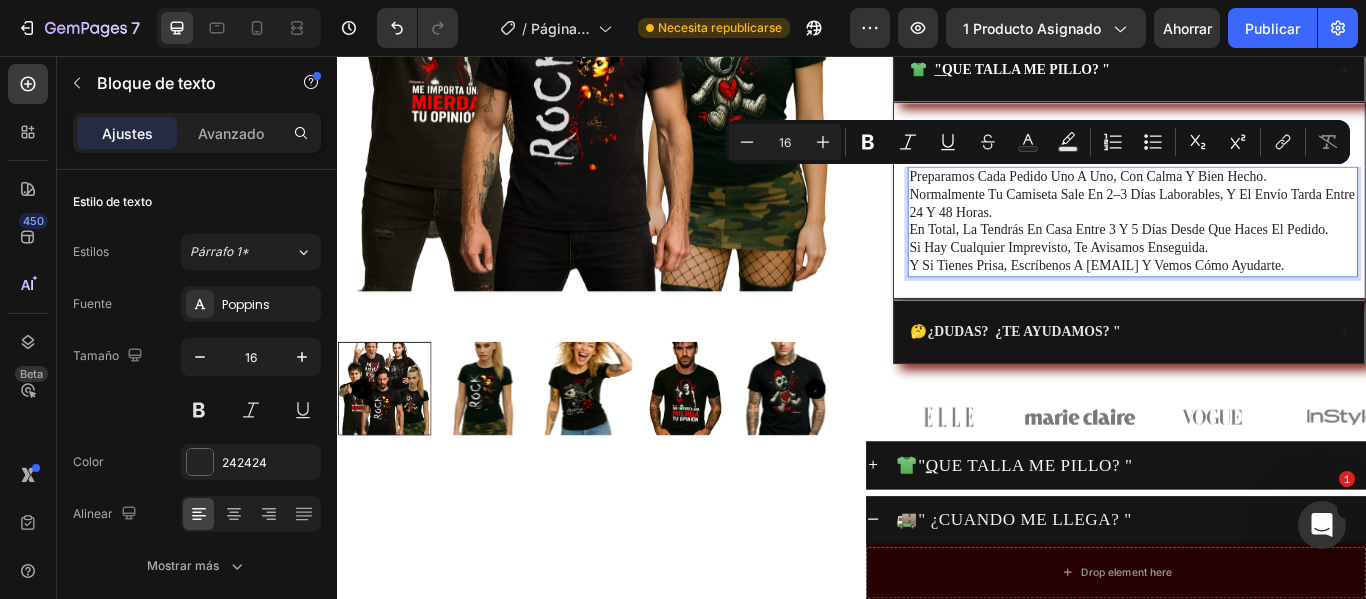 drag, startPoint x: 1091, startPoint y: 331, endPoint x: 998, endPoint y: 192, distance: 167.24234 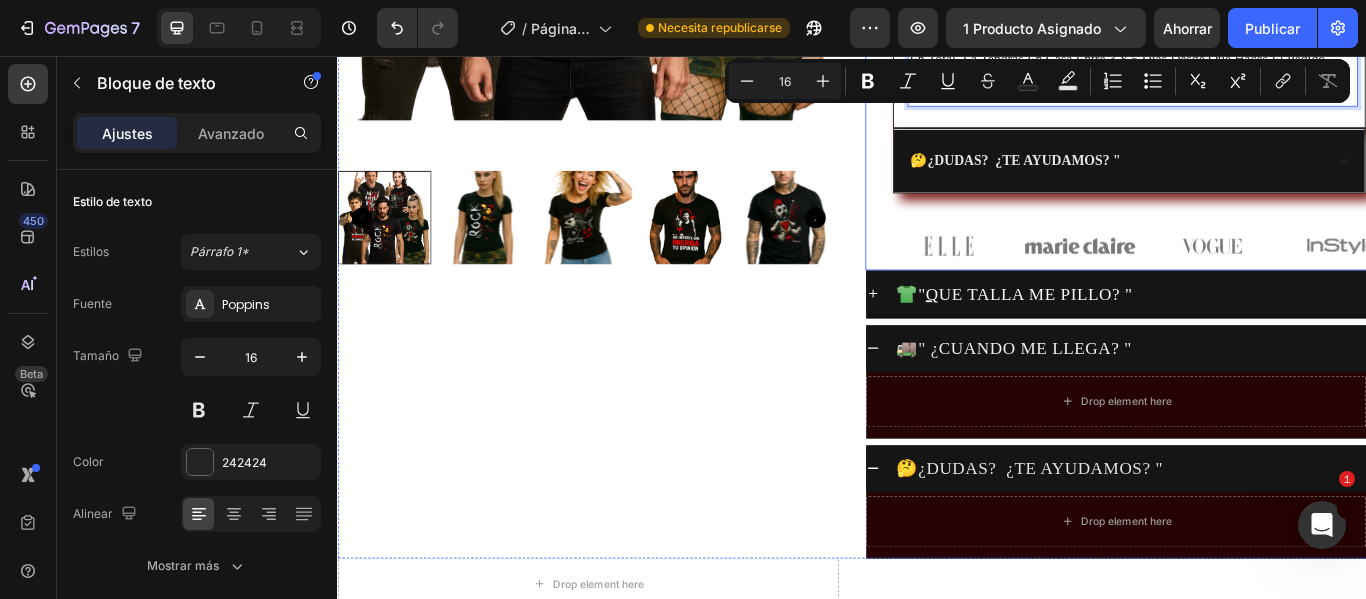 scroll, scrollTop: 822, scrollLeft: 0, axis: vertical 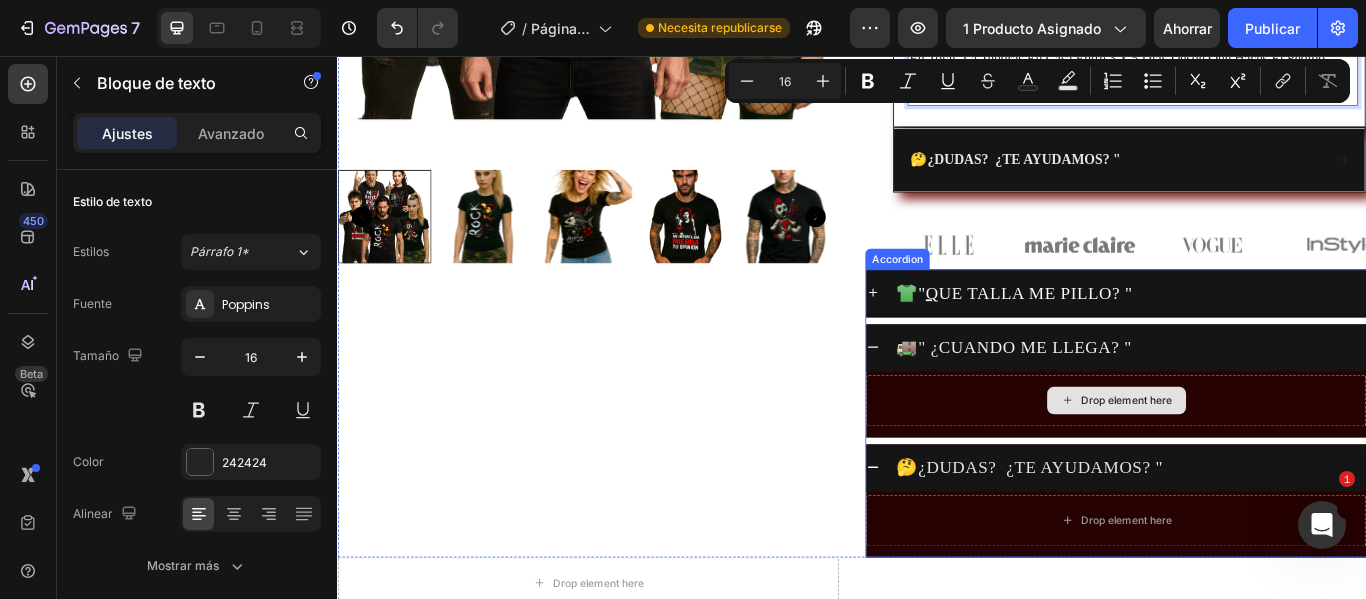 click on "Drop element here" at bounding box center (1244, 458) 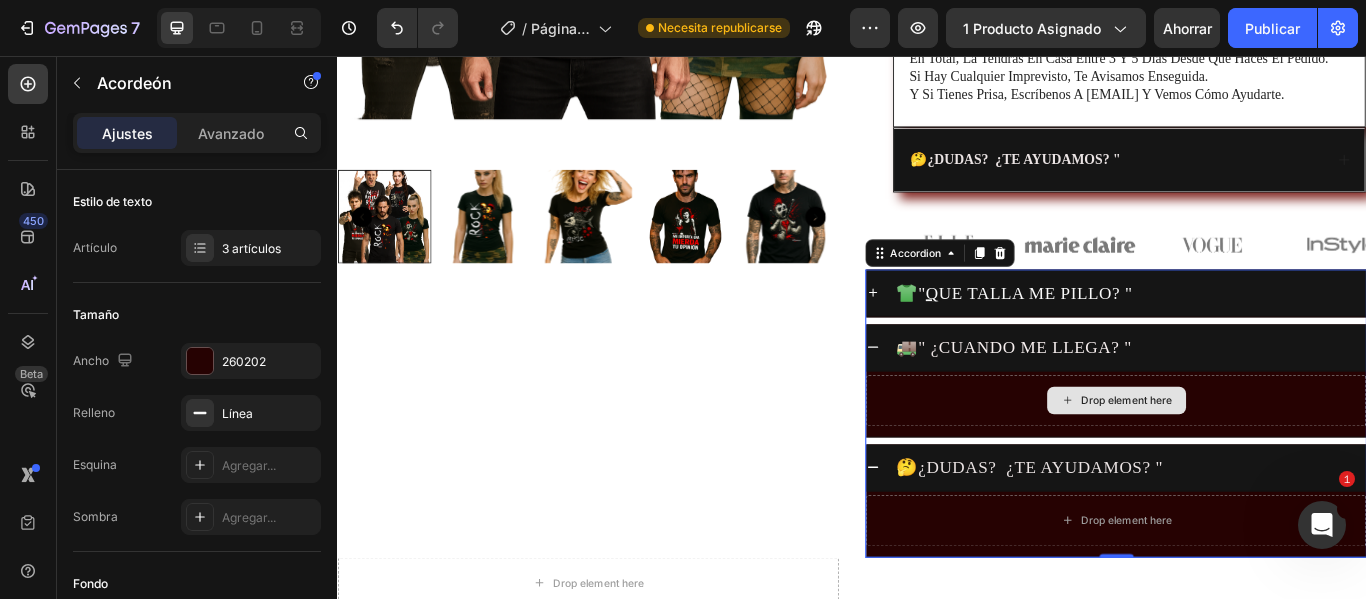click on "Drop element here" at bounding box center [1257, 458] 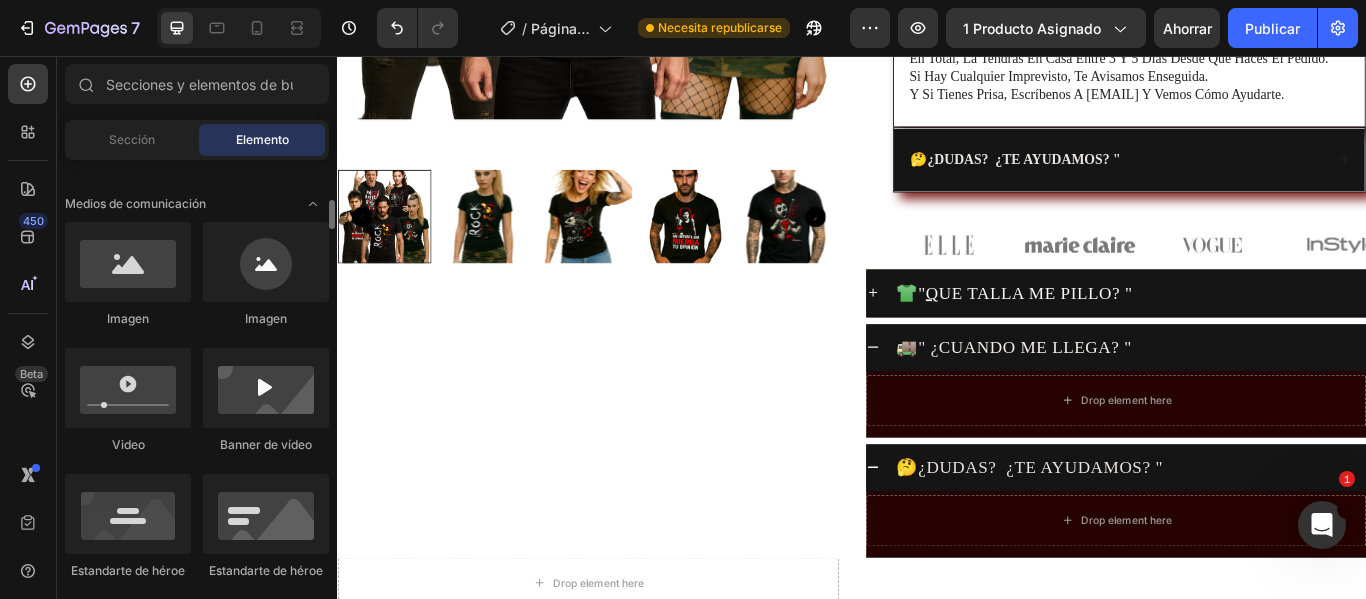 scroll, scrollTop: 800, scrollLeft: 0, axis: vertical 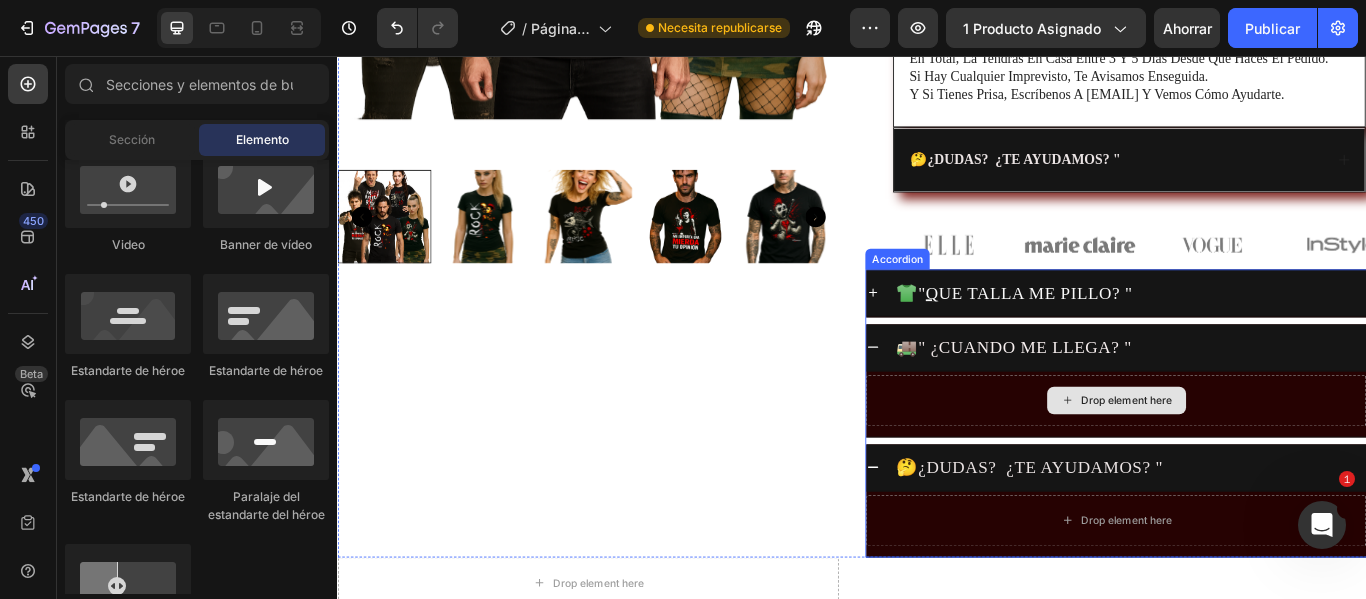 click on "Drop element here" at bounding box center [1244, 458] 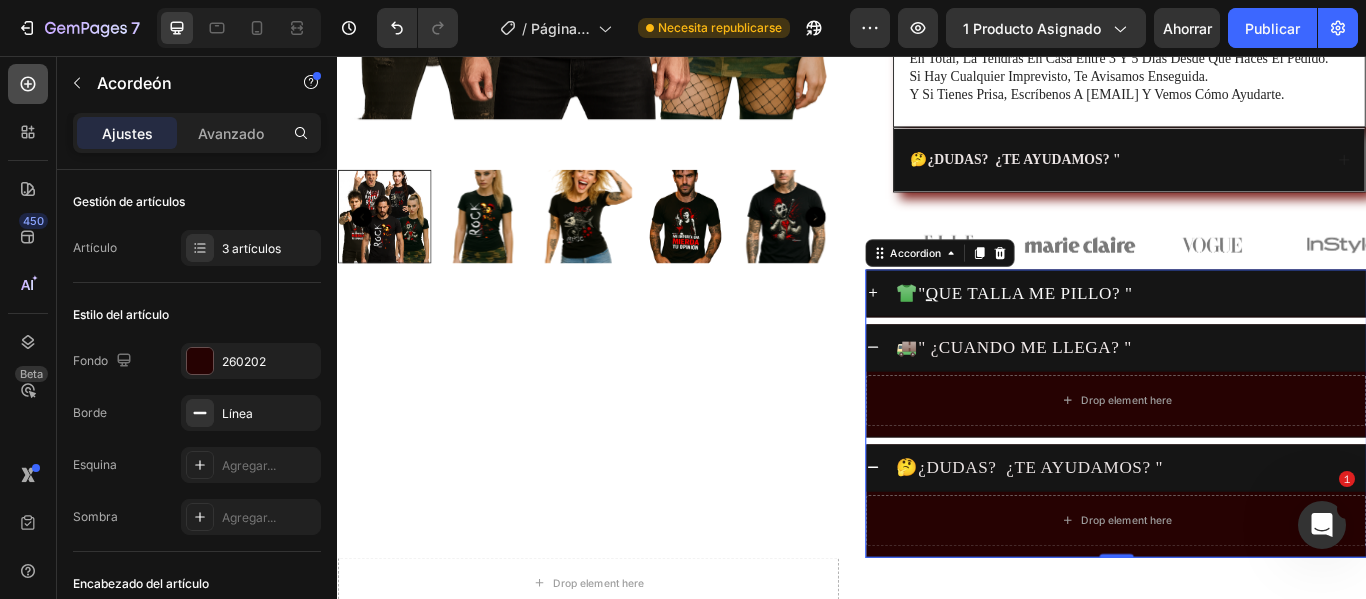 click 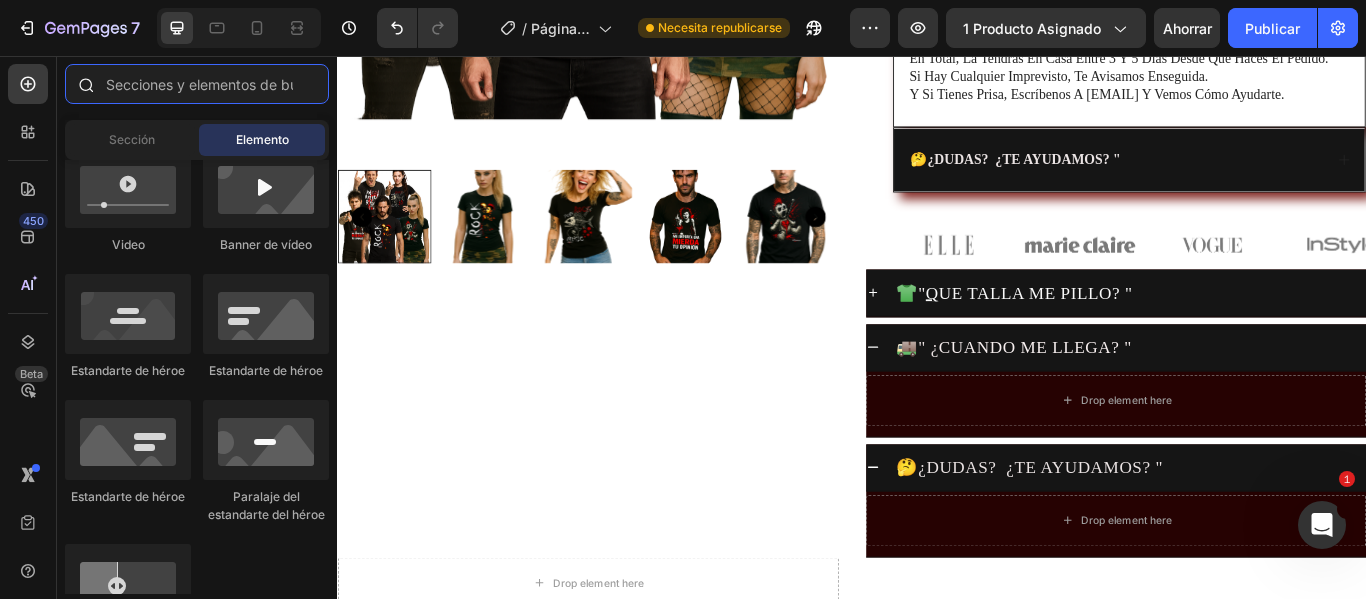 click at bounding box center (197, 84) 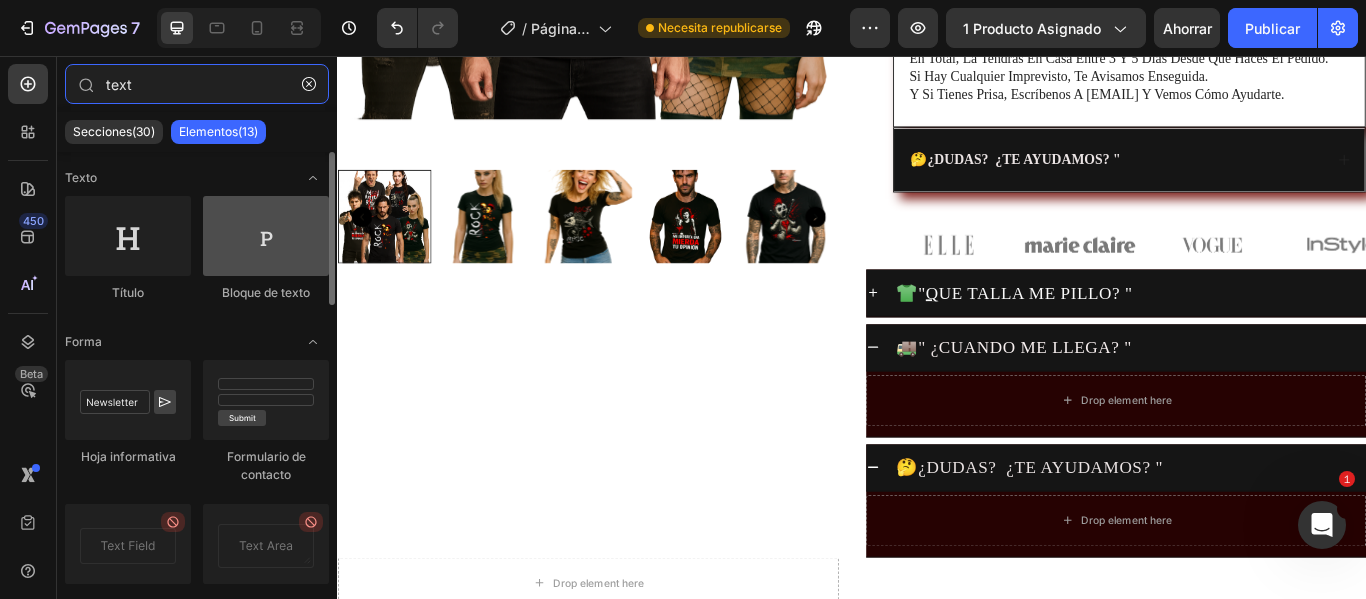 type on "text" 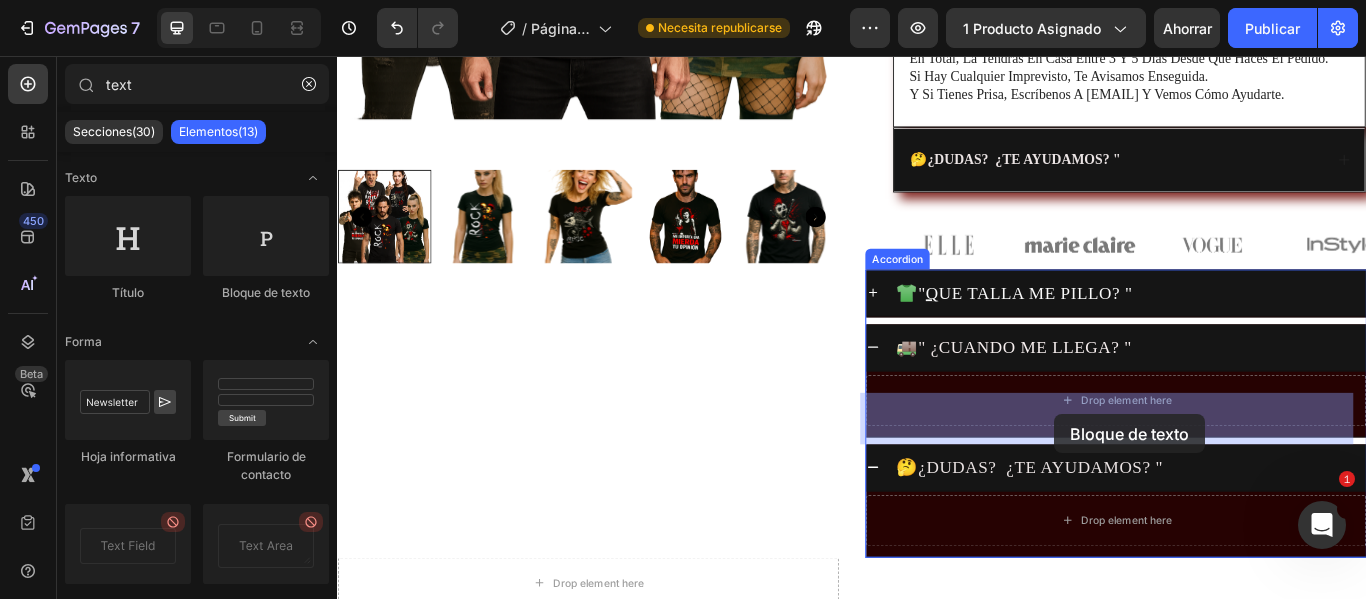 drag, startPoint x: 592, startPoint y: 305, endPoint x: 1173, endPoint y: 474, distance: 605.08014 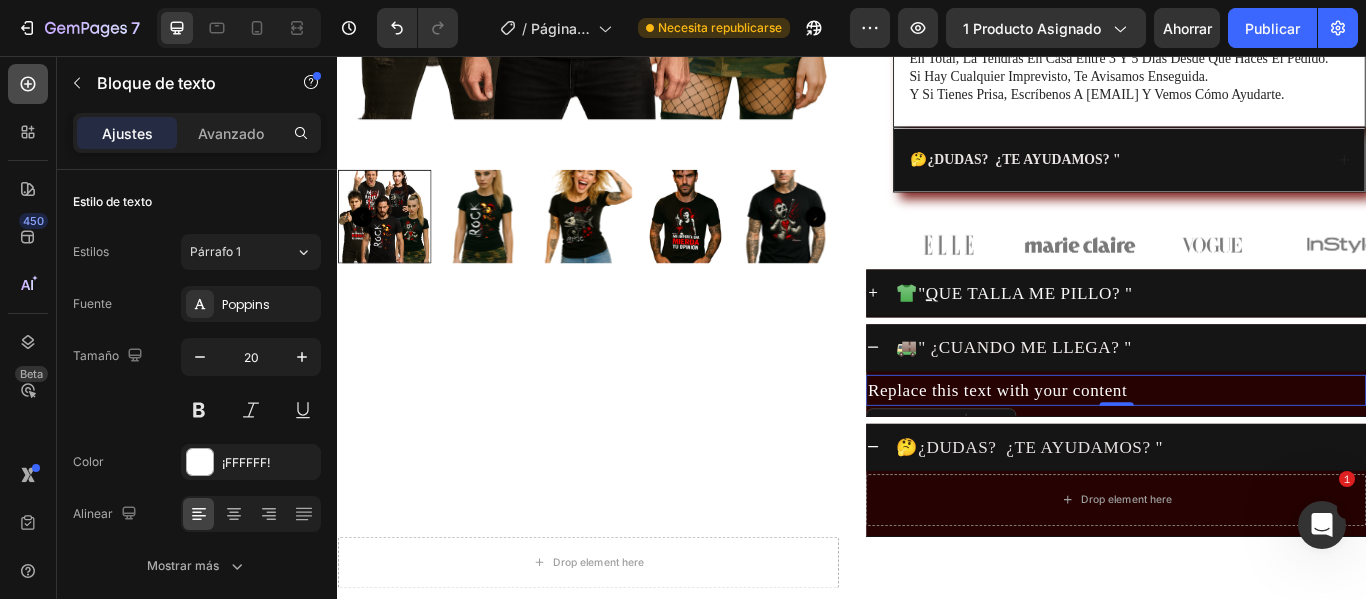 click 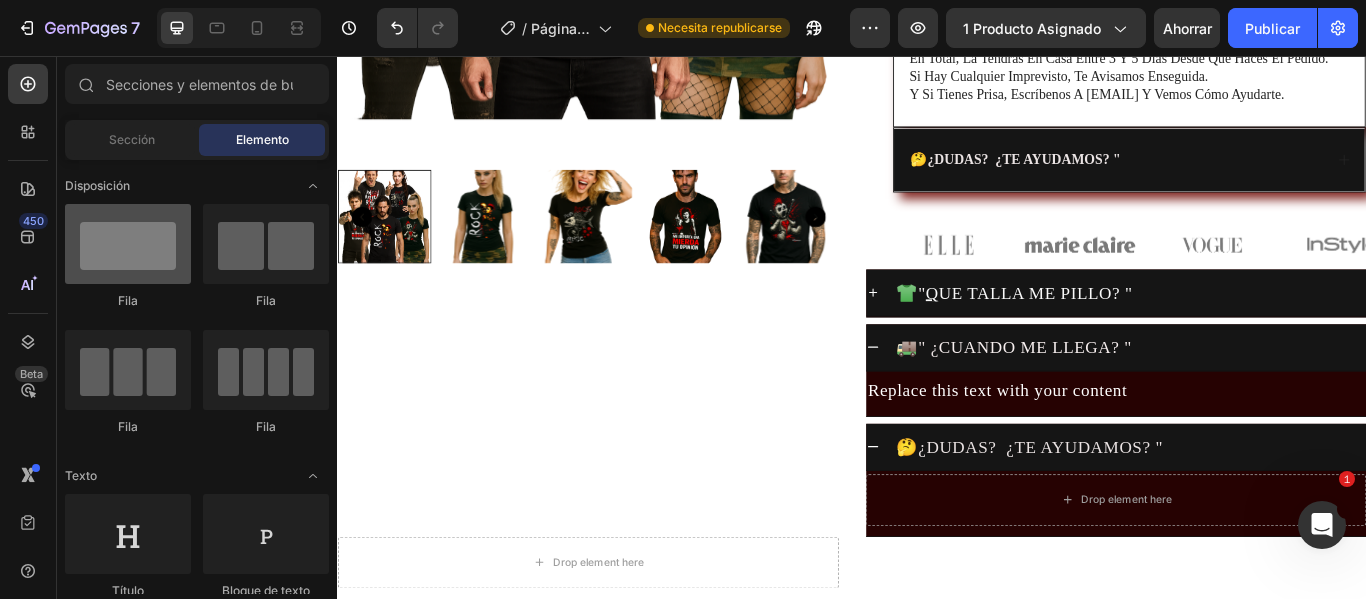 scroll, scrollTop: 100, scrollLeft: 0, axis: vertical 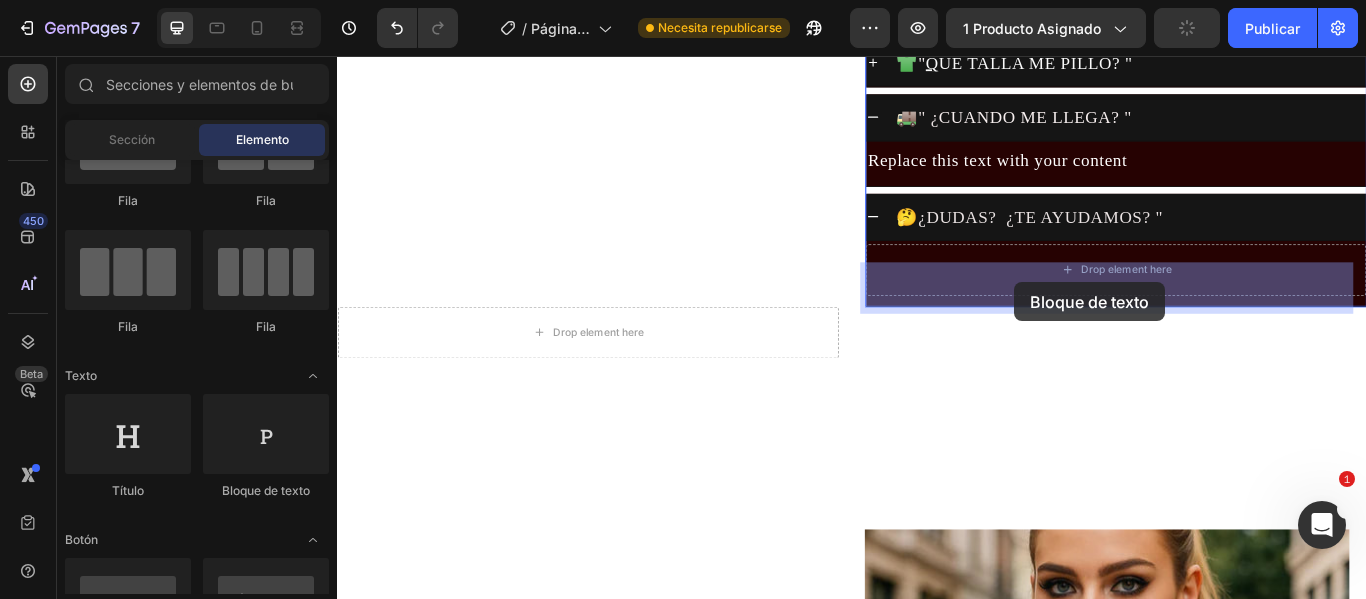 drag, startPoint x: 669, startPoint y: 523, endPoint x: 1127, endPoint y: 320, distance: 500.97205 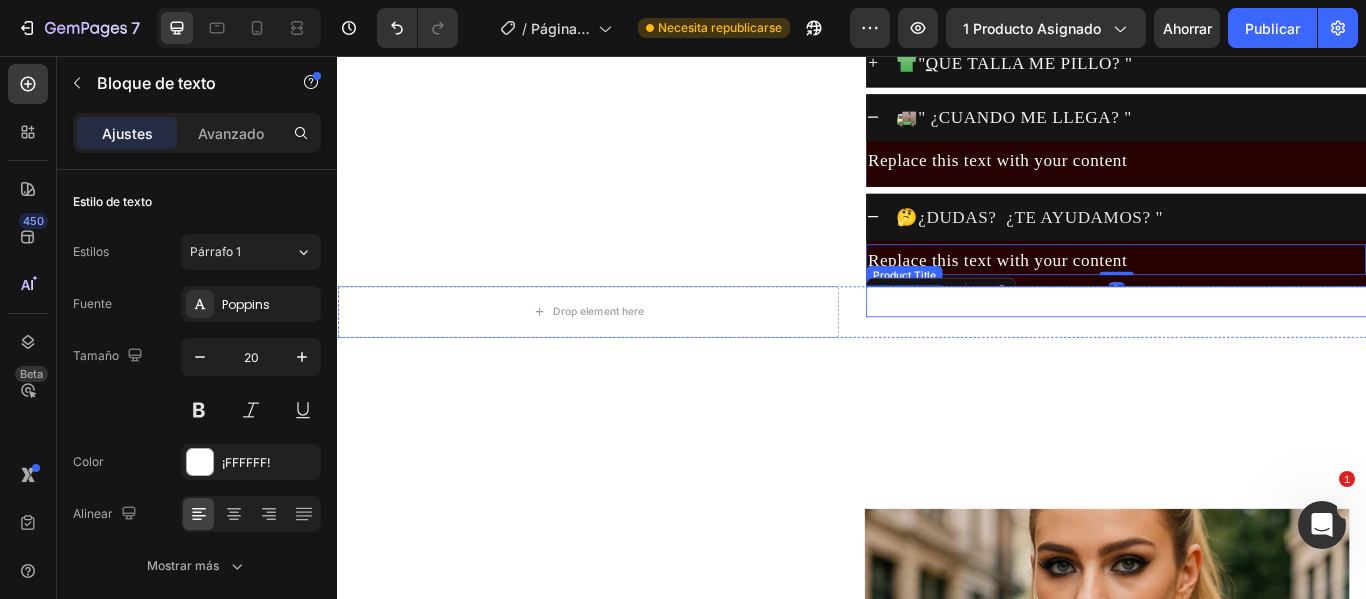 scroll, scrollTop: 991, scrollLeft: 0, axis: vertical 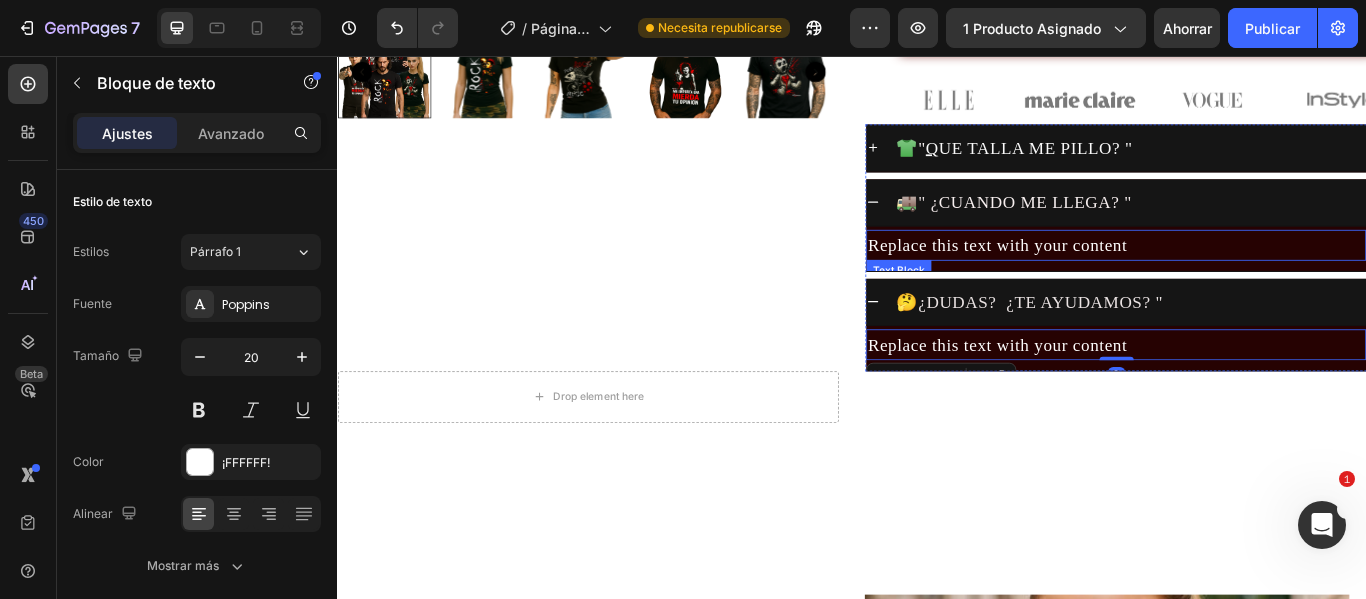 click on "Replace this text with your content" at bounding box center (1244, 277) 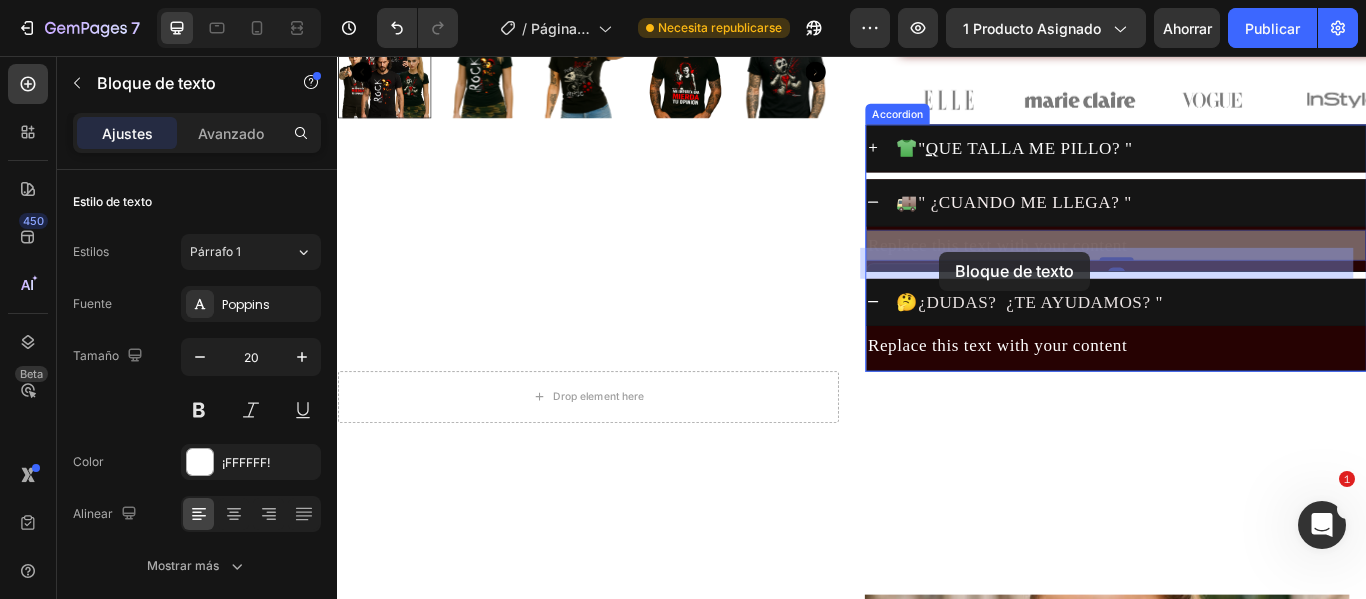 drag, startPoint x: 1257, startPoint y: 296, endPoint x: 1039, endPoint y: 284, distance: 218.33003 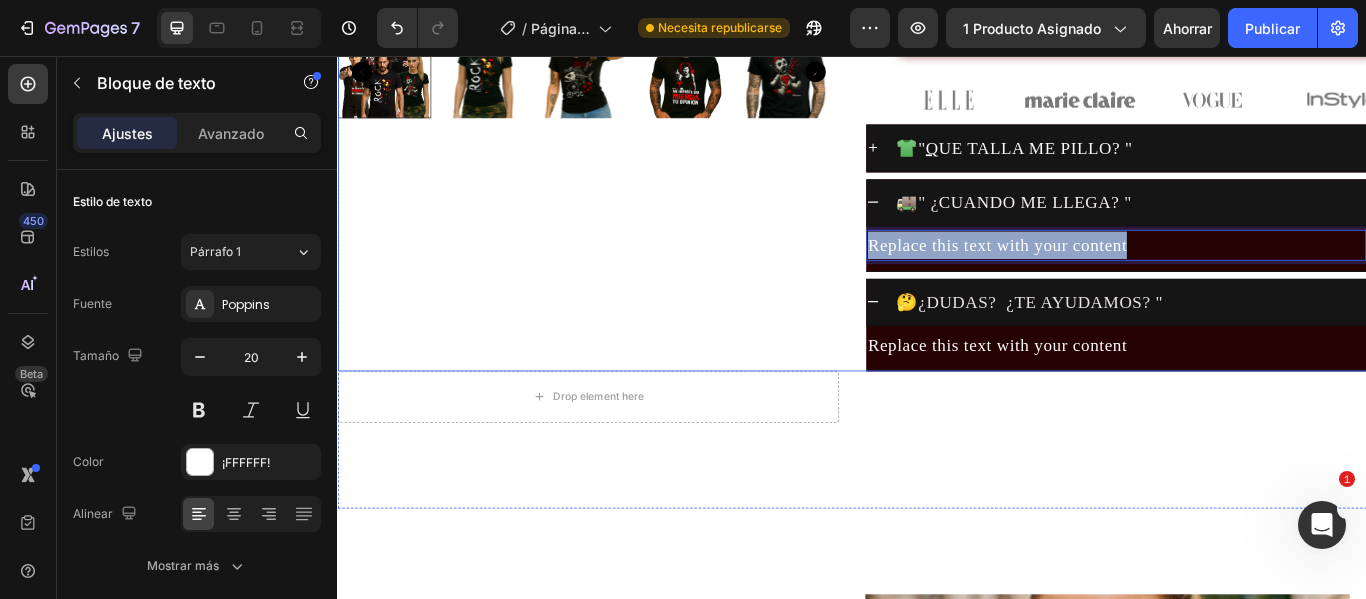 drag, startPoint x: 1275, startPoint y: 304, endPoint x: 939, endPoint y: 279, distance: 336.92877 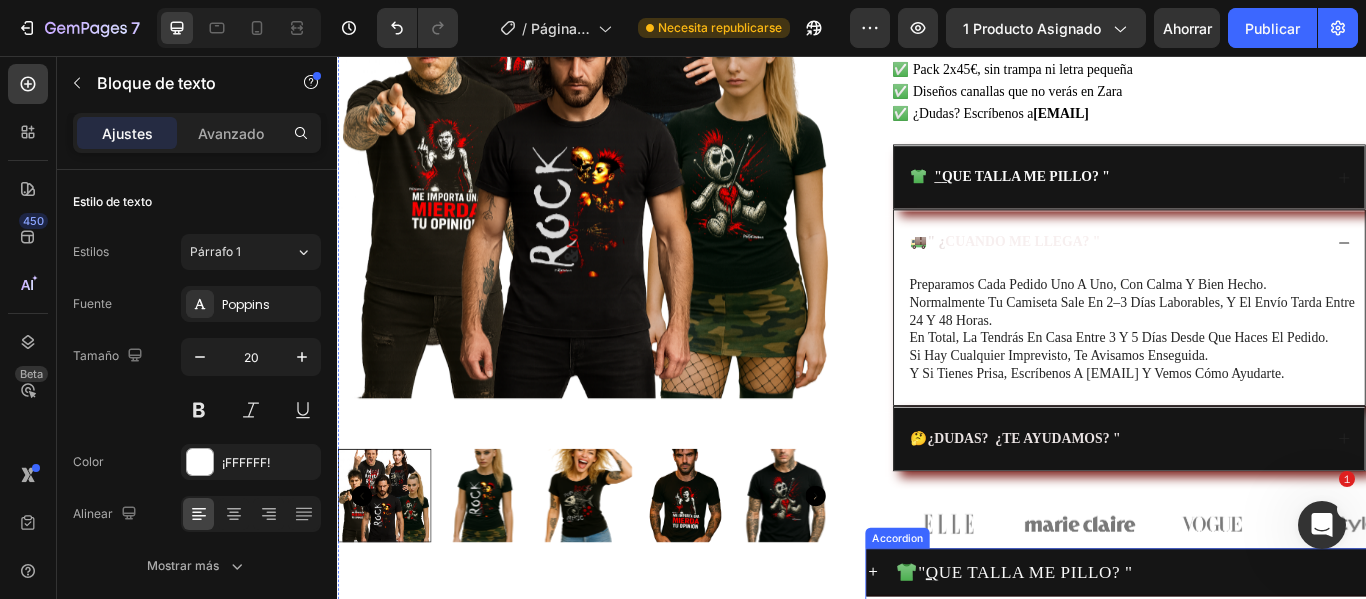 scroll, scrollTop: 491, scrollLeft: 0, axis: vertical 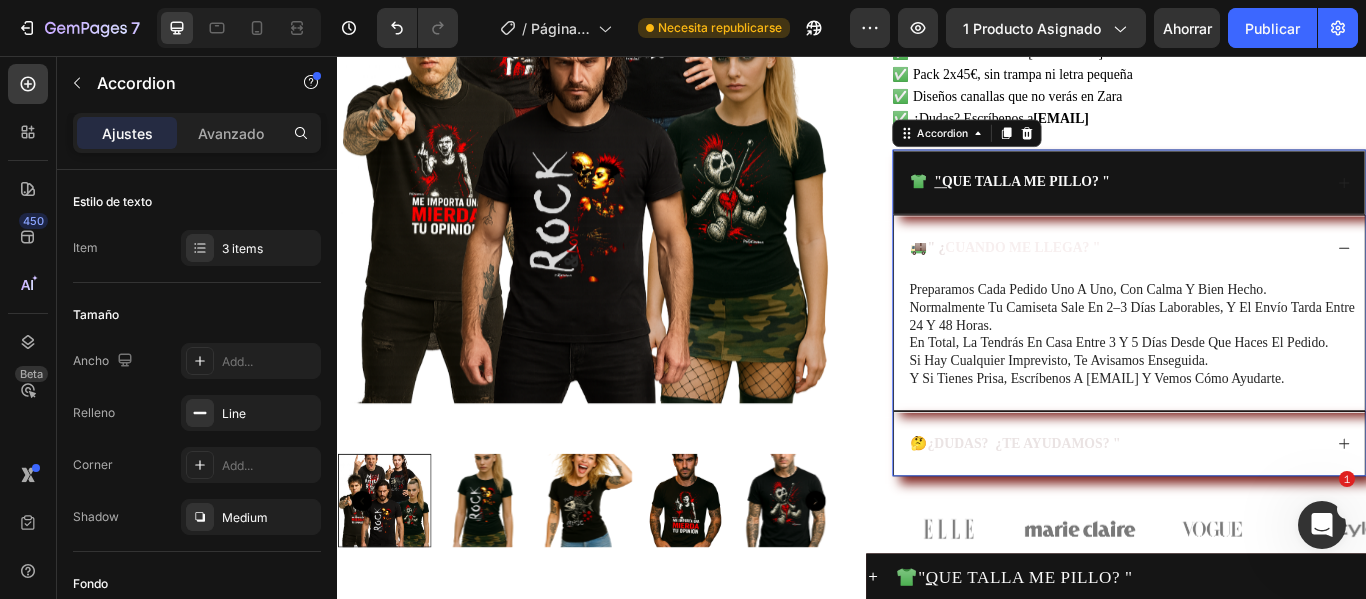 click on ""¿DUDAS?  ¿TE AYUDAMOS? "" at bounding box center (1137, 507) 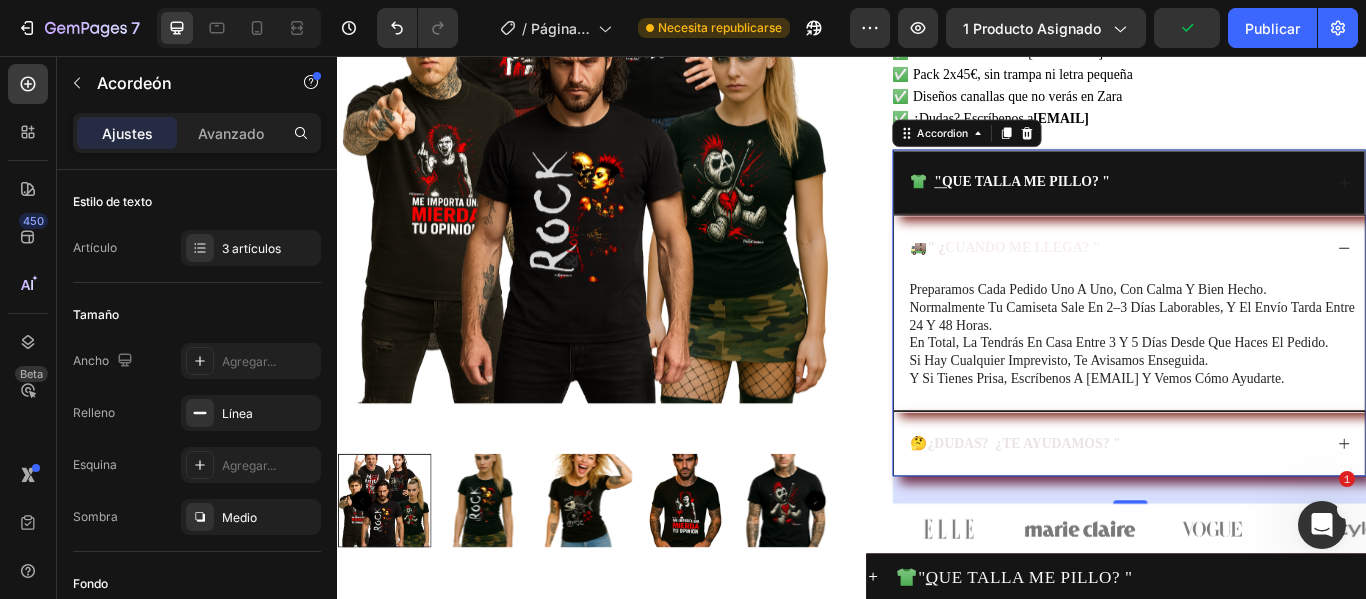 click on "🤔  "¿DUDAS?  ¿TE AYUDAMOS? "" at bounding box center (1244, 508) 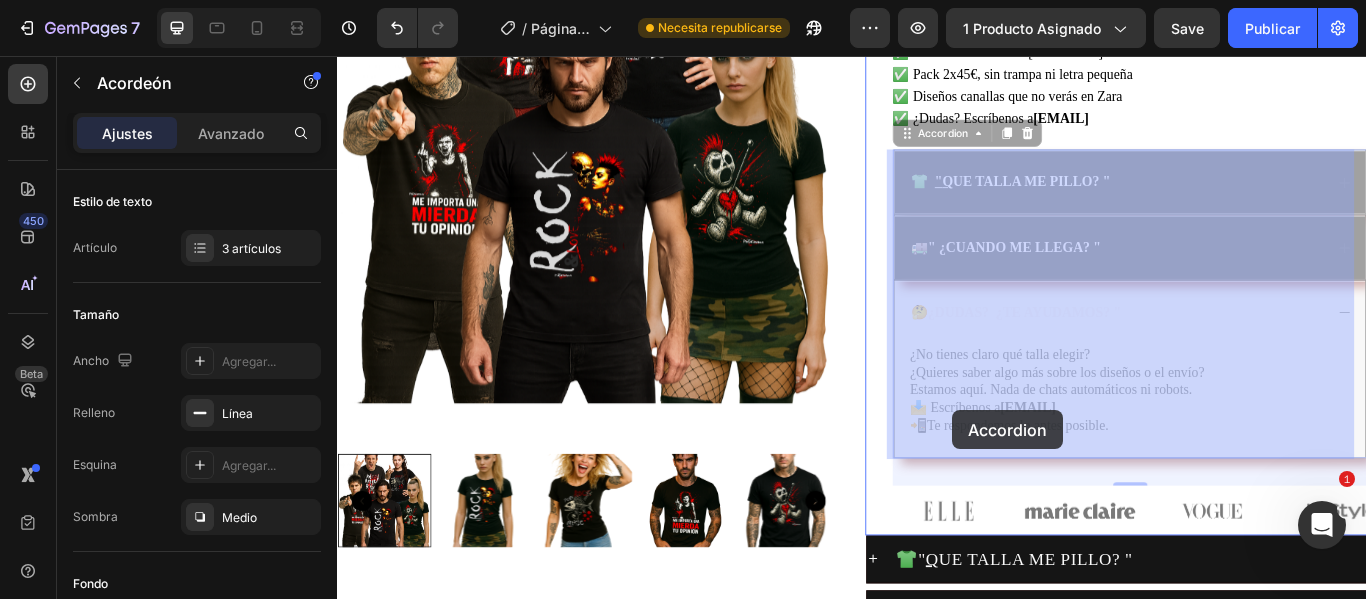 drag, startPoint x: 1246, startPoint y: 501, endPoint x: 1054, endPoint y: 469, distance: 194.6484 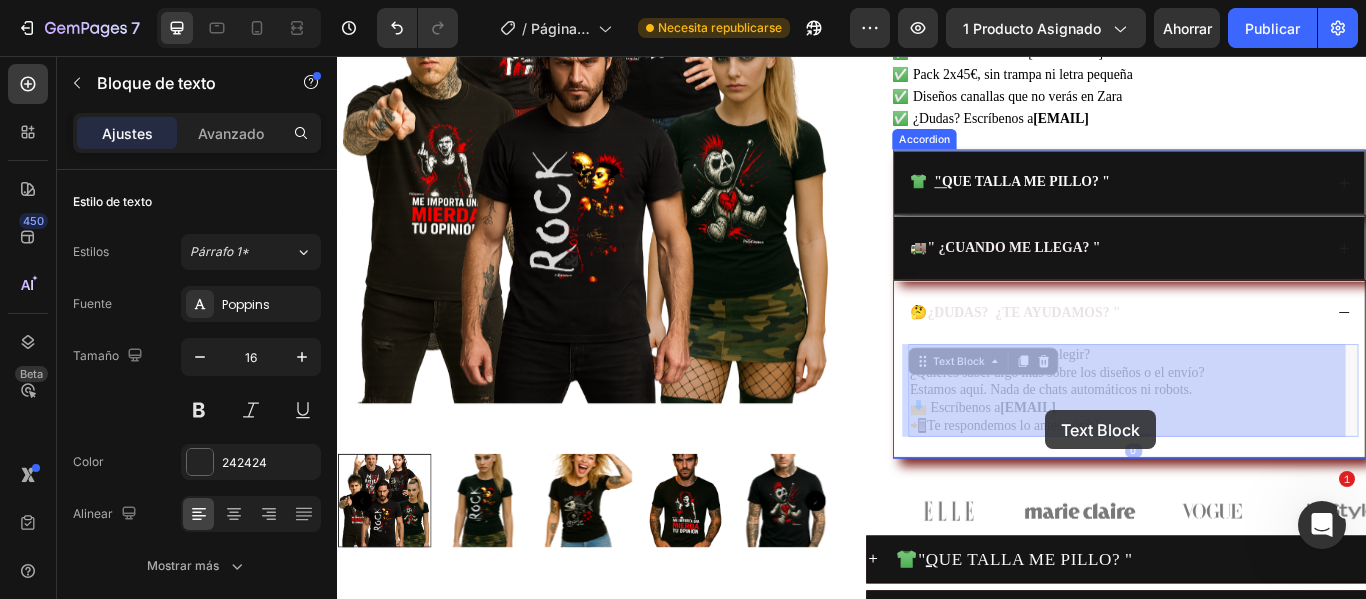 drag, startPoint x: 1294, startPoint y: 485, endPoint x: 1184, endPoint y: 469, distance: 111.15755 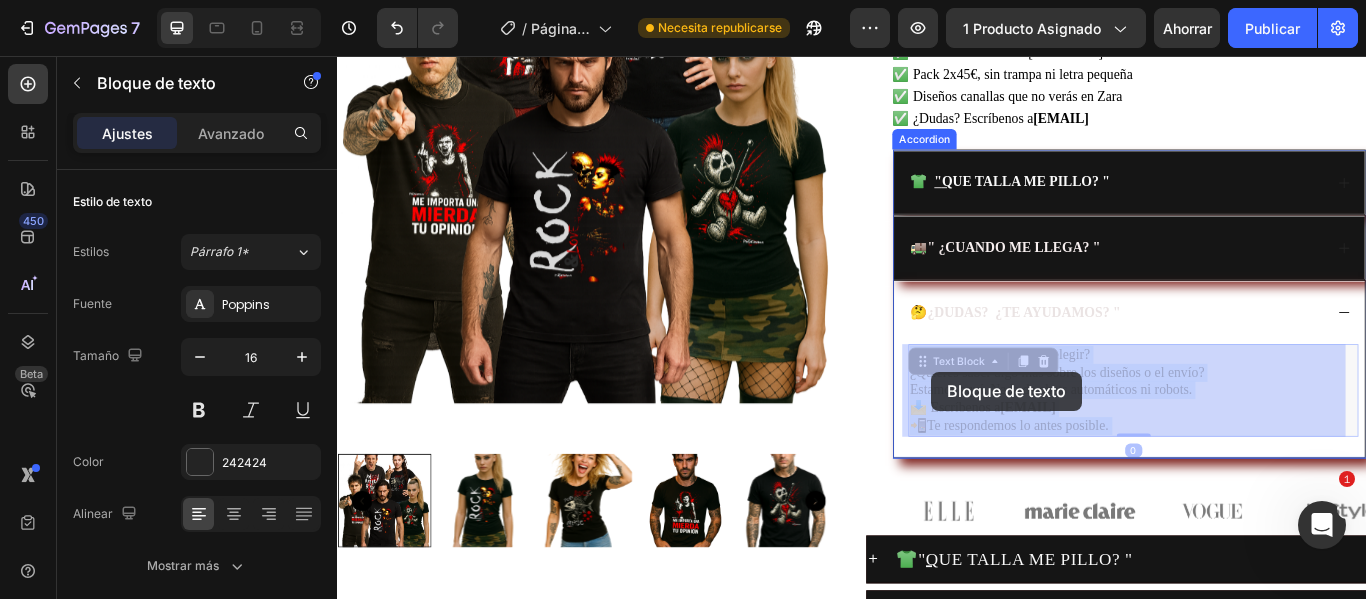 drag, startPoint x: 1237, startPoint y: 488, endPoint x: 1030, endPoint y: 424, distance: 216.66795 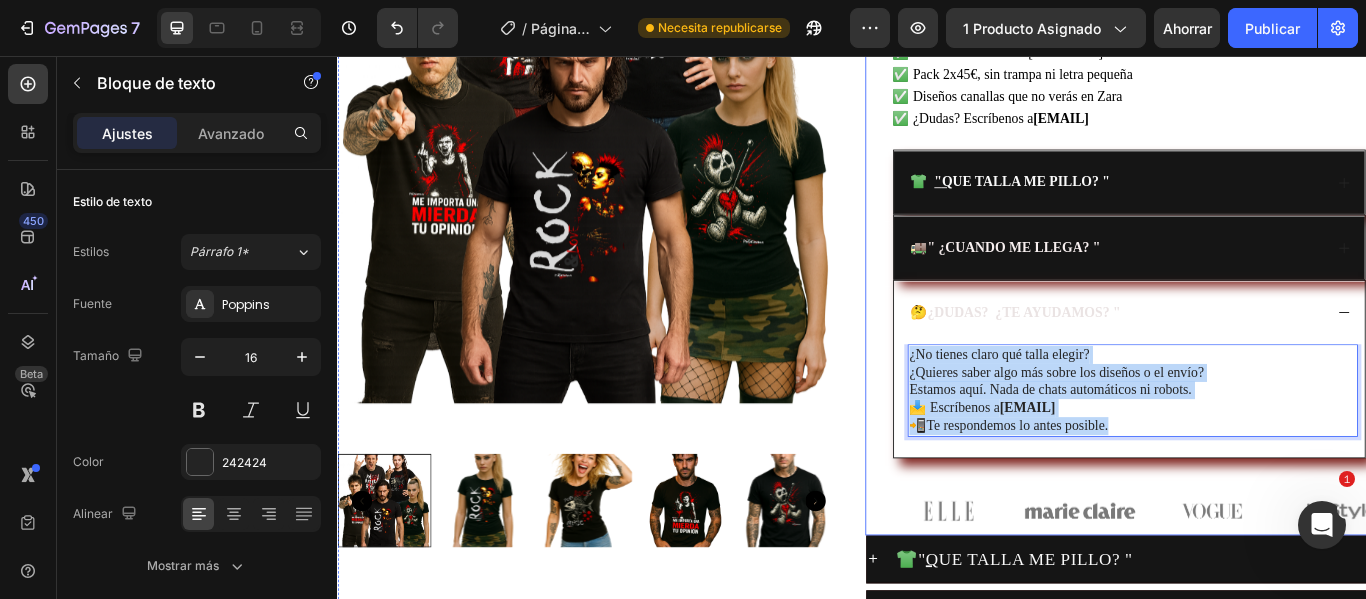 drag, startPoint x: 1240, startPoint y: 483, endPoint x: 974, endPoint y: 394, distance: 280.4942 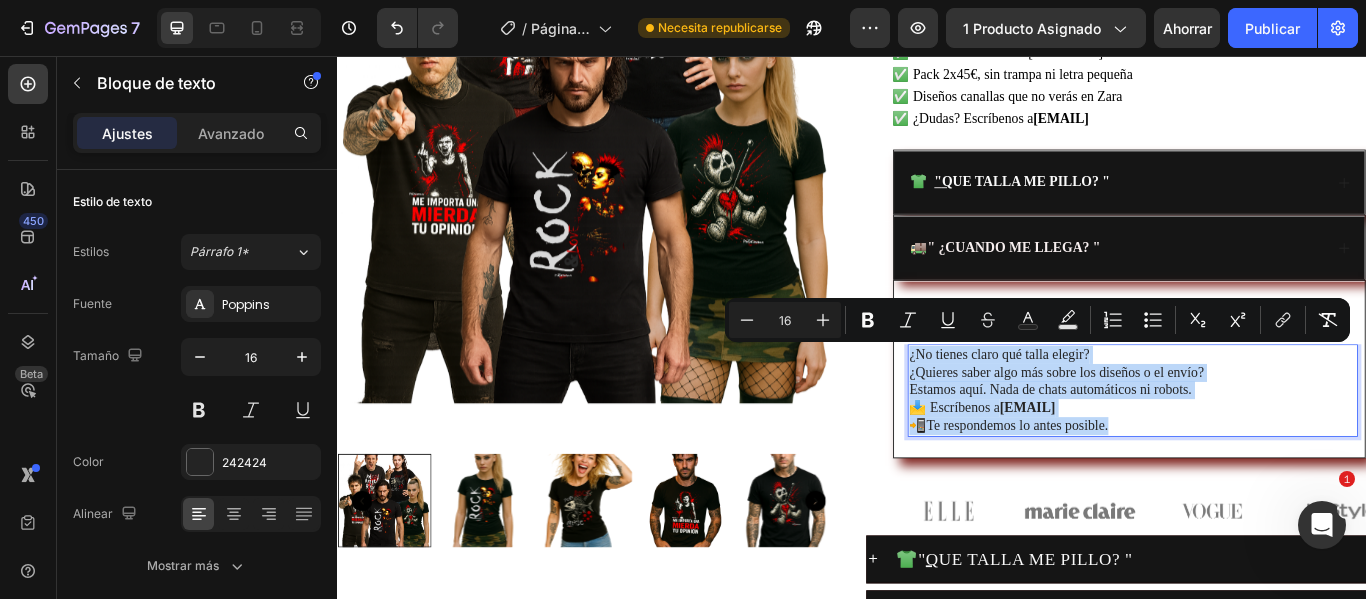 copy on "¿No tienes claro qué talla elegir? ¿Quieres saber algo más sobre los diseños o el envío? Estamos aquí. Nada de chats automáticos ni robots. 📩 Escríbenos a  pintacanalla@gmail.com 📲Te respondemos lo antes posible." 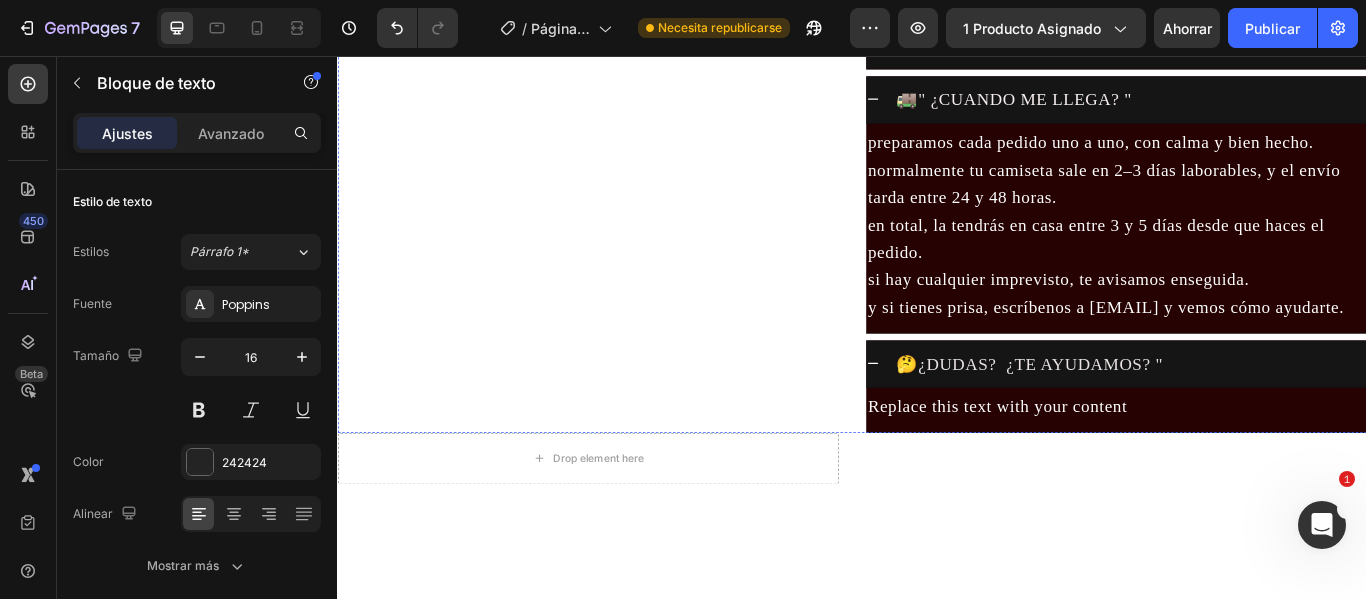 scroll, scrollTop: 1091, scrollLeft: 0, axis: vertical 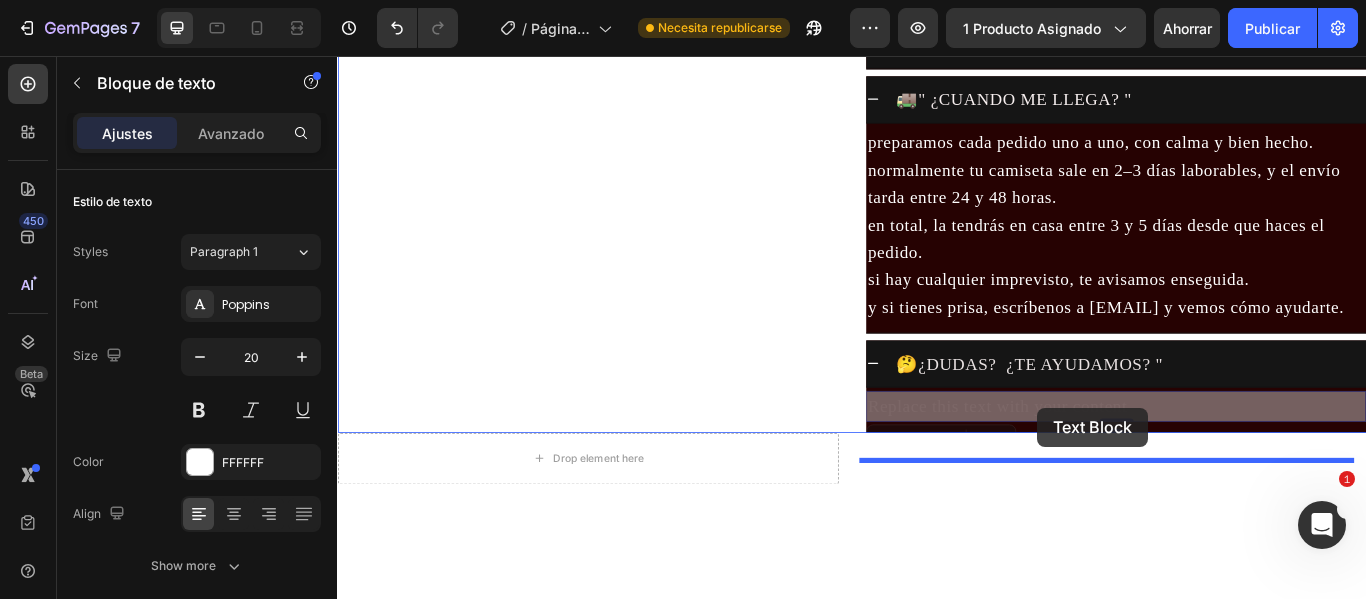 drag, startPoint x: 1261, startPoint y: 497, endPoint x: 1147, endPoint y: 467, distance: 117.881294 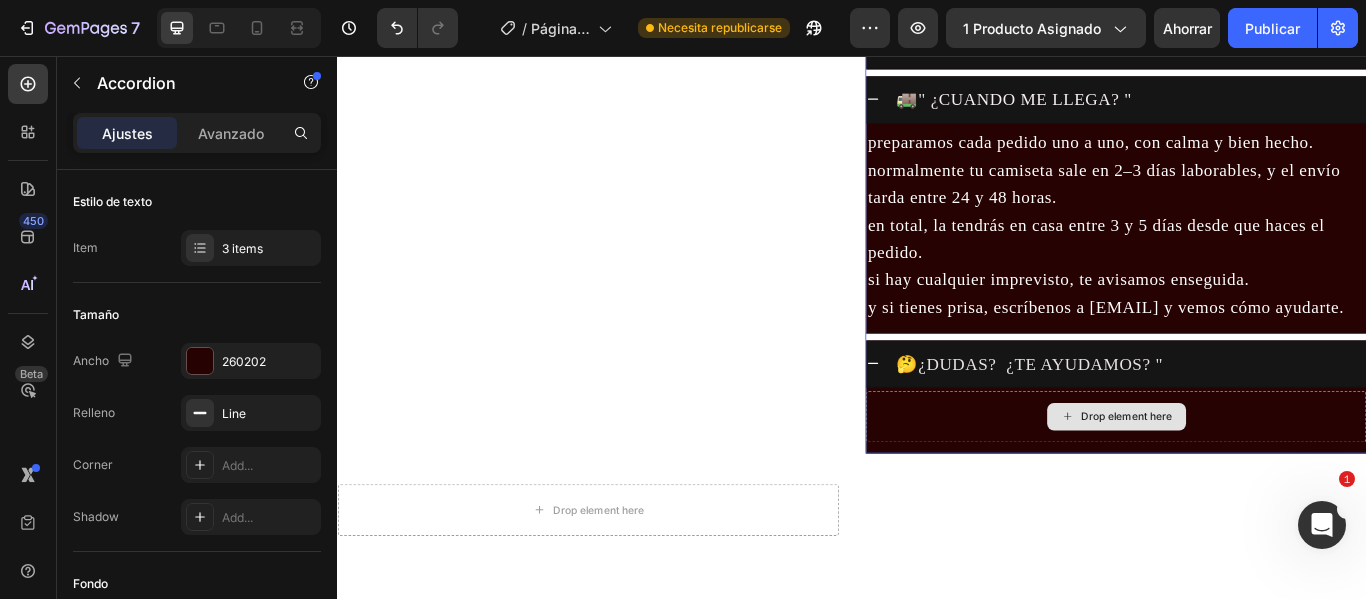 click on "Drop element here" at bounding box center [1244, 476] 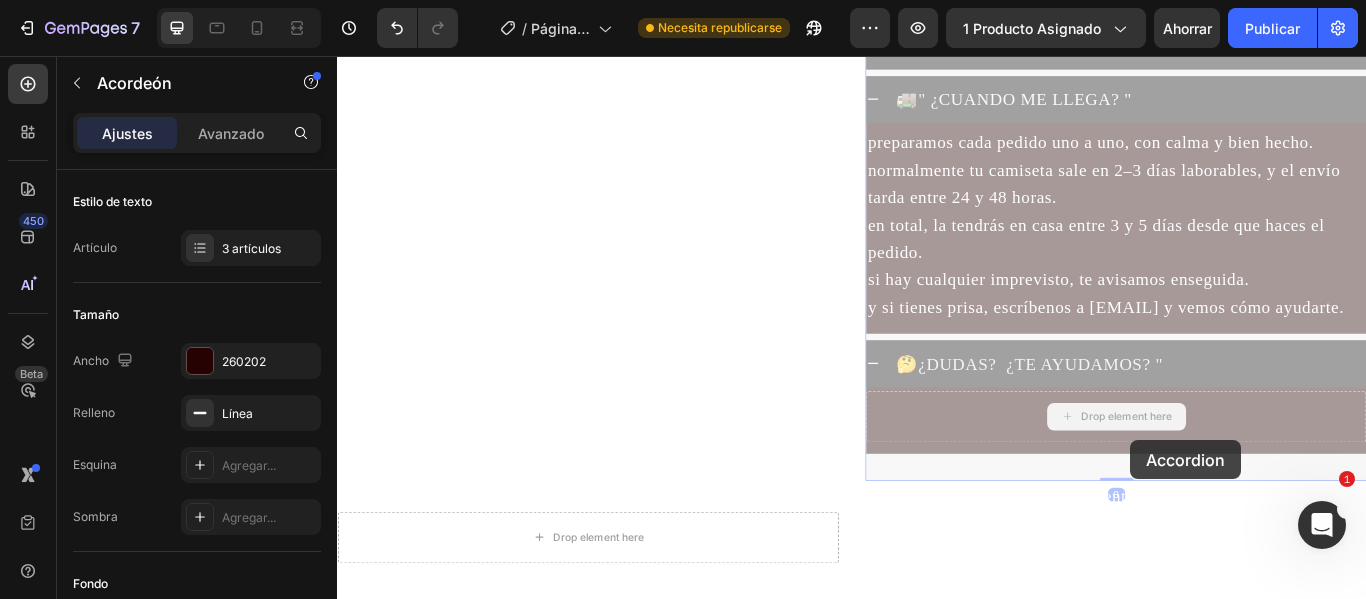drag, startPoint x: 1352, startPoint y: 507, endPoint x: 1177, endPoint y: 507, distance: 175 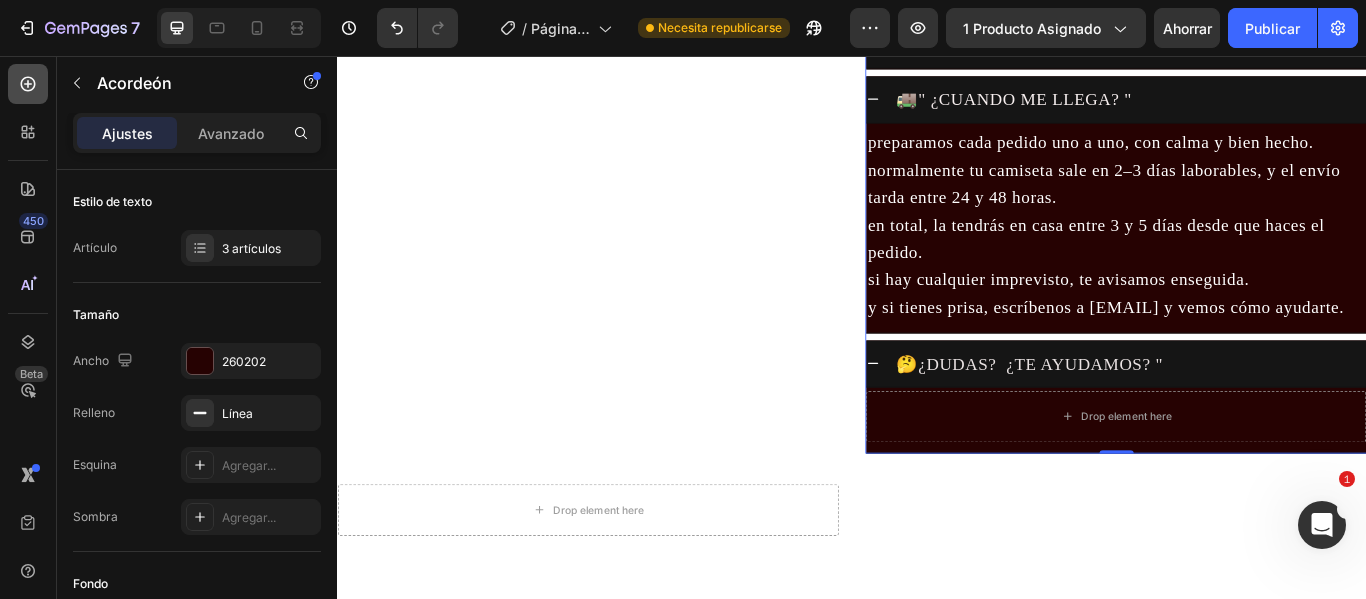 click 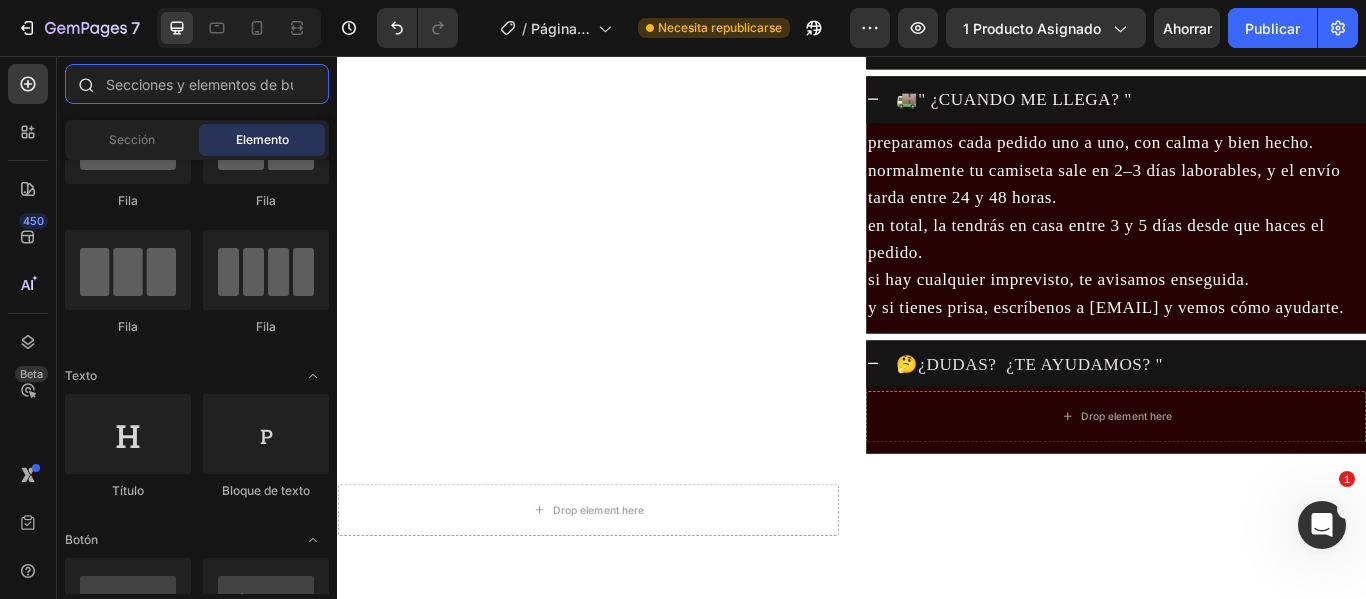 click at bounding box center [197, 84] 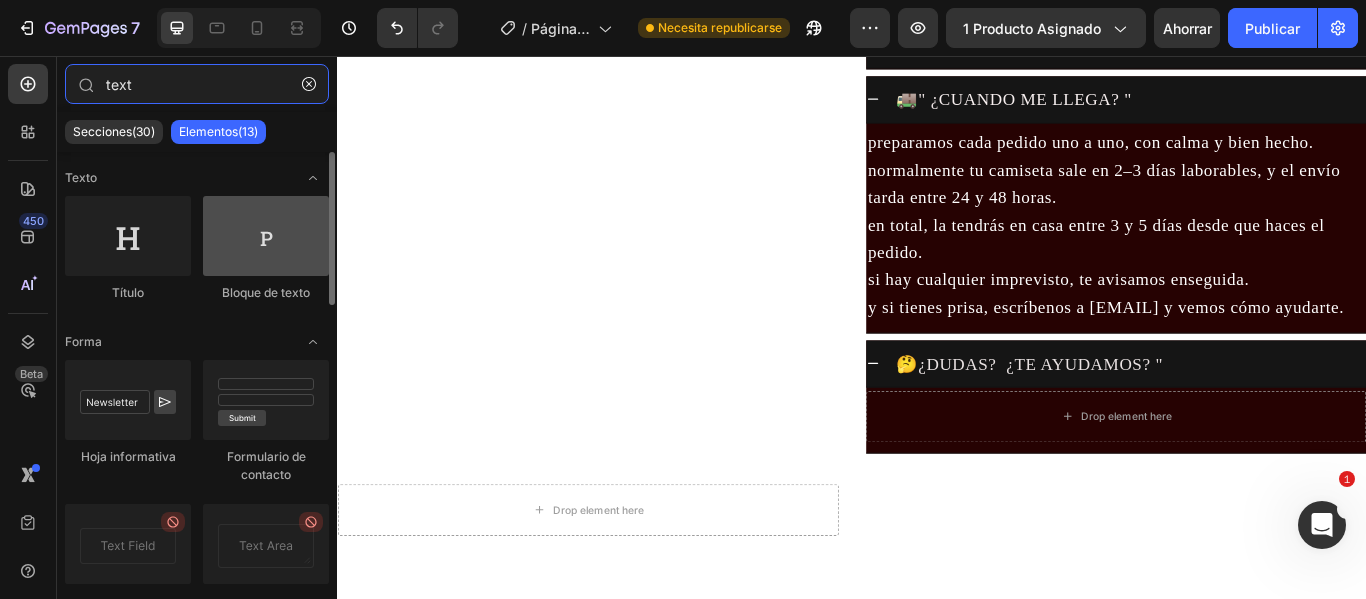type on "text" 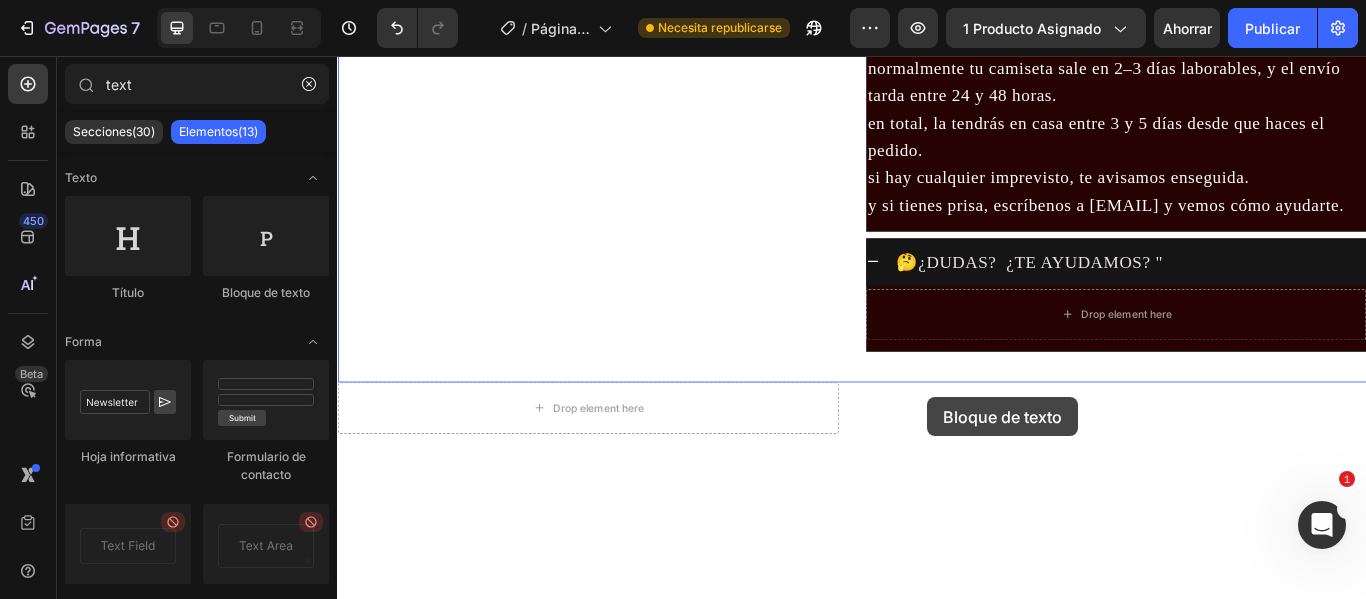 scroll, scrollTop: 1215, scrollLeft: 0, axis: vertical 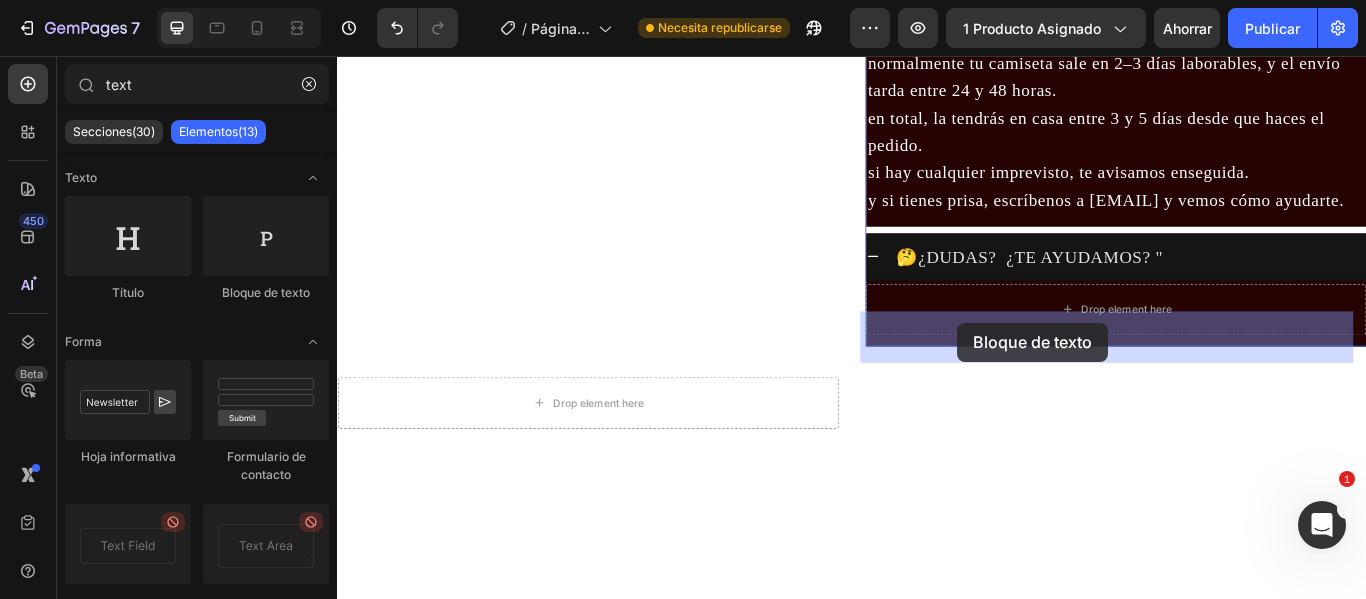 drag, startPoint x: 585, startPoint y: 322, endPoint x: 1060, endPoint y: 367, distance: 477.12683 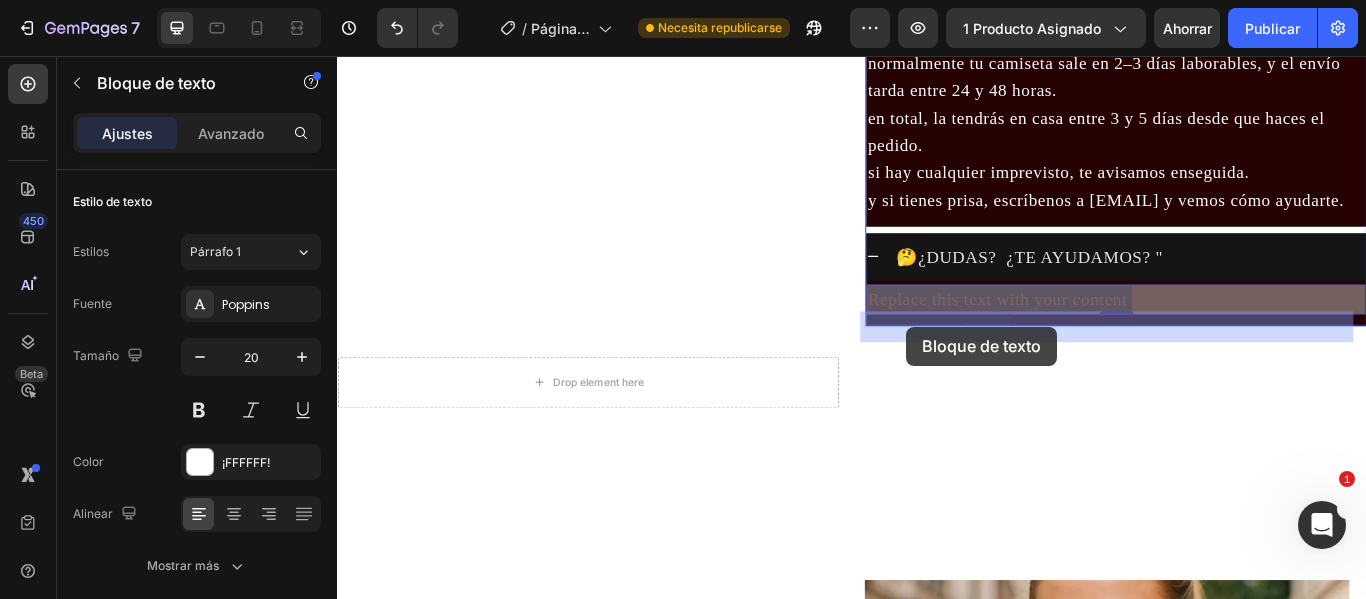 drag, startPoint x: 1264, startPoint y: 376, endPoint x: 1001, endPoint y: 372, distance: 263.03043 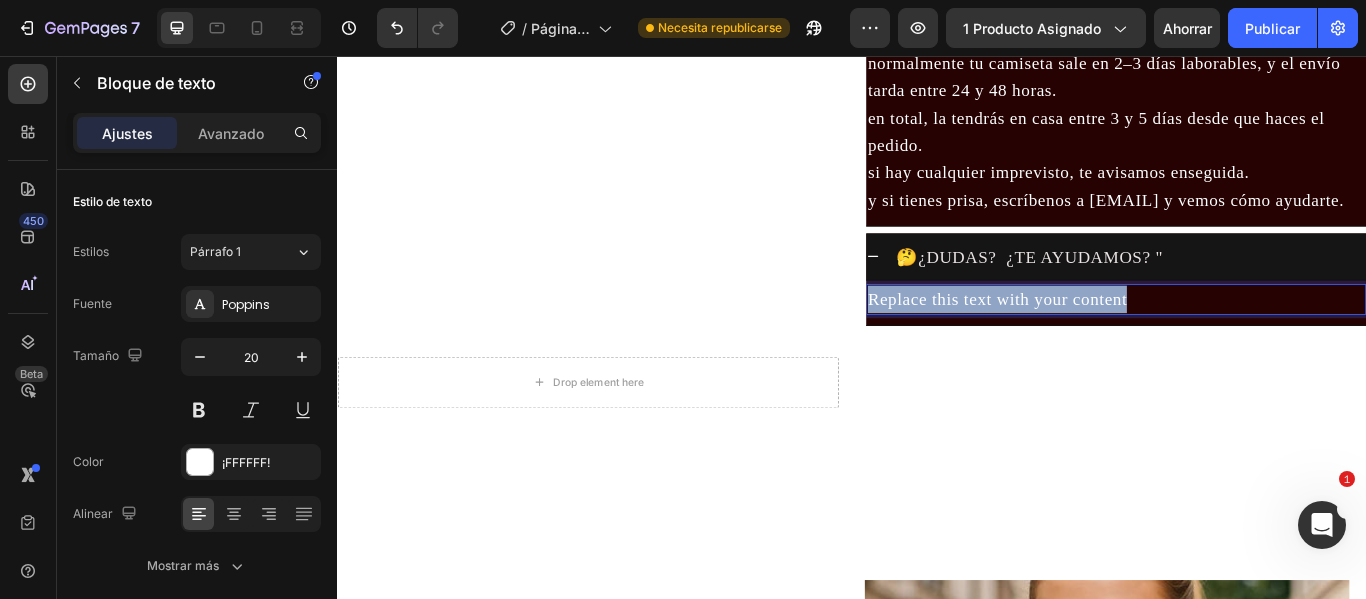drag, startPoint x: 1253, startPoint y: 370, endPoint x: 946, endPoint y: 362, distance: 307.10422 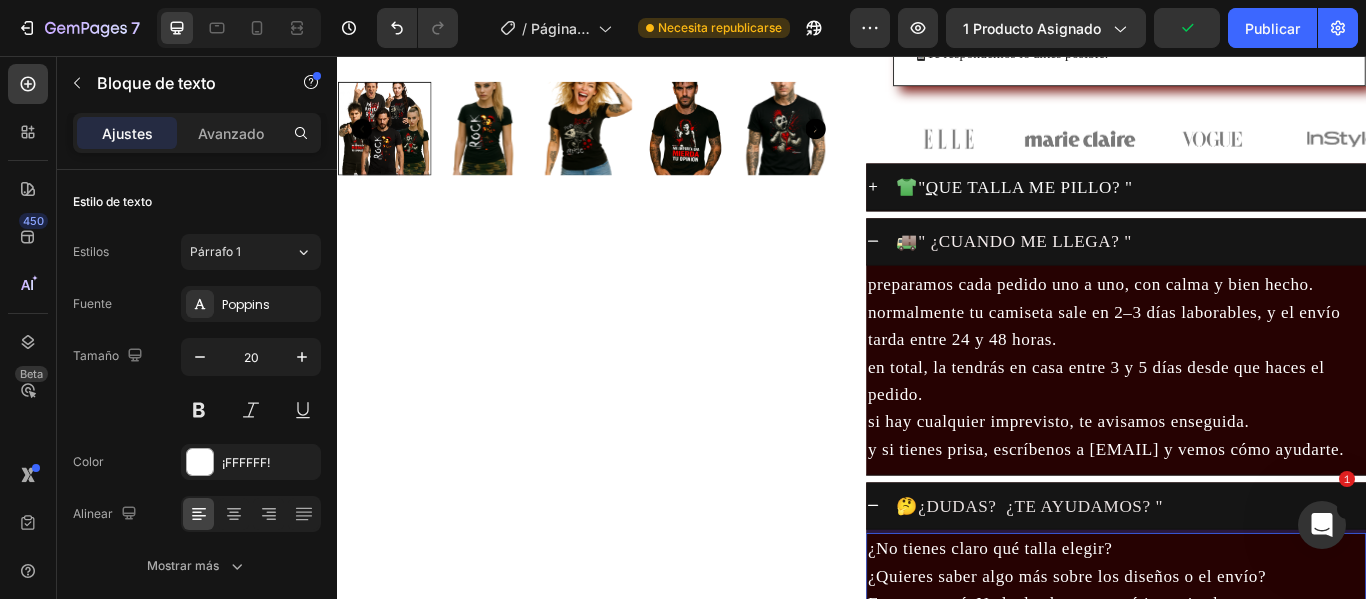 scroll, scrollTop: 915, scrollLeft: 0, axis: vertical 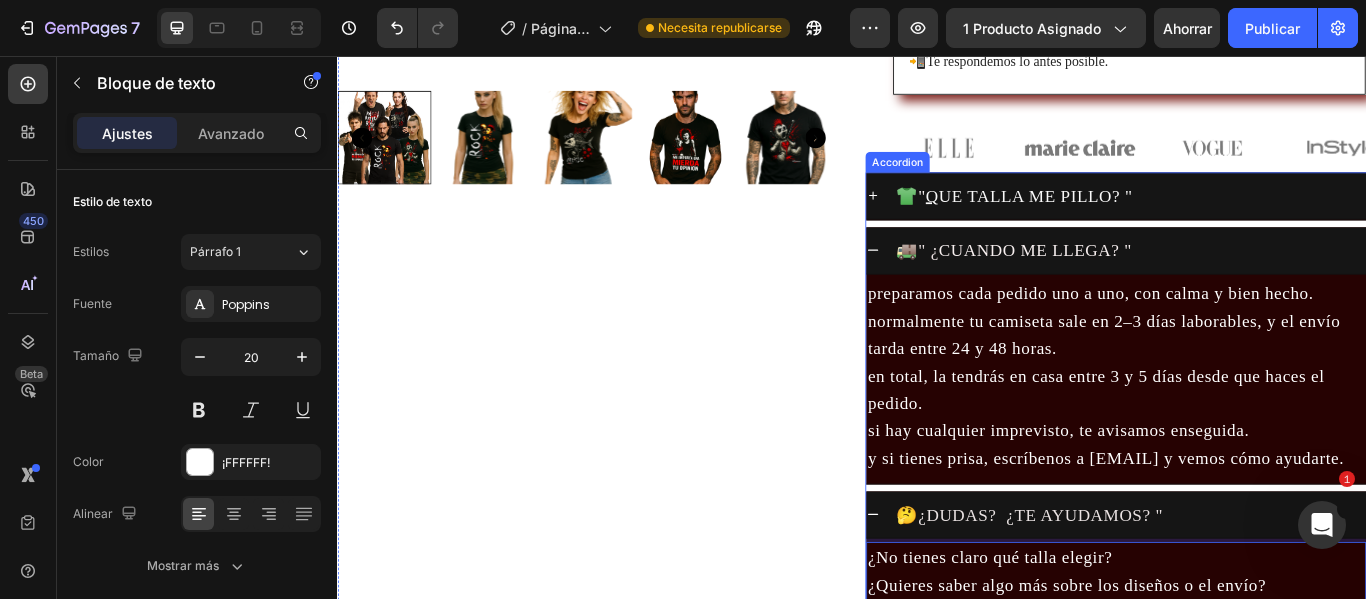 click on "👕    " Q UE TALLA ME PILLO? "" at bounding box center [1260, 218] 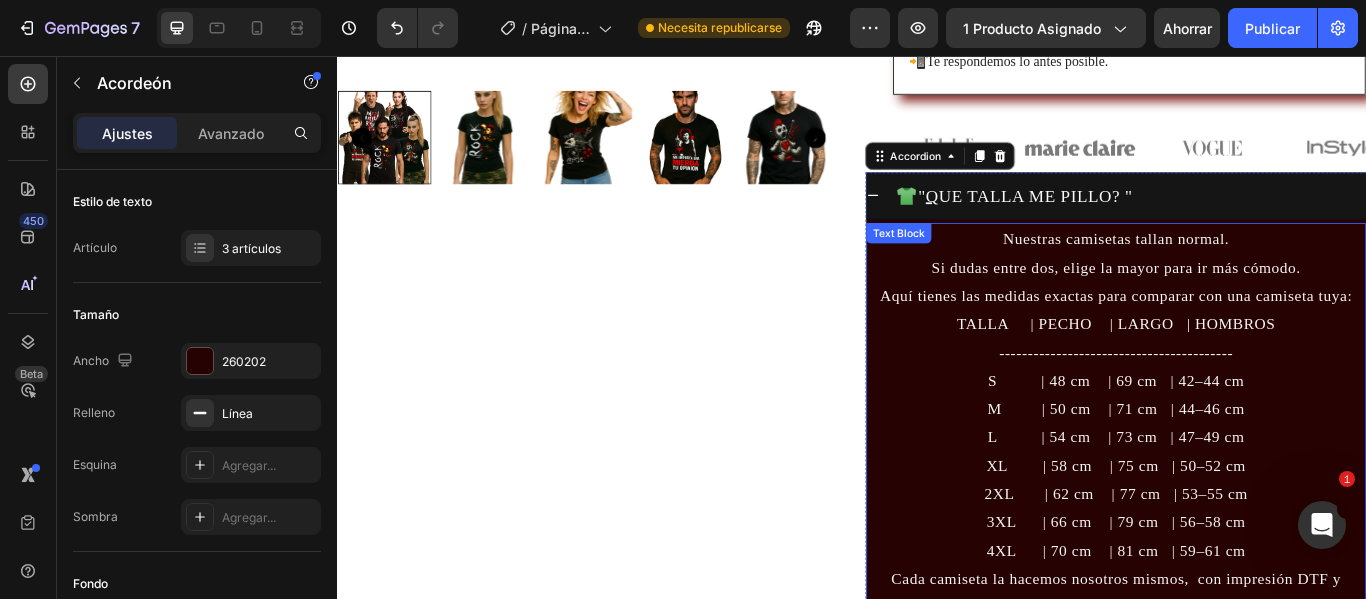 click on "TALLA     | PECHO    | LARGO   | HOMBROS ----------------------------------------- S          | 48 cm    | 69 cm   | 42–44 cm M         | 50 cm    | 71 cm   | 44–46 cm L          | 54 cm    | 73 cm   | 47–49 cm XL        | 58 cm    | 75 cm   | 50–52 cm 2XL       | 62 cm    | 77 cm   | 53–55 cm" at bounding box center (1244, 466) 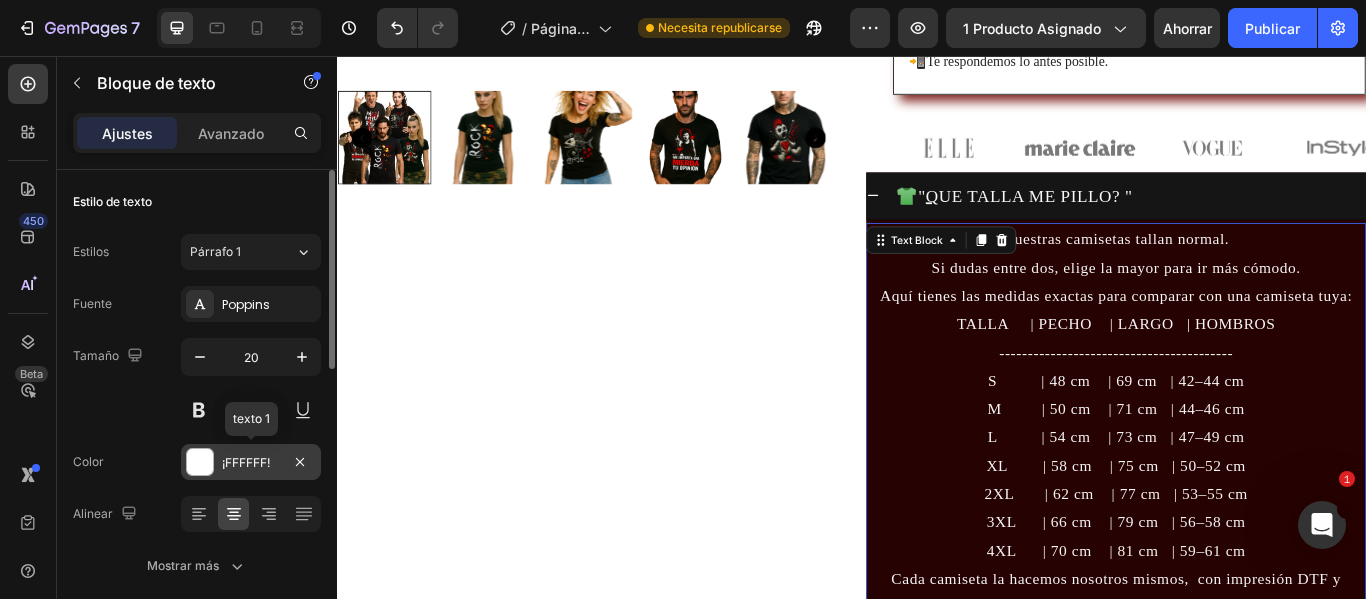 click at bounding box center [200, 462] 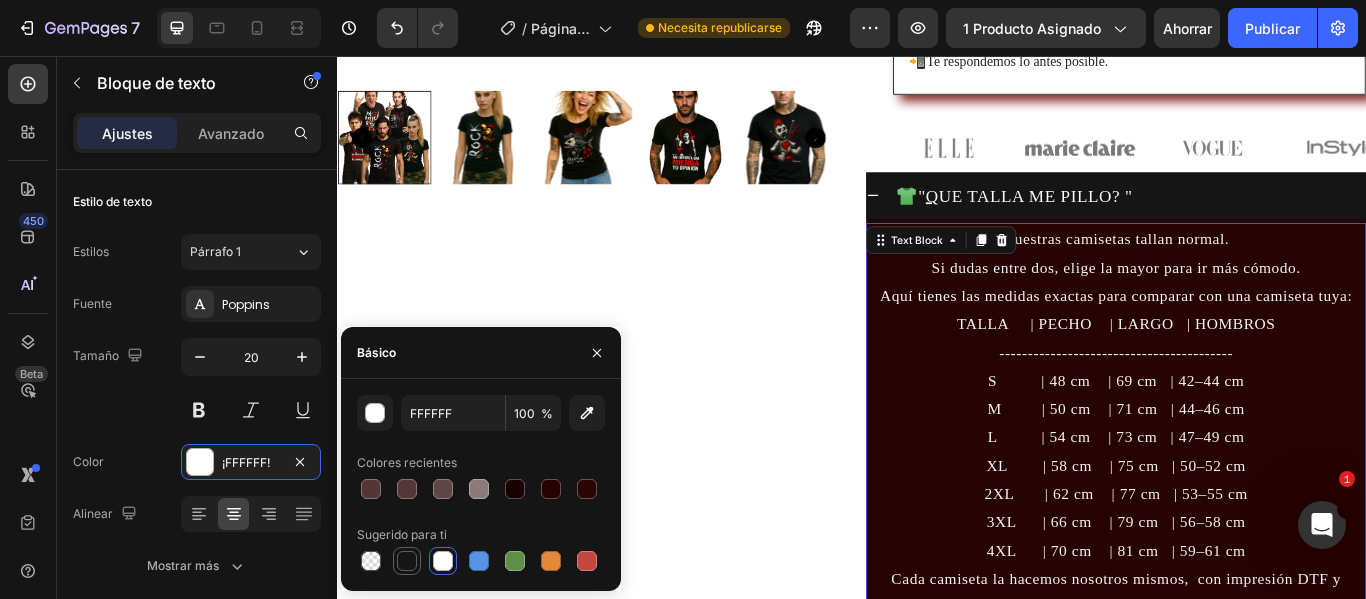 click at bounding box center [407, 561] 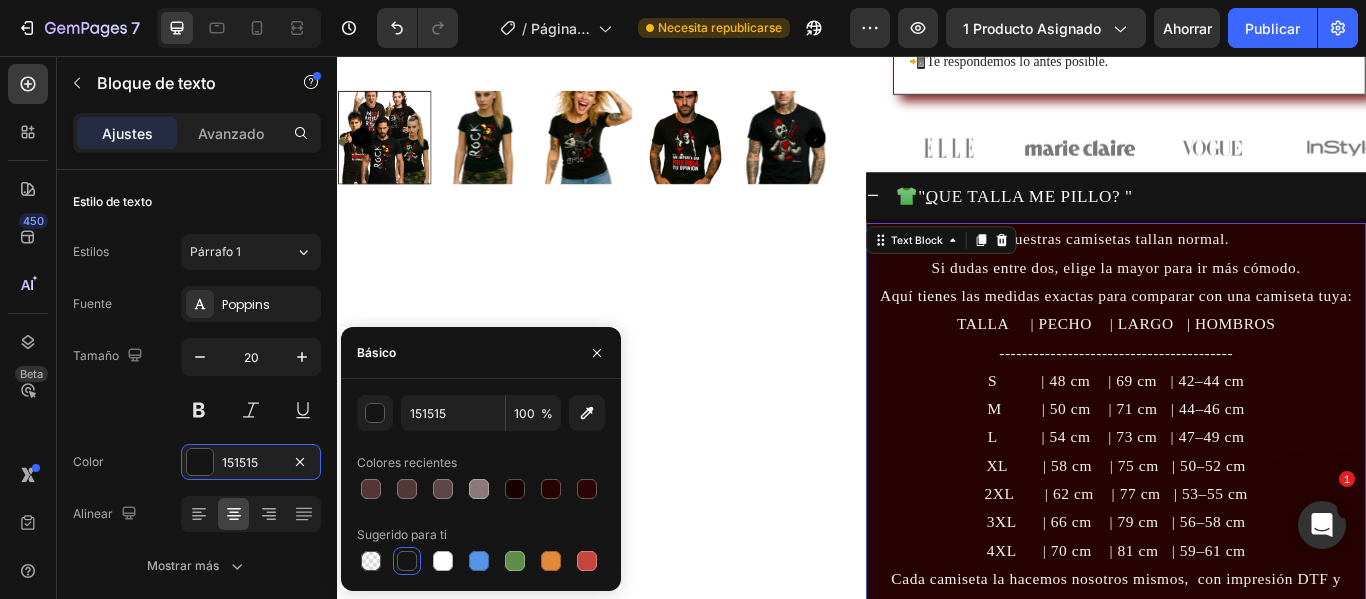click at bounding box center (407, 561) 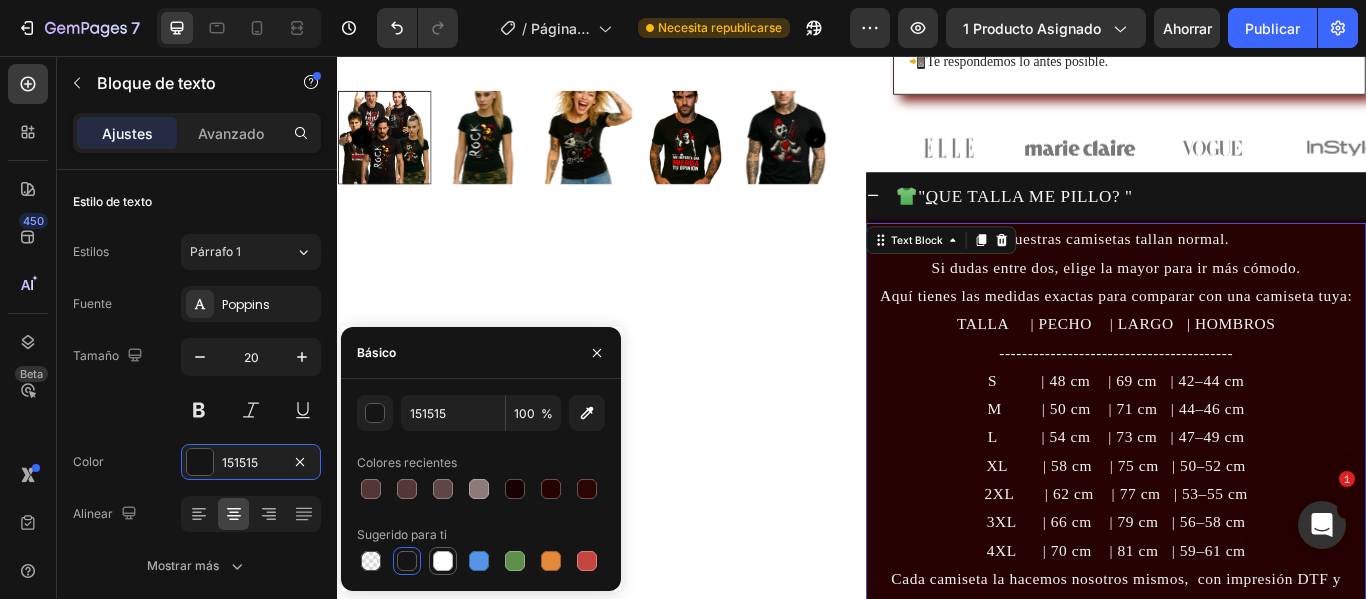 click at bounding box center (443, 561) 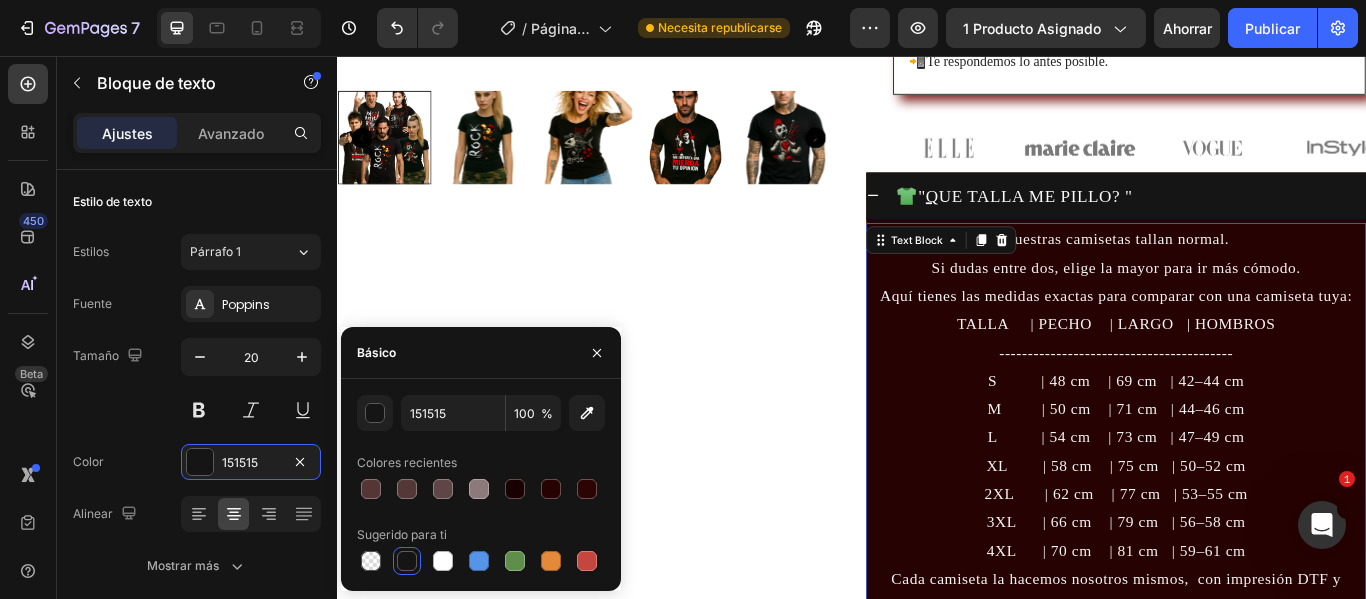 type on "FFFFFF" 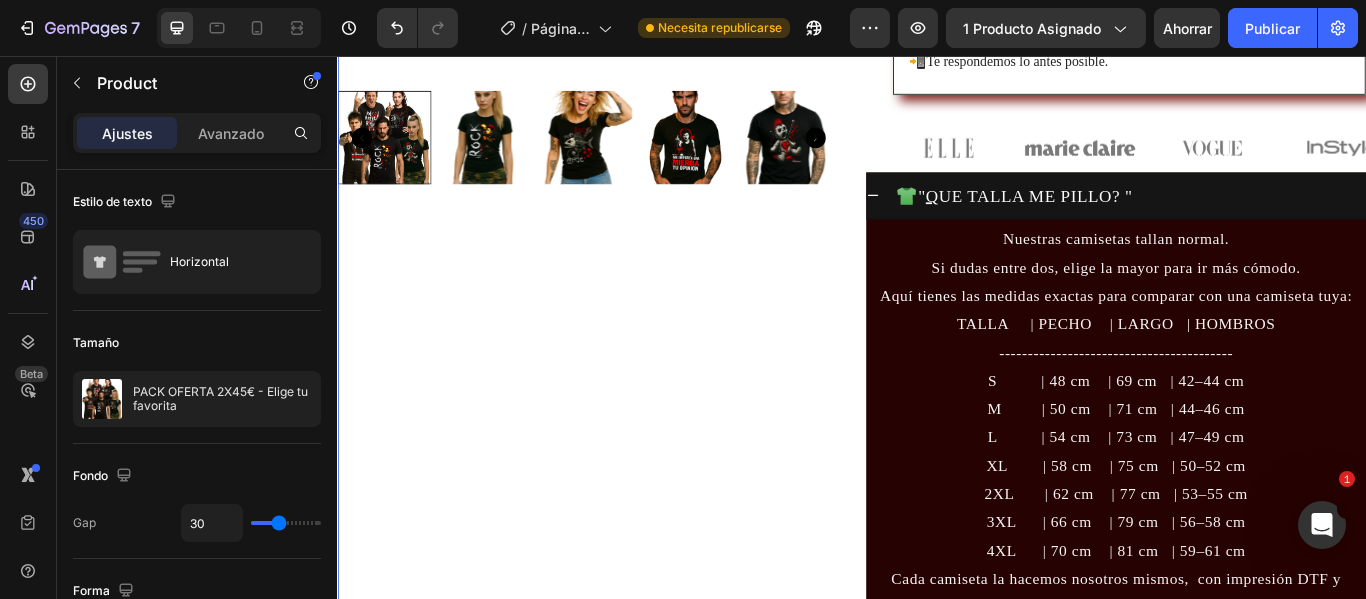 click on "1 camiseta por 29€ 🔥  Llévate  2  por solo  45€ 👕 Elige 2 entre 5 diseños exclusivos Camisetas que no pasan desapercibidas. Text Block
Product Images Text Block" at bounding box center [629, 282] 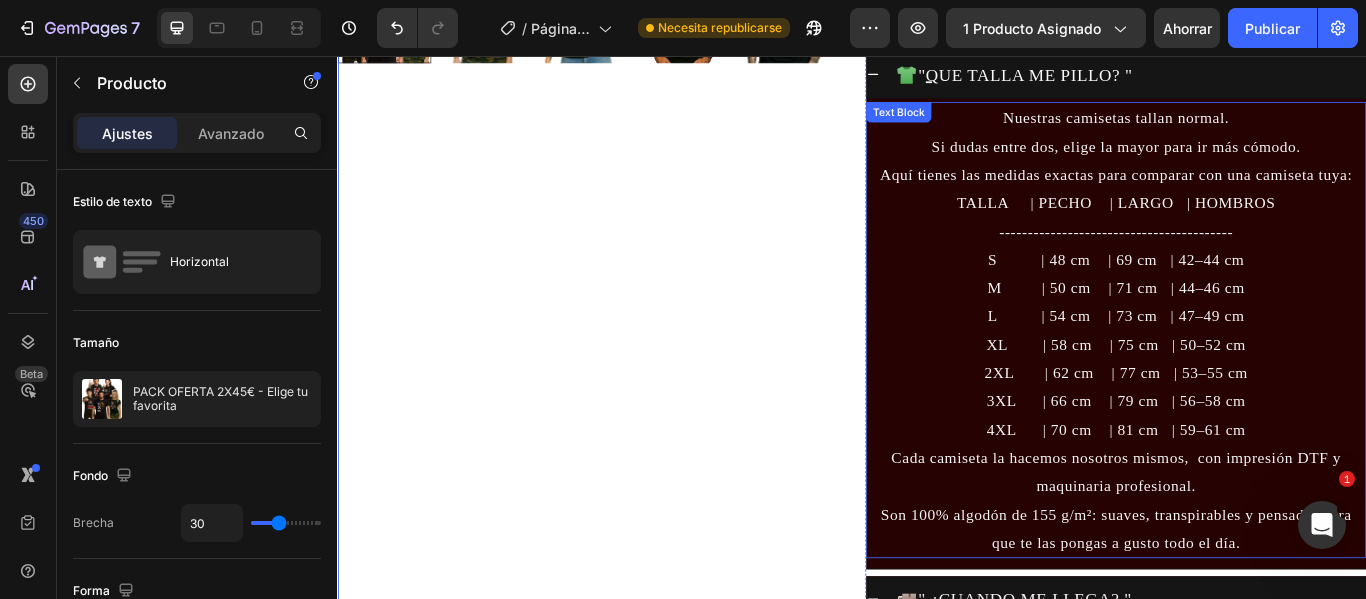 scroll, scrollTop: 1115, scrollLeft: 0, axis: vertical 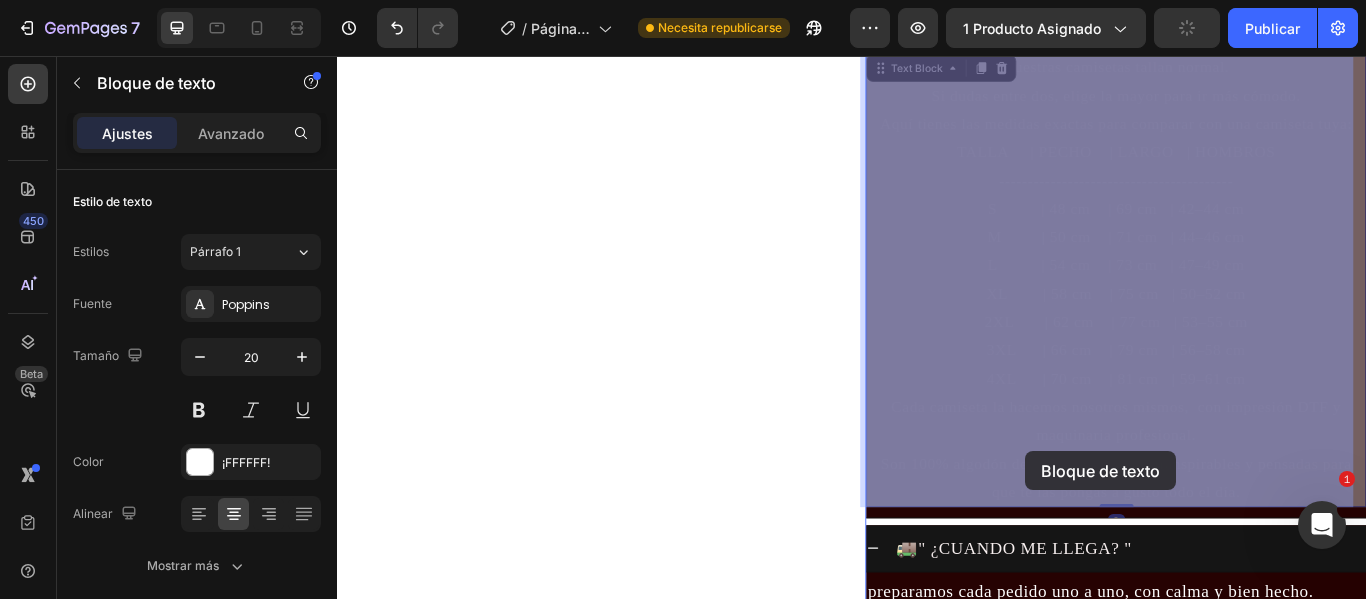 drag, startPoint x: 1404, startPoint y: 569, endPoint x: 1139, endPoint y: 520, distance: 269.49213 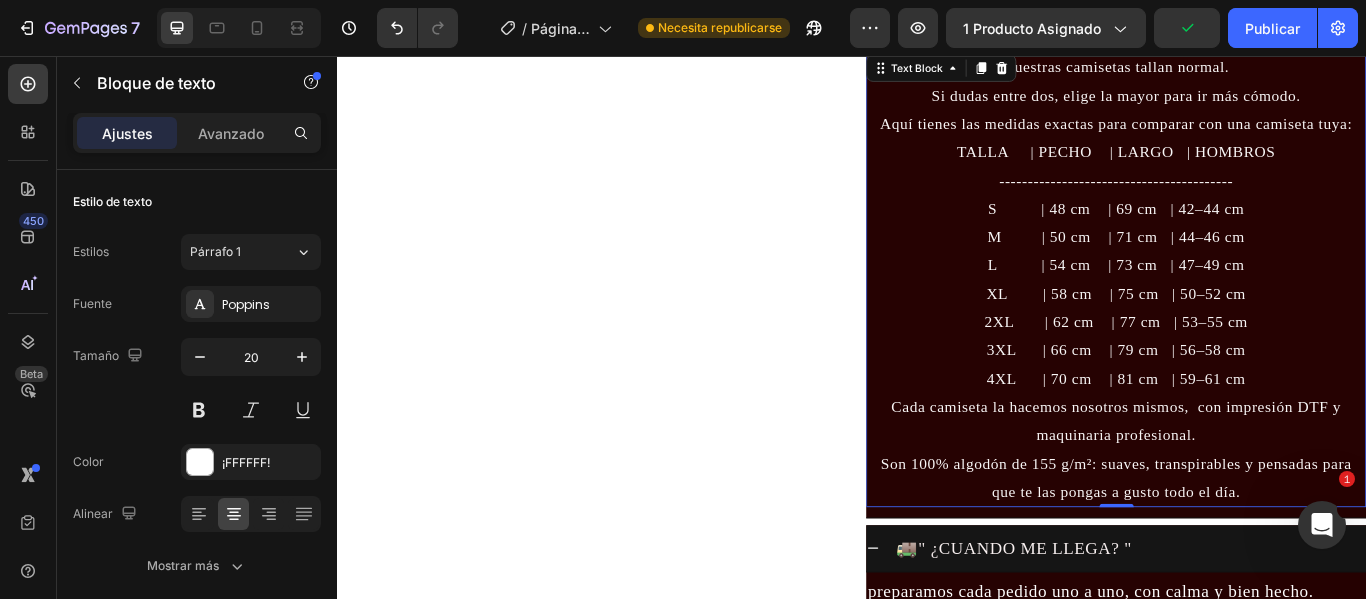 click on "Son 100% algodón de 155 g/m²: suaves, transpirables y pensadas para que te las pongas a gusto todo el día." at bounding box center (1244, 547) 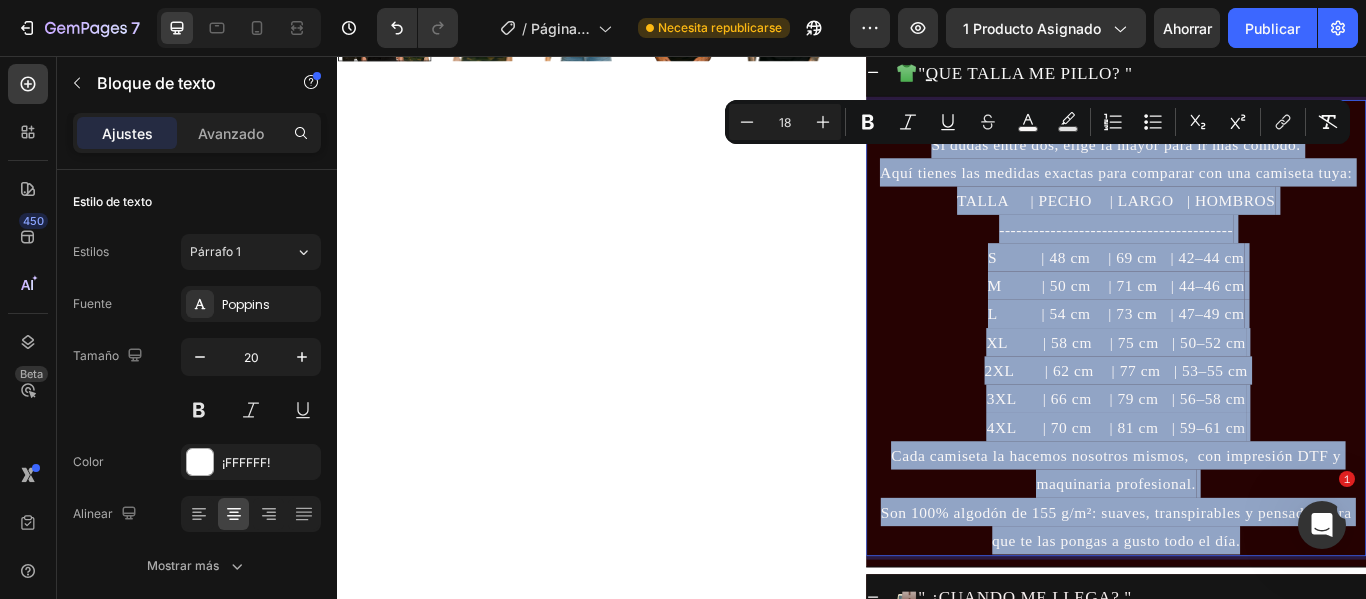 scroll, scrollTop: 996, scrollLeft: 0, axis: vertical 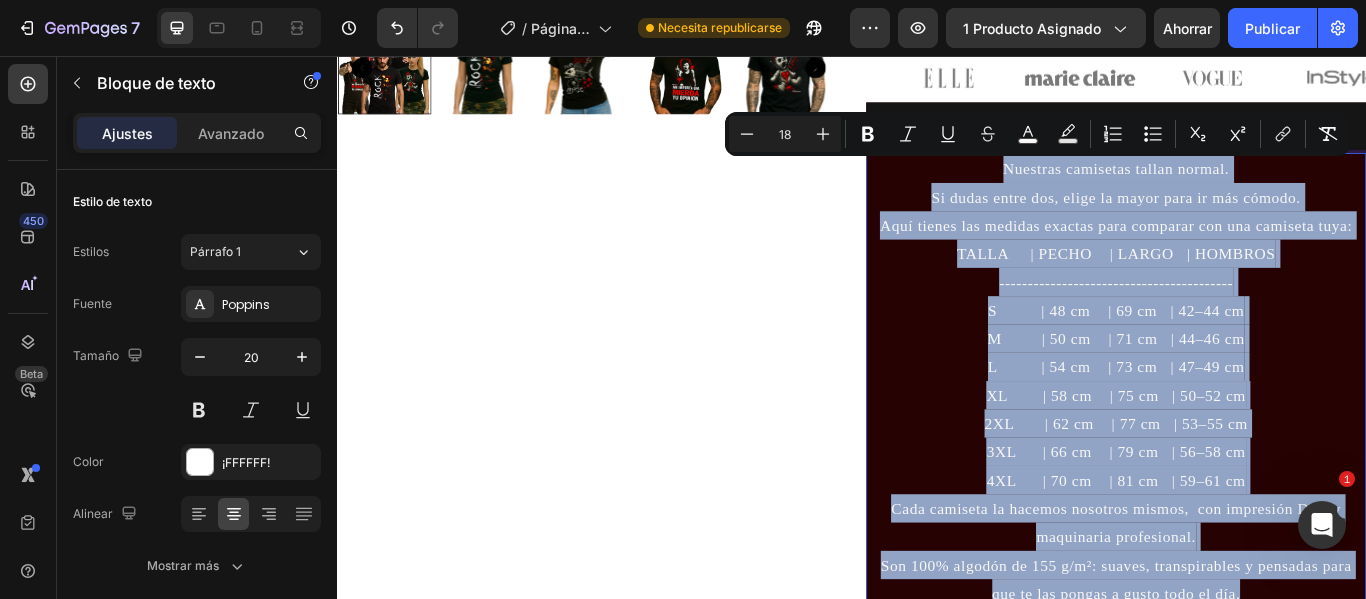 drag, startPoint x: 1378, startPoint y: 562, endPoint x: 1009, endPoint y: 195, distance: 520.4325 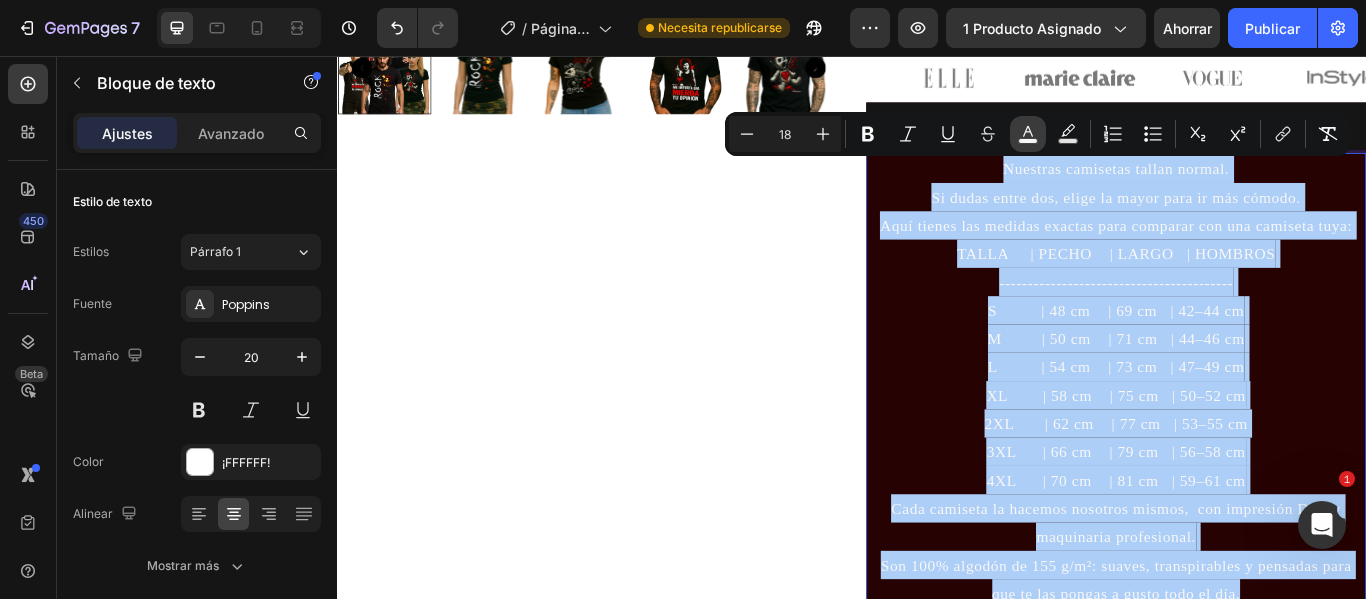 click 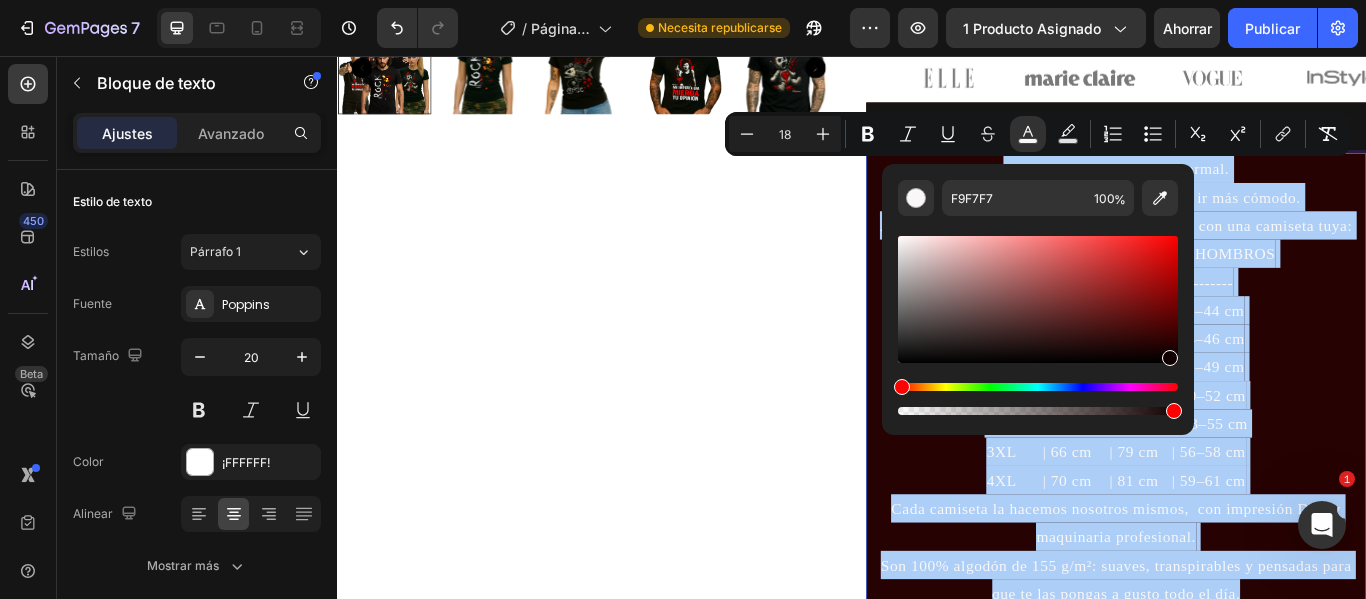 click at bounding box center (1038, 299) 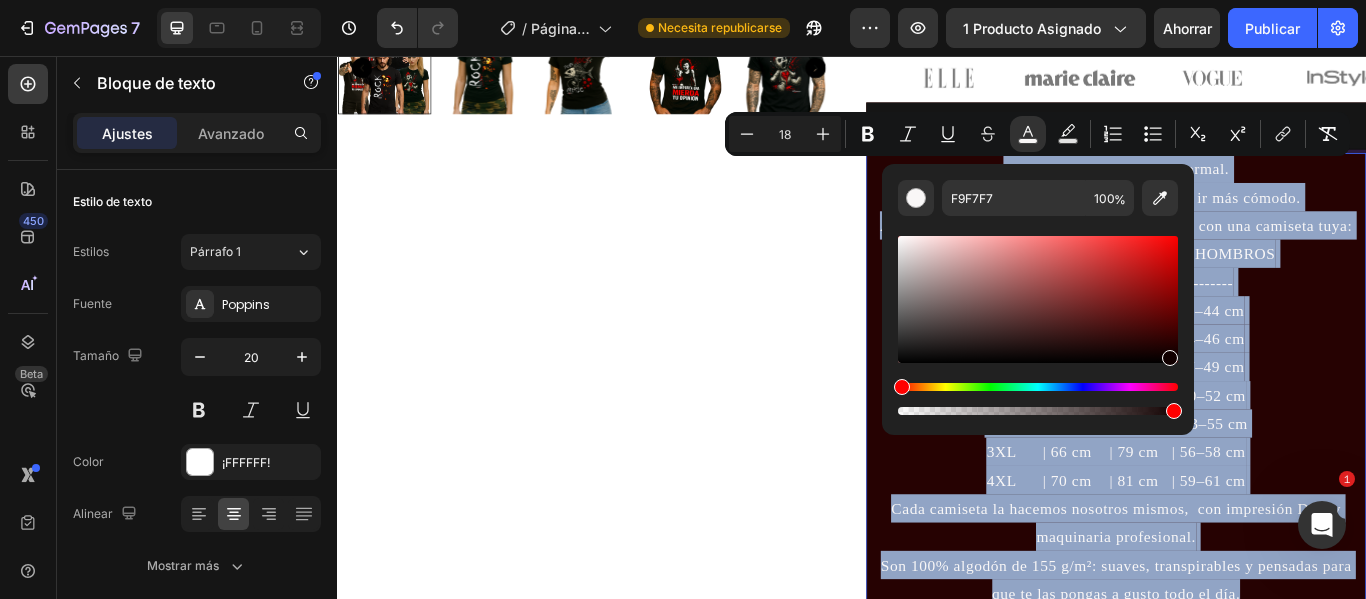 type on "110000" 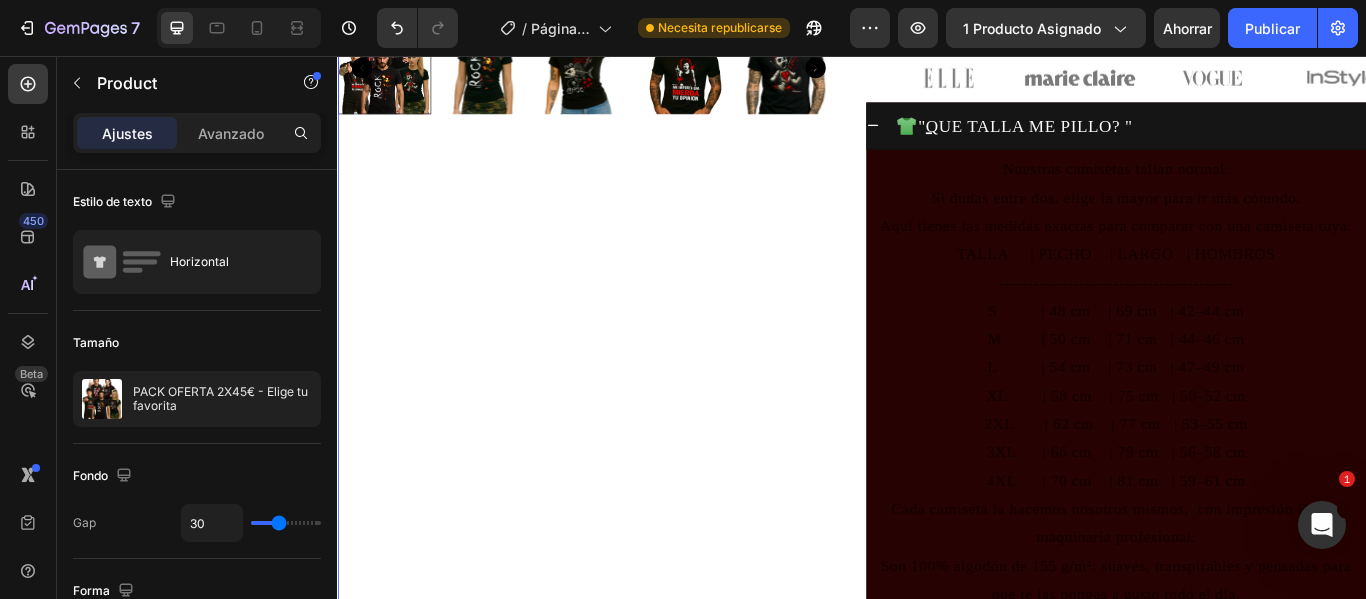 click on "1 camiseta por 29€ 🔥  Llévate  2  por solo  45€ 👕 Elige 2 entre 5 diseños exclusivos Camisetas que no pasan desapercibidas. Text Block
Product Images Text Block" at bounding box center (629, 201) 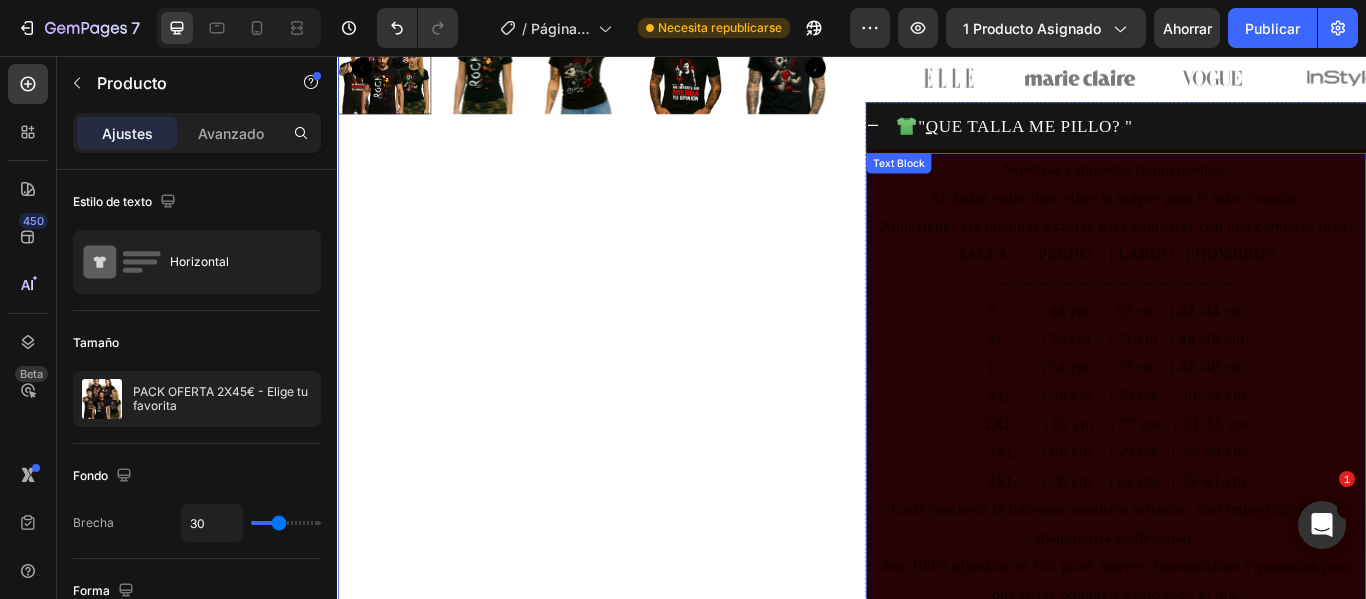 click on "TALLA     | PECHO    | LARGO   | HOMBROS ----------------------------------------- S          | 48 cm    | 69 cm   | 42–44 cm M         | 50 cm    | 71 cm   | 44–46 cm L          | 54 cm    | 73 cm   | 47–49 cm XL        | 58 cm    | 75 cm   | 50–52 cm 2XL       | 62 cm    | 77 cm   | 53–55 cm" at bounding box center [1244, 385] 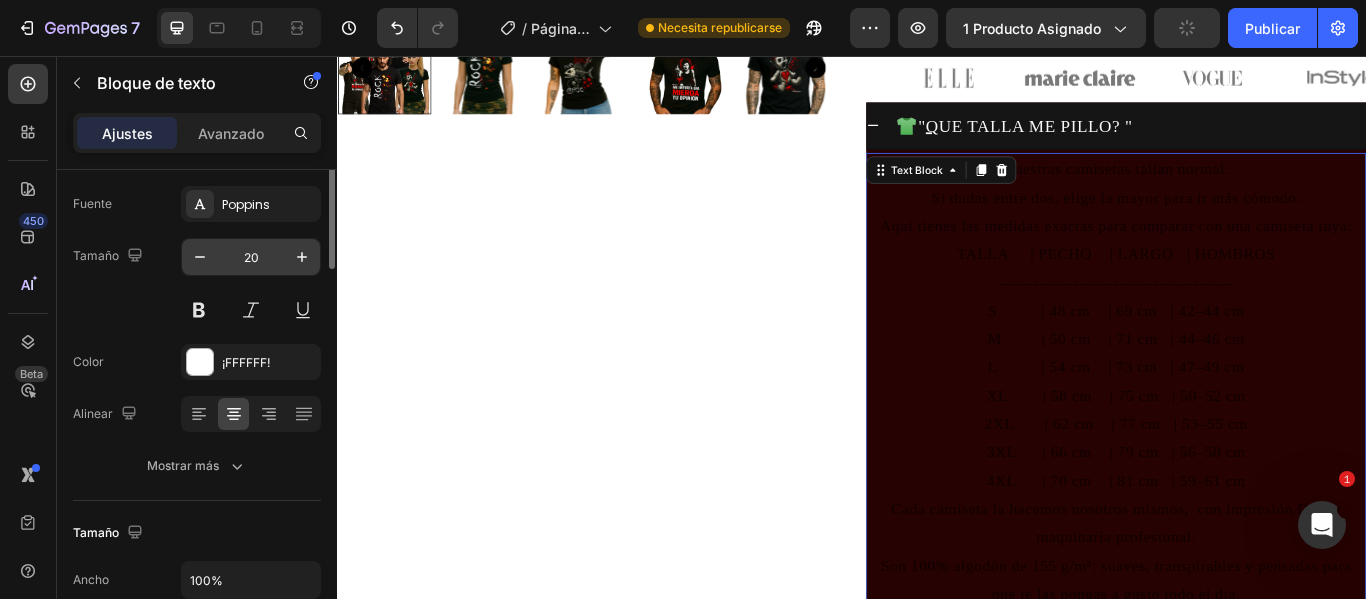 scroll, scrollTop: 0, scrollLeft: 0, axis: both 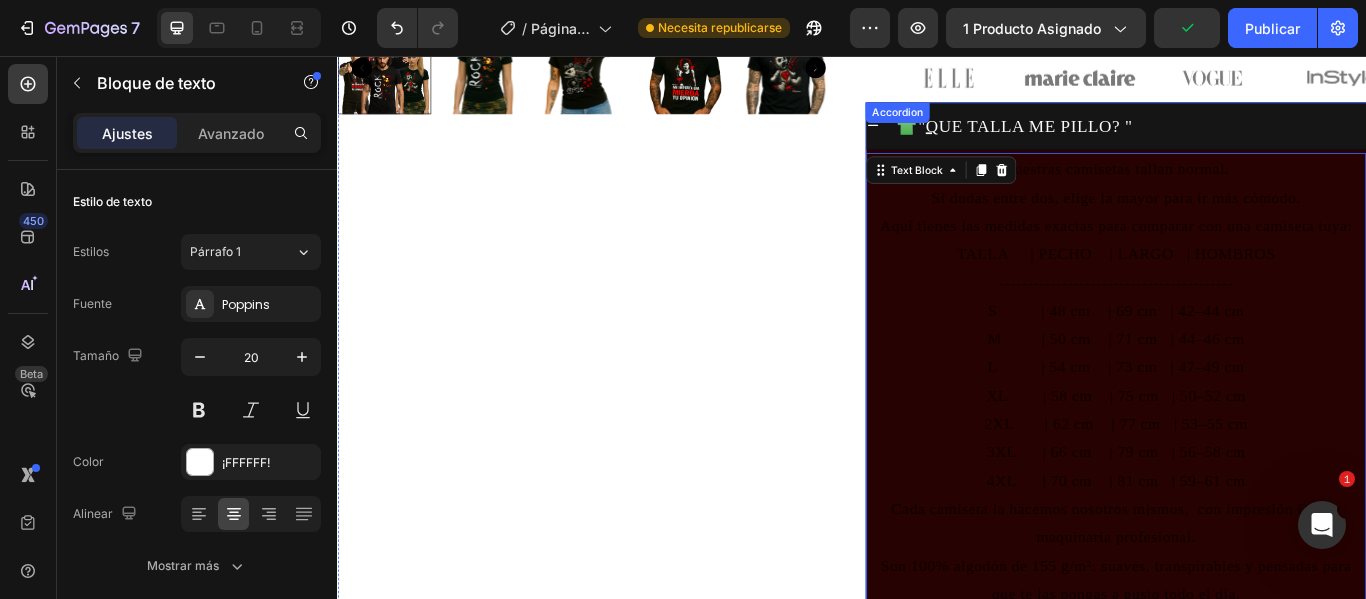 click on "👕    " Q UE TALLA ME PILLO? "" at bounding box center [1260, 137] 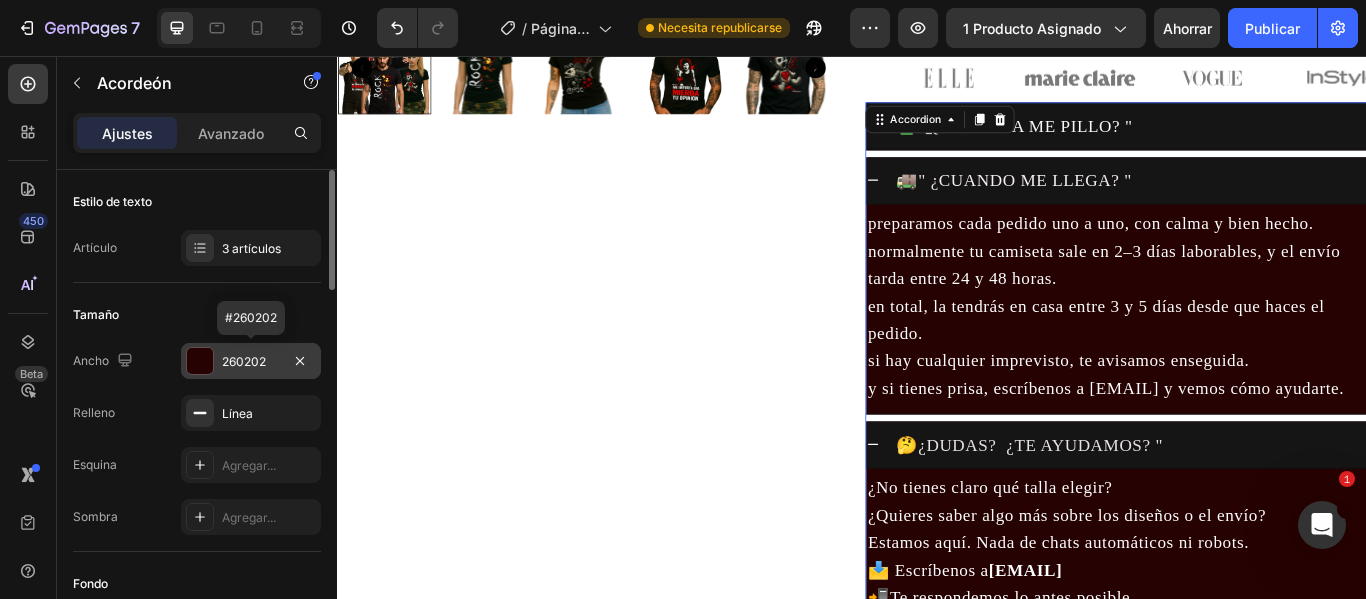 click at bounding box center (200, 361) 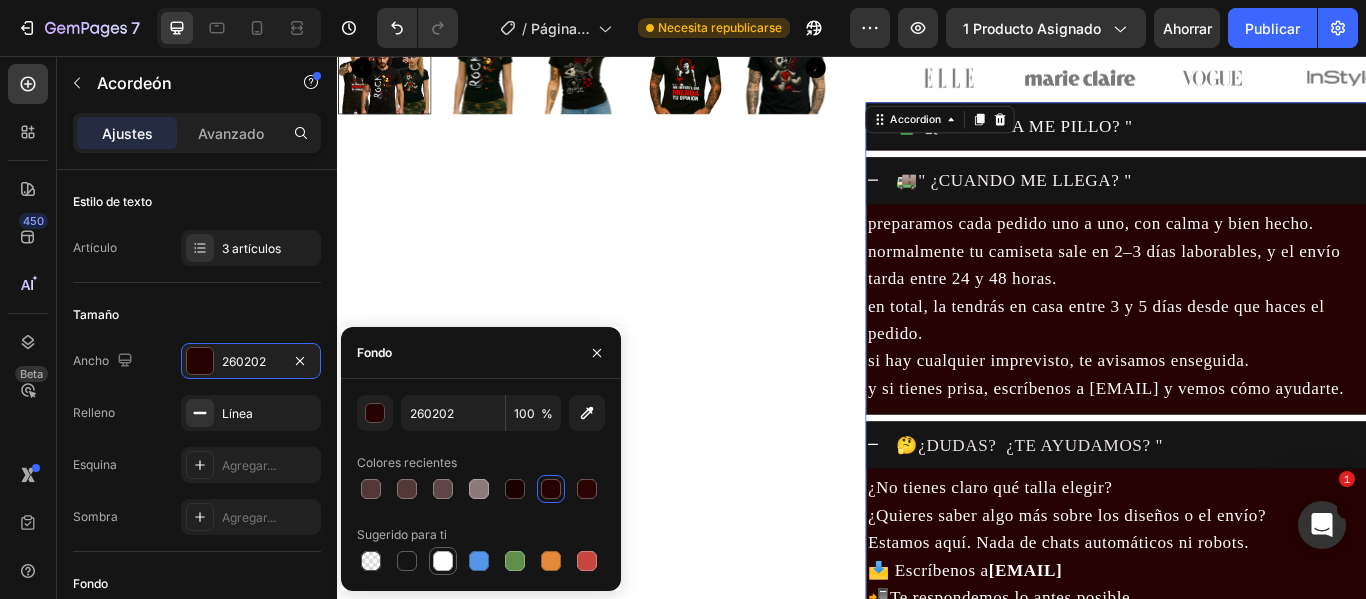 click at bounding box center [443, 561] 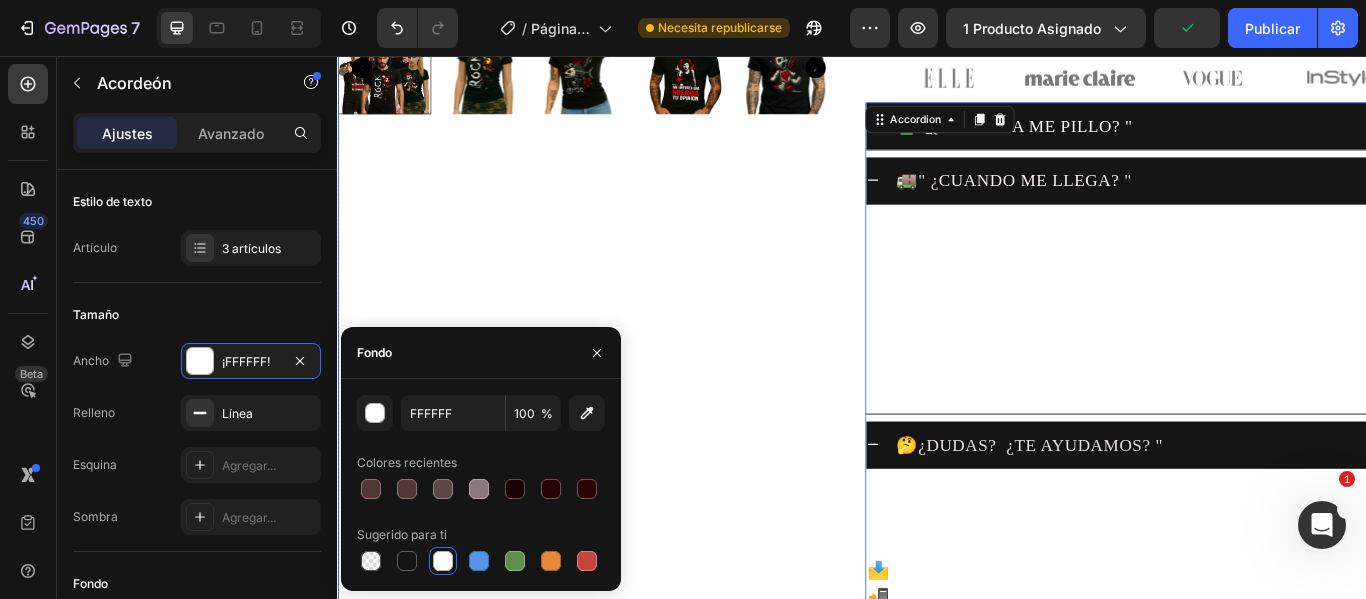 click on "1 camiseta por 29€ 🔥  Llévate  2  por solo  45€ 👕 Elige 2 entre 5 diseños exclusivos Camisetas que no pasan desapercibidas. Text Block
Product Images Text Block" at bounding box center [629, -73] 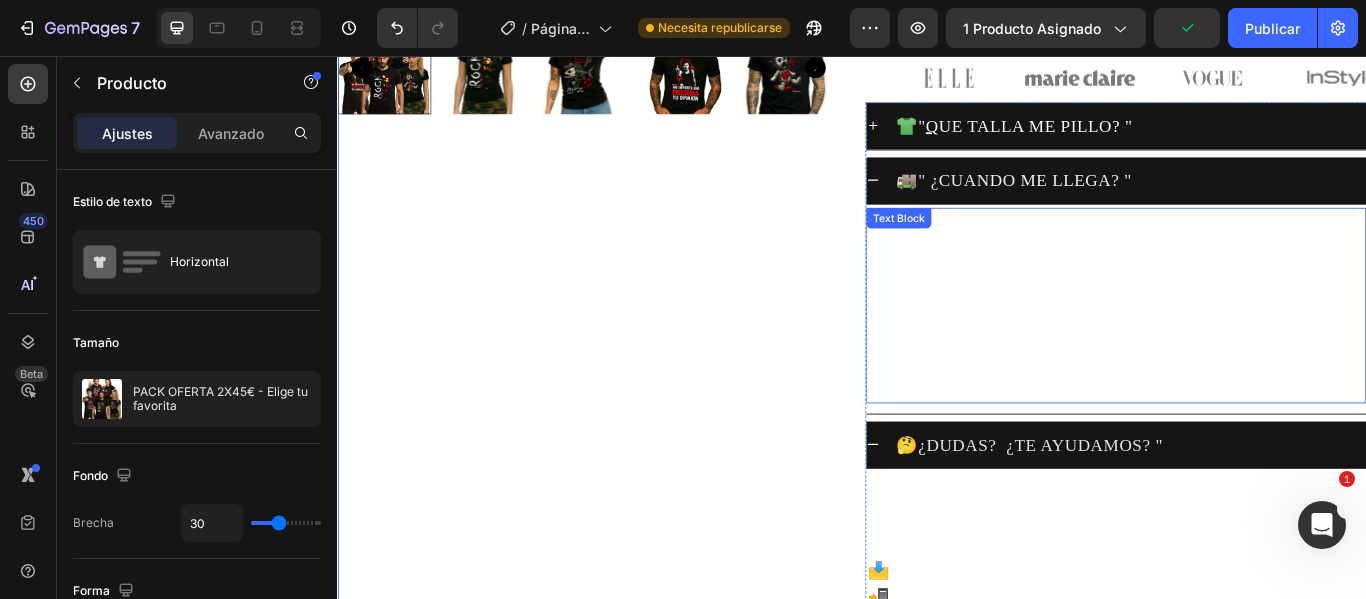 click on "normalmente tu camiseta sale en 2–3 días laborables, y el envío tarda entre 24 y 48 horas. en total, la tendrás en casa entre 3 y 5 días desde que haces el pedido." at bounding box center (1244, 331) 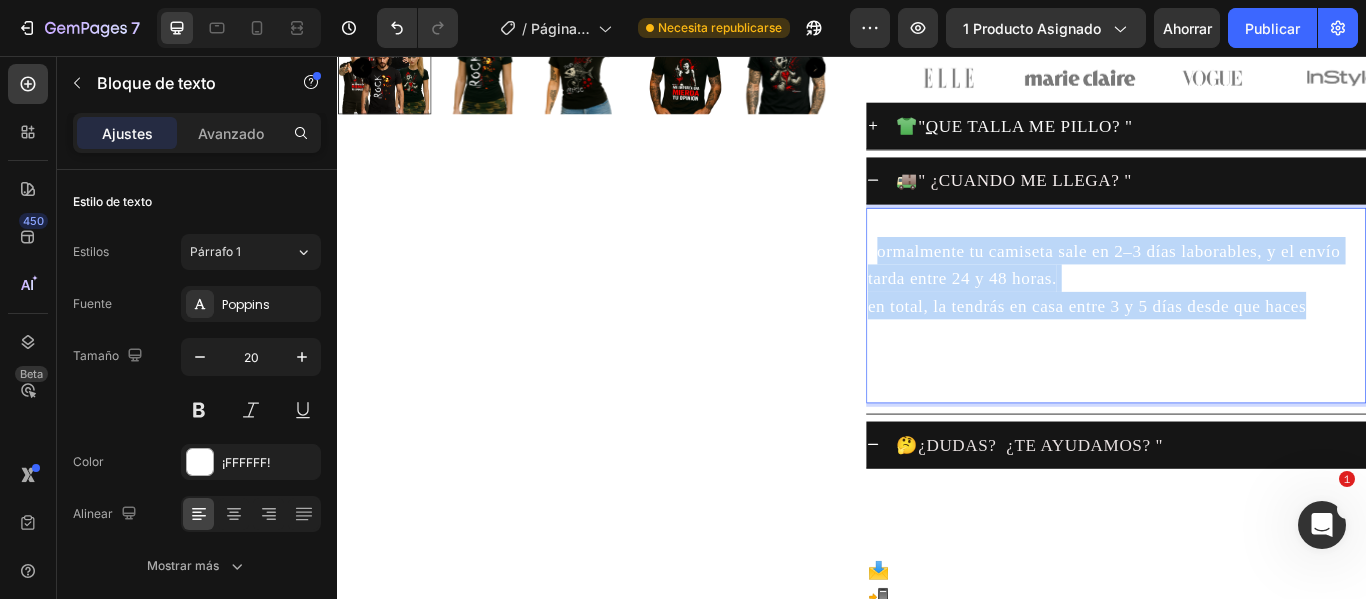 drag, startPoint x: 956, startPoint y: 271, endPoint x: 1456, endPoint y: 355, distance: 507.0069 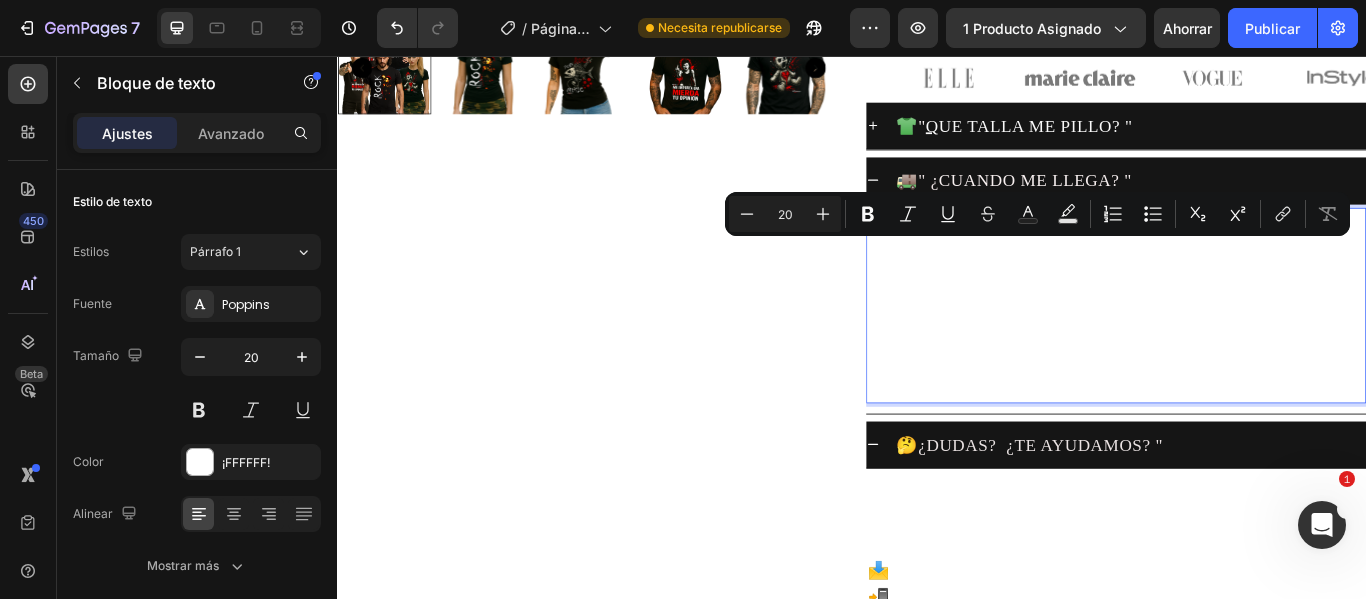 click on "normalmente tu camiseta sale en 2–3 días laborables, y el envío tarda entre 24 y 48 horas. en total, la tendrás en casa entre 3 y 5 días desde que haces el pedido." at bounding box center (1244, 331) 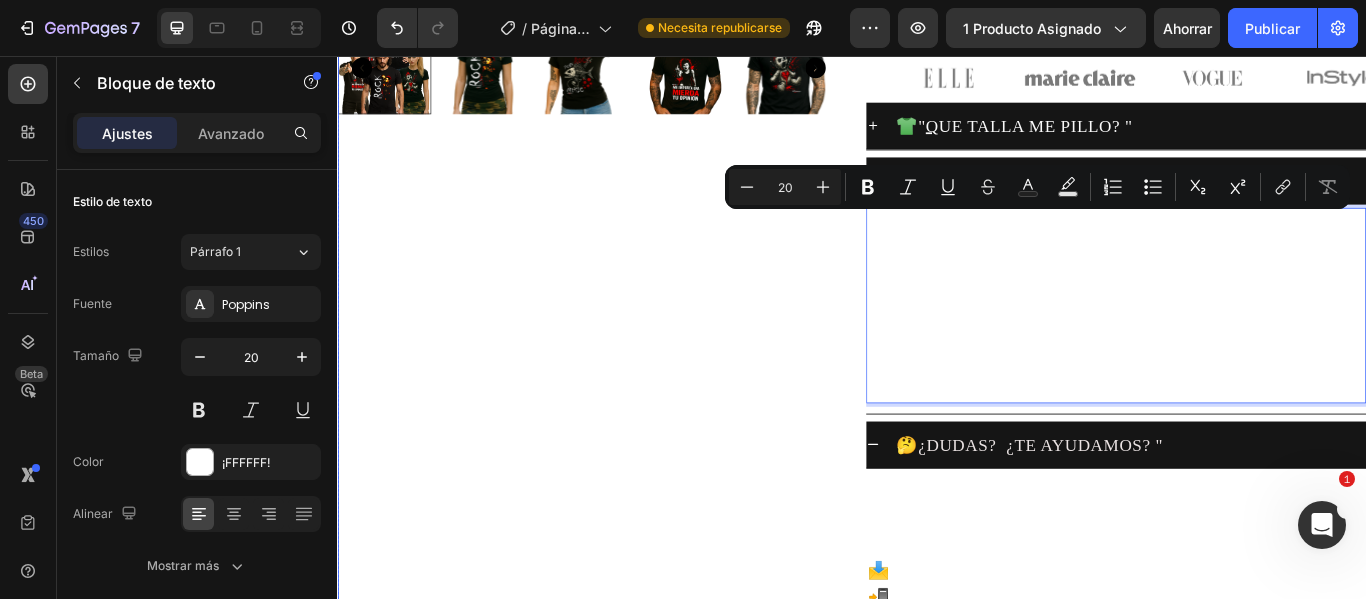 drag, startPoint x: 1500, startPoint y: 482, endPoint x: 938, endPoint y: 232, distance: 615.09674 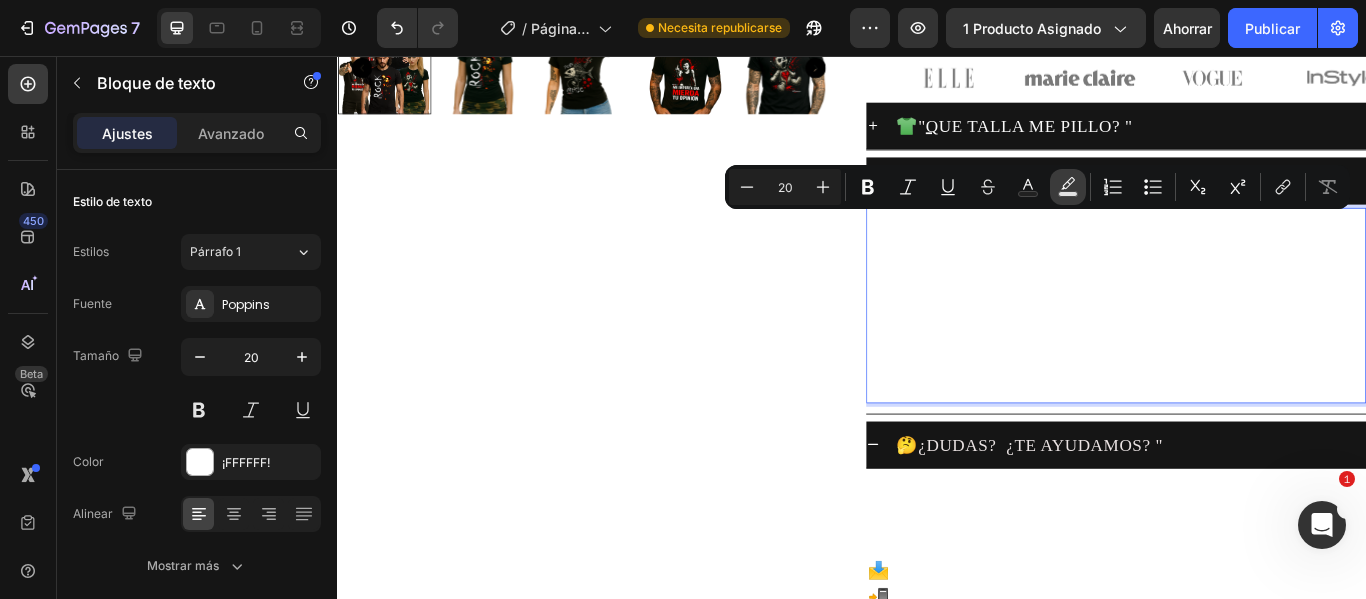 click 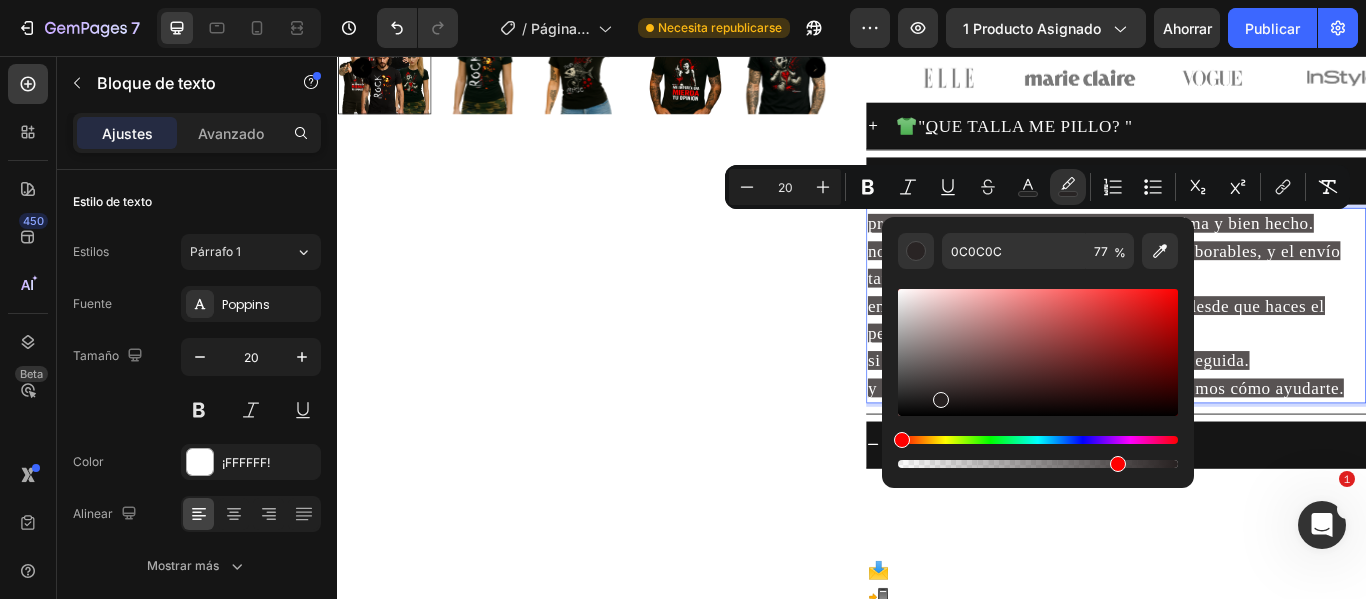 type on "262020" 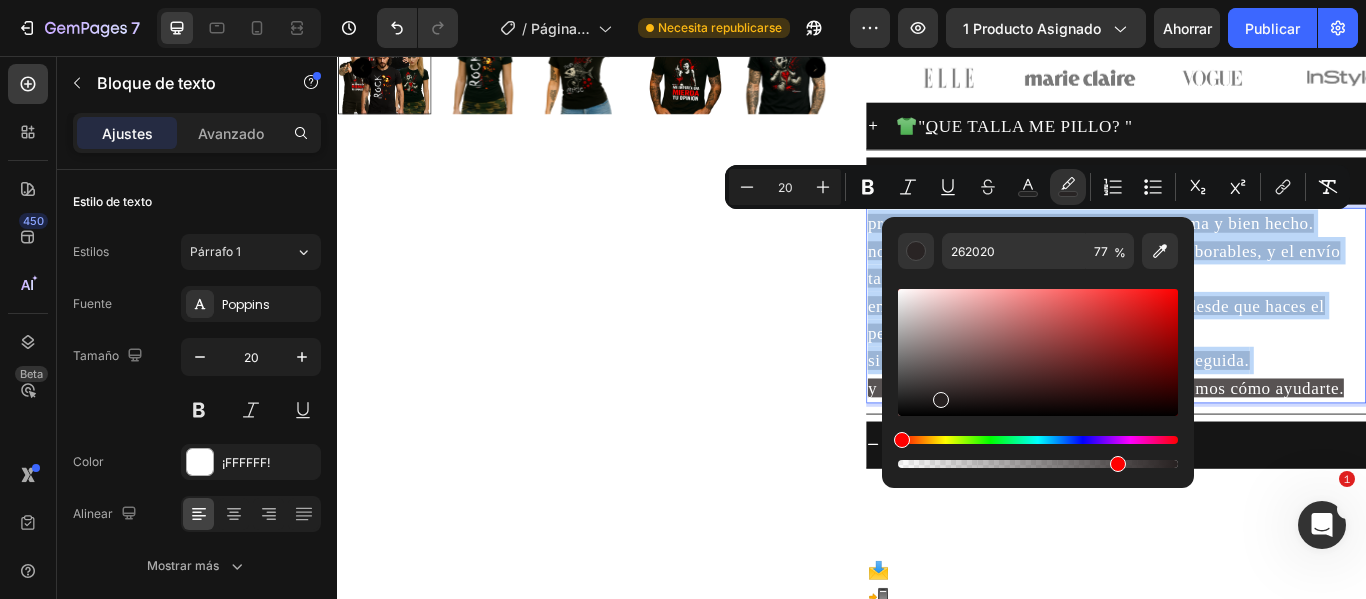 drag, startPoint x: 905, startPoint y: 409, endPoint x: 938, endPoint y: 396, distance: 35.468296 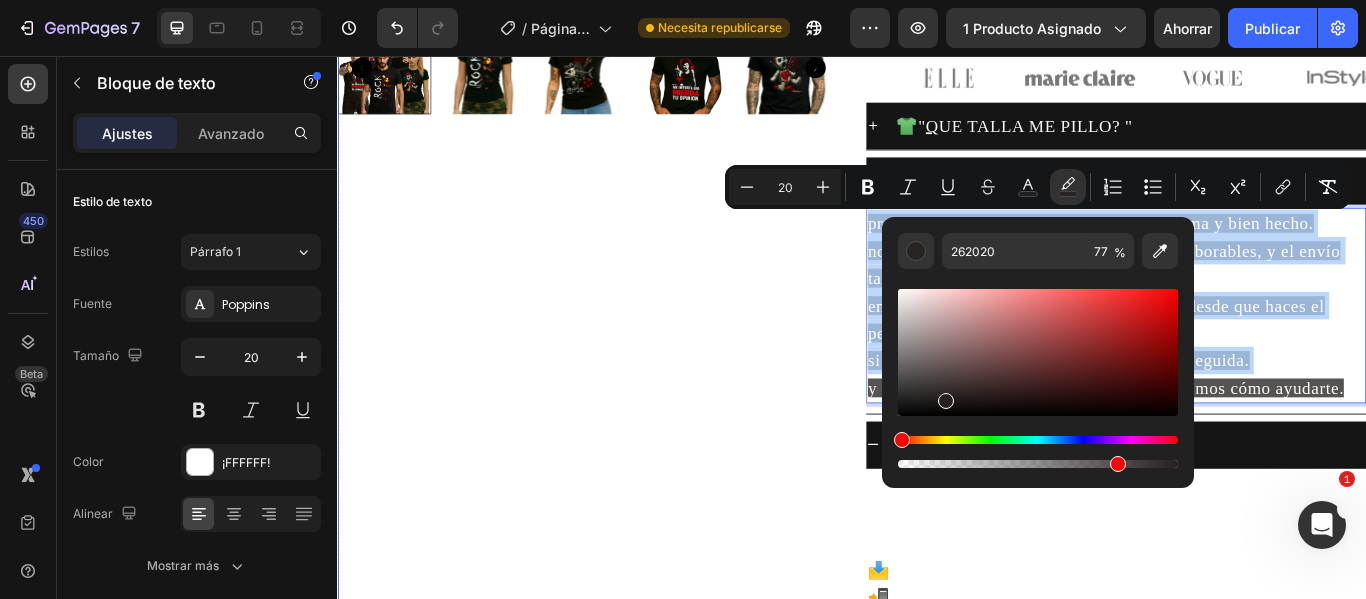 click on "1 camiseta por 29€ 🔥  Llévate  2  por solo  45€ 👕 Elige 2 entre 5 diseños exclusivos Camisetas que no pasan desapercibidas. Text Block
Product Images Text Block" at bounding box center [629, -73] 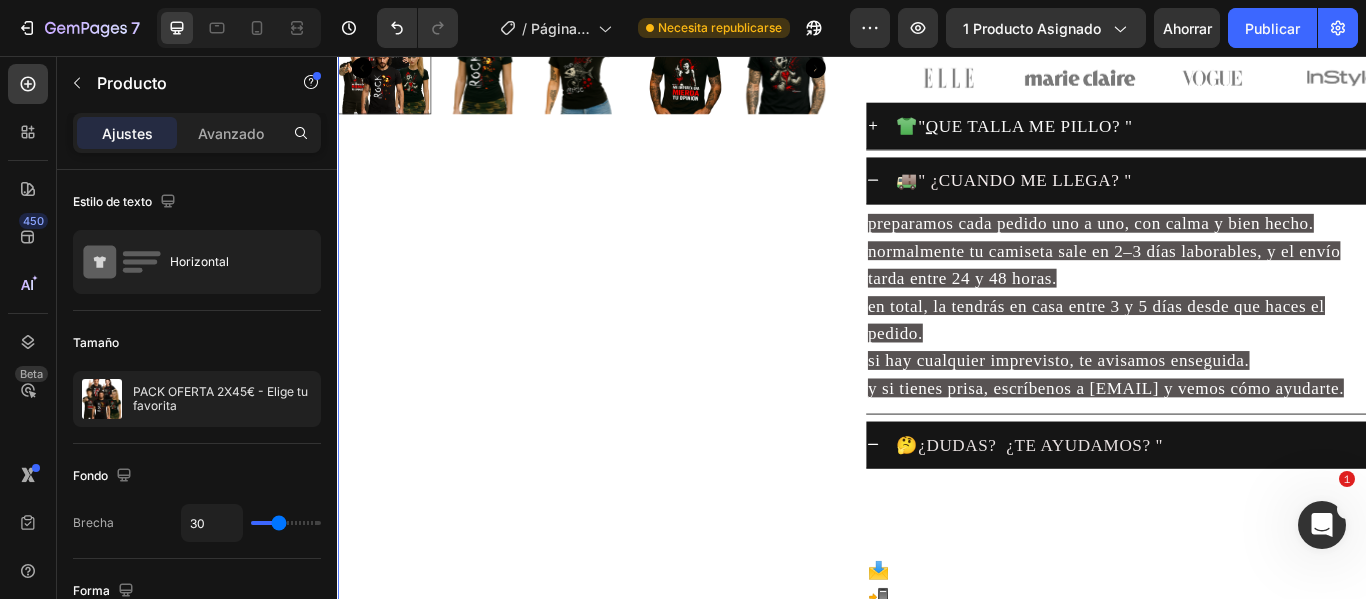 click on "1 camiseta por 29€ 🔥  Llévate  2  por solo  45€ 👕 Elige 2 entre 5 diseños exclusivos Camisetas que no pasan desapercibidas. Text Block
Product Images Text Block" at bounding box center [629, -73] 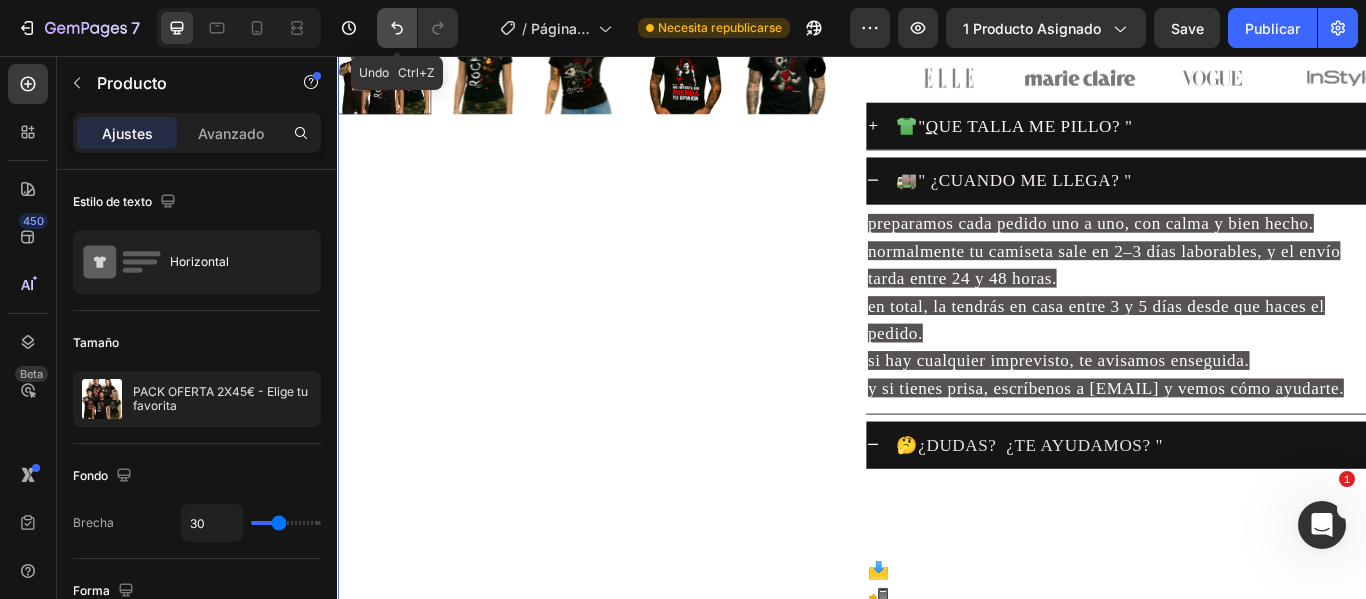click 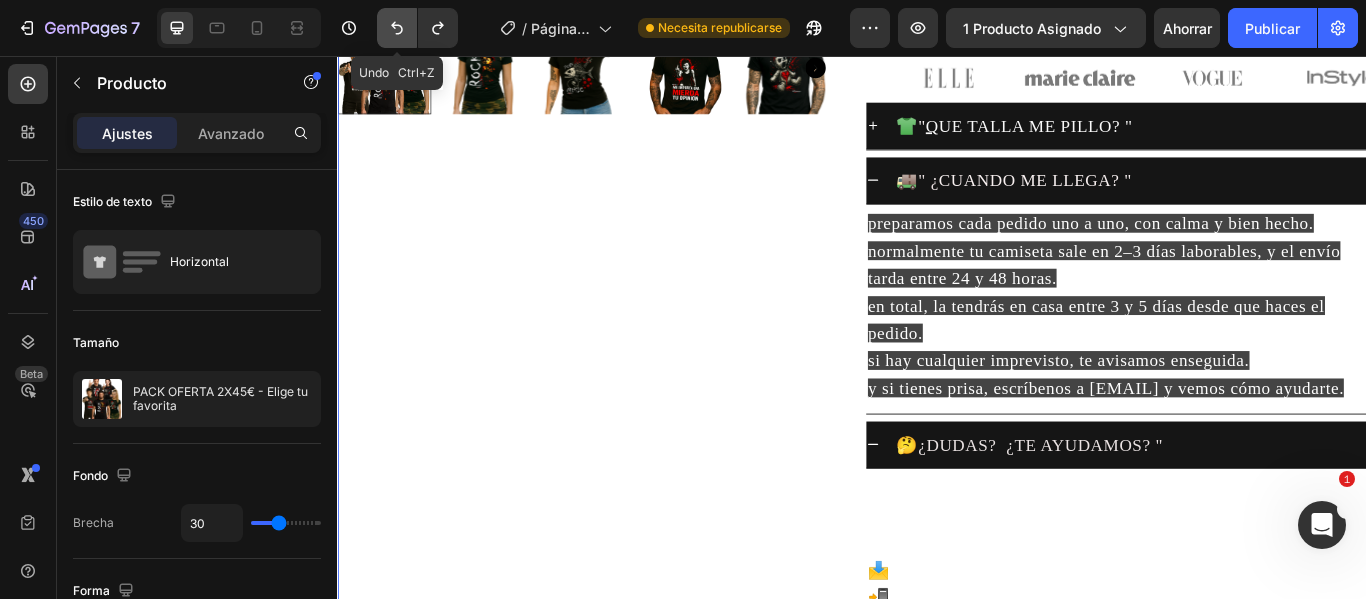click 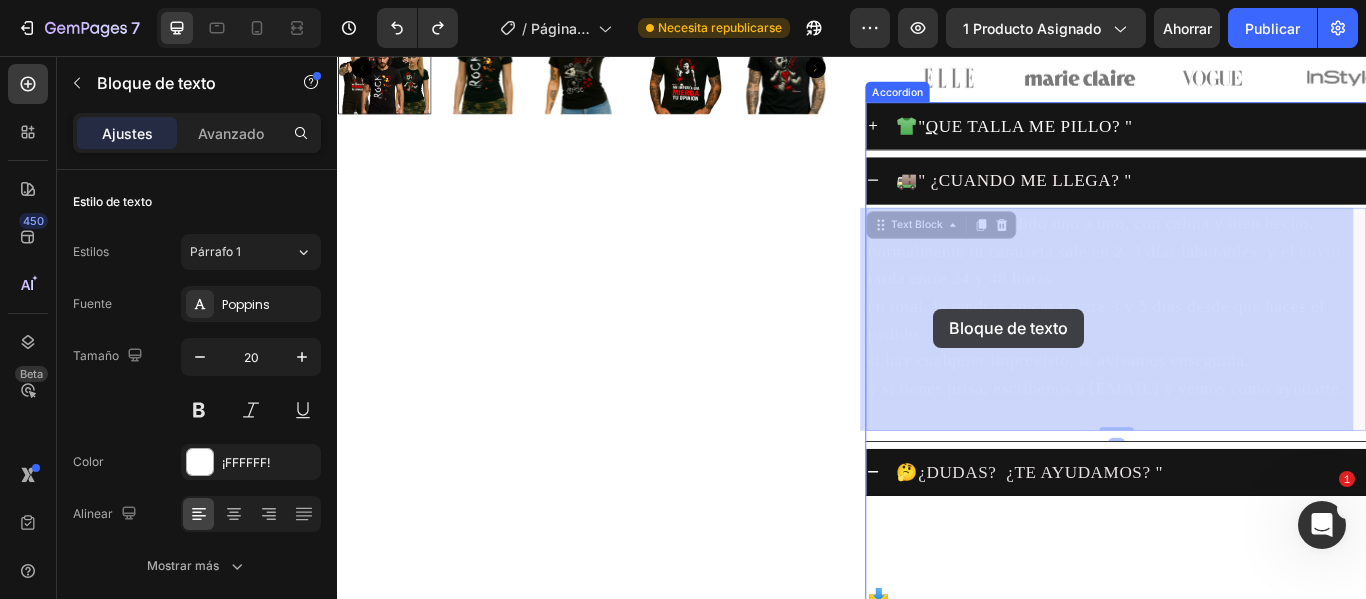 drag, startPoint x: 1499, startPoint y: 478, endPoint x: 1057, endPoint y: 369, distance: 455.2417 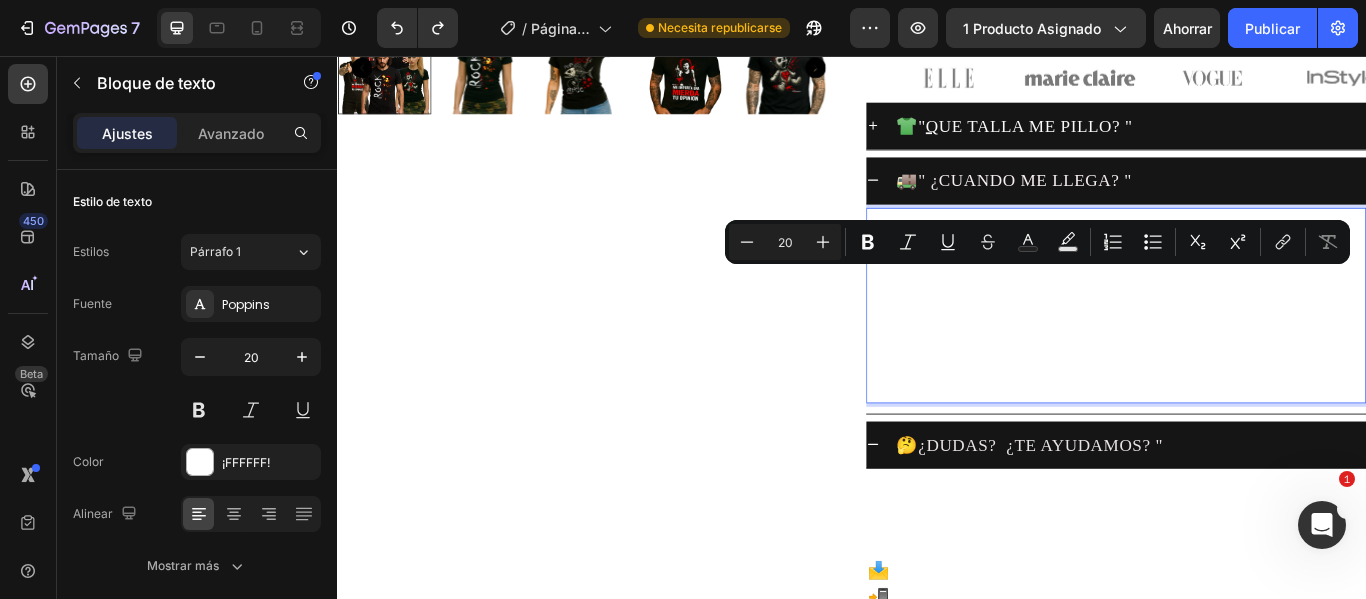 drag, startPoint x: 1467, startPoint y: 461, endPoint x: 1021, endPoint y: 341, distance: 461.86145 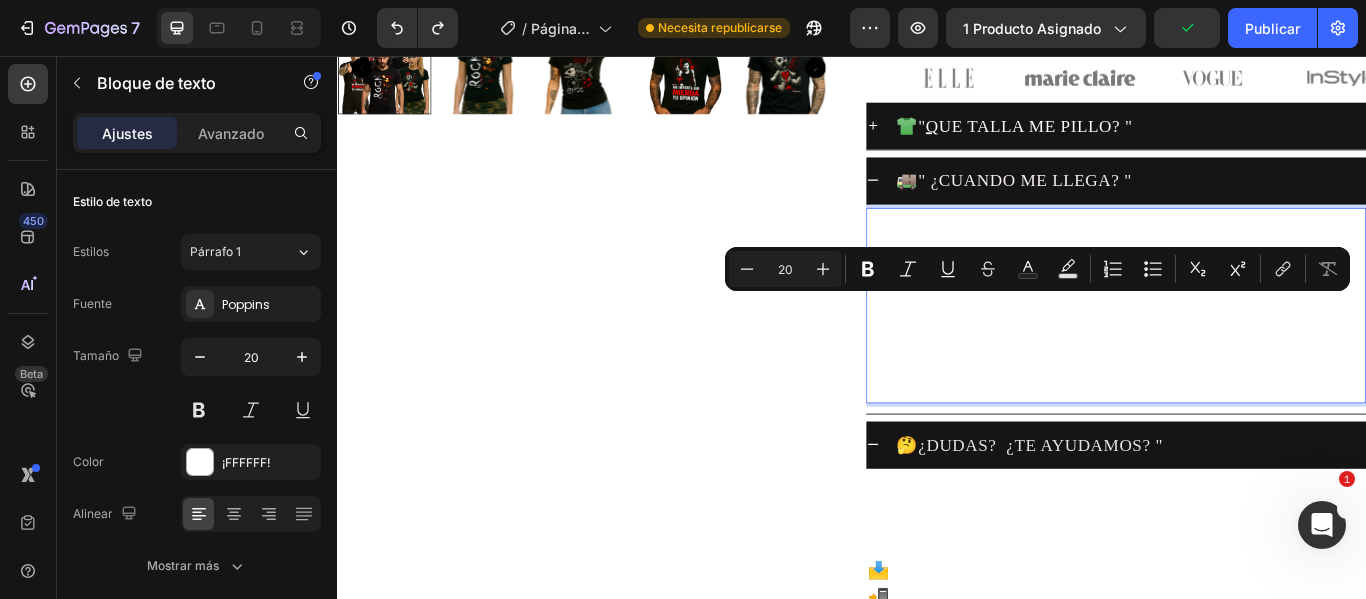 click on "si hay cualquier imprevisto, te avisamos enseguida. y si tienes prisa, escríbenos a pintacanalla@gmail.com y vemos cómo ayudarte." at bounding box center (1244, 427) 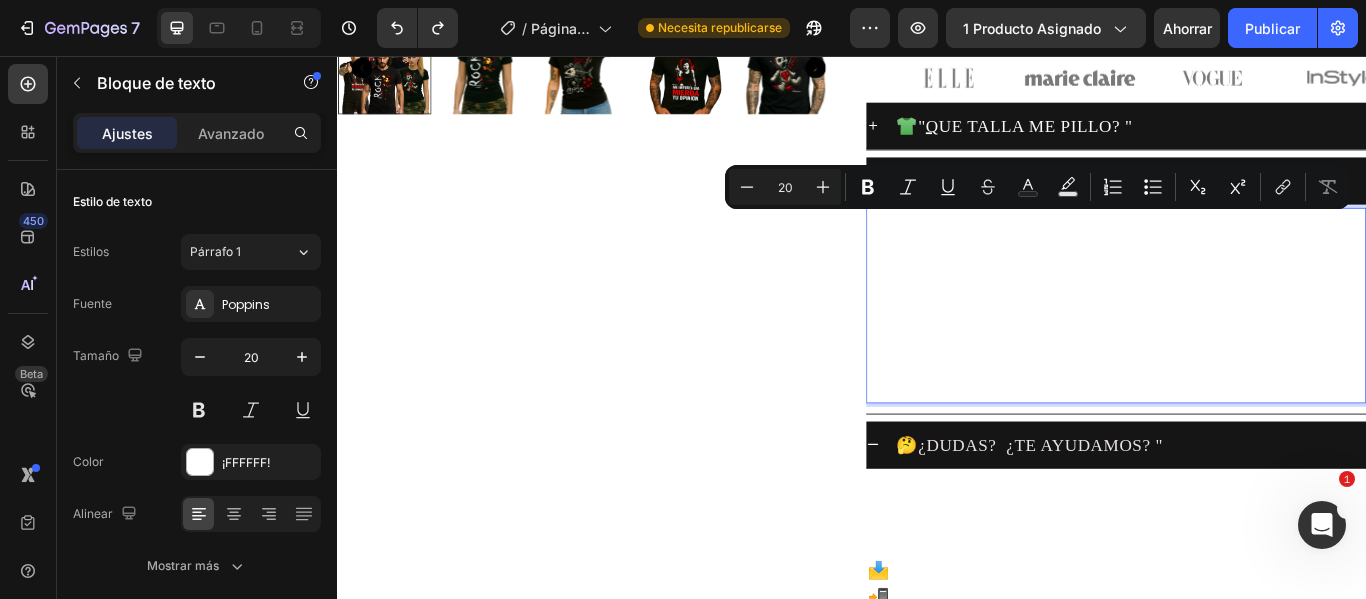 drag, startPoint x: 1489, startPoint y: 479, endPoint x: 953, endPoint y: 255, distance: 580.9234 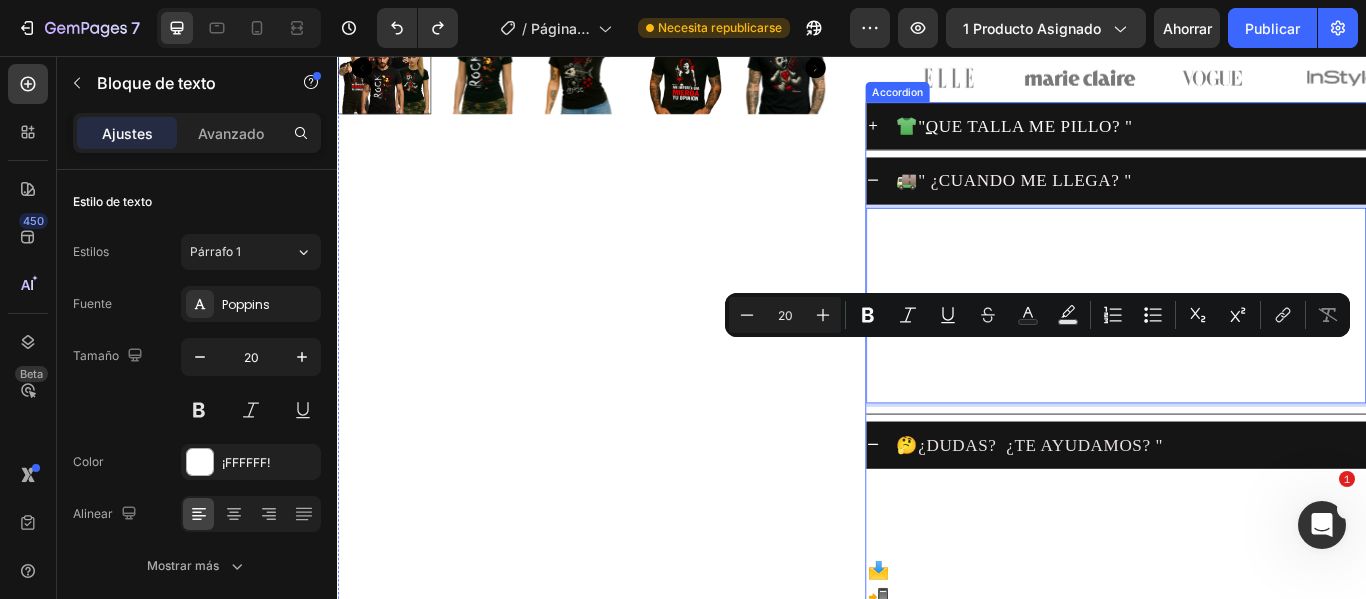 scroll, scrollTop: 796, scrollLeft: 0, axis: vertical 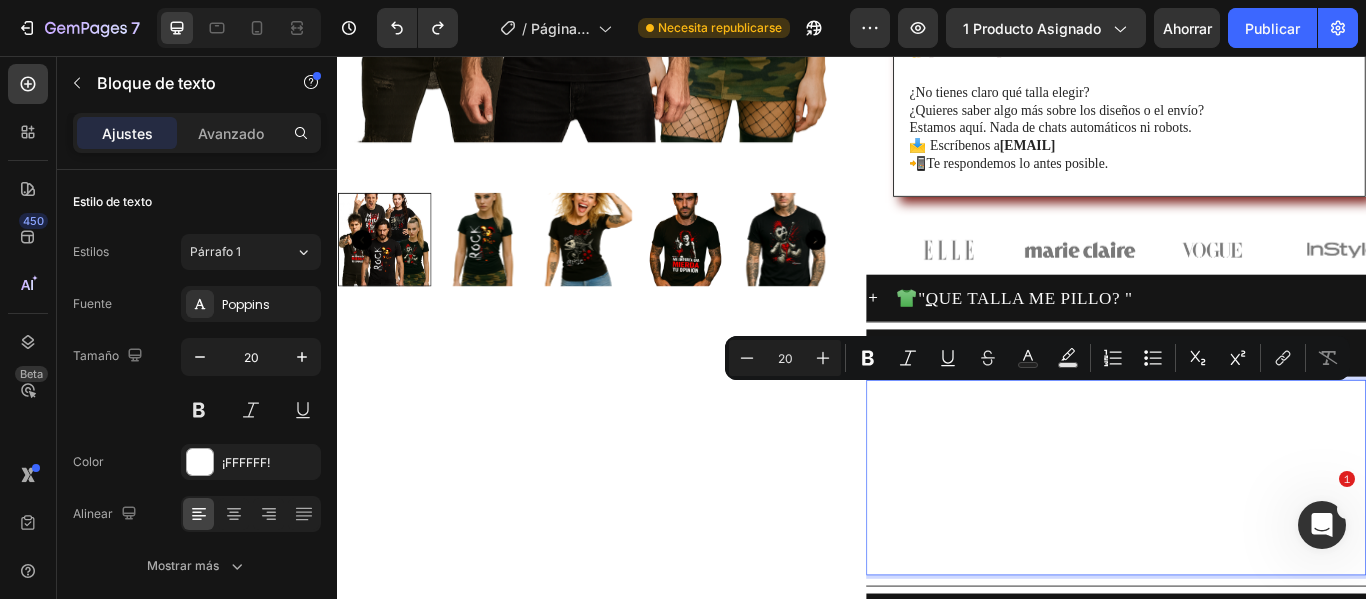 click on "normalmente tu camiseta sale en 2–3 días laborables, y el envío tarda entre 24 y 48 horas. en total, la tendrás en casa entre 3 y 5 días desde que haces el pedido." at bounding box center [1244, 531] 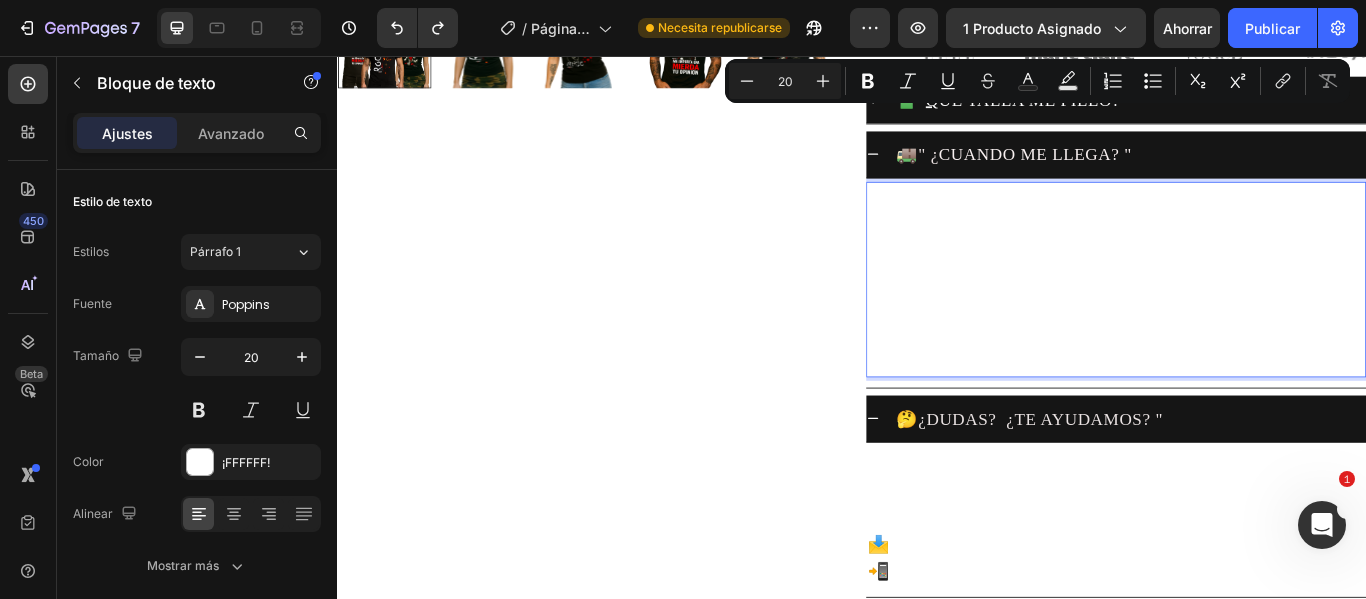 scroll, scrollTop: 1173, scrollLeft: 0, axis: vertical 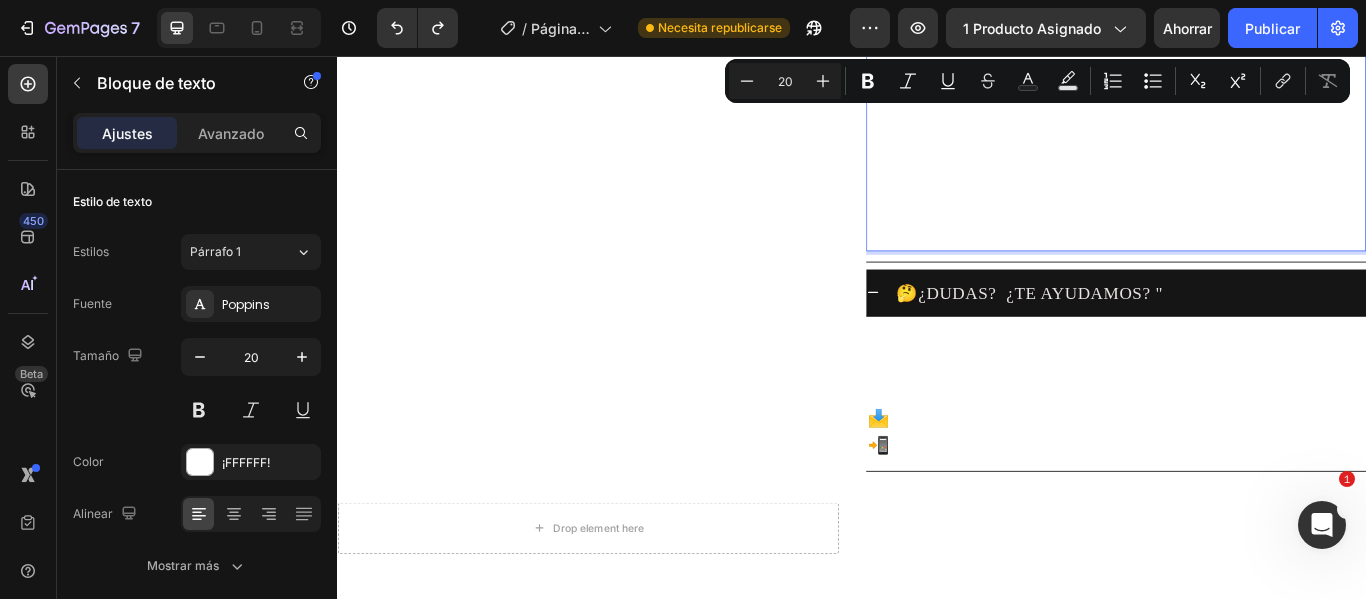 drag, startPoint x: 951, startPoint y: 549, endPoint x: 1184, endPoint y: 285, distance: 352.11505 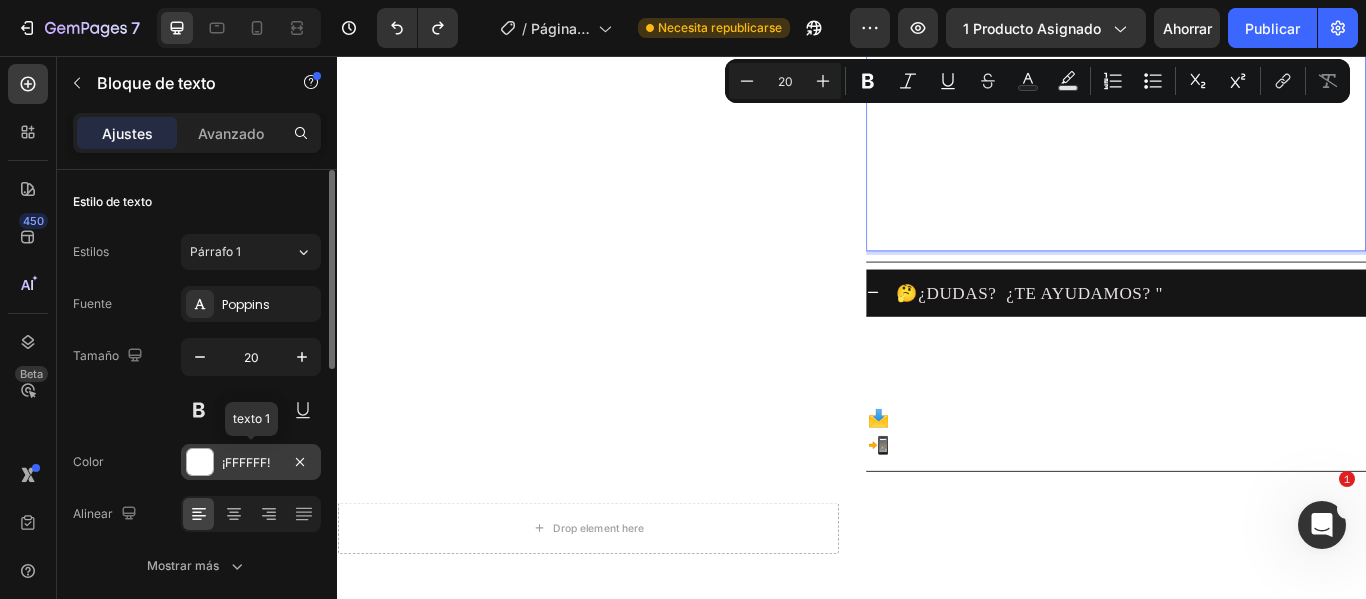 click at bounding box center (200, 462) 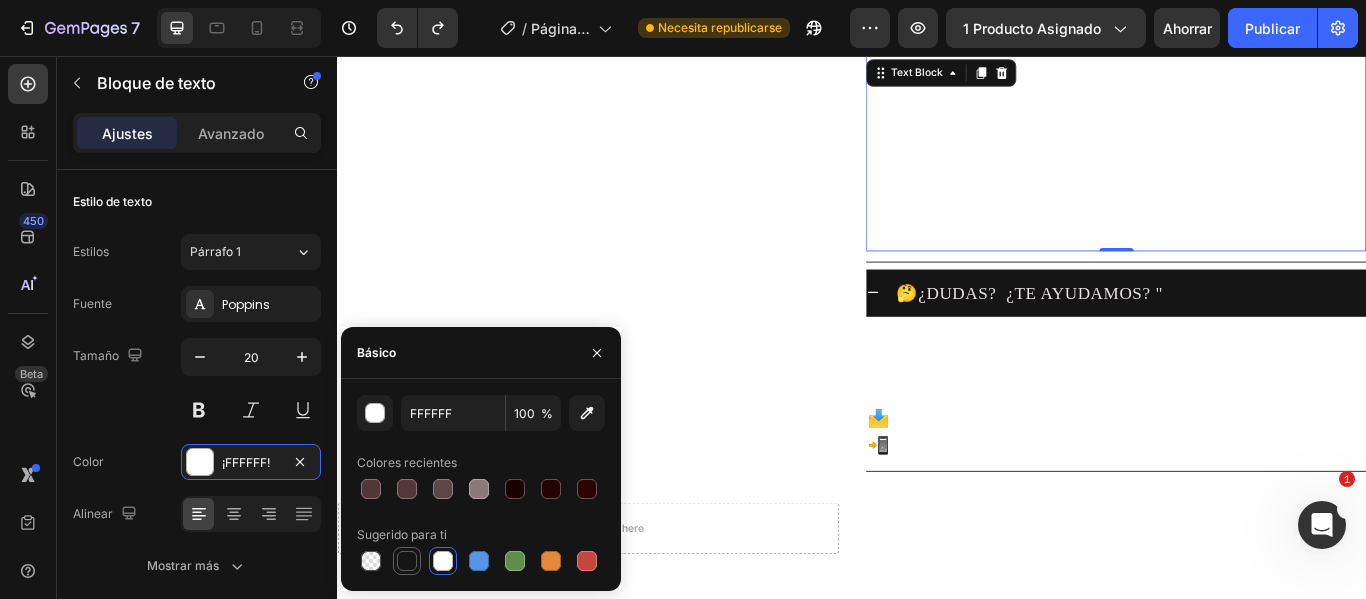 click at bounding box center [407, 561] 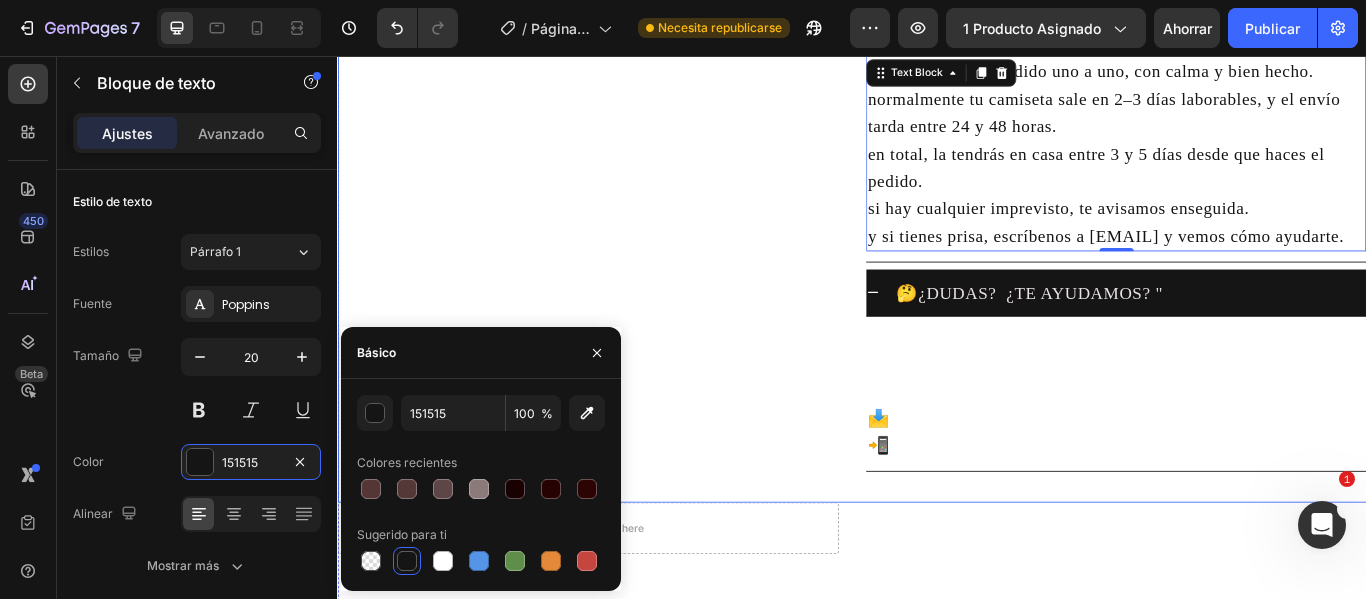 click on "1 camiseta por 29€ 🔥  Llévate  2  por solo  45€ 👕 Elige 2 entre 5 diseños exclusivos Camisetas que no pasan desapercibidas. Text Block
Product Images Text Block" at bounding box center [629, -250] 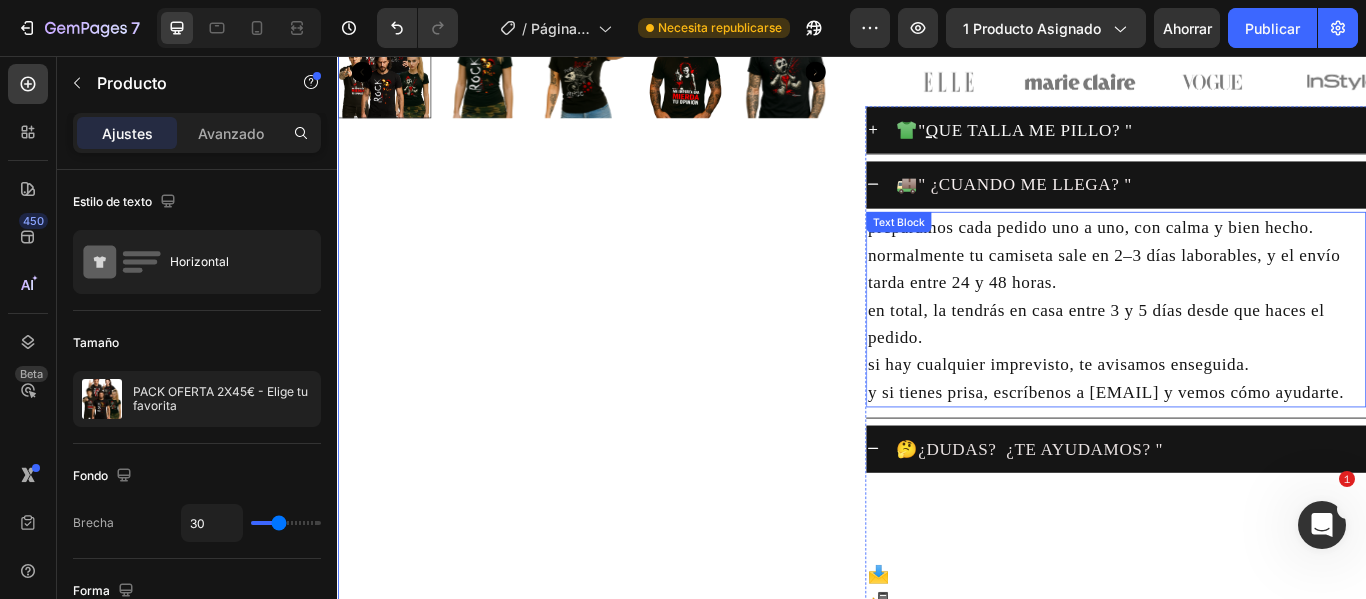 scroll, scrollTop: 973, scrollLeft: 0, axis: vertical 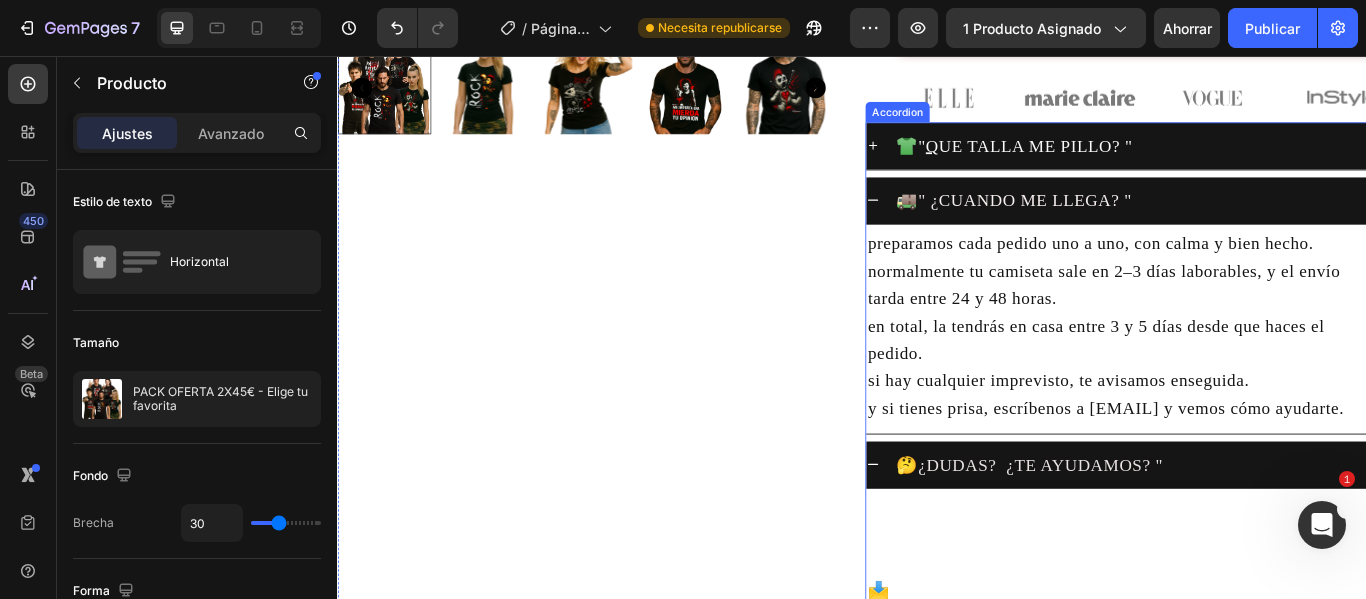 click on "Q UE TALLA ME PILLO? "" at bounding box center [1143, 160] 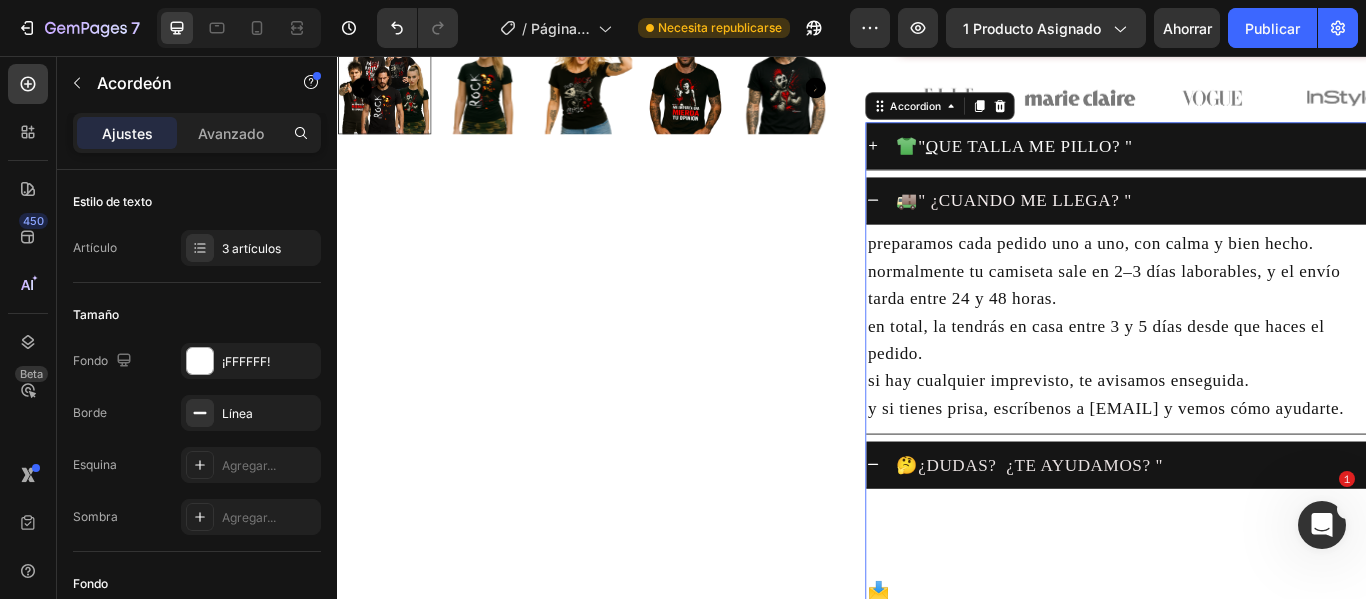 click on "👕    " Q UE TALLA ME PILLO? "" at bounding box center [1260, 160] 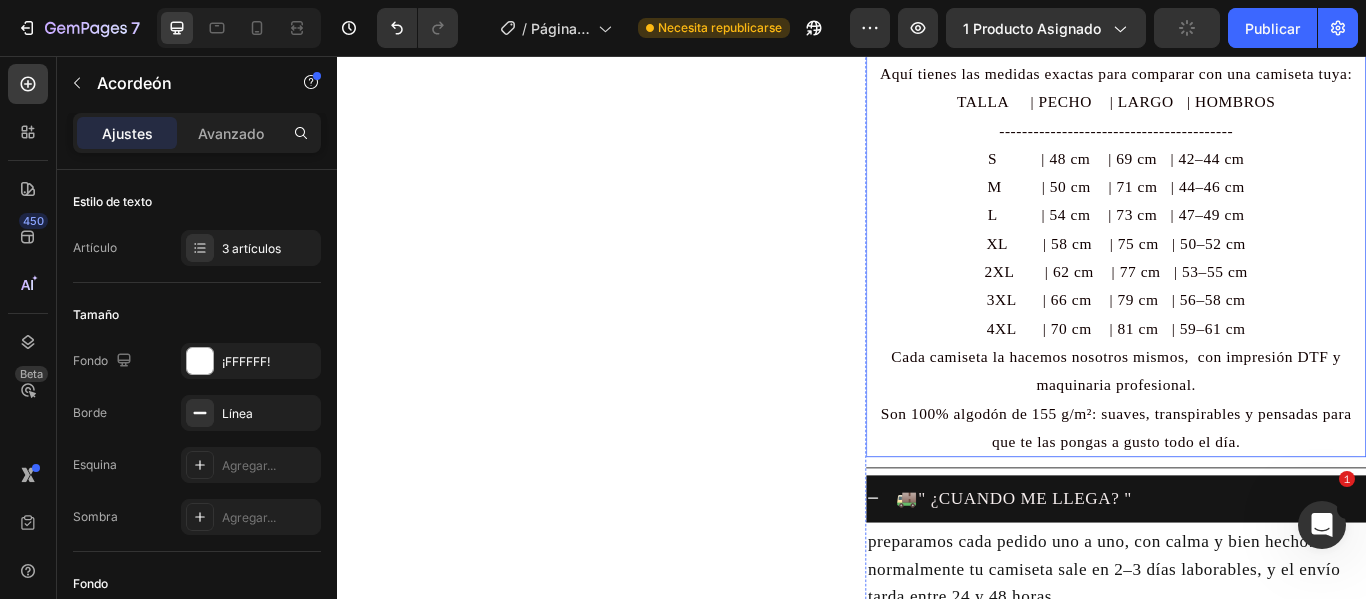 scroll, scrollTop: 1373, scrollLeft: 0, axis: vertical 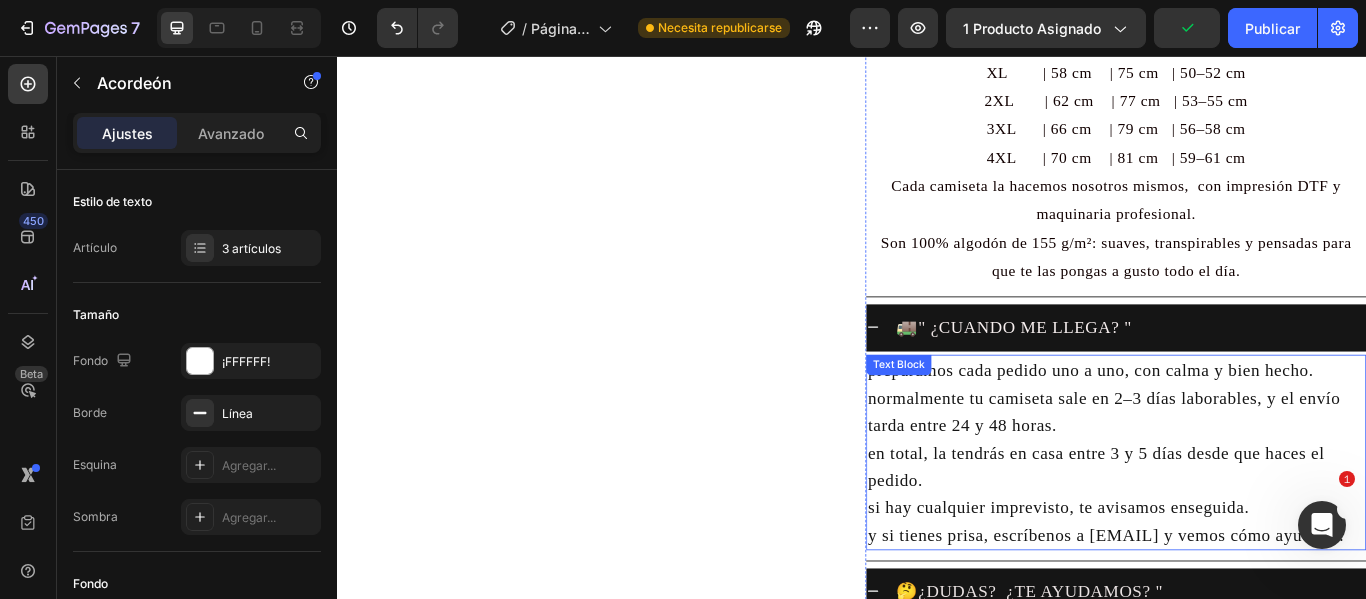 click on "normalmente tu camiseta sale en 2–3 días laborables, y el envío tarda entre 24 y 48 horas. en total, la tendrás en casa entre 3 y 5 días desde que haces el pedido." at bounding box center (1244, 502) 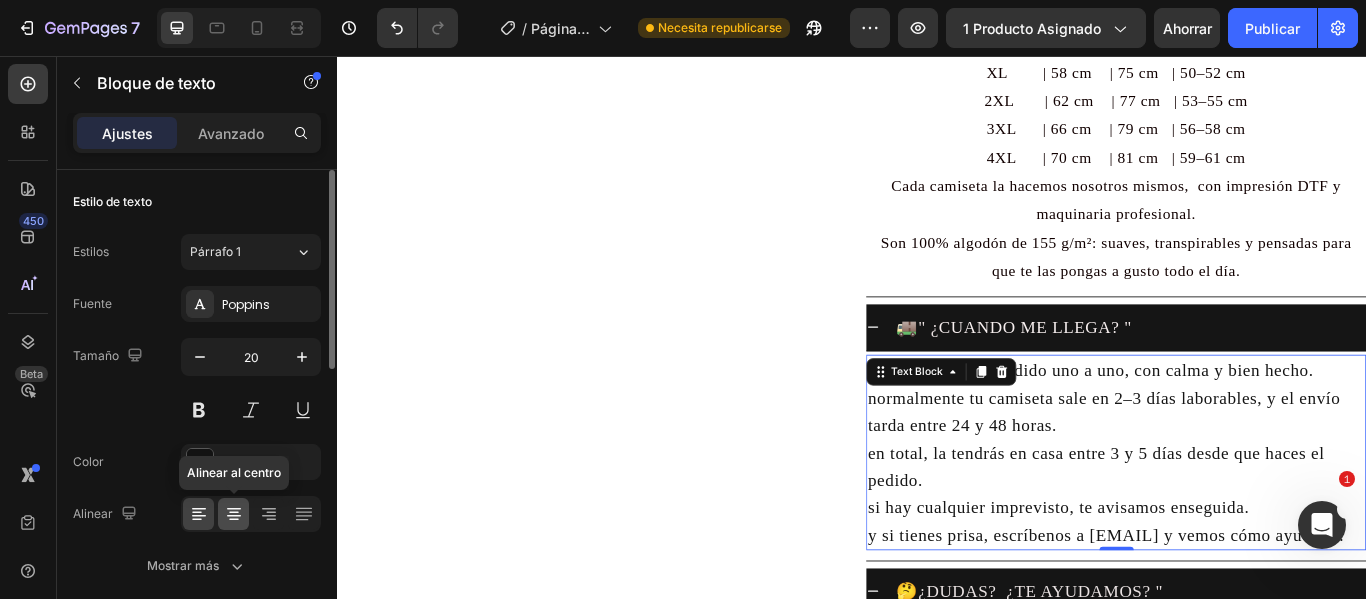 click 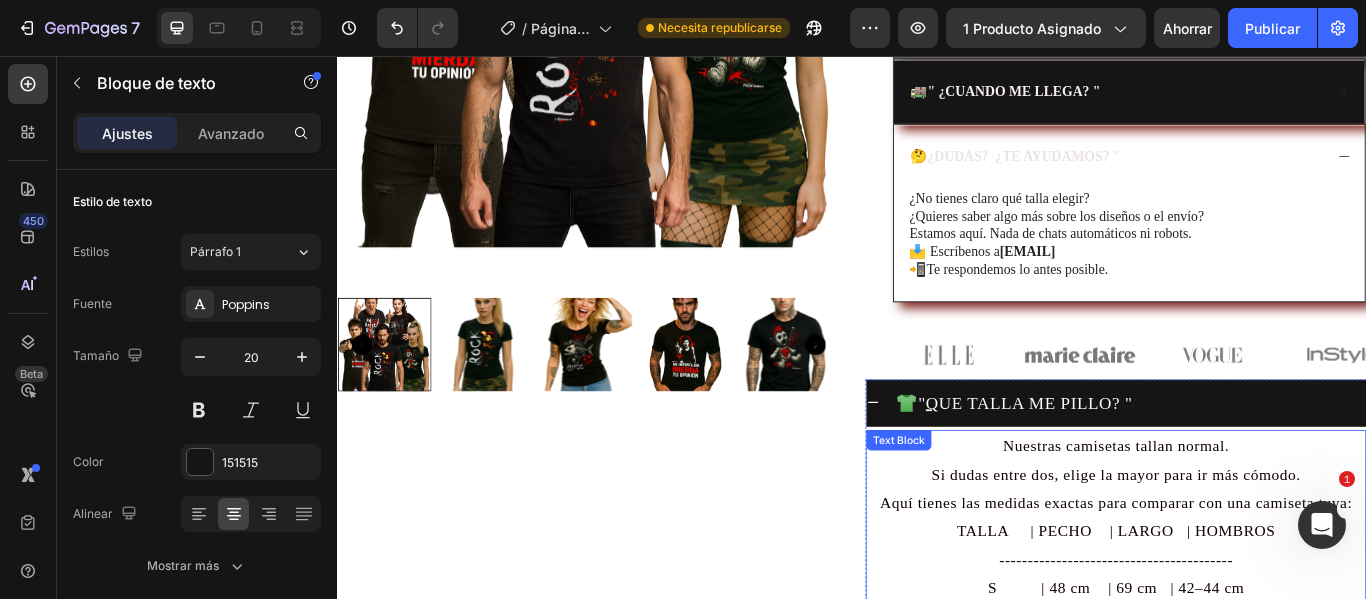 scroll, scrollTop: 473, scrollLeft: 0, axis: vertical 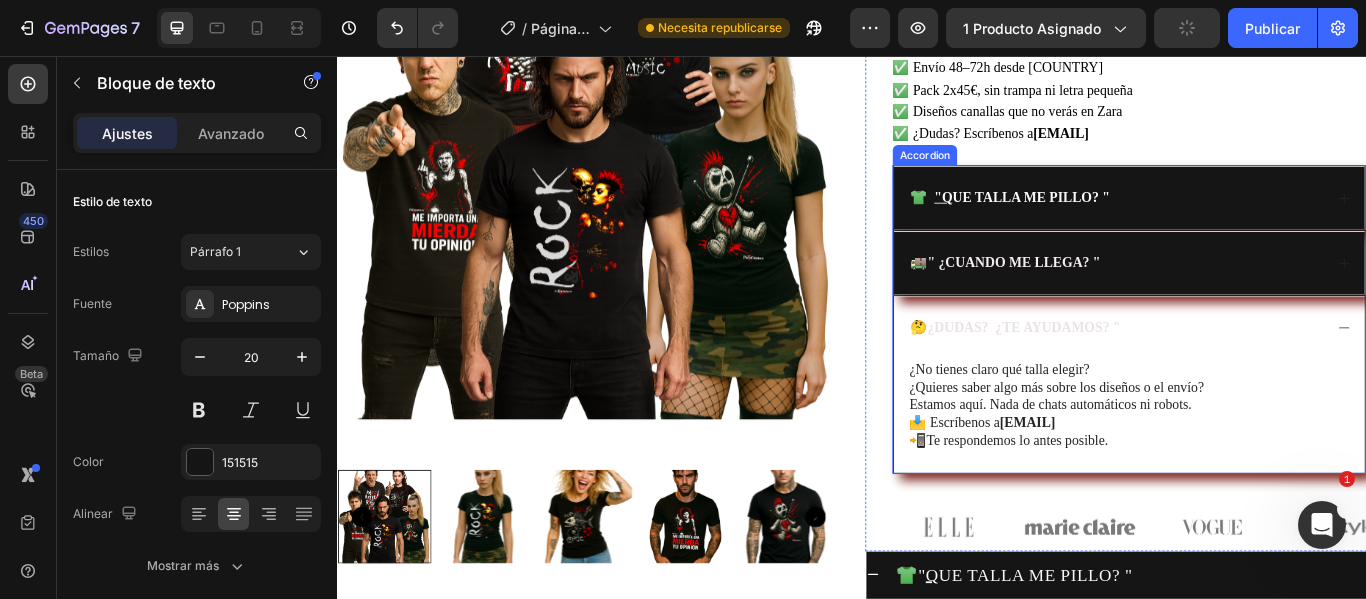 click on "CUANDO ME LLEGA? "" at bounding box center (1136, 296) 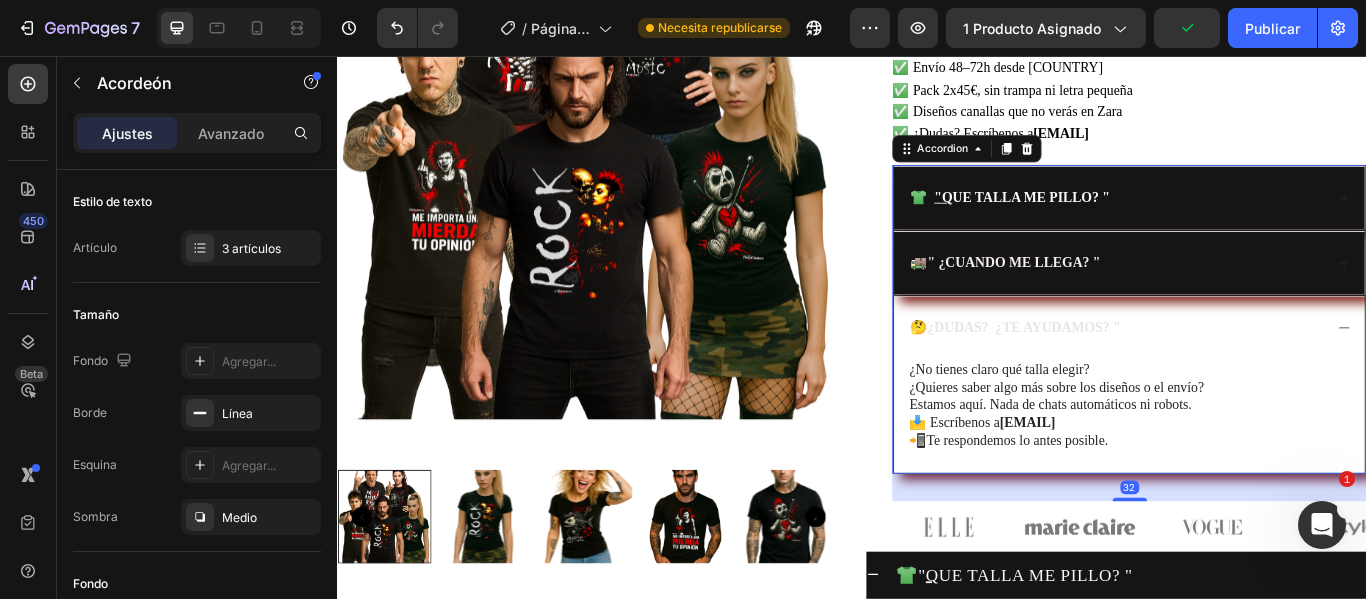 click on "🚚   " ¿ CUANDO ME LLEGA? "" at bounding box center (1260, 297) 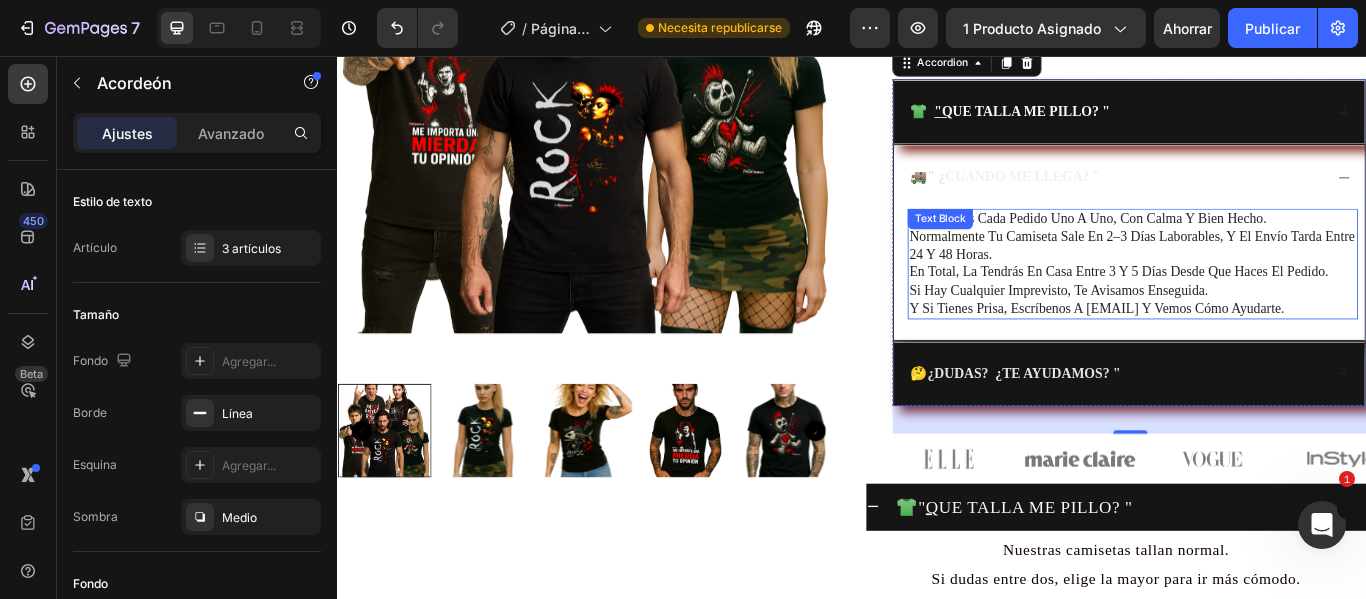 scroll, scrollTop: 373, scrollLeft: 0, axis: vertical 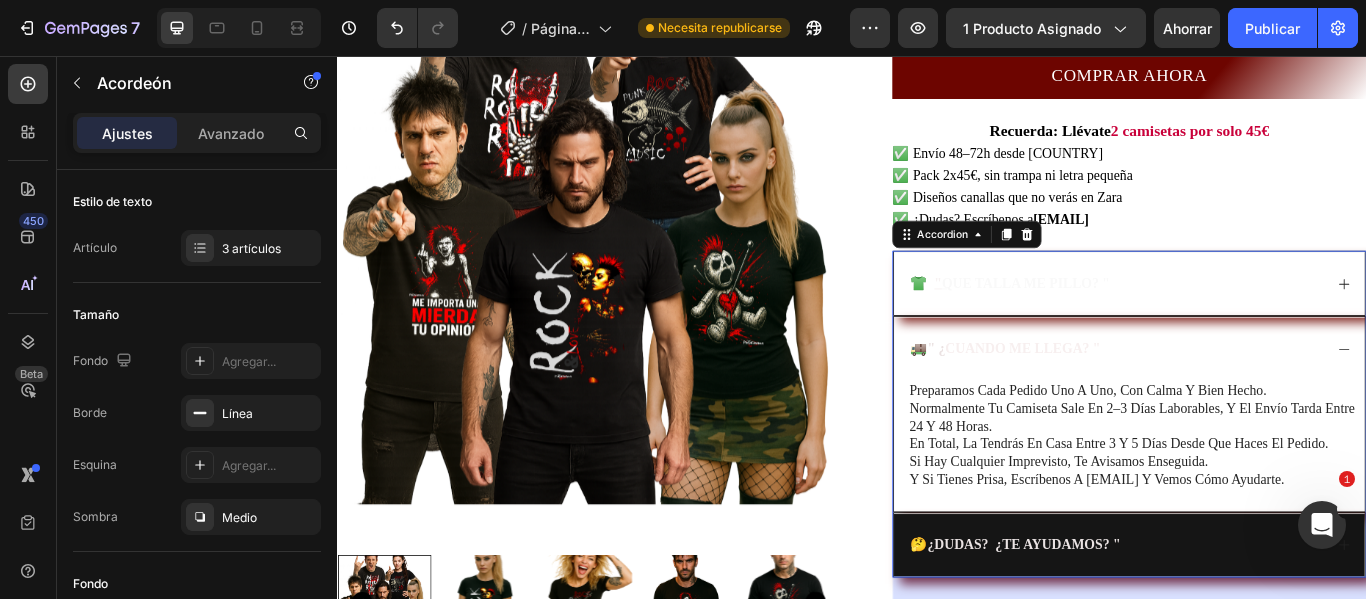 click on "👕     " Q UE TALLA ME PILLO? "" at bounding box center (1244, 321) 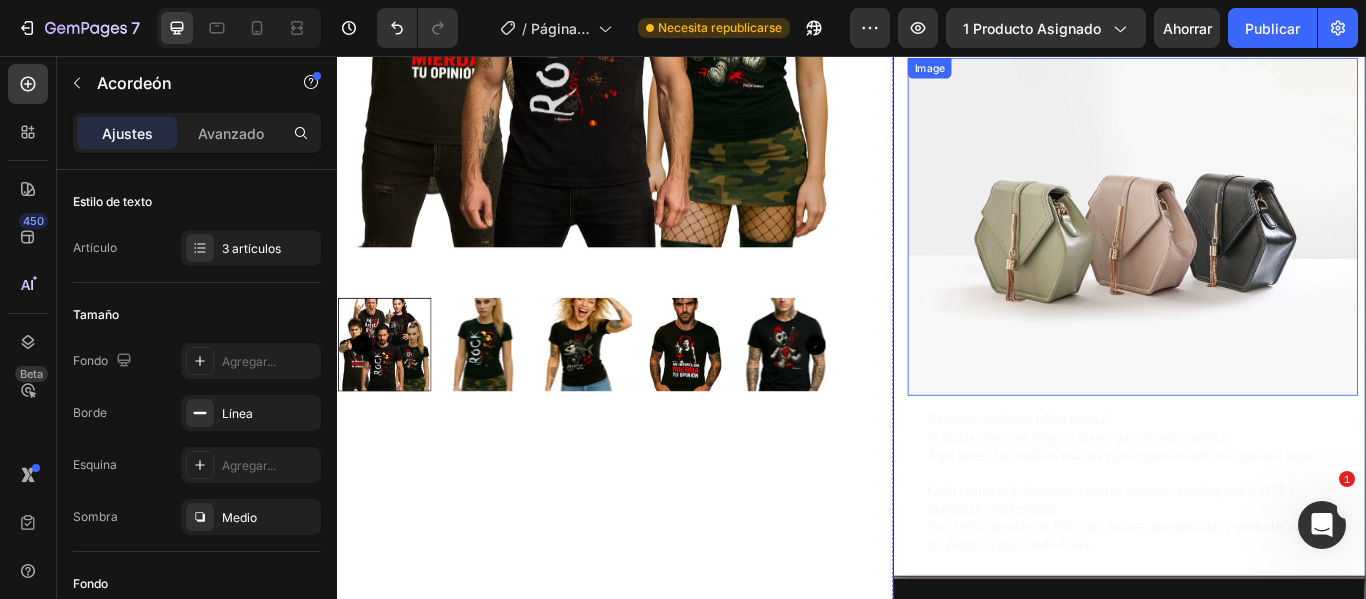 scroll, scrollTop: 873, scrollLeft: 0, axis: vertical 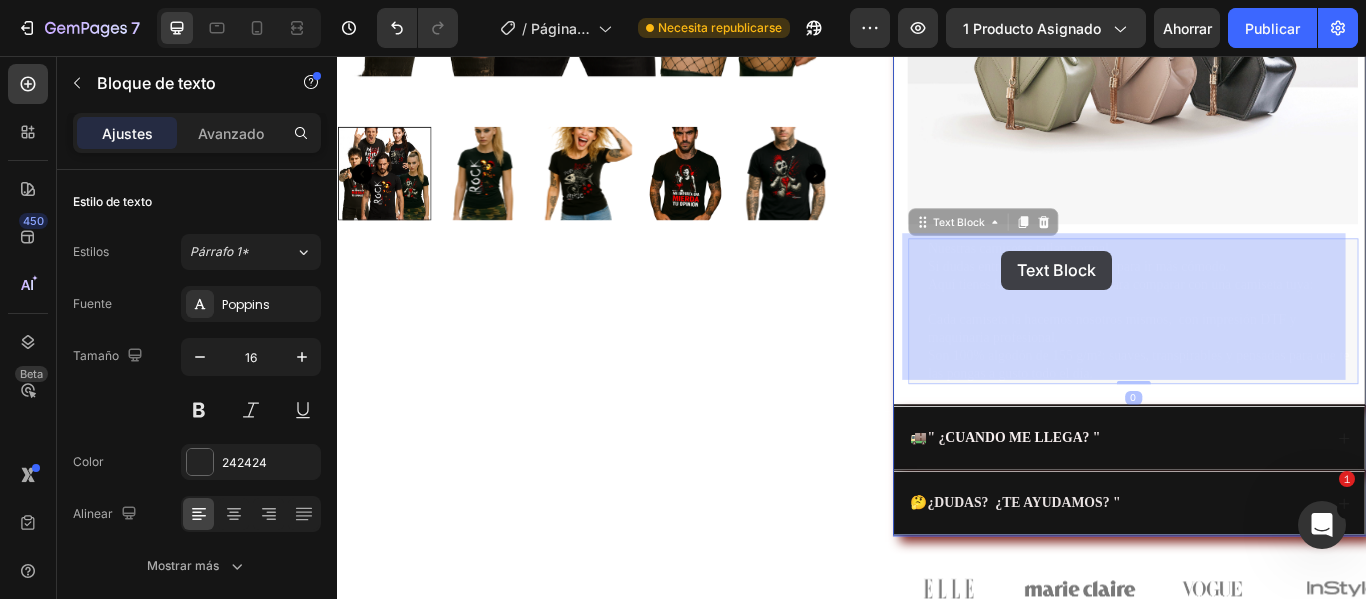 drag, startPoint x: 994, startPoint y: 275, endPoint x: 1064, endPoint y: 276, distance: 70.00714 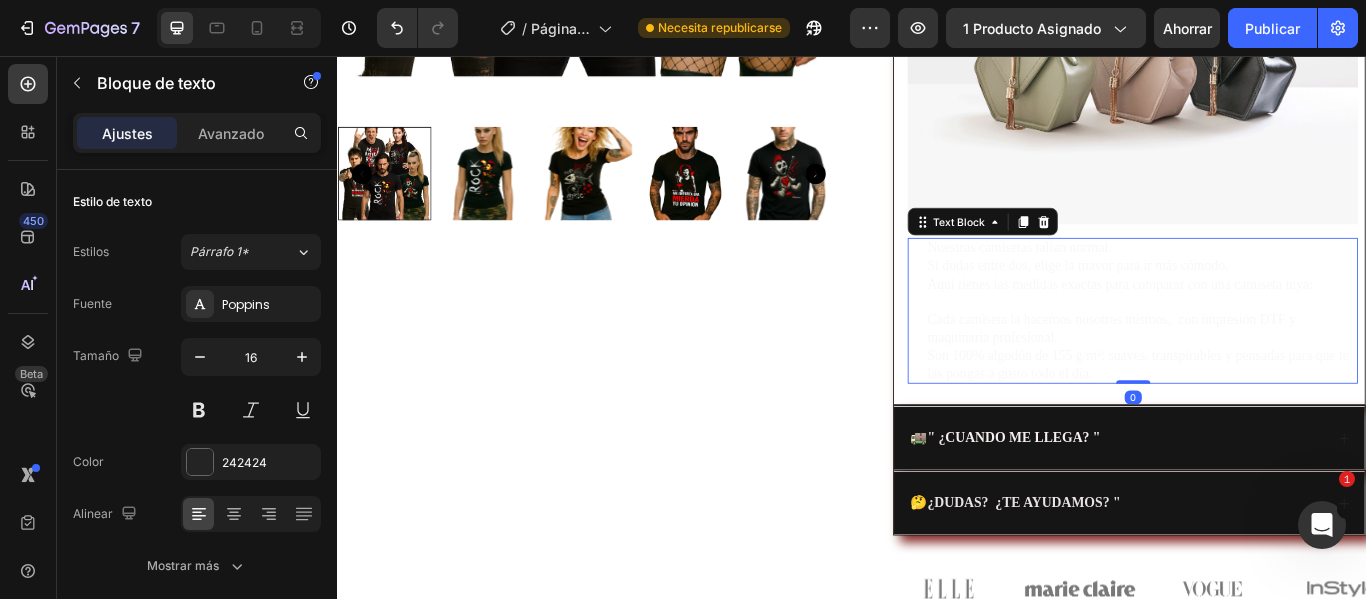 click on "Aquí tienes las medidas exactas para comparar con una camiseta tuya:" at bounding box center (1250, 321) 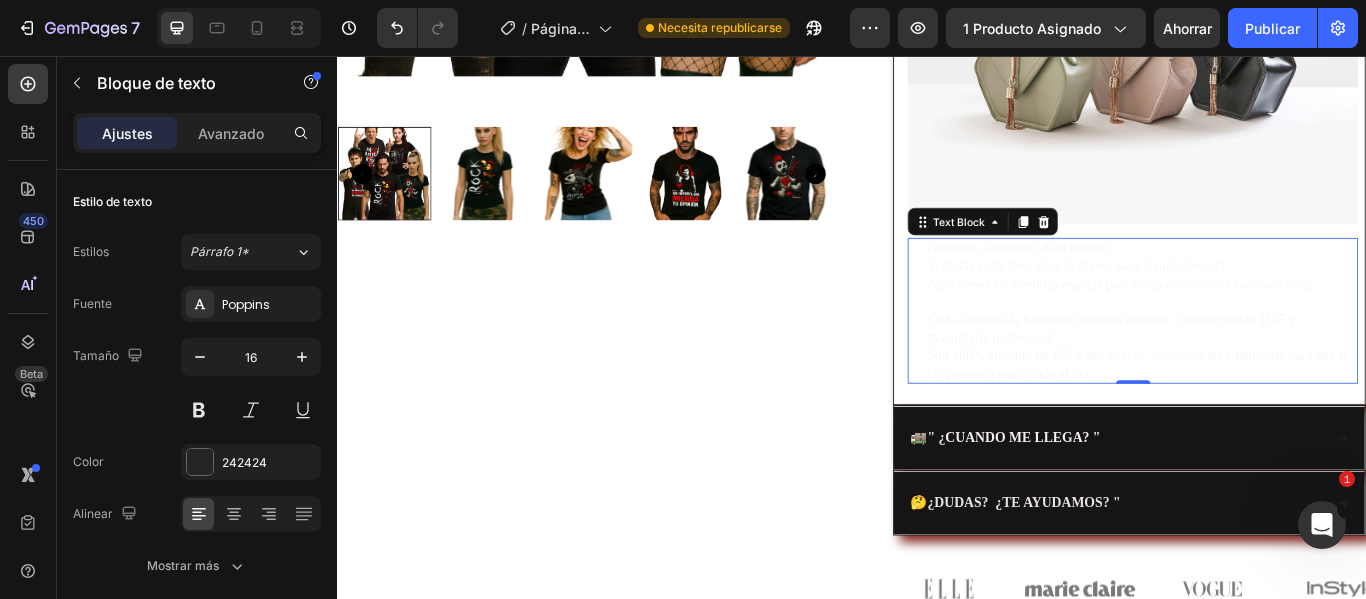drag, startPoint x: 995, startPoint y: 262, endPoint x: 1068, endPoint y: 275, distance: 74.1485 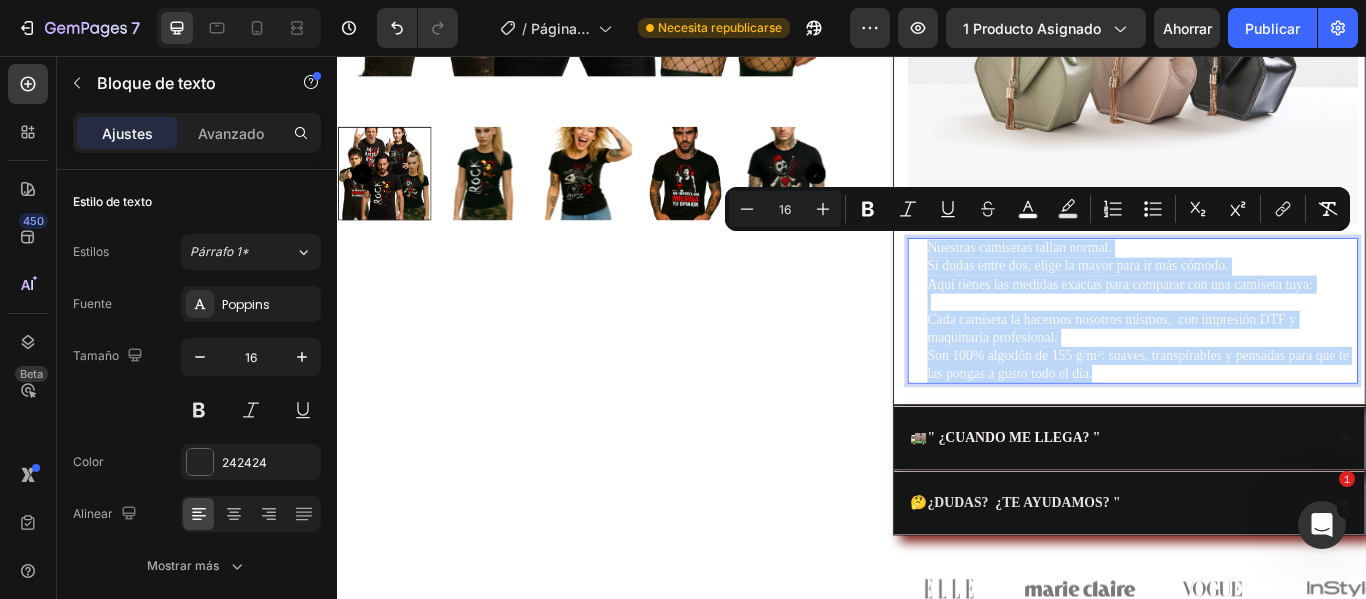 drag, startPoint x: 1020, startPoint y: 275, endPoint x: 1439, endPoint y: 417, distance: 442.40817 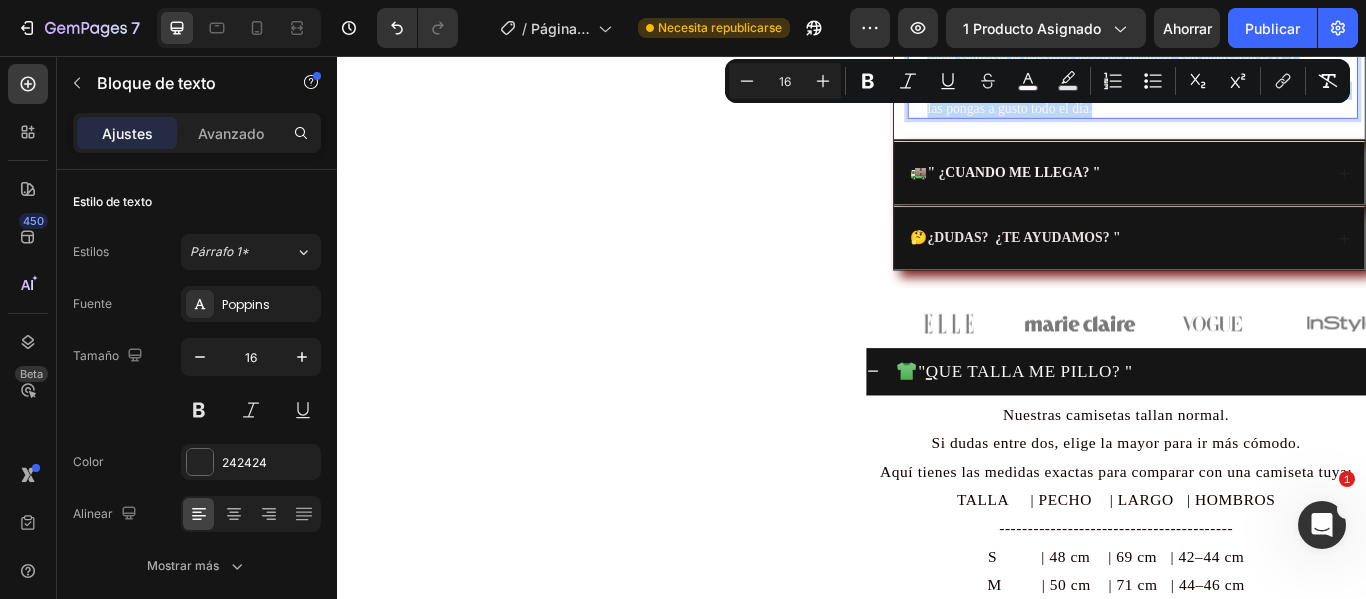 scroll, scrollTop: 1173, scrollLeft: 0, axis: vertical 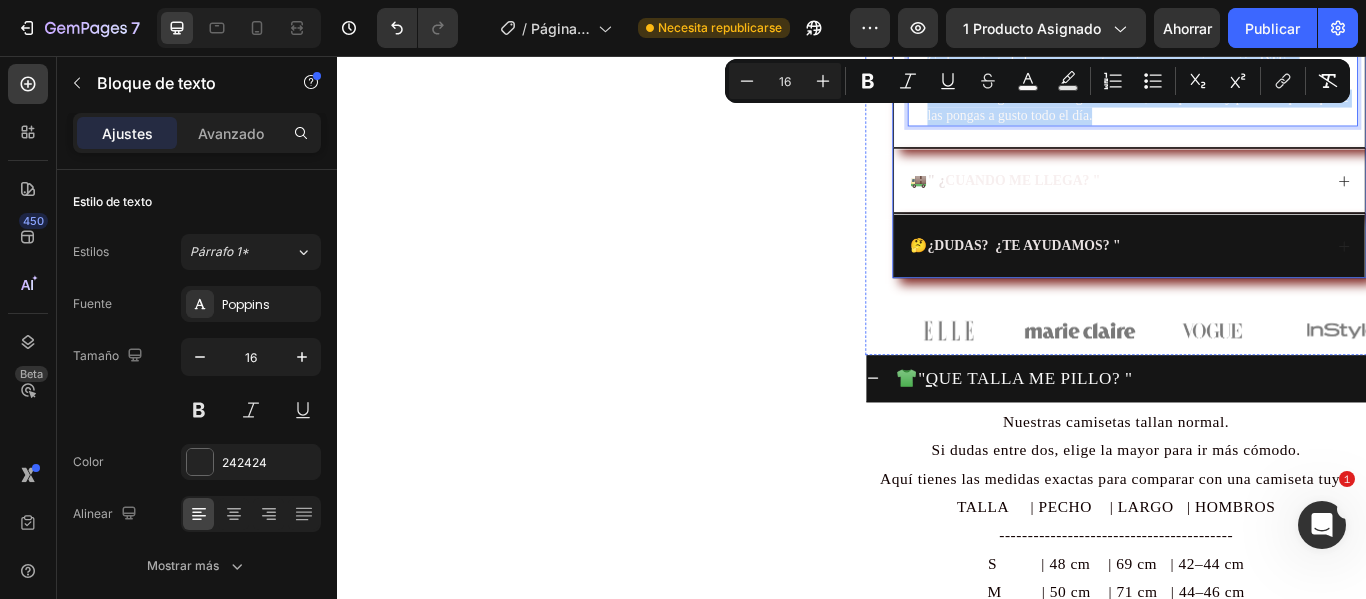 click on "🚚   " ¿ CUANDO ME LLEGA? "" at bounding box center (1116, 201) 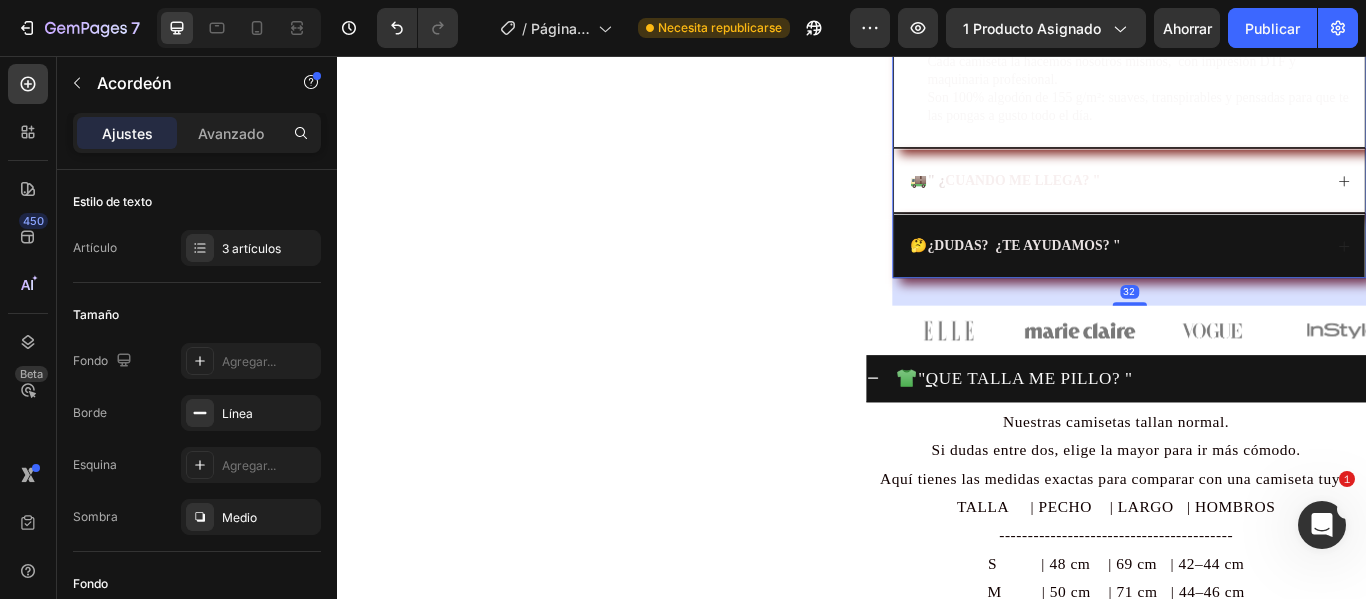 click on "🚚   " ¿ CUANDO ME LLEGA? "" at bounding box center [1260, 201] 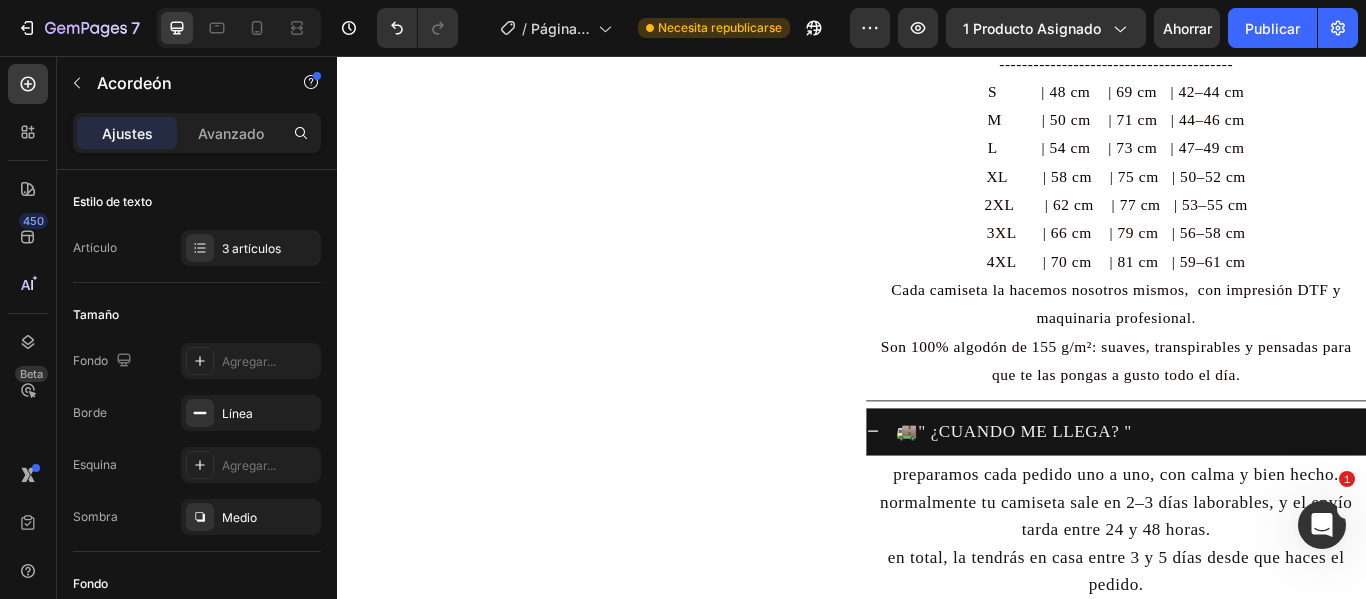 scroll, scrollTop: 1473, scrollLeft: 0, axis: vertical 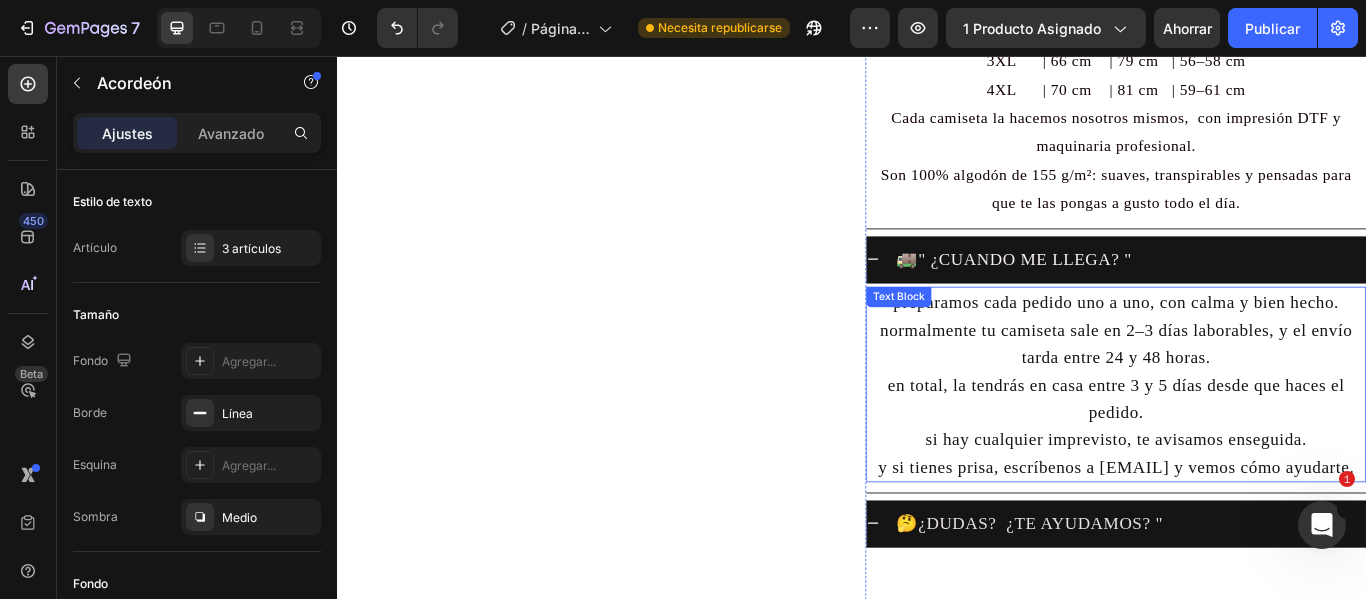 click on "normalmente tu camiseta sale en 2–3 días laborables, y el envío tarda entre 24 y 48 horas. en total, la tendrás en casa entre 3 y 5 días desde que haces el pedido." at bounding box center [1244, 423] 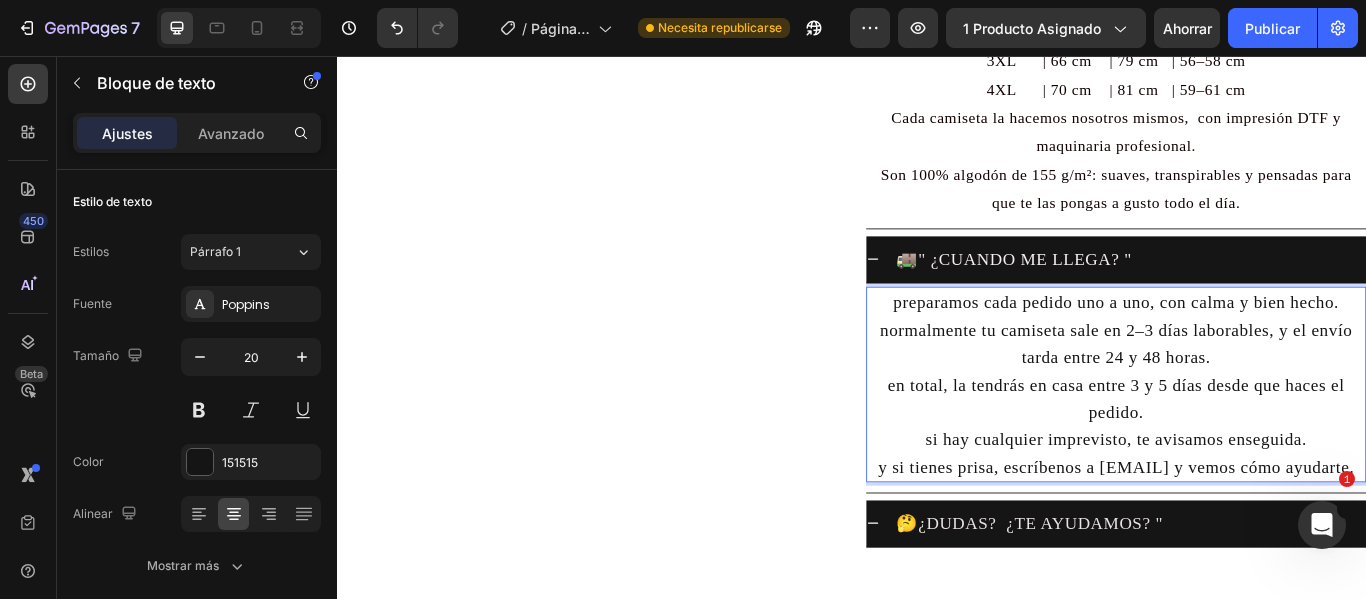 click on "preparamos cada pedido uno a uno, con calma y bien hecho." at bounding box center (1244, 343) 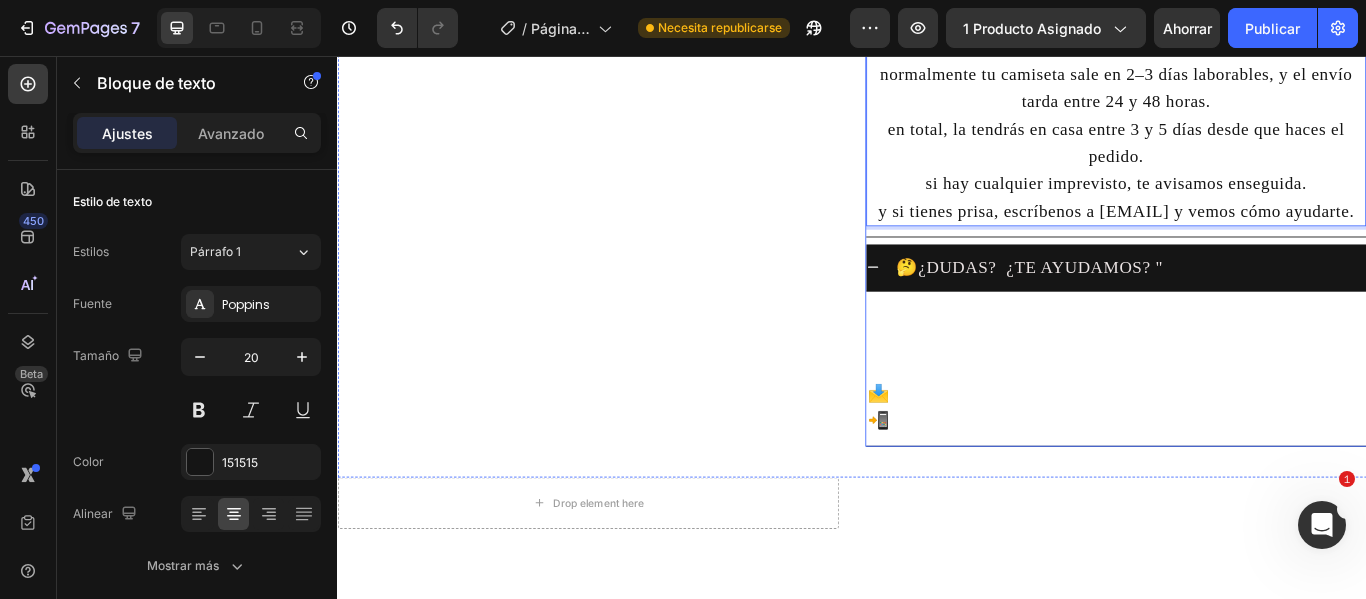 scroll, scrollTop: 1773, scrollLeft: 0, axis: vertical 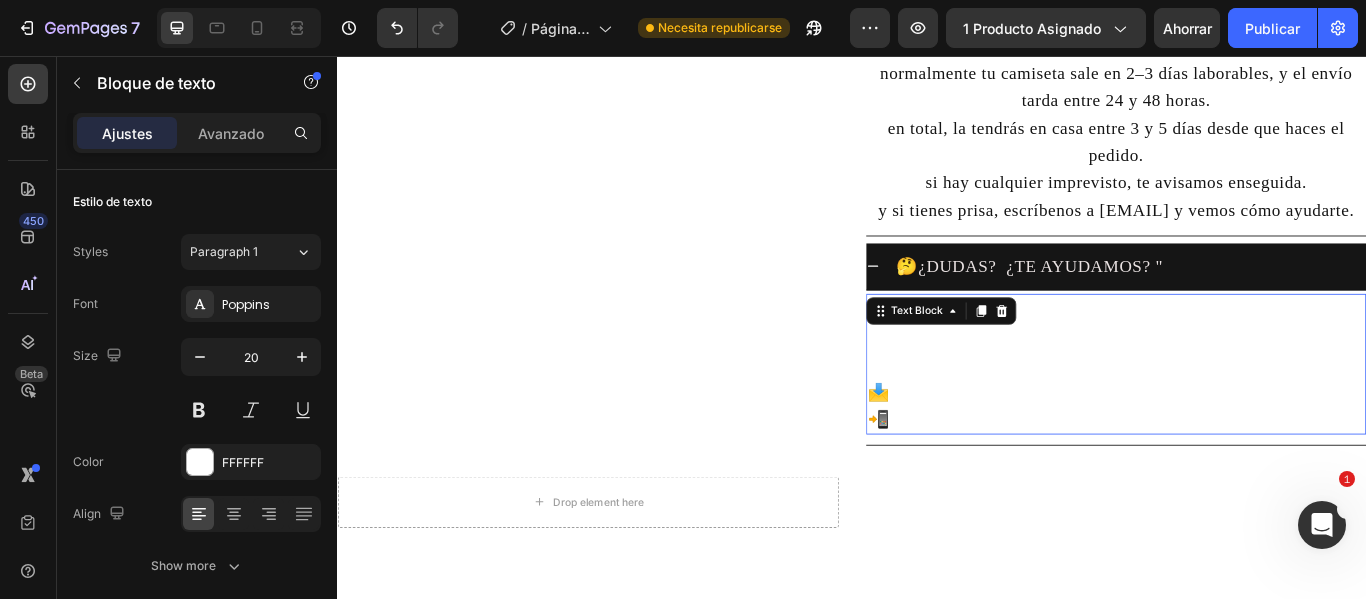 click on "Estamos aquí. Nada de chats automáticos ni robots." at bounding box center [1244, 415] 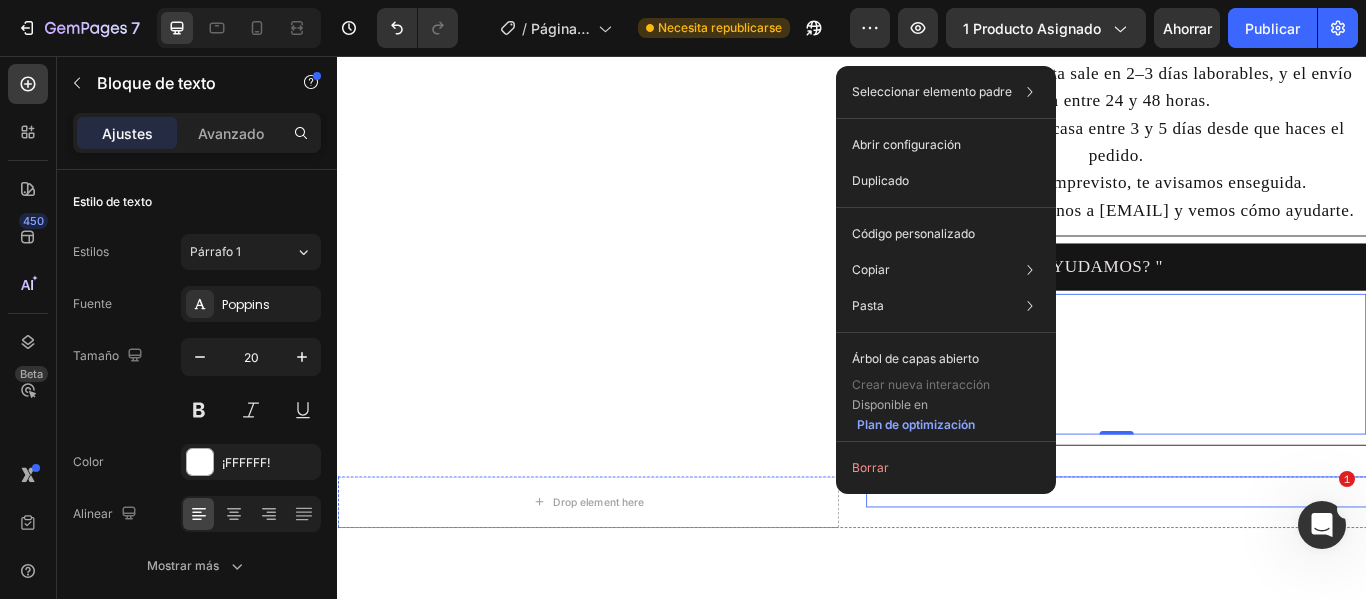 click on "PACK OFERTA 2X45€ - Elige tu favorita" at bounding box center [1245, 564] 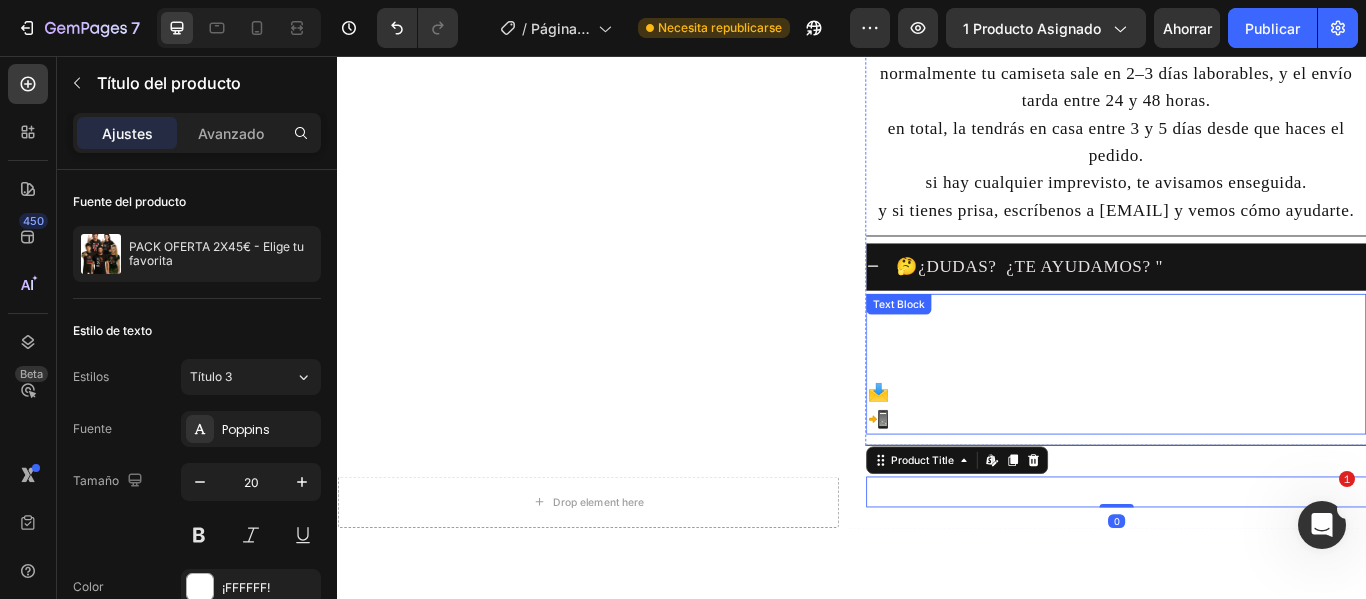 click on "📩 Escríbenos a  pintacanalla@gmail.com 📲Te respondemos lo antes posible." at bounding box center (1244, 463) 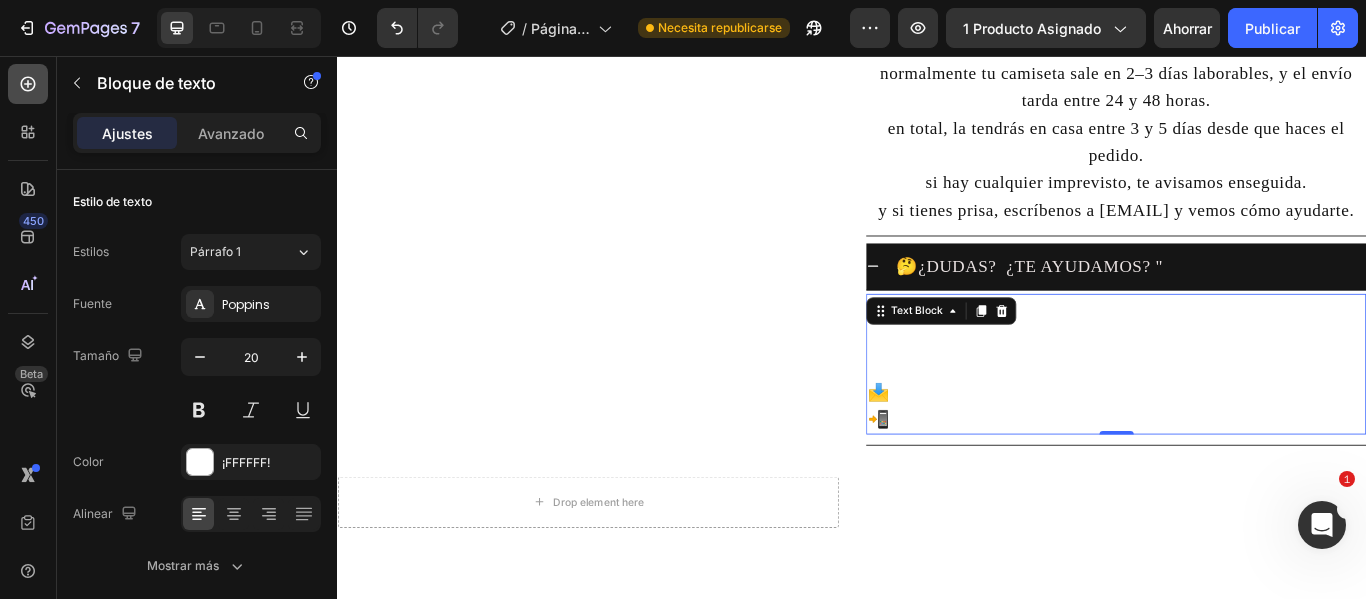 click 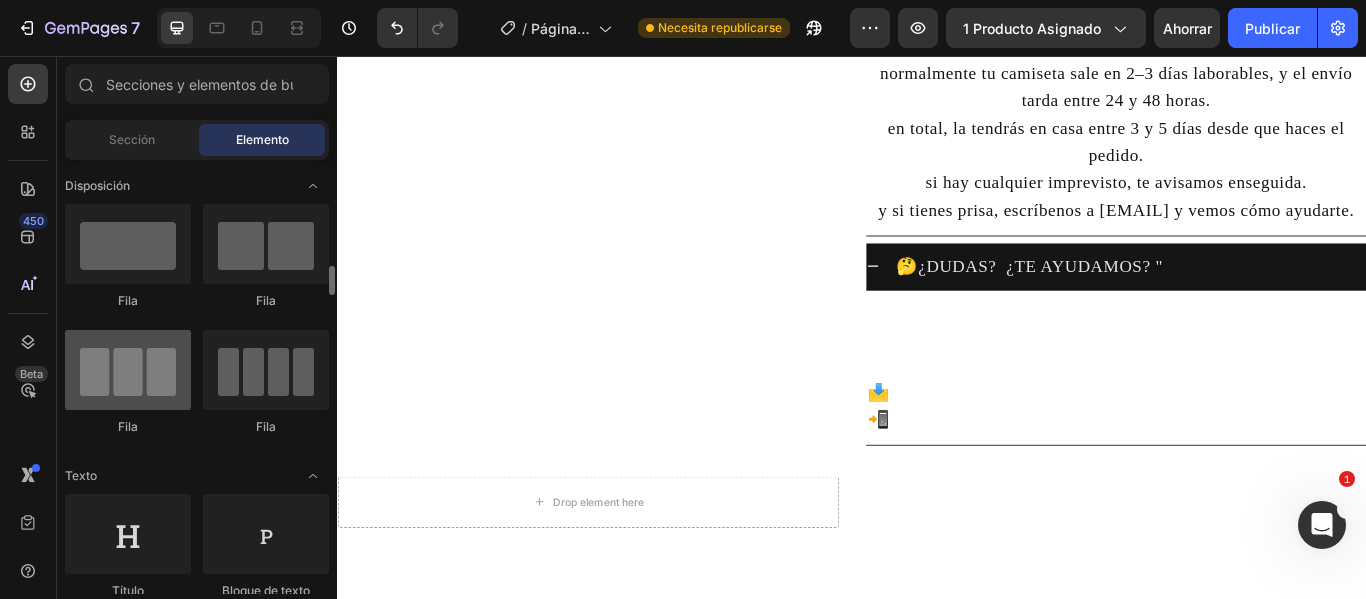 scroll, scrollTop: 100, scrollLeft: 0, axis: vertical 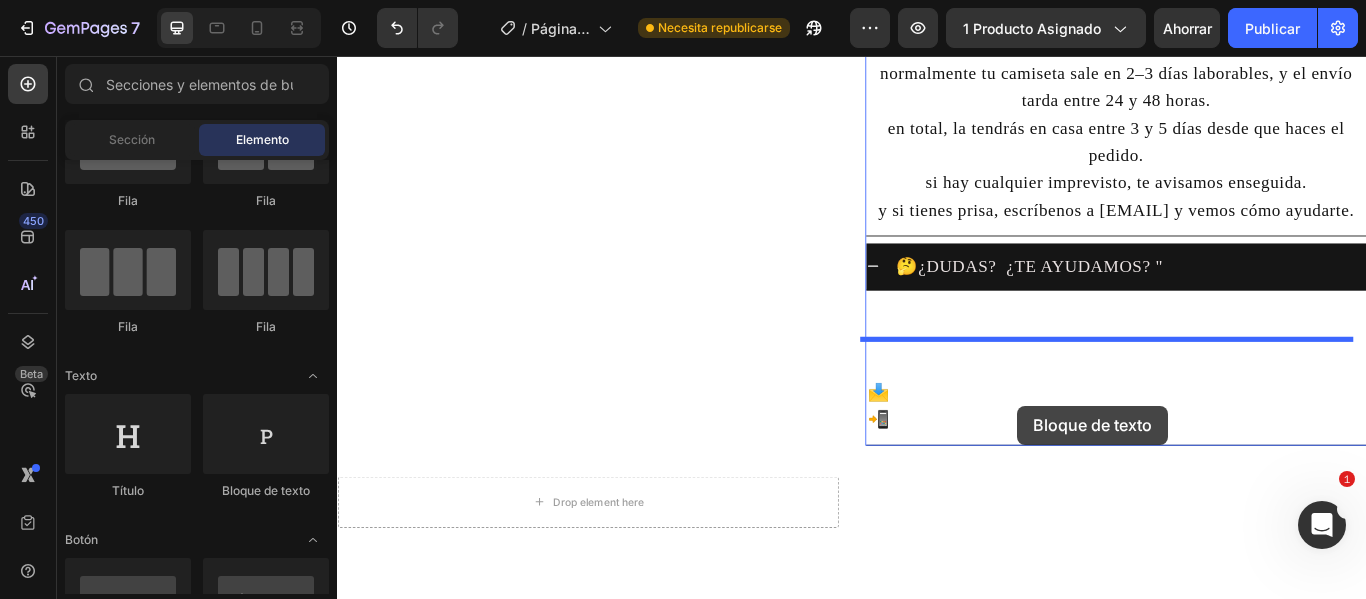 drag, startPoint x: 609, startPoint y: 516, endPoint x: 1130, endPoint y: 464, distance: 523.58856 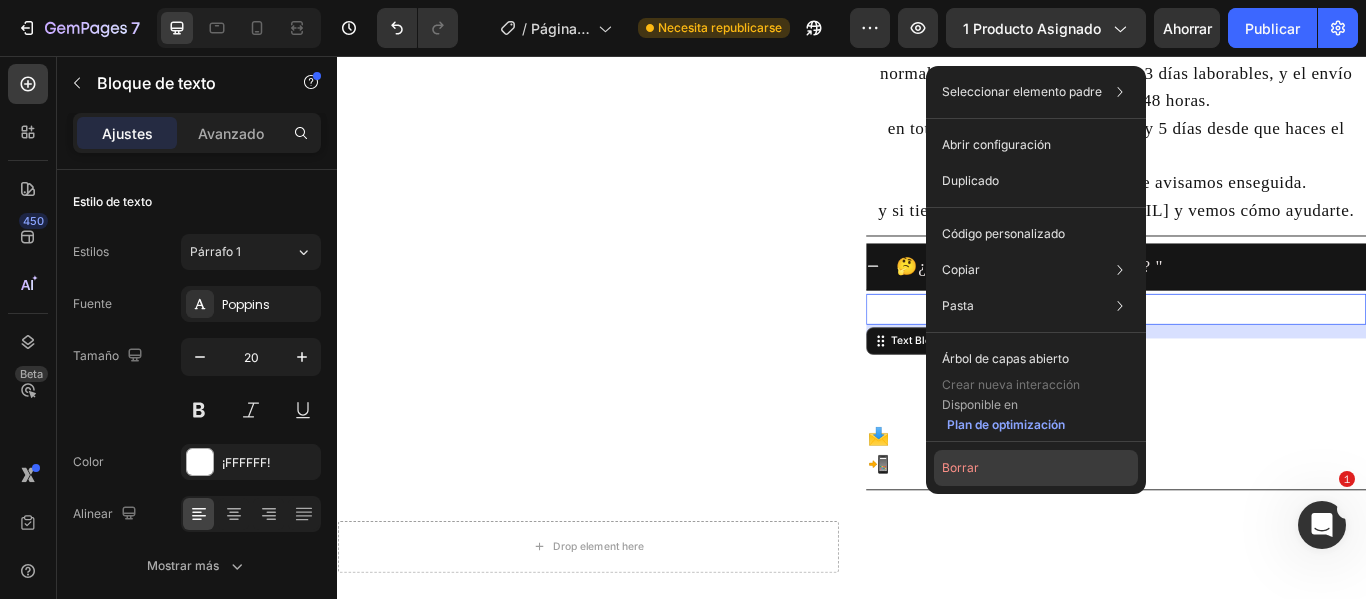 click on "Borrar" at bounding box center [960, 467] 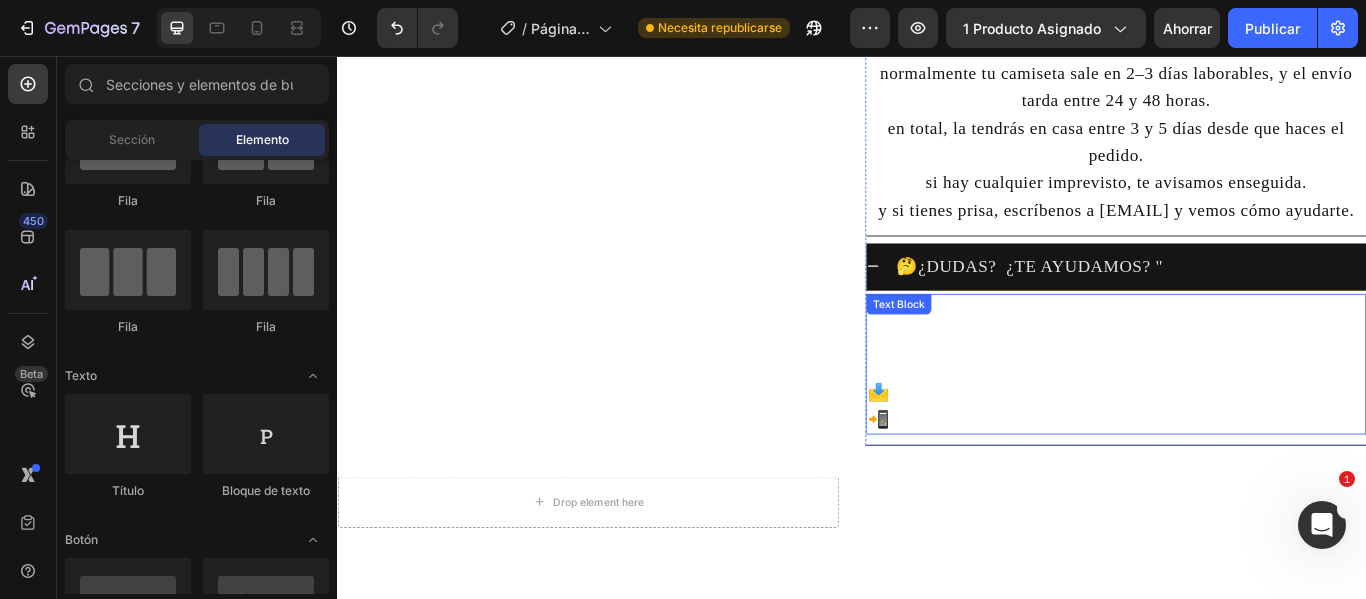 click on "Estamos aquí. Nada de chats automáticos ni robots." at bounding box center (1244, 415) 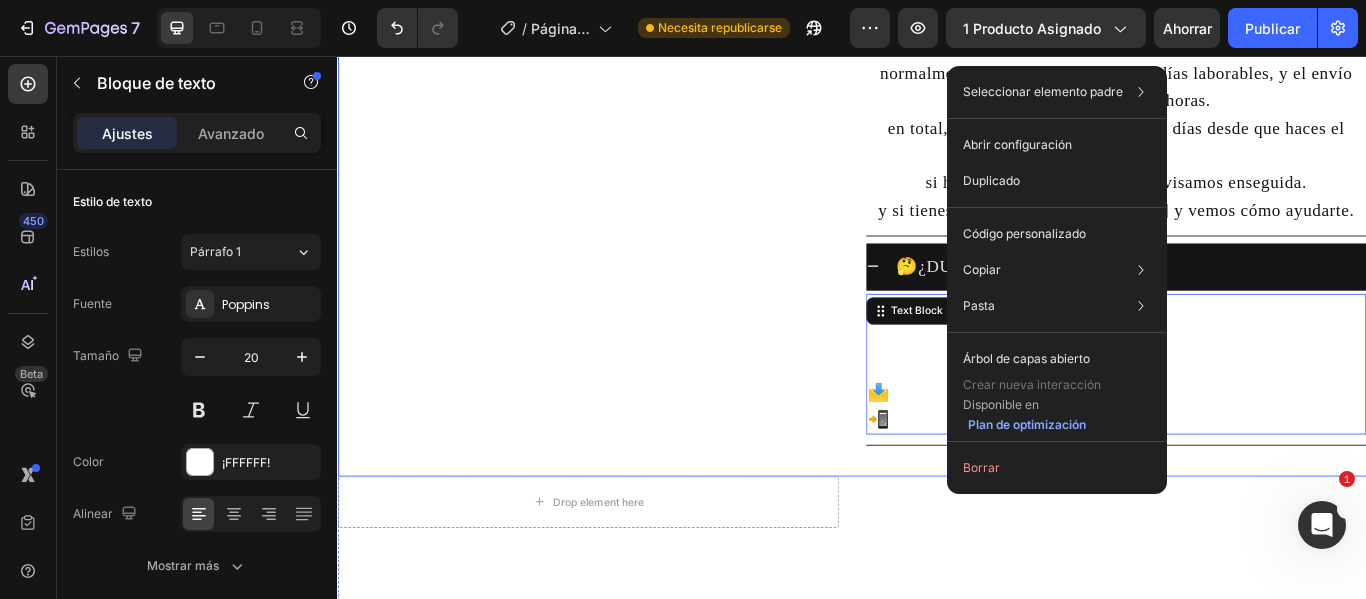 click on "1 camiseta por 29€ 🔥  Llévate  2  por solo  45€ 👕 Elige 2 entre 5 diseños exclusivos Camisetas que no pasan desapercibidas. Text Block
Product Images Text Block" at bounding box center [629, -565] 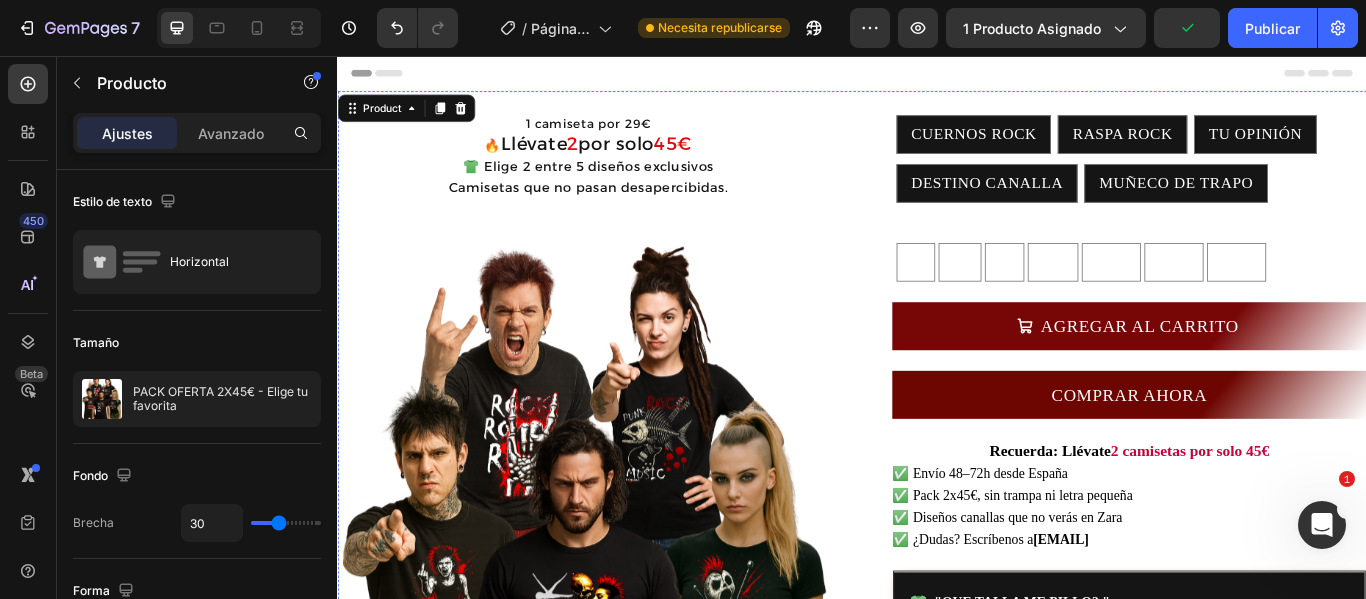 scroll, scrollTop: 1773, scrollLeft: 0, axis: vertical 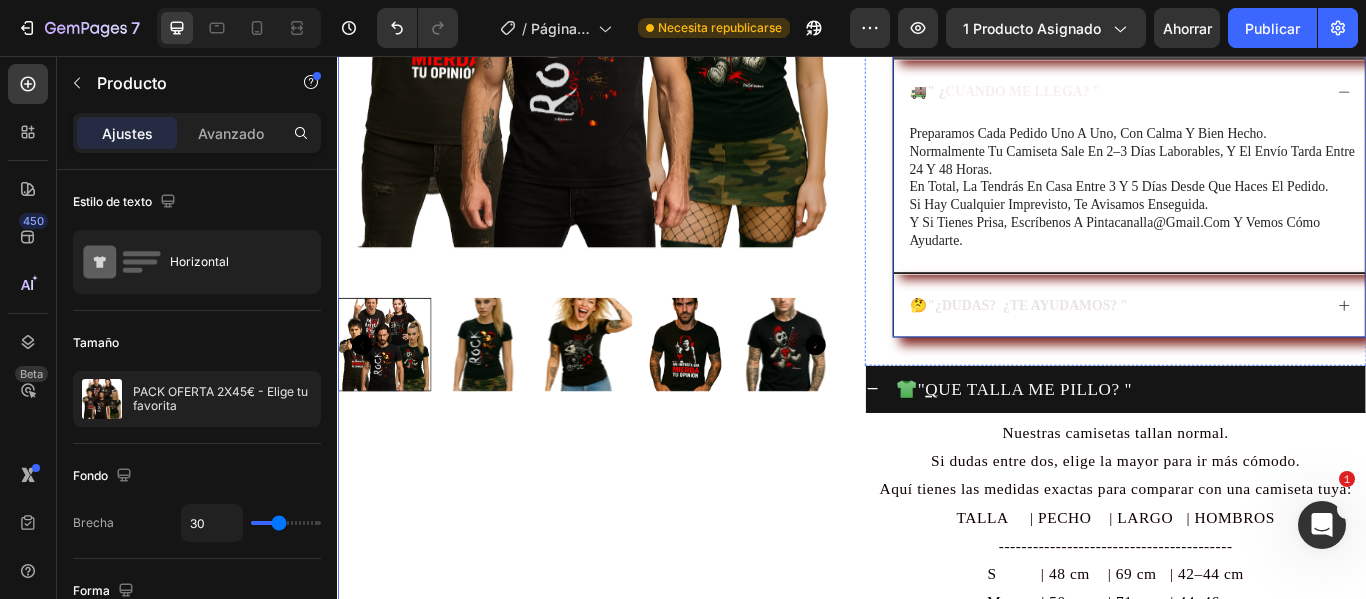 click on "🤔  "¿DUDAS?  ¿TE AYUDAMOS? "" at bounding box center (1244, 347) 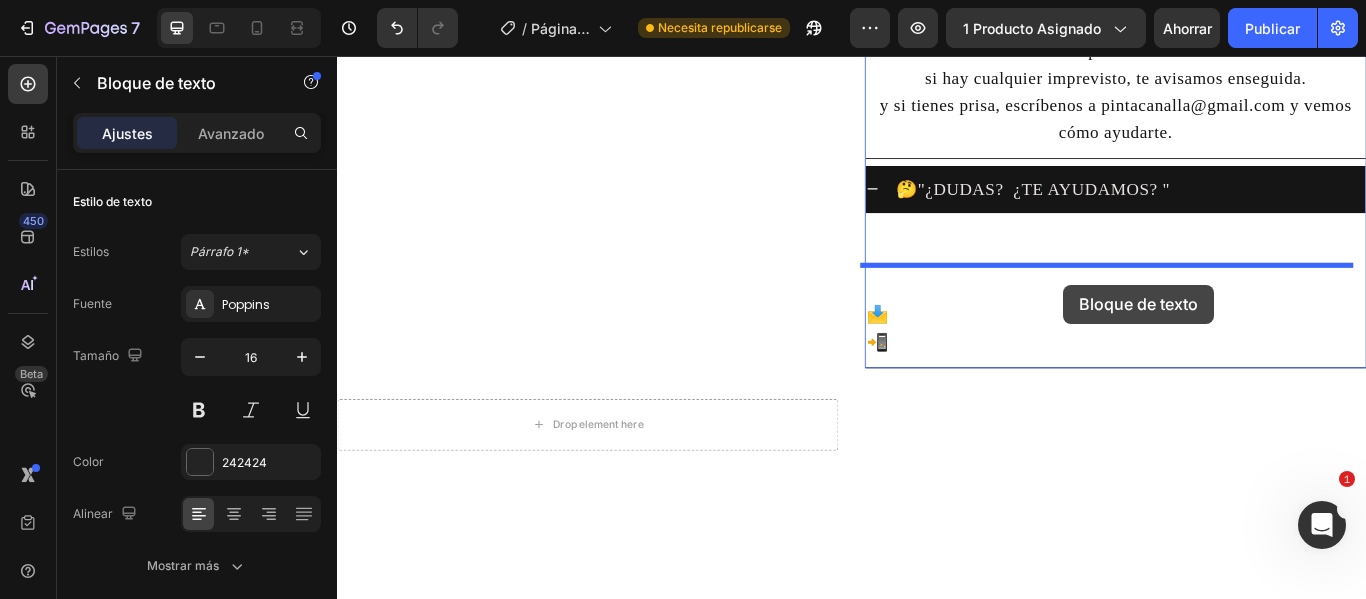scroll, scrollTop: 1836, scrollLeft: 0, axis: vertical 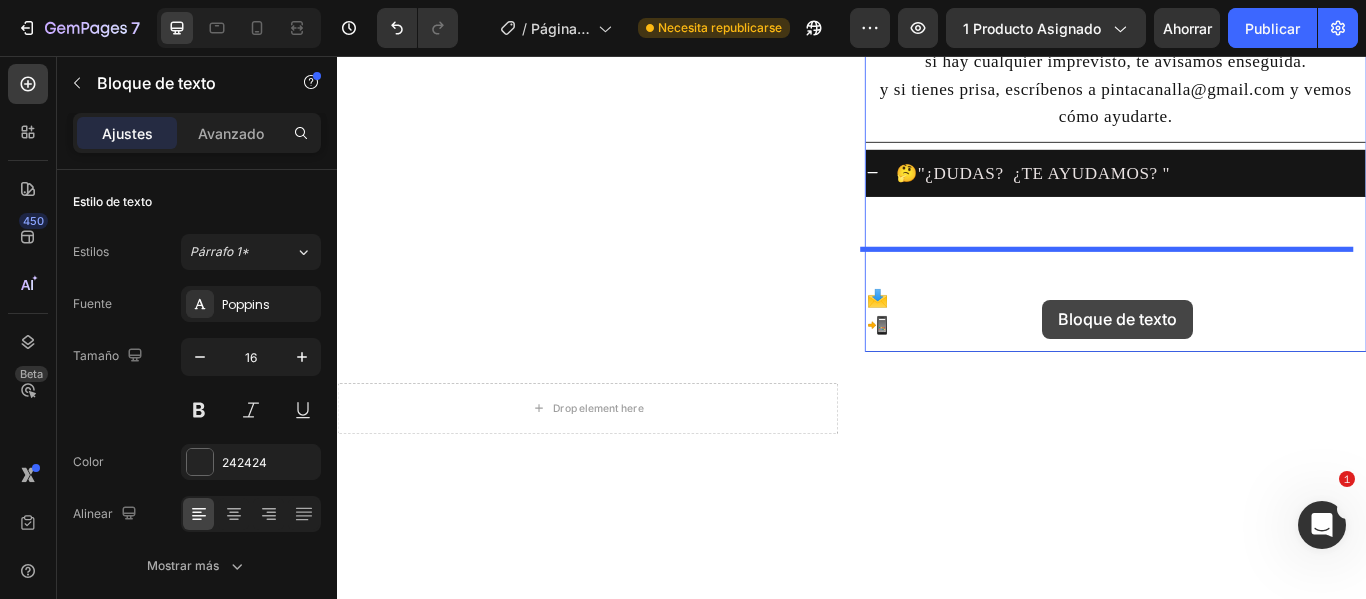 drag, startPoint x: 1261, startPoint y: 236, endPoint x: 1159, endPoint y: 340, distance: 145.67087 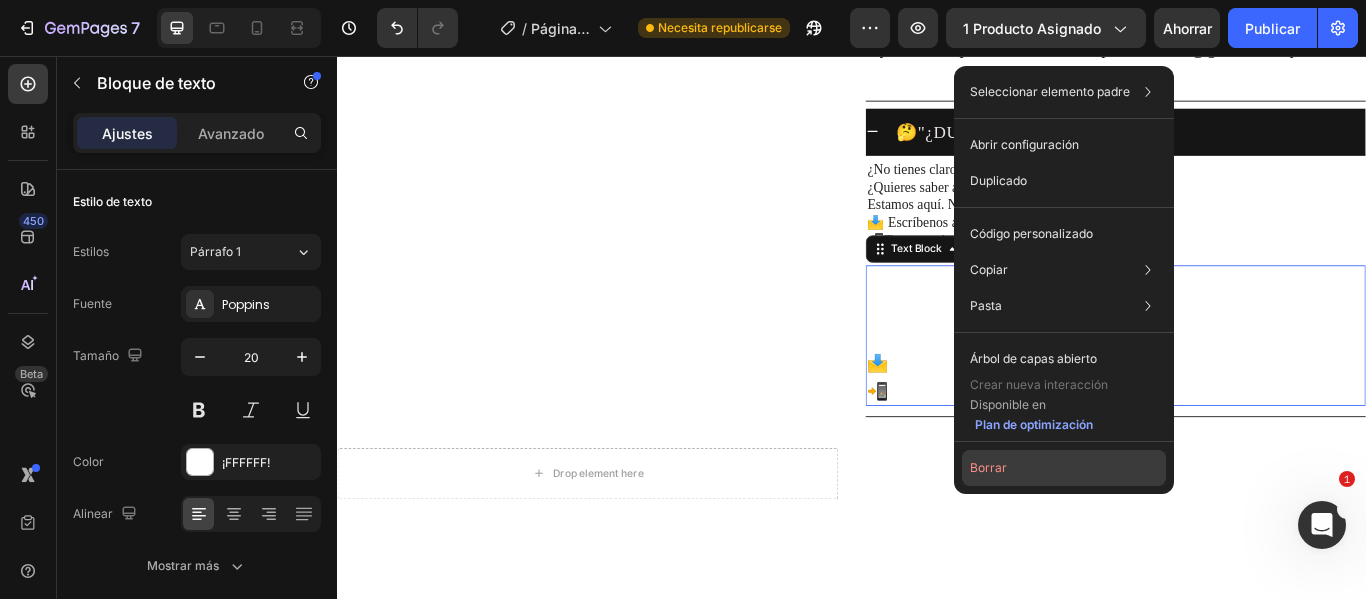 click on "Borrar" at bounding box center [988, 467] 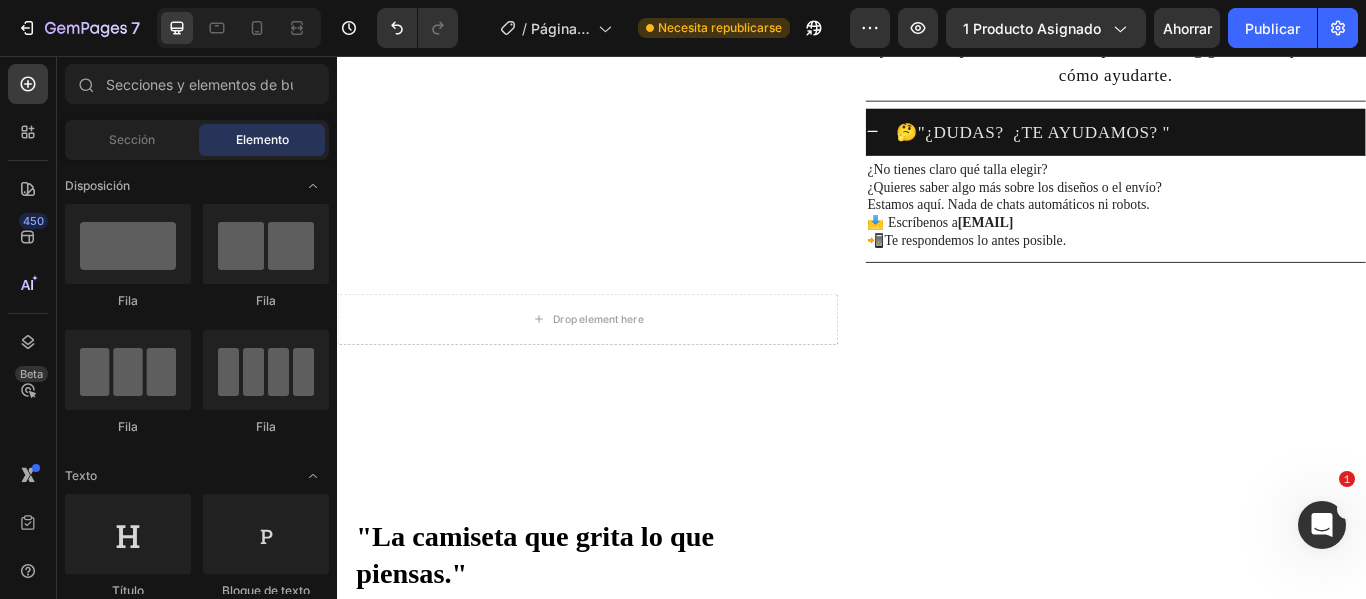 click on "1 camiseta por 29€ 🔥  Llévate  2  por solo  45€ 👕 Elige 2 entre 5 diseños exclusivos Camisetas que no pasan desapercibidas. Text Block
Product Images Text Block MODELOS A ELEGIR CUERNOS ROCK CUERNOS ROCK CUERNOS ROCK RASPA ROCK RASPA ROCK RASPA ROCK TU OPINIÓN TU OPINIÓN TU OPINIÓN DESTINO CANALLA DESTINO CANALLA DESTINO CANALLA MUÑECO DE TRAPO MUÑECO DE TRAPO MUÑECO DE TRAPO TALLA S S S M M M L L L XL XL XL 2XL 2XL 2XL 3XL 3XL 3XL 4XL 4XL 4XL Product Variants & Swatches
AGREGAR AL CARRITO Add to Cart COMPRAR AHORA Dynamic Checkout
Recuerda: Llévate  2 camisetas por solo 45€
✅ Envío 48–72h desde España
✅ Pack 2x45€, sin trampa ni letra pequeña
✅ Diseños canallas que no verás en Zara
✅ ¿Dudas? Escríbenos a  [EMAIL]
Custom Code Image   — [NAME] ([CITY])  “No solo mola el diseño, la tela es comodísima, lo confirmo...jajaa   No es de esas gordacas que asfixian en verano, volvere  "" at bounding box center [937, -623] 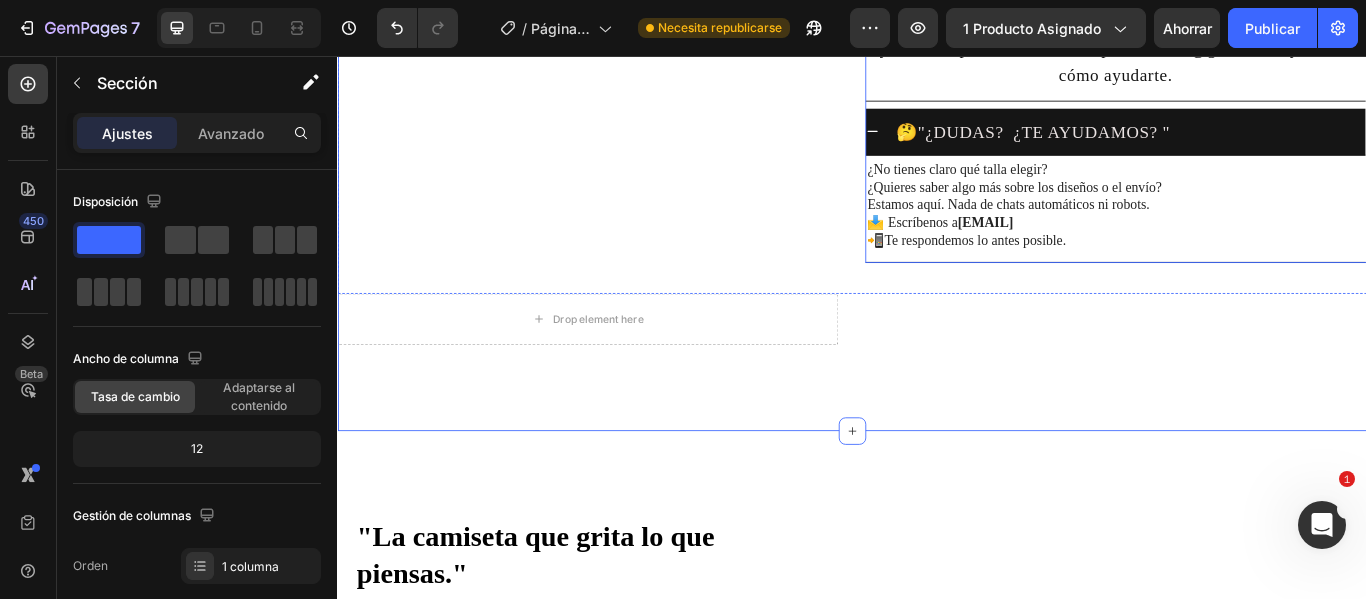click on "🤔  "¿DUDAS?  ¿TE AYUDAMOS? "" at bounding box center (1260, 144) 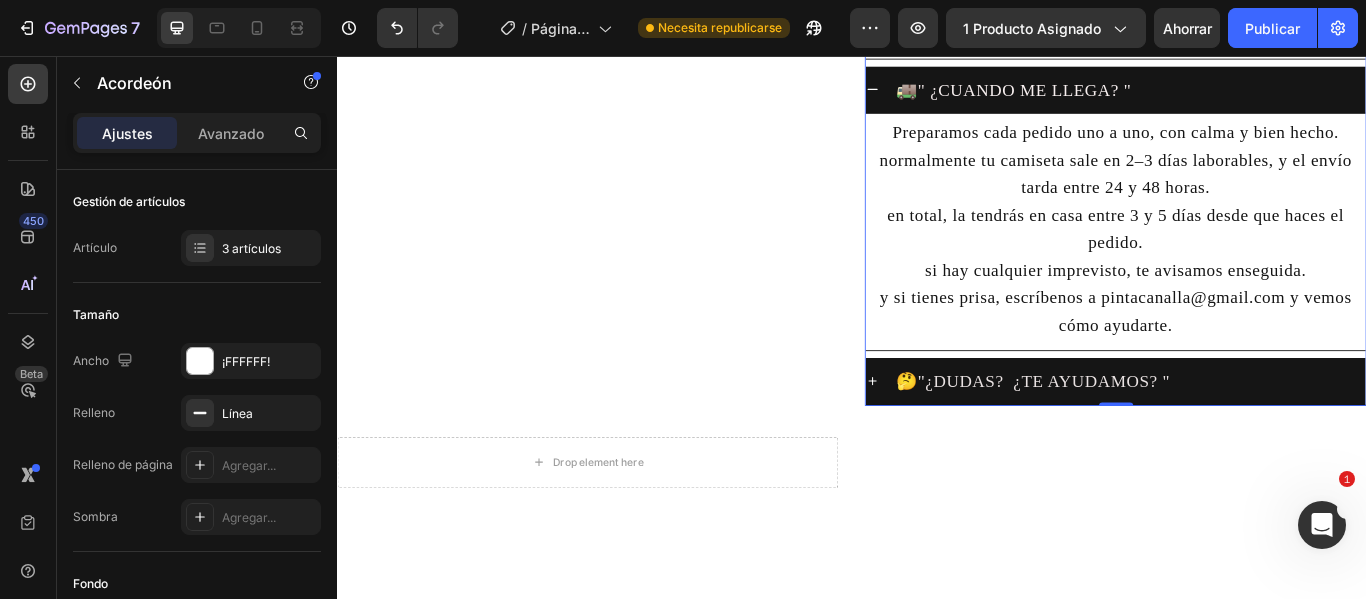 scroll, scrollTop: 1536, scrollLeft: 0, axis: vertical 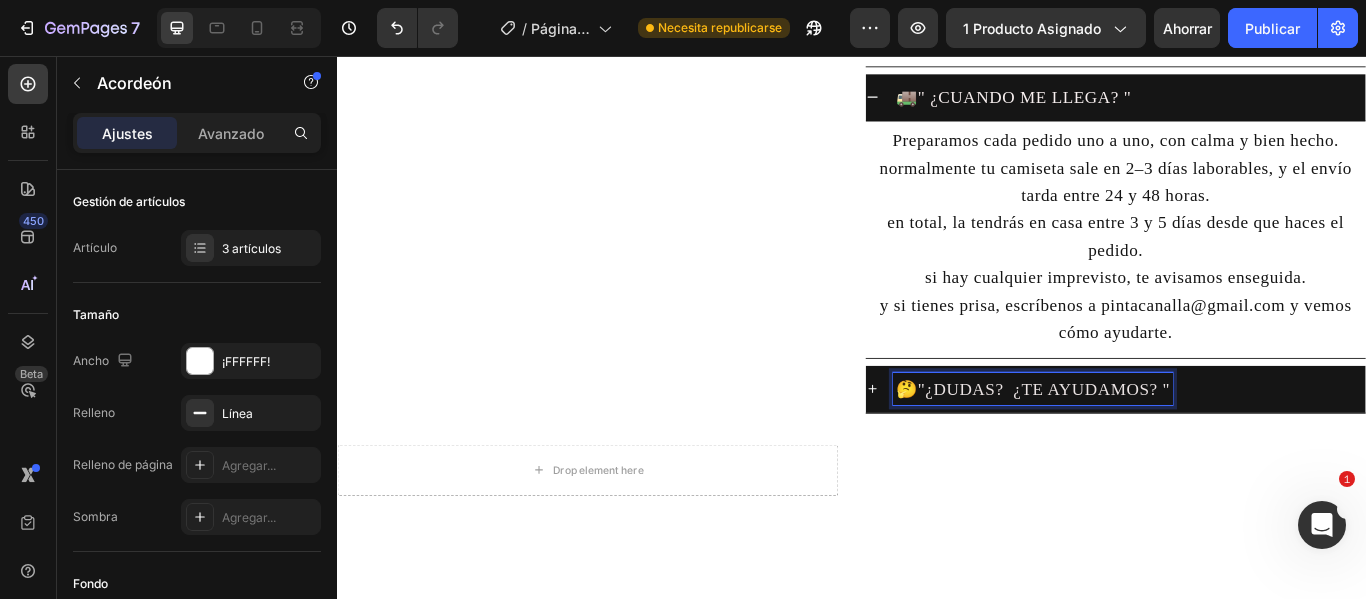 drag, startPoint x: 994, startPoint y: 495, endPoint x: 1005, endPoint y: 502, distance: 13.038404 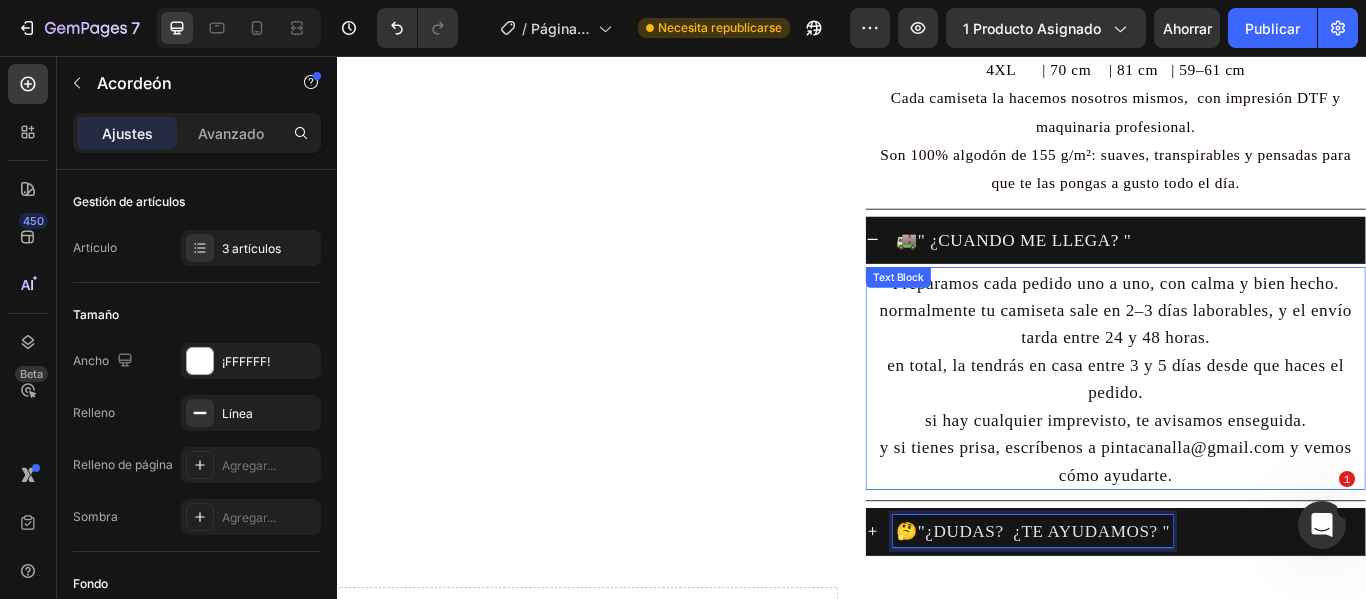 scroll, scrollTop: 1336, scrollLeft: 0, axis: vertical 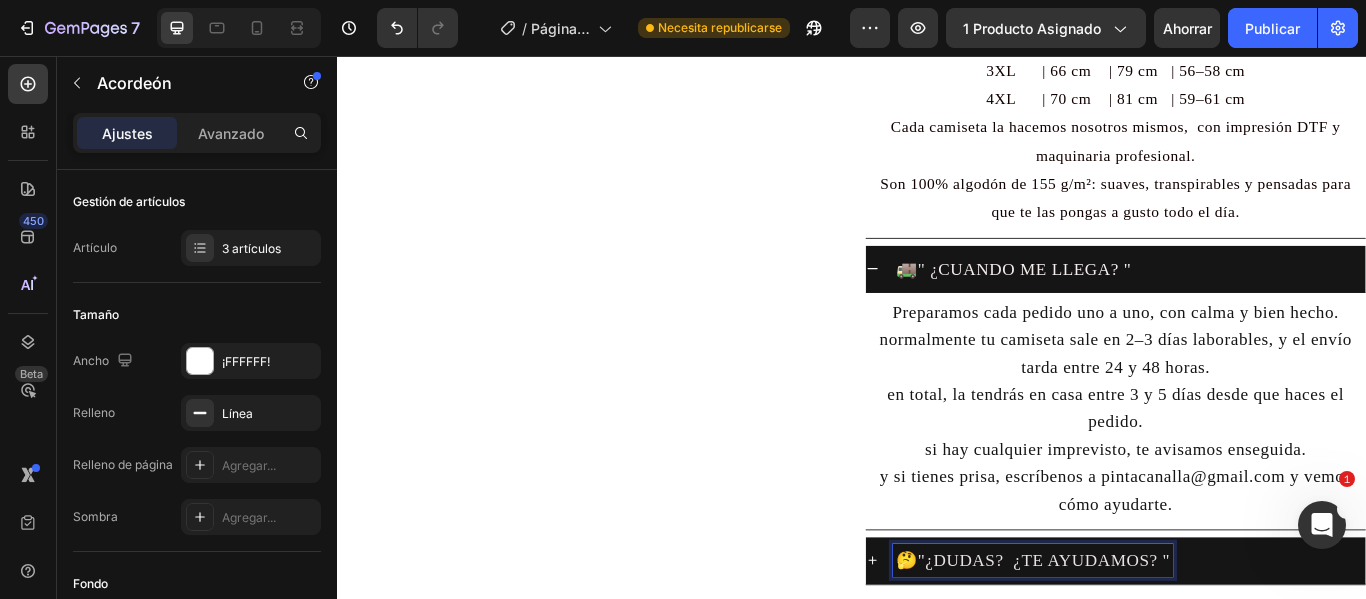 click on "🚚   " ¿ CUANDO ME LLEGA? "" at bounding box center (1260, 304) 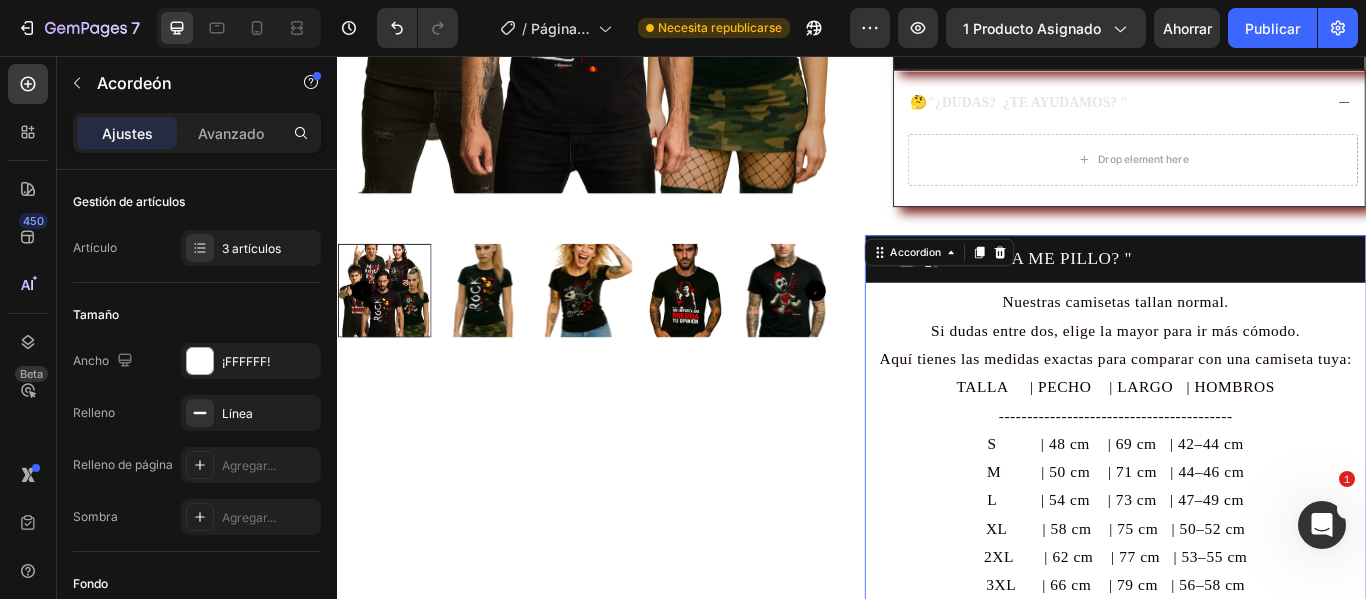 scroll, scrollTop: 636, scrollLeft: 0, axis: vertical 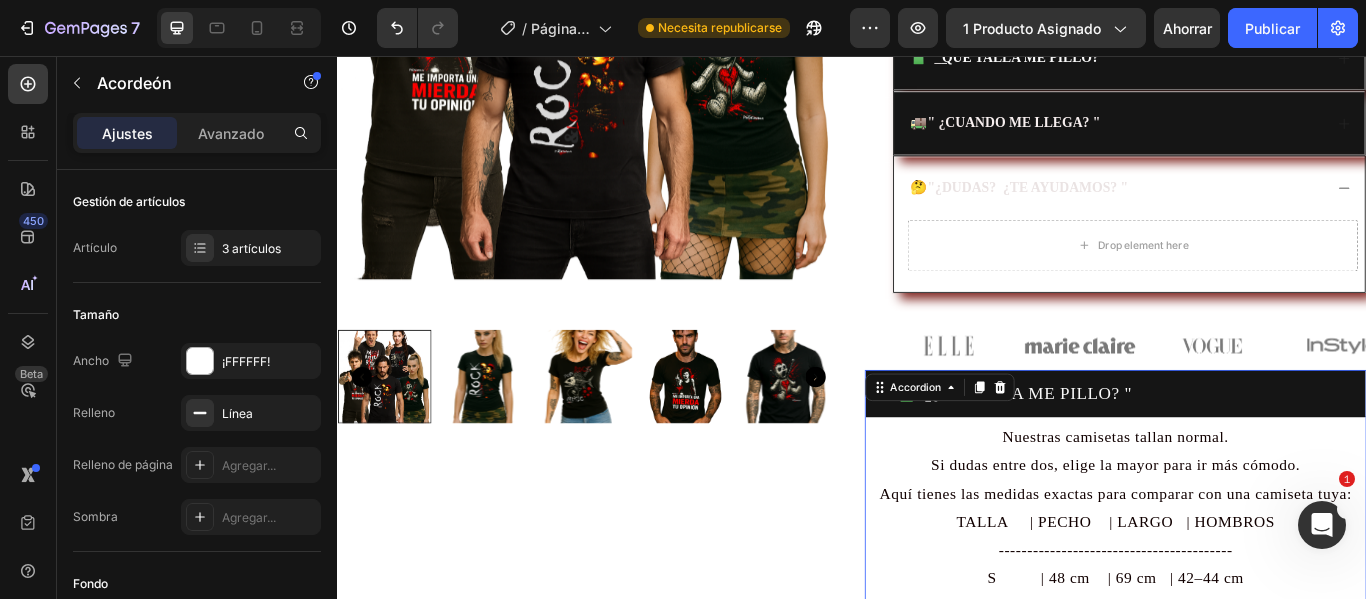 click on "👕    " Q UE TALLA ME PILLO? "" at bounding box center (1260, 449) 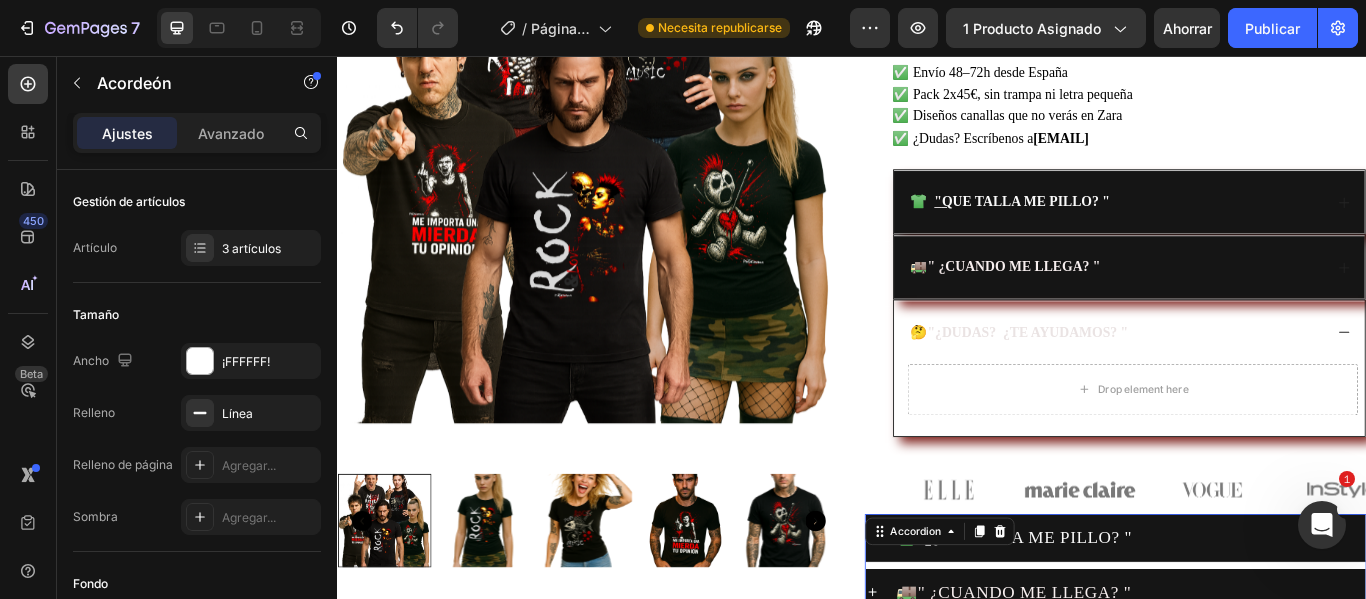 scroll, scrollTop: 436, scrollLeft: 0, axis: vertical 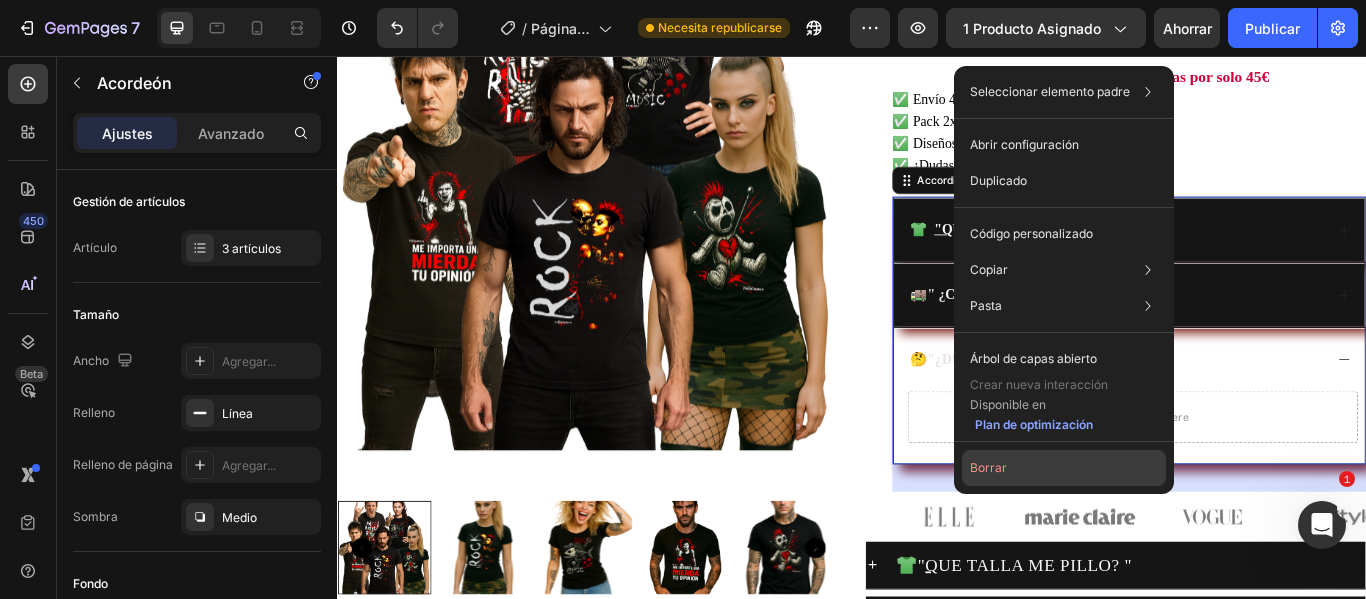 click on "Borrar" 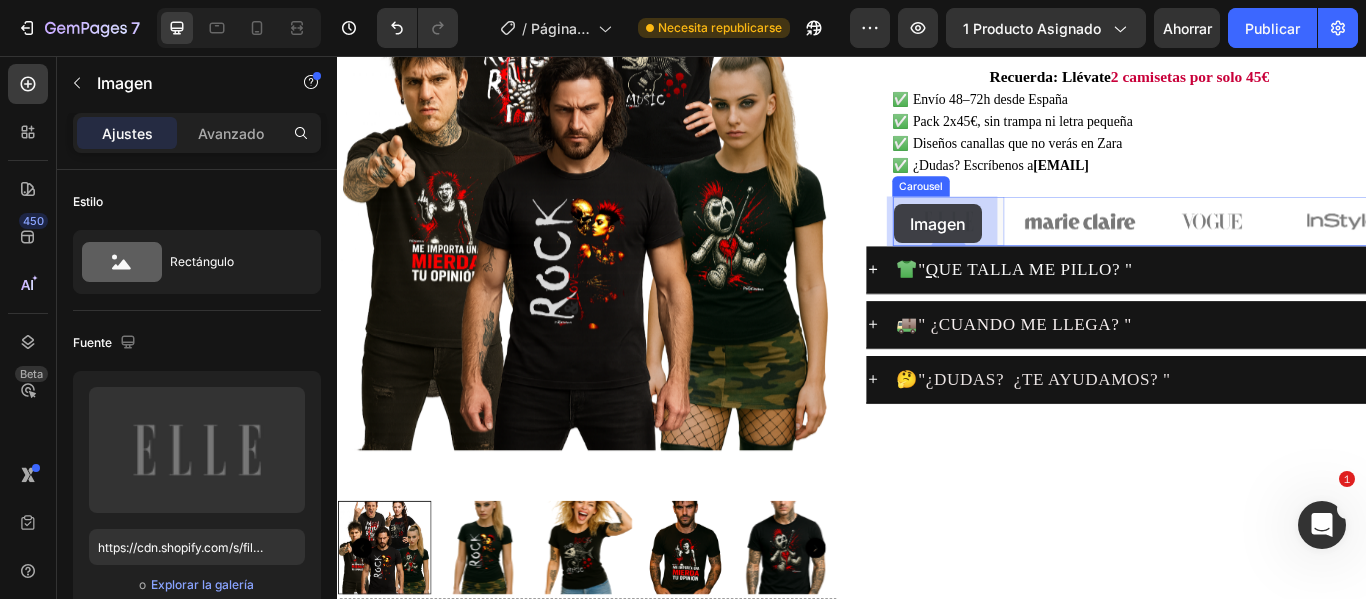 drag, startPoint x: 999, startPoint y: 236, endPoint x: 987, endPoint y: 229, distance: 13.892444 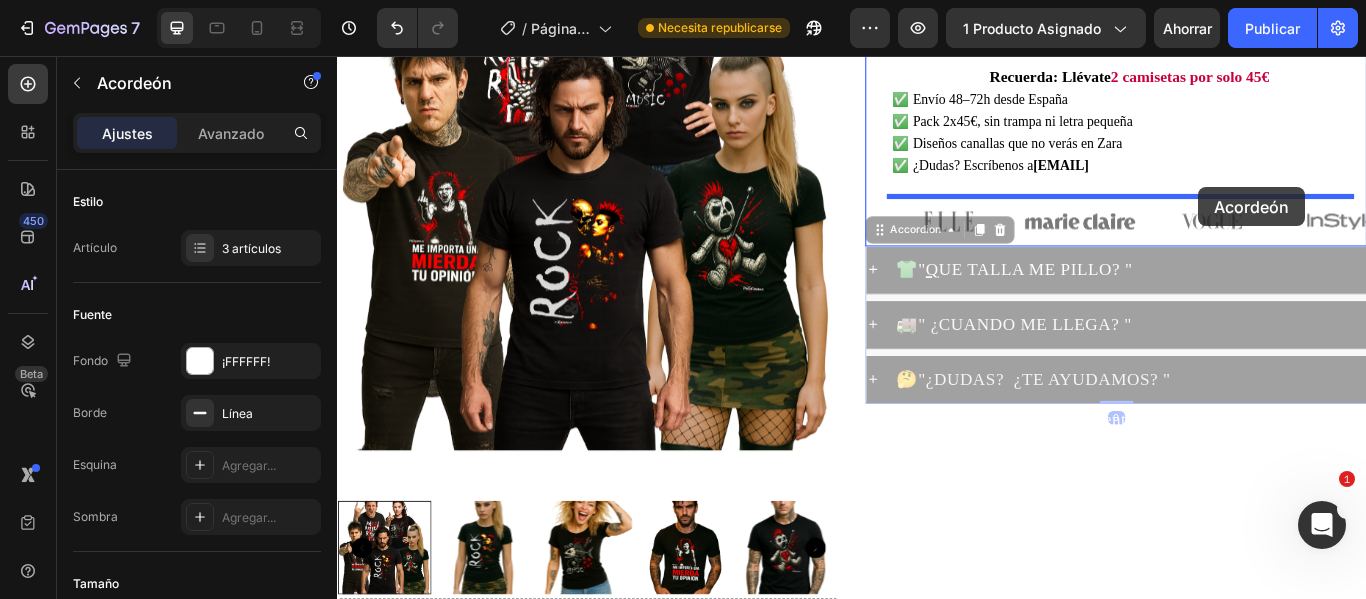 drag, startPoint x: 1400, startPoint y: 327, endPoint x: 1341, endPoint y: 209, distance: 131.92801 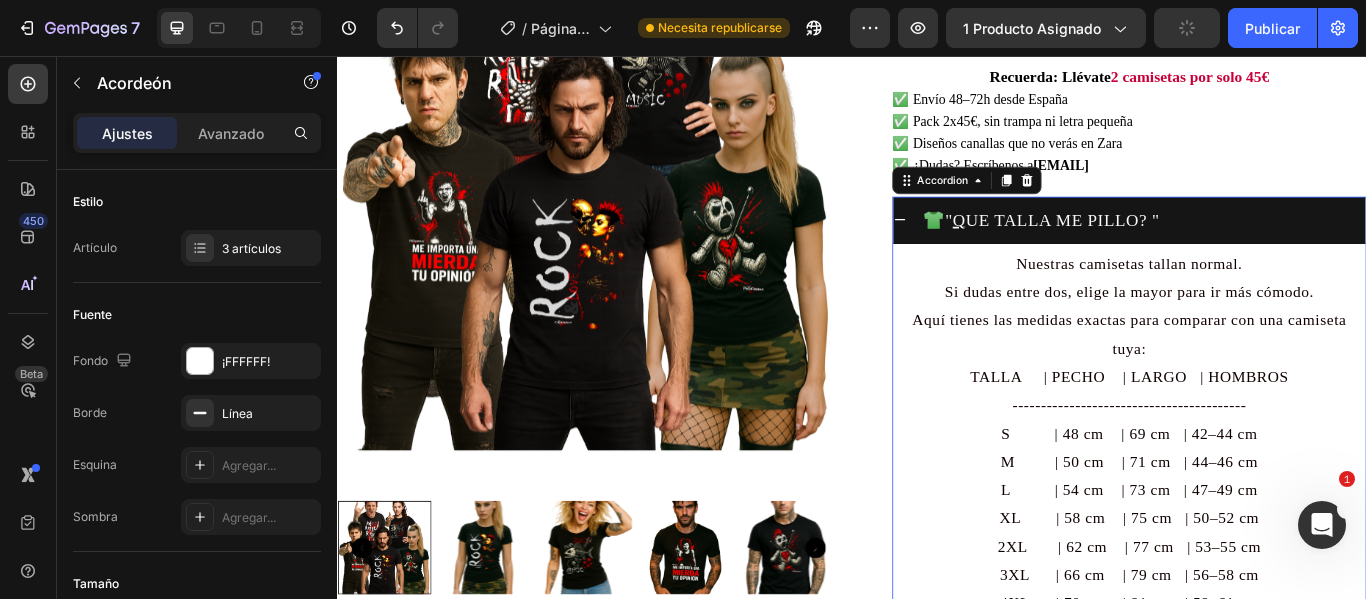 click on "👕    " Q UE TALLA ME PILLO? "" at bounding box center (1276, 247) 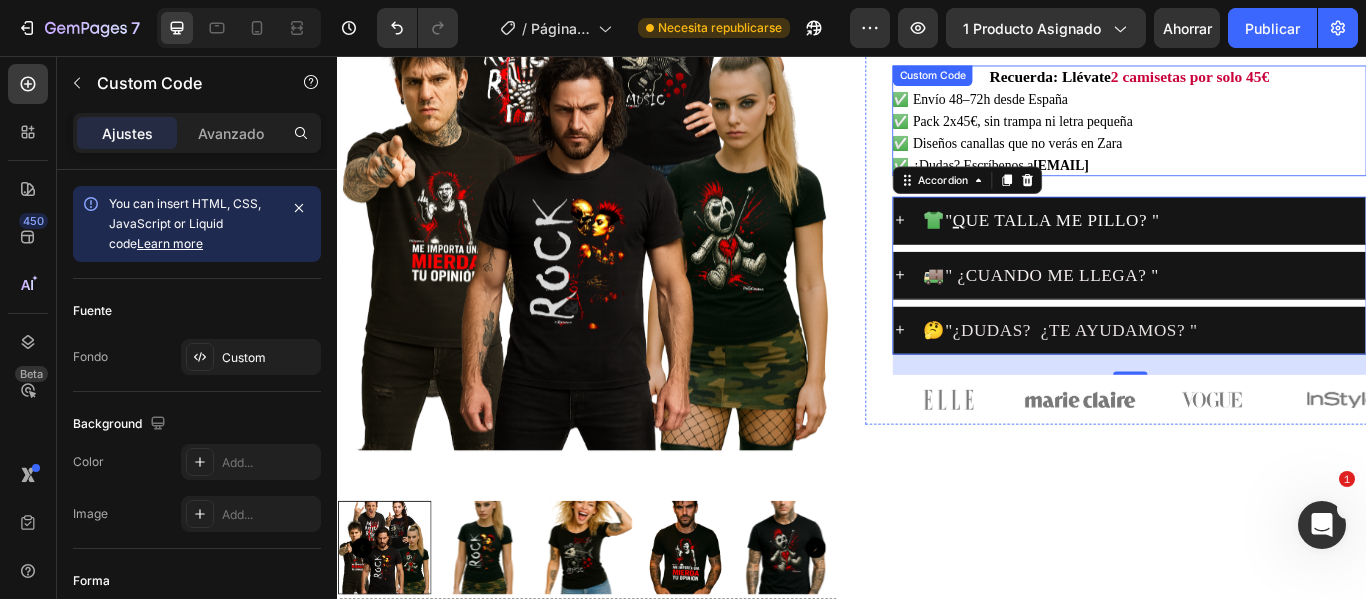 click on "✅ Diseños canallas que no verás en Zara" at bounding box center (1260, 158) 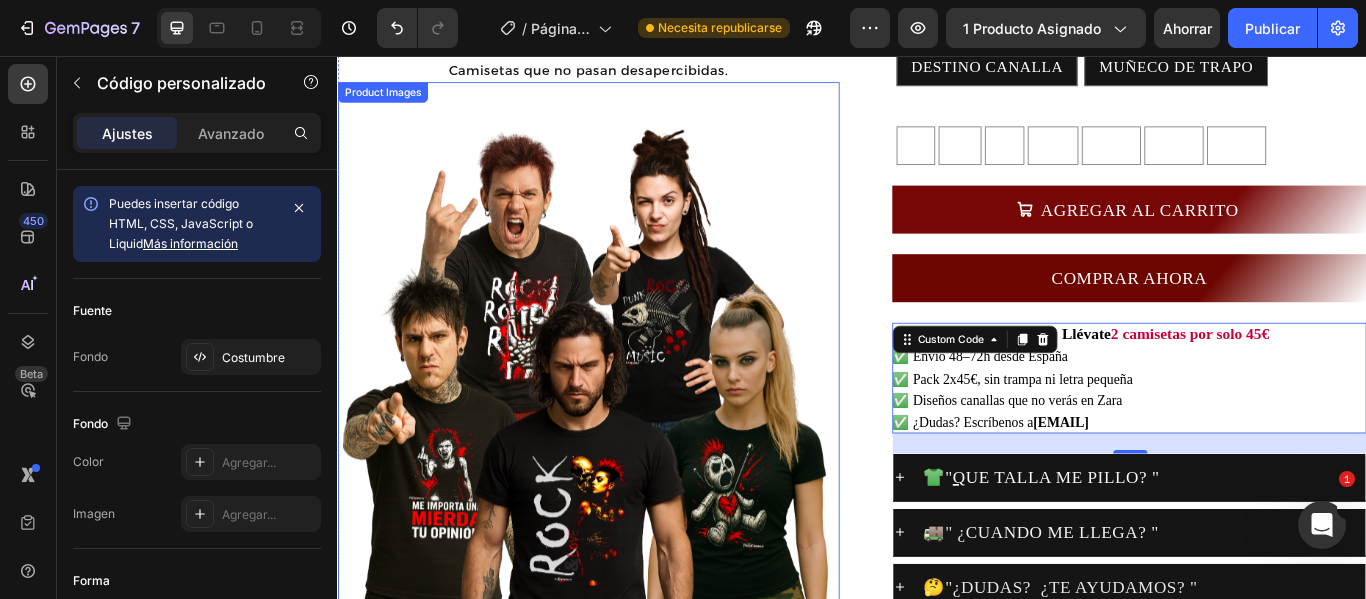scroll, scrollTop: 336, scrollLeft: 0, axis: vertical 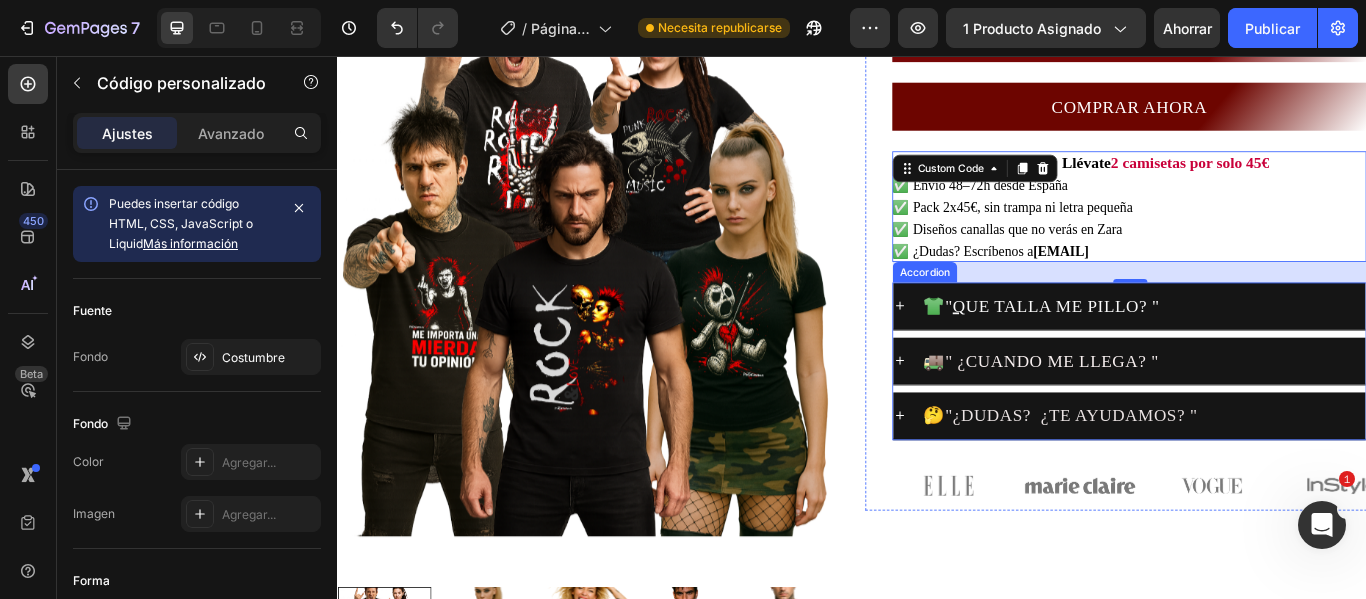 click on "🚚   " ¿ CUANDO ME LLEGA? "" at bounding box center [1260, 411] 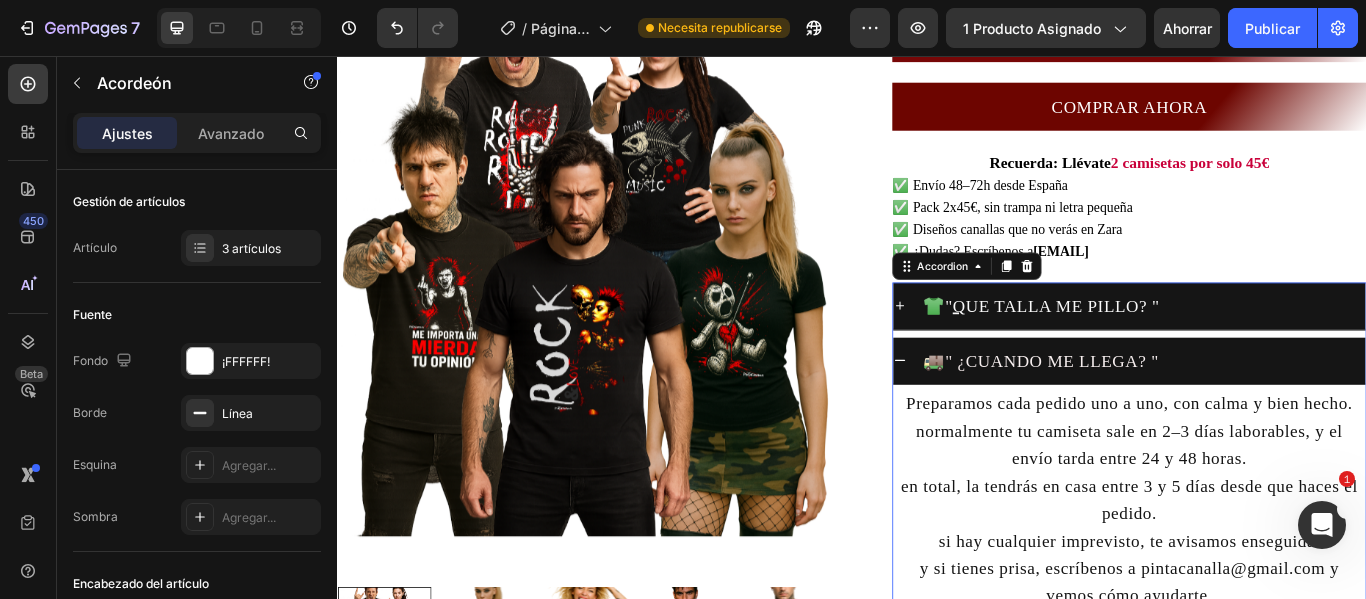 click on "🚚   " ¿ CUANDO ME LLEGA? "" at bounding box center [1260, 411] 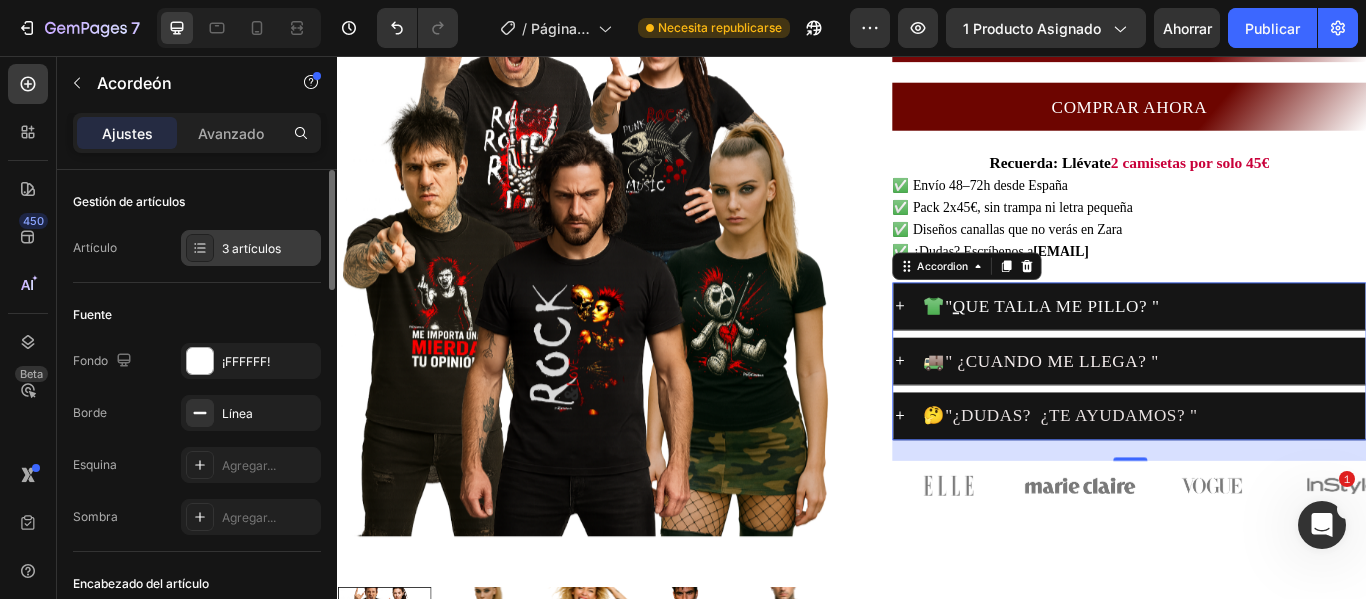 click on "3 artículos" at bounding box center (251, 248) 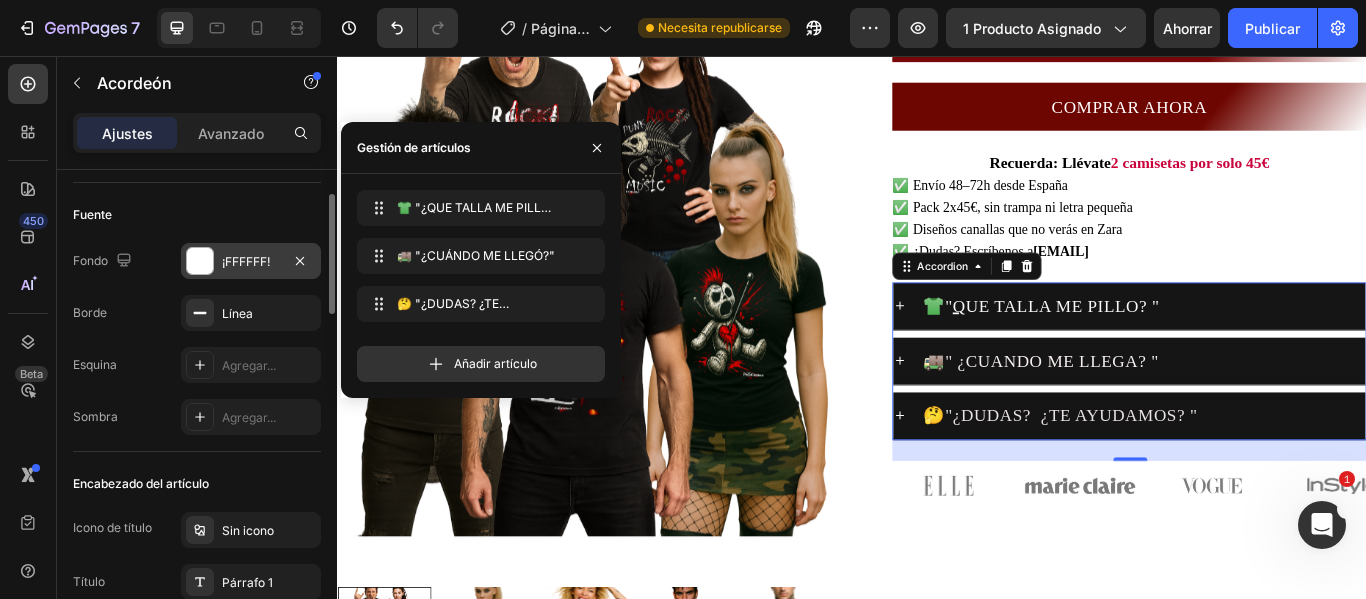 scroll, scrollTop: 0, scrollLeft: 0, axis: both 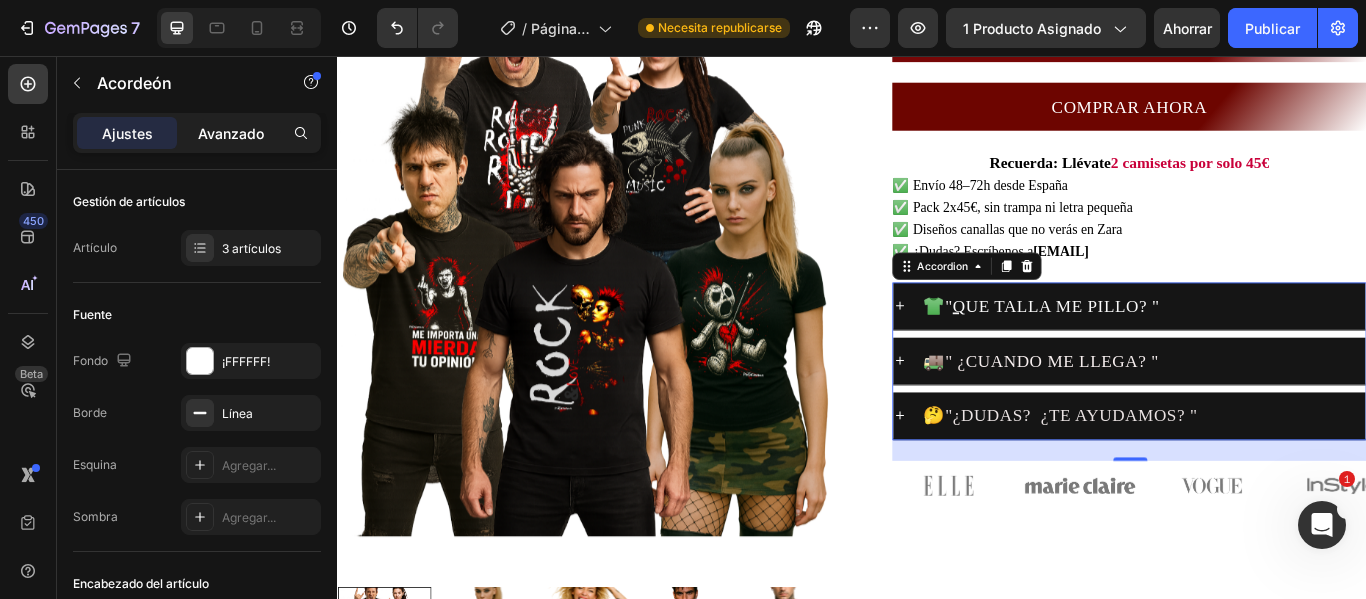 click on "Avanzado" at bounding box center [231, 133] 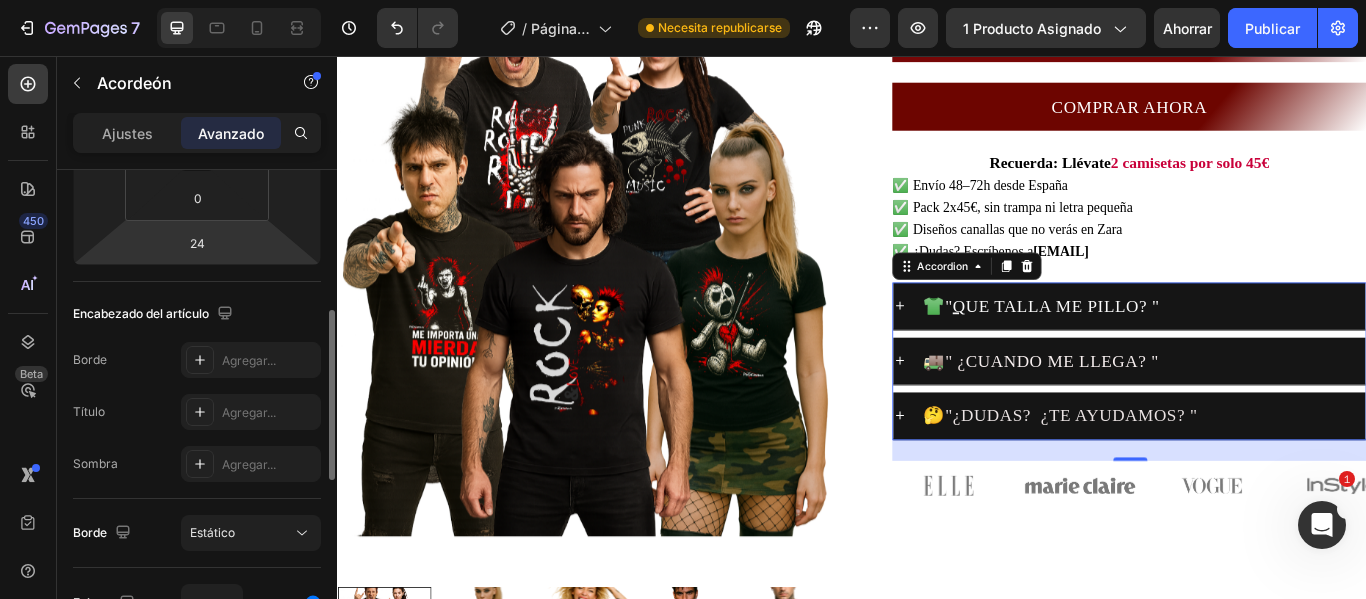 scroll, scrollTop: 302, scrollLeft: 0, axis: vertical 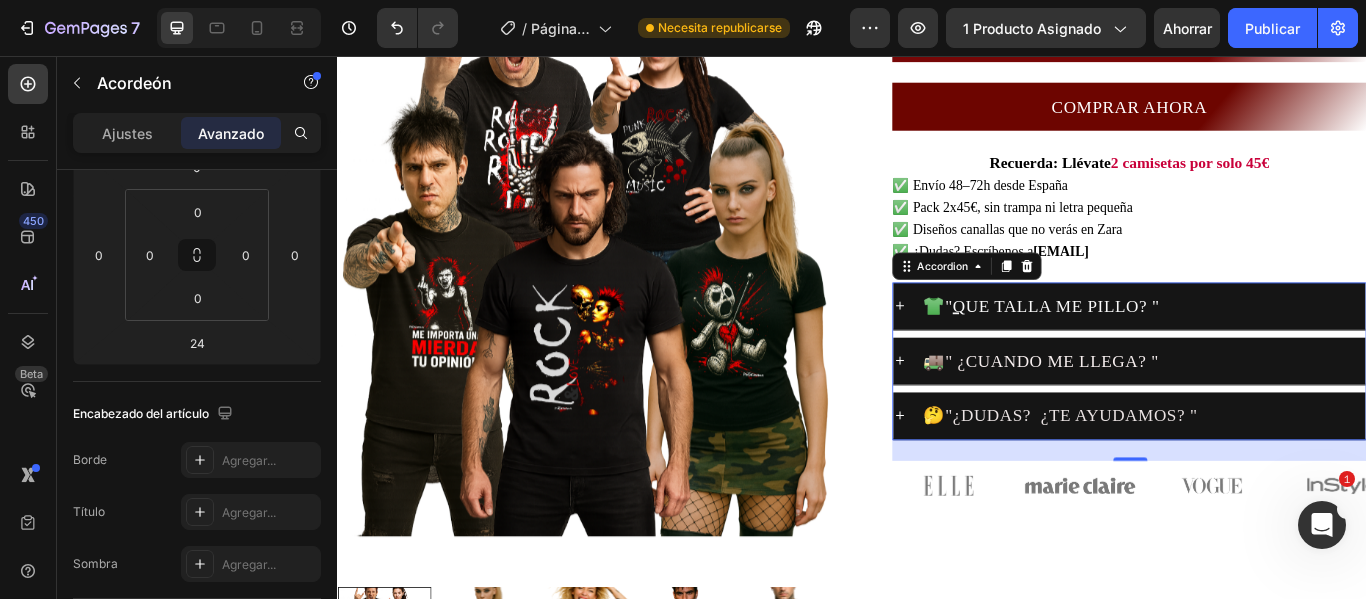 click on "👕    " Q UE TALLA ME PILLO? "" at bounding box center (1260, 347) 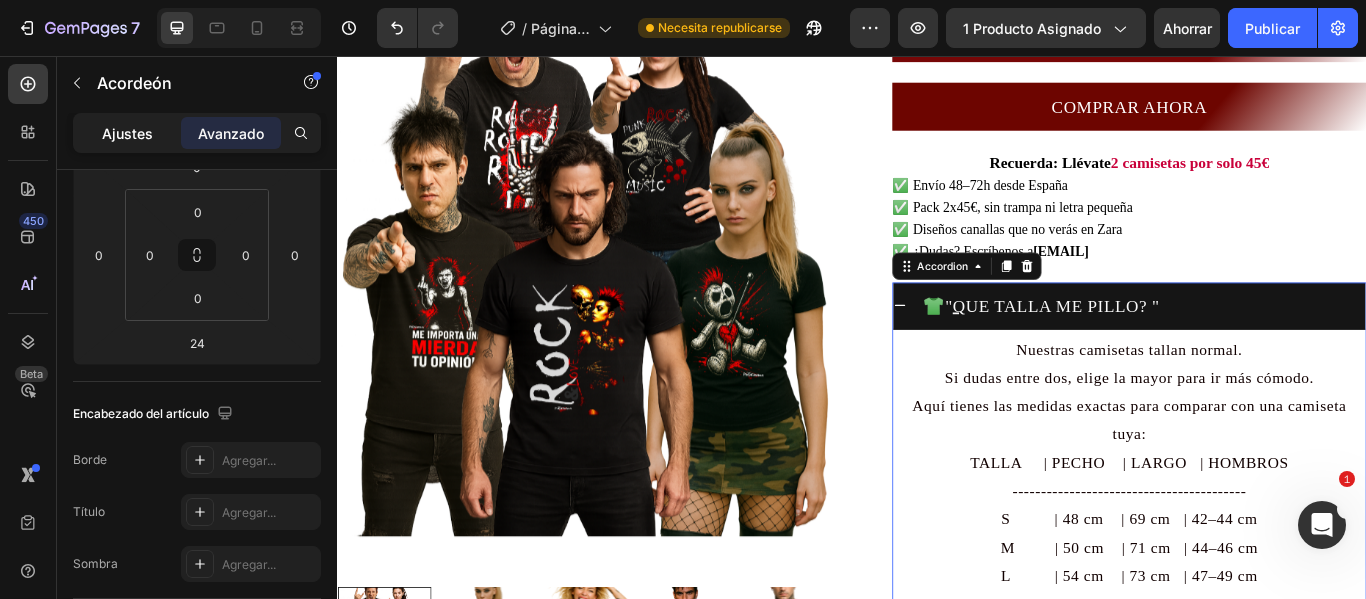 click on "Ajustes" at bounding box center (127, 133) 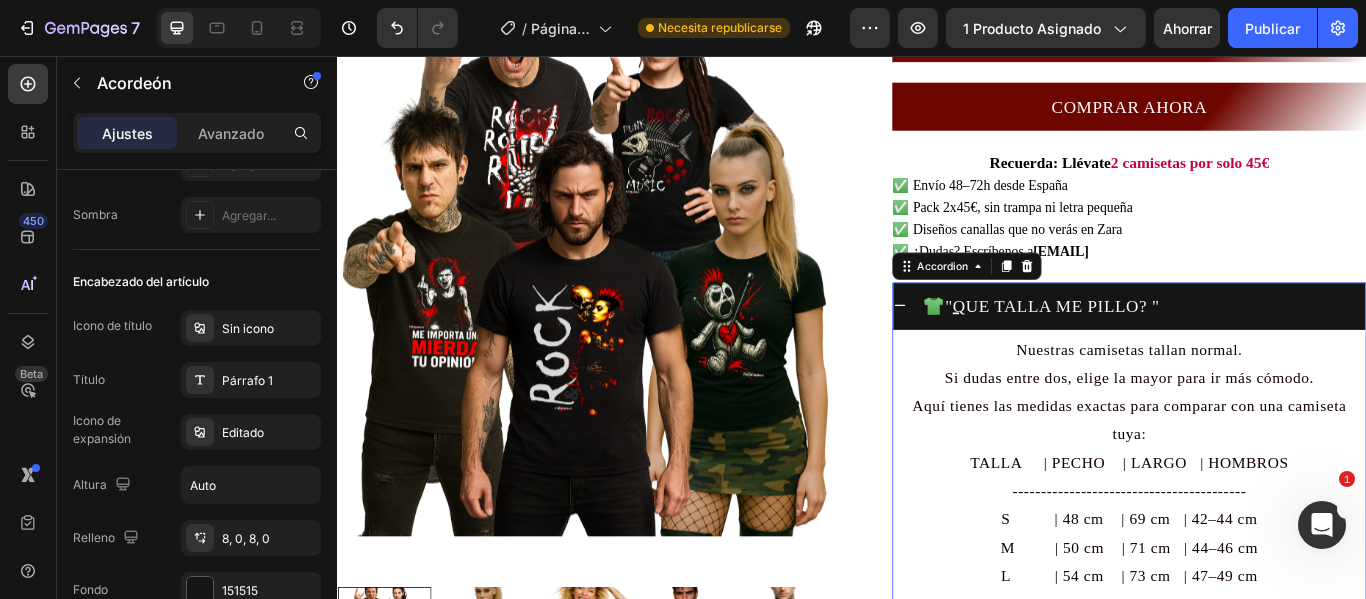 click on "👕    " Q UE TALLA ME PILLO? "" at bounding box center [1276, 347] 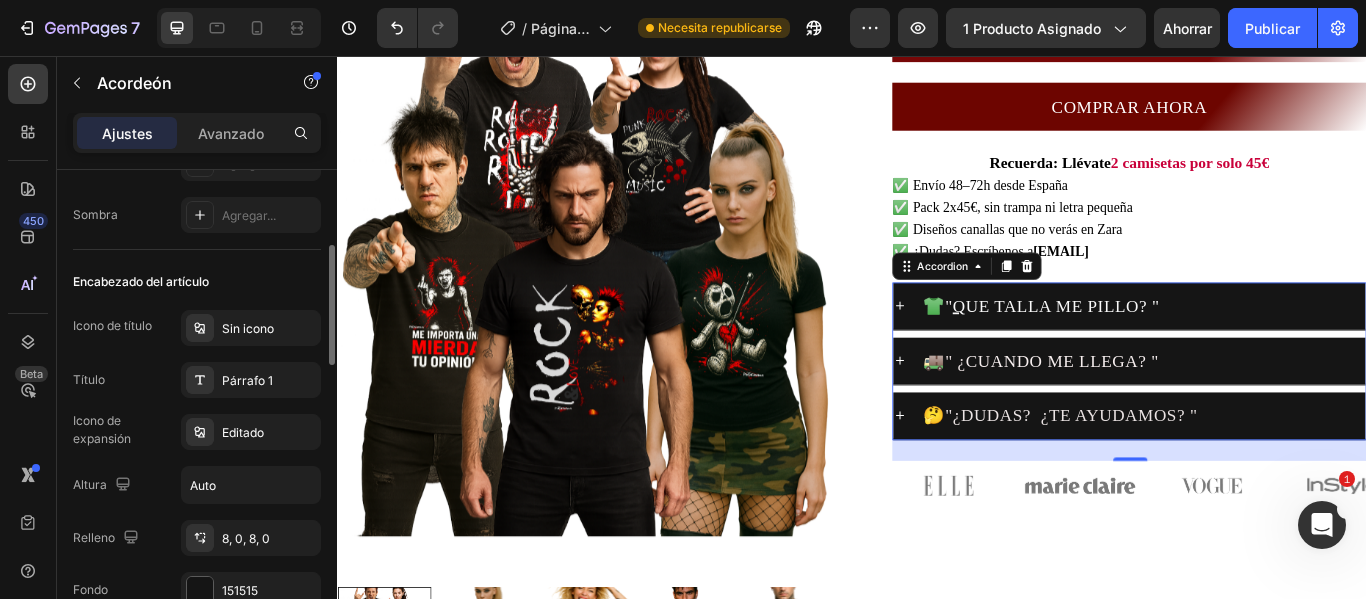 scroll, scrollTop: 402, scrollLeft: 0, axis: vertical 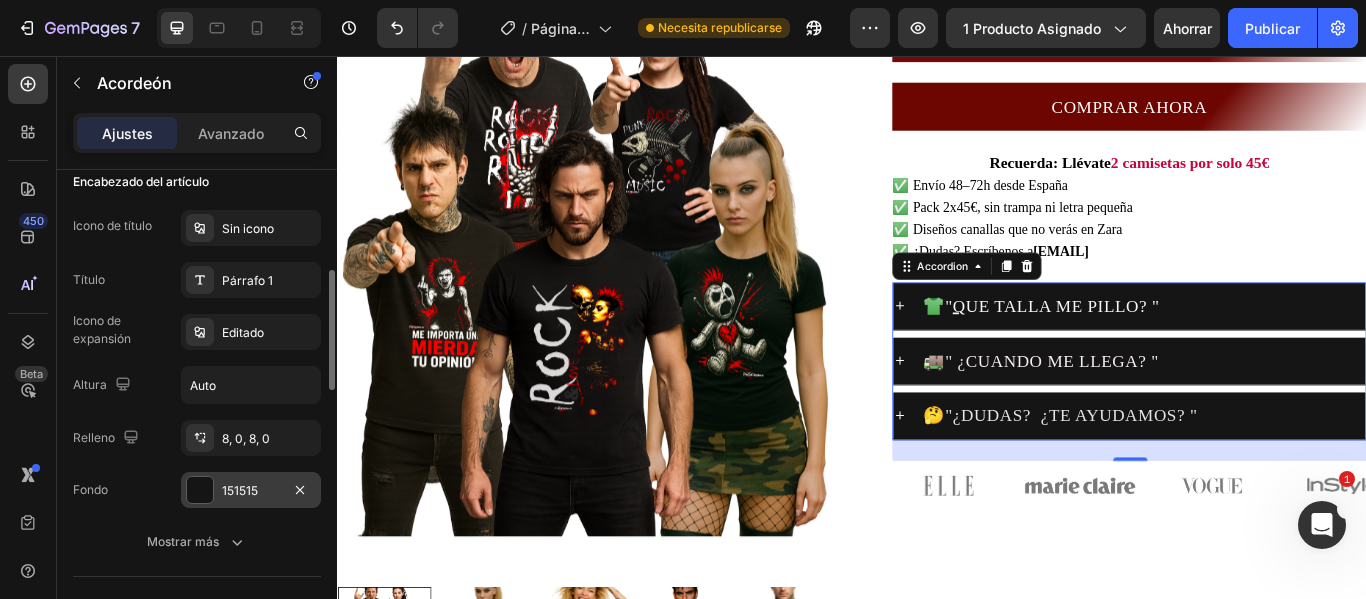 click at bounding box center [200, 490] 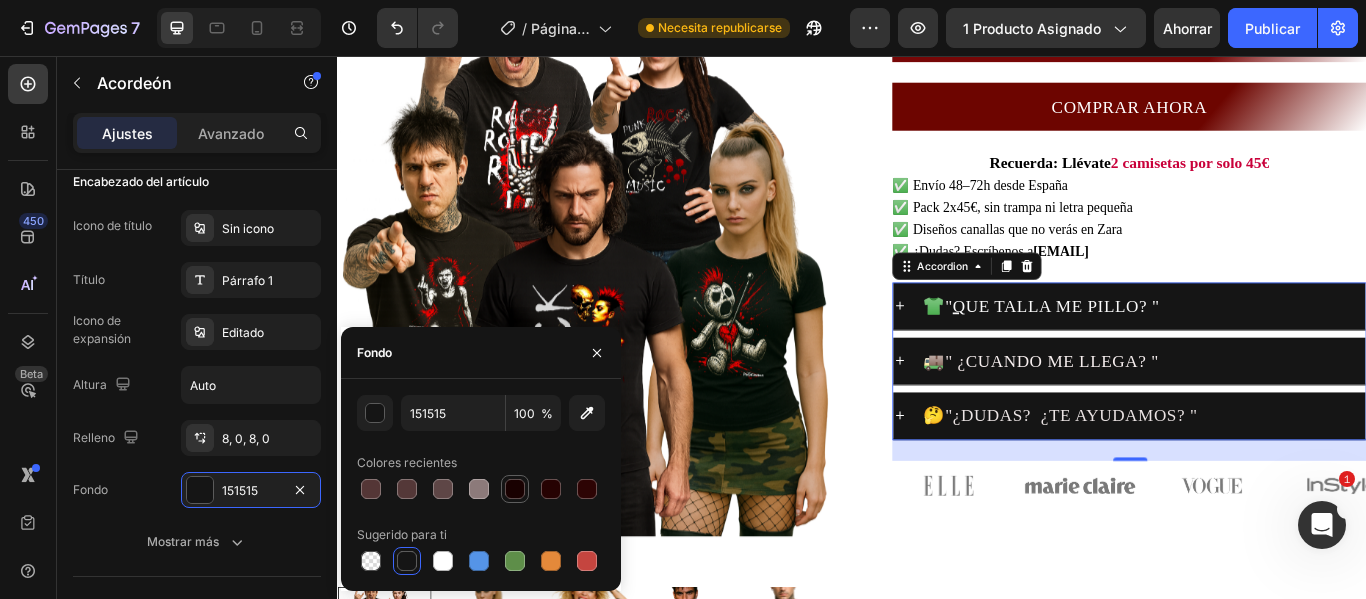 click at bounding box center [515, 489] 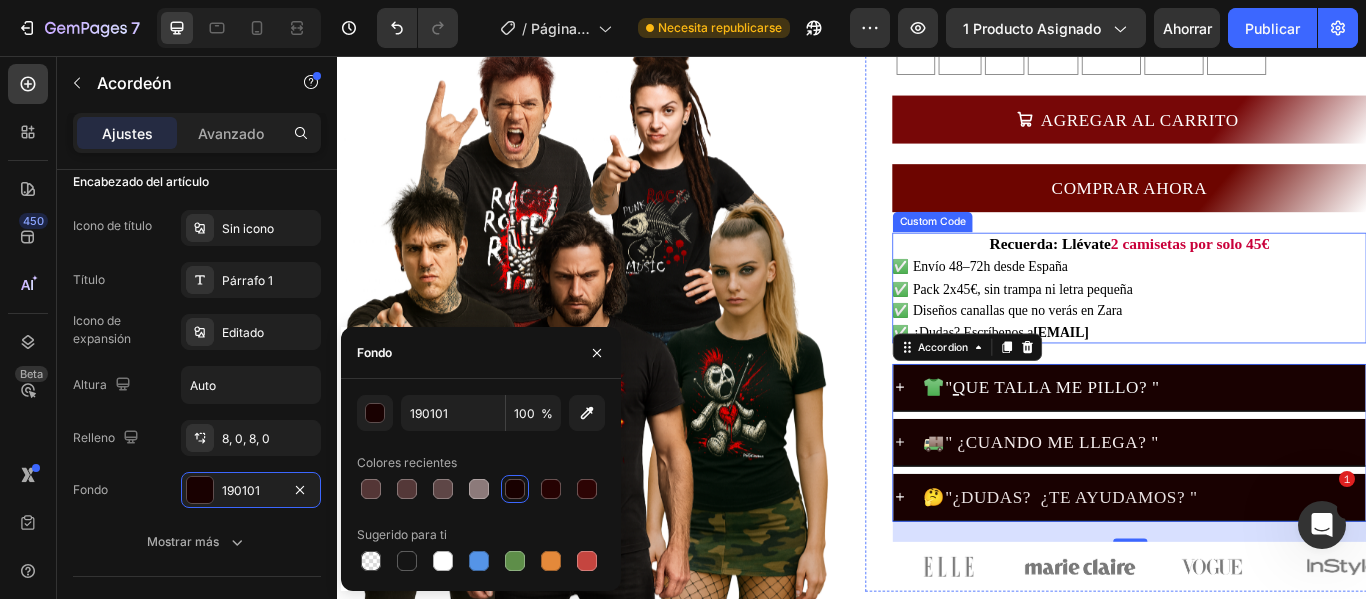 scroll, scrollTop: 336, scrollLeft: 0, axis: vertical 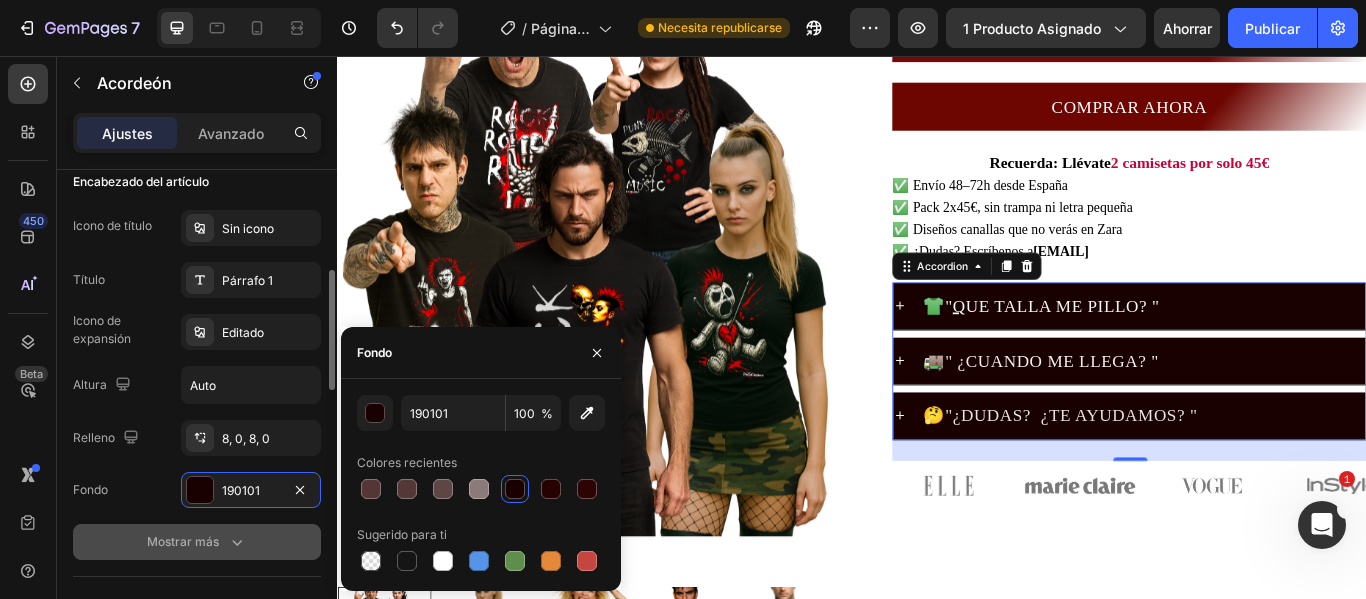 click on "Mostrar más" at bounding box center (197, 542) 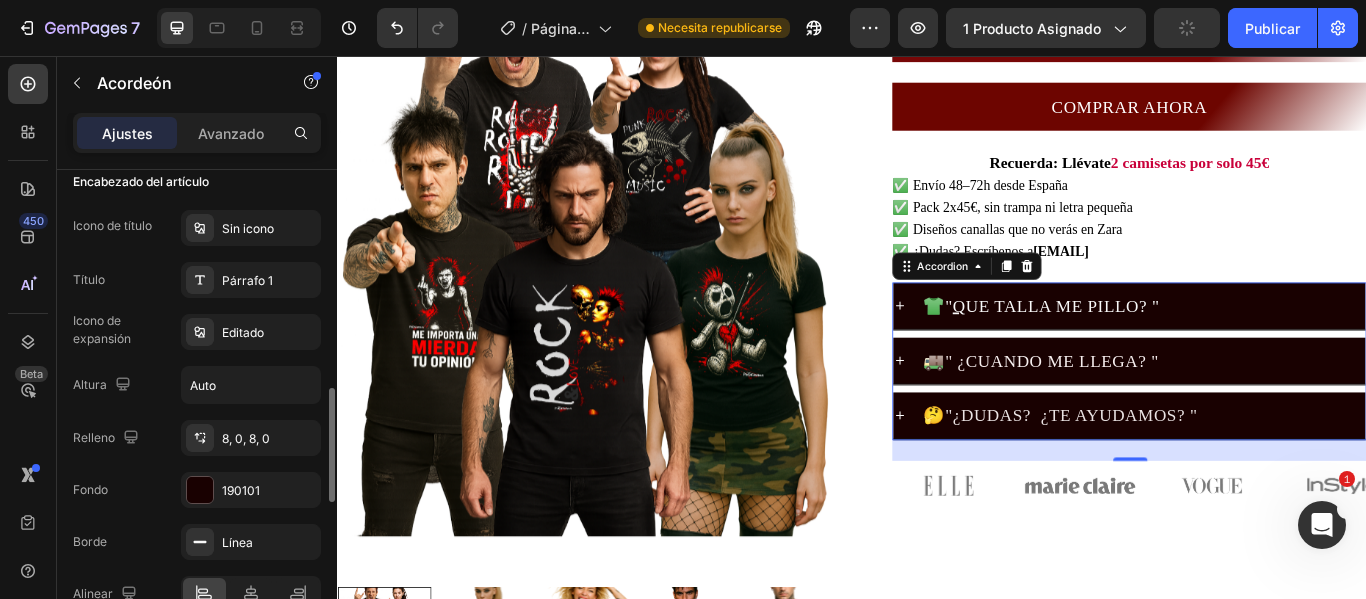 scroll, scrollTop: 502, scrollLeft: 0, axis: vertical 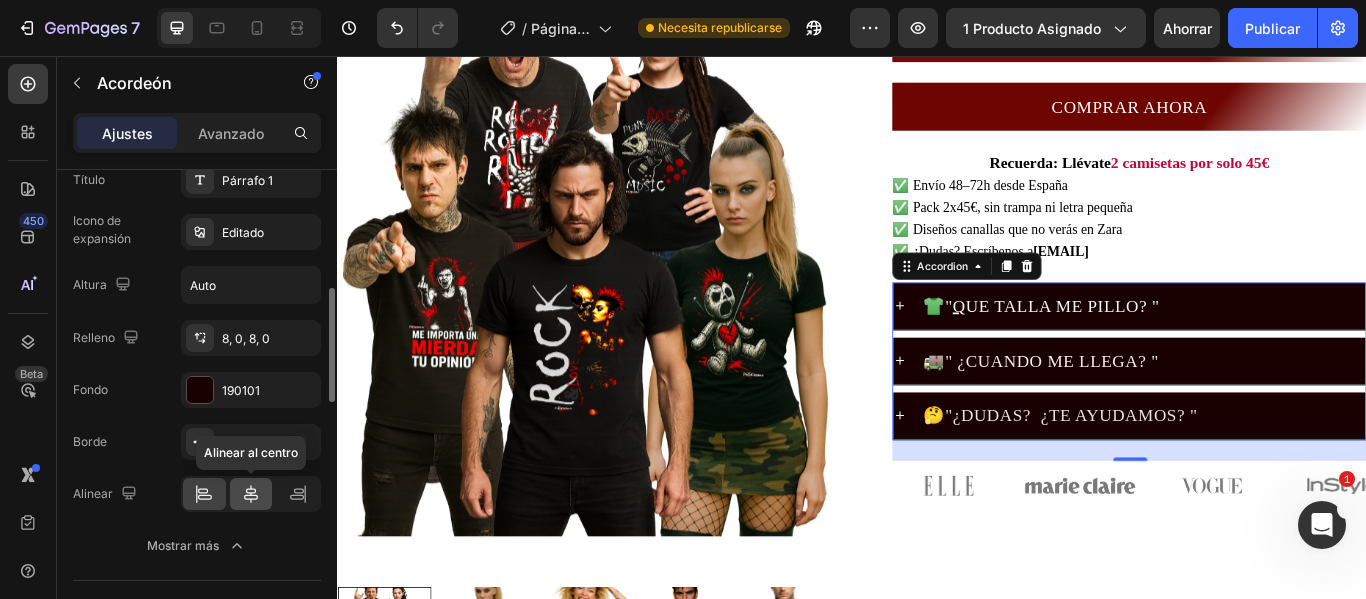 click 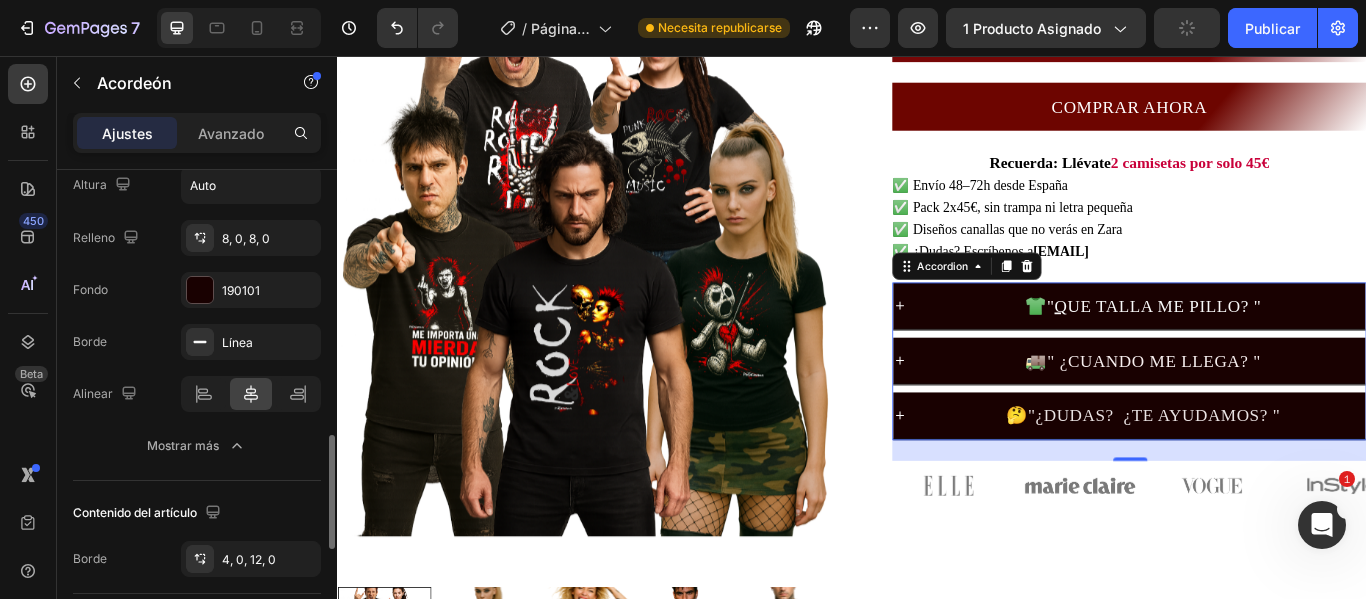 scroll, scrollTop: 802, scrollLeft: 0, axis: vertical 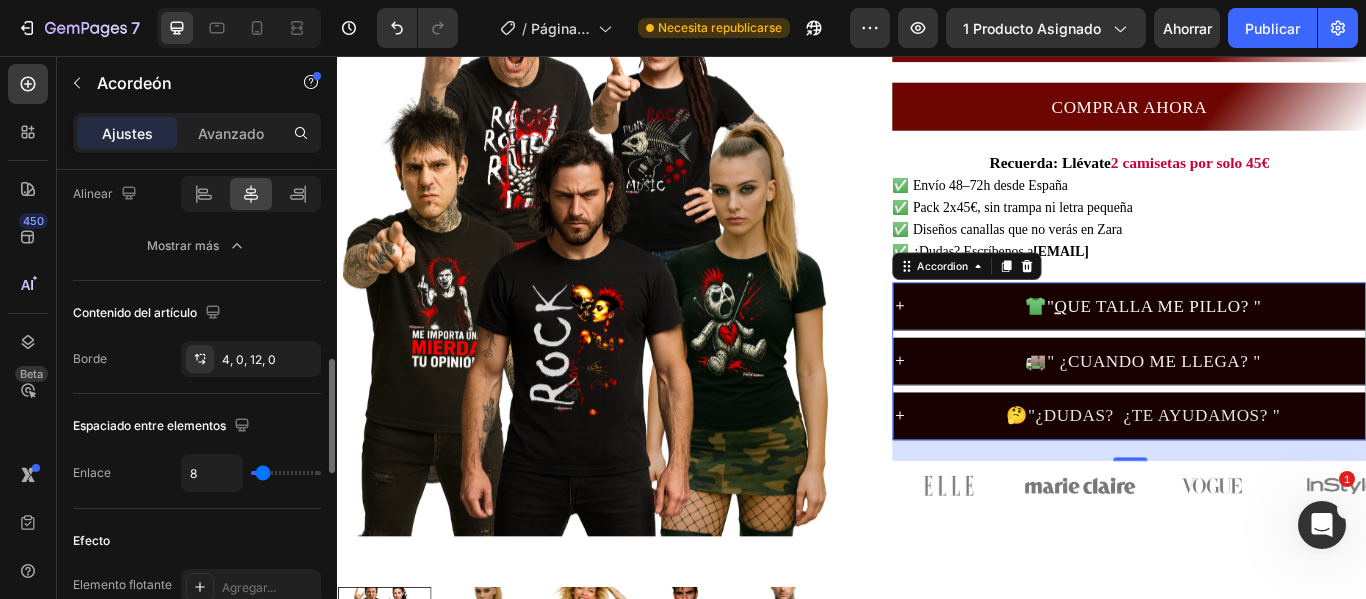 type on "7" 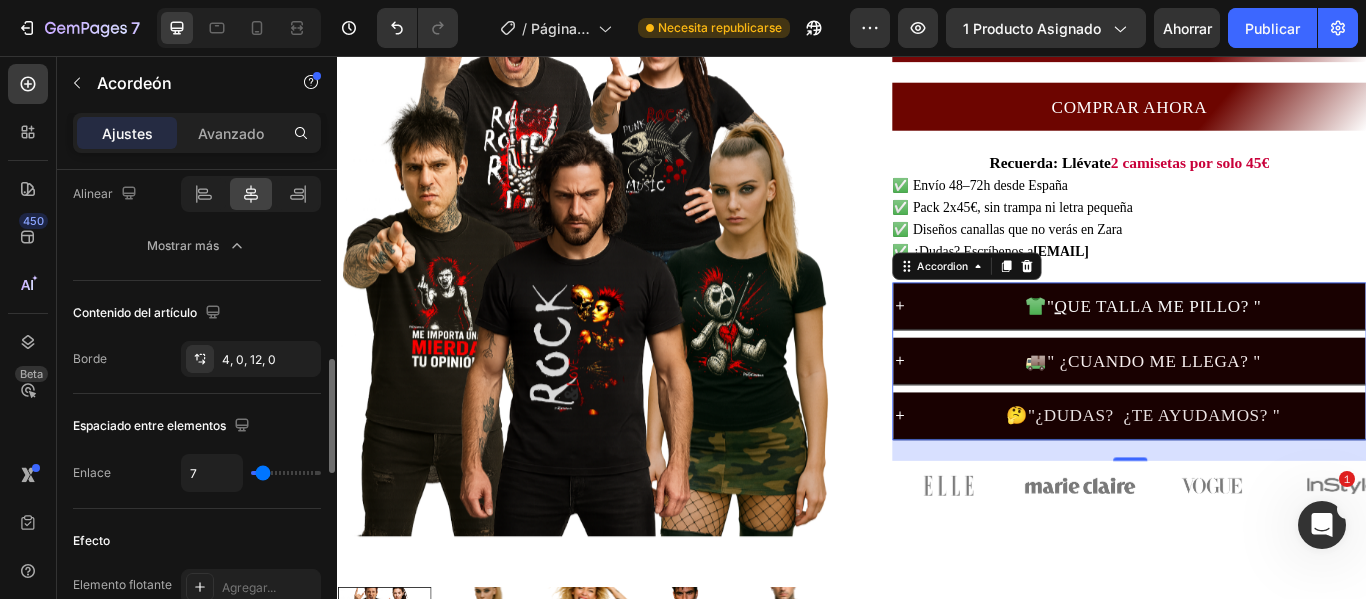 type on "9" 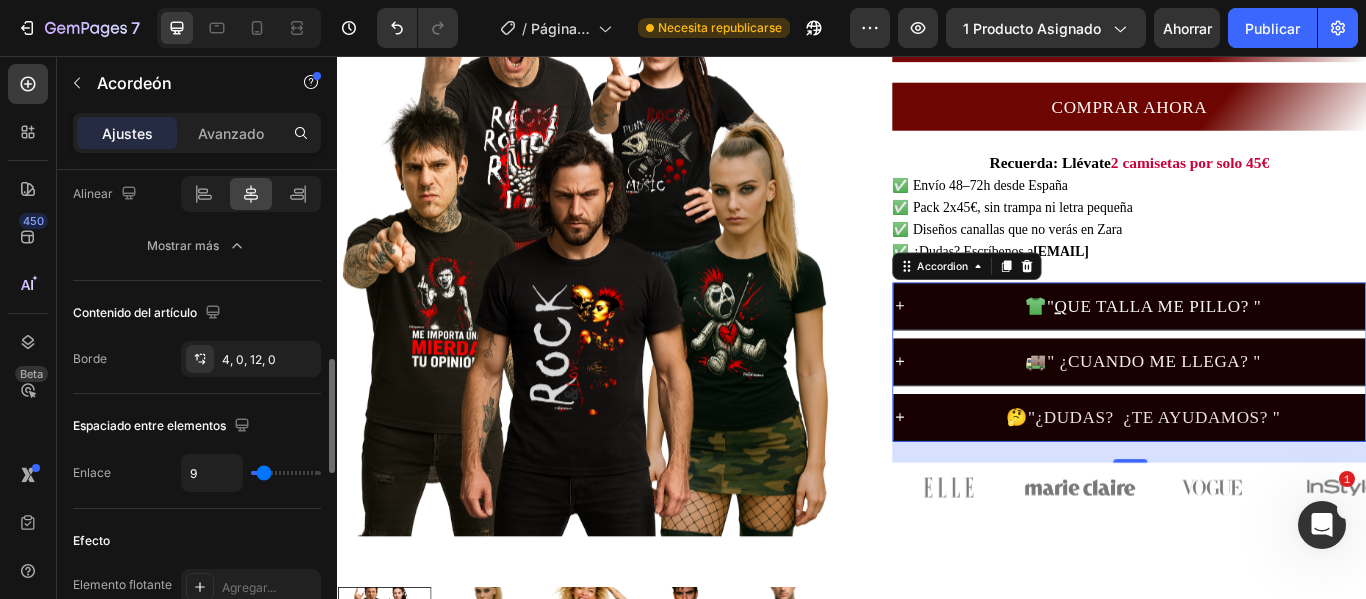 type on "17" 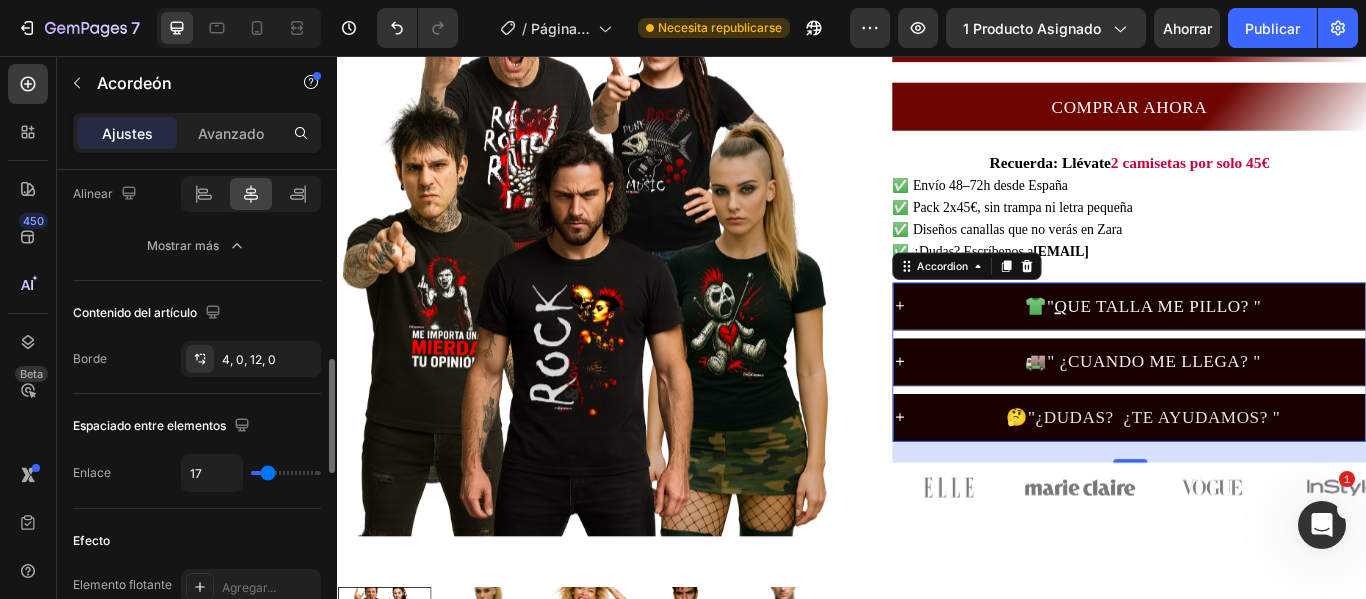 type on "20" 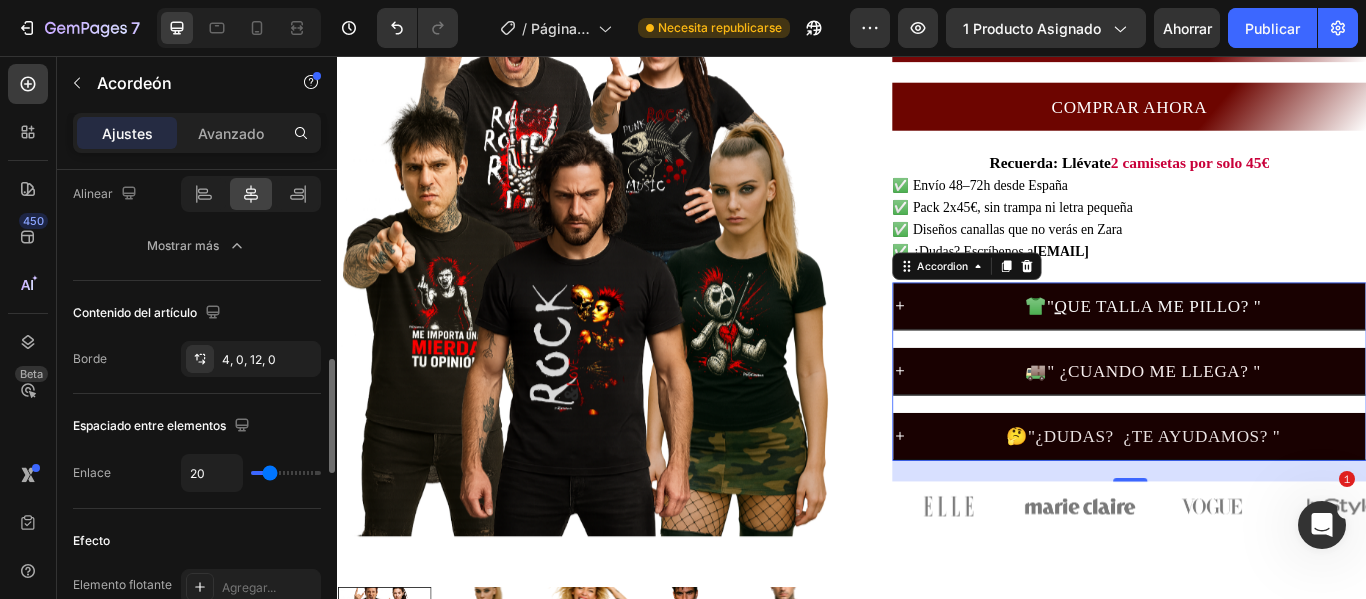type on "28" 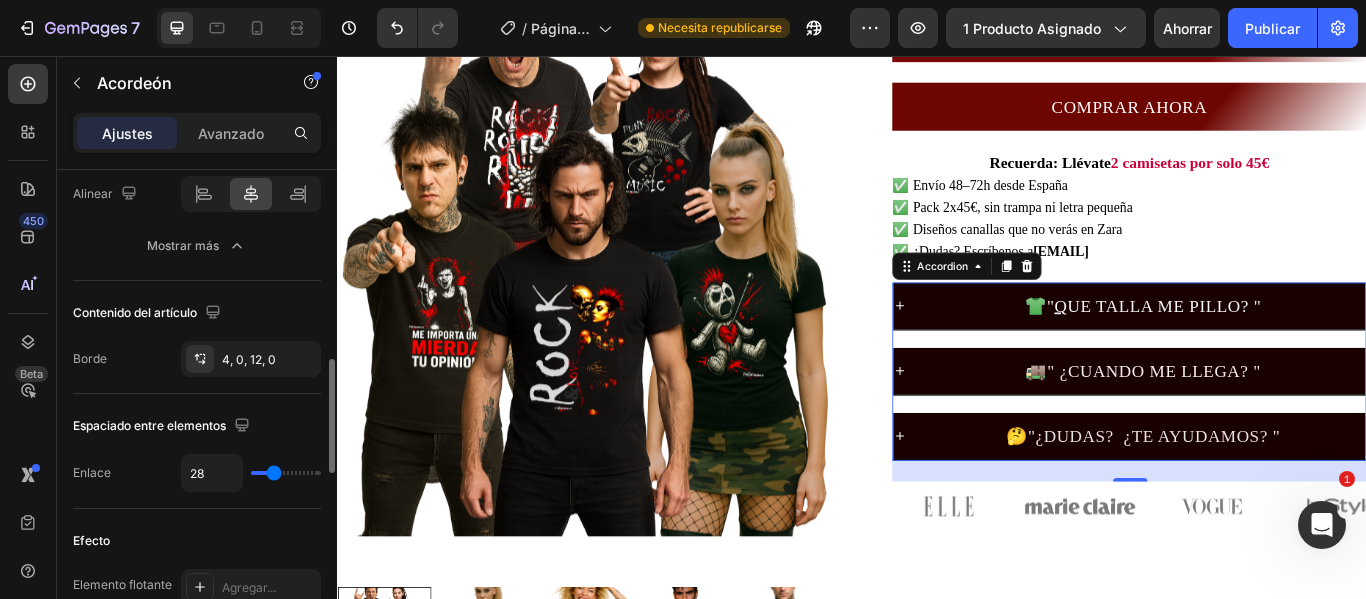 type on "31" 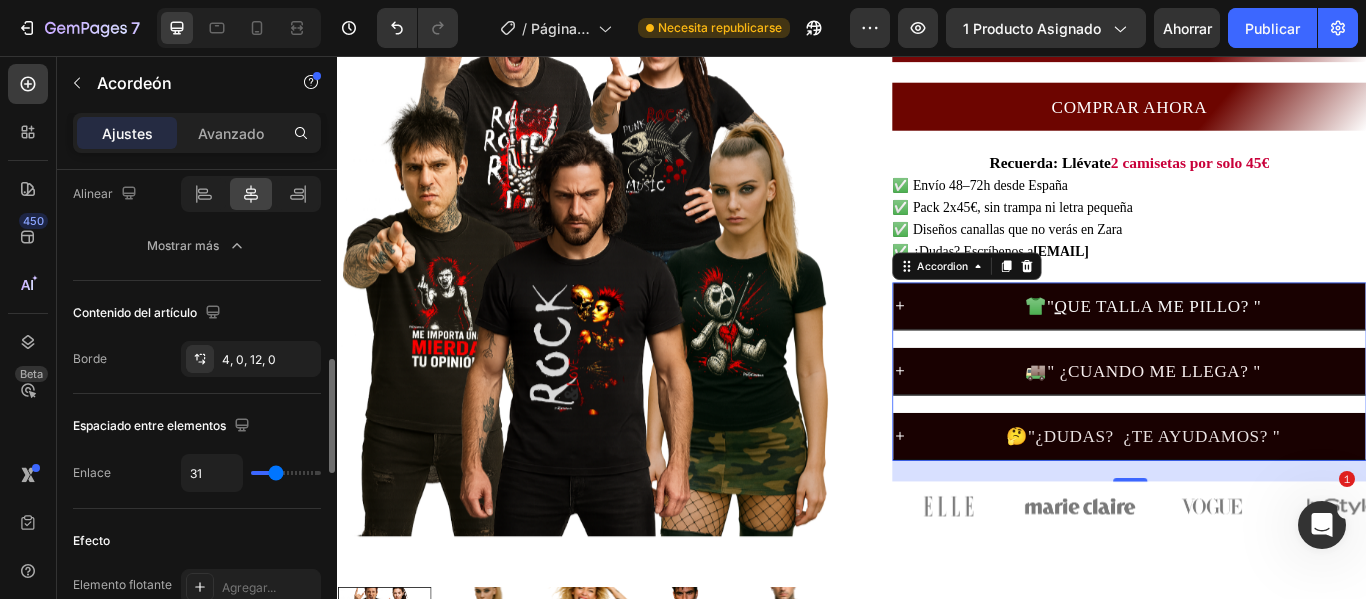 type on "35" 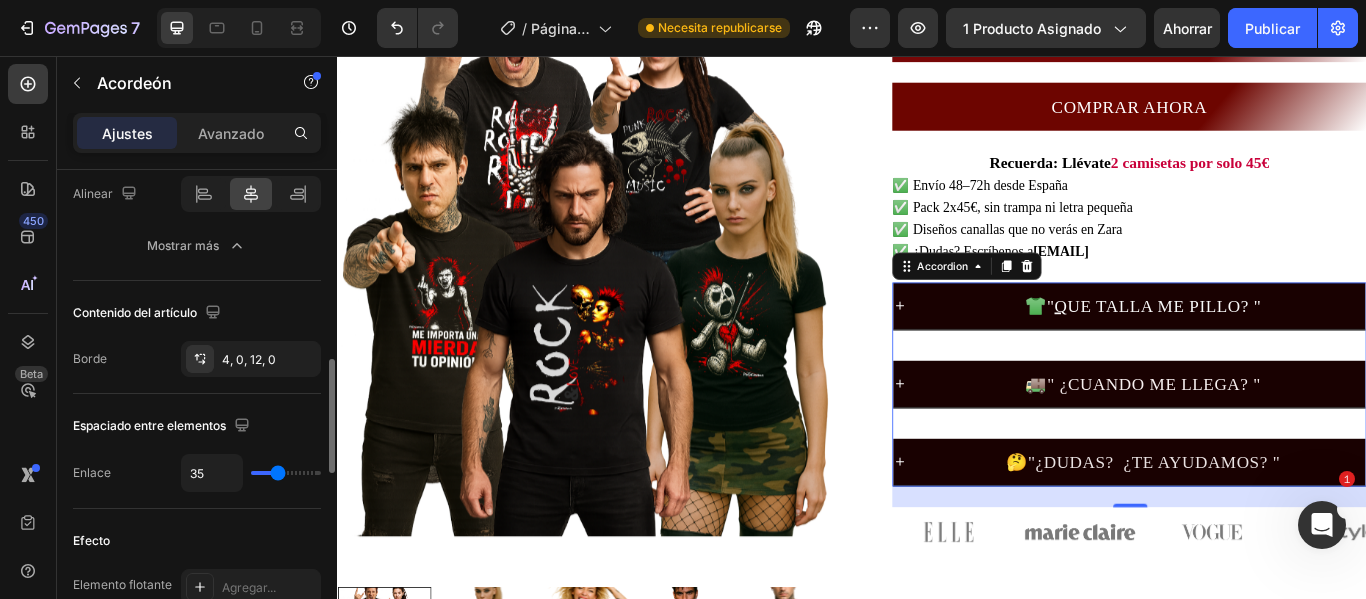 type on "31" 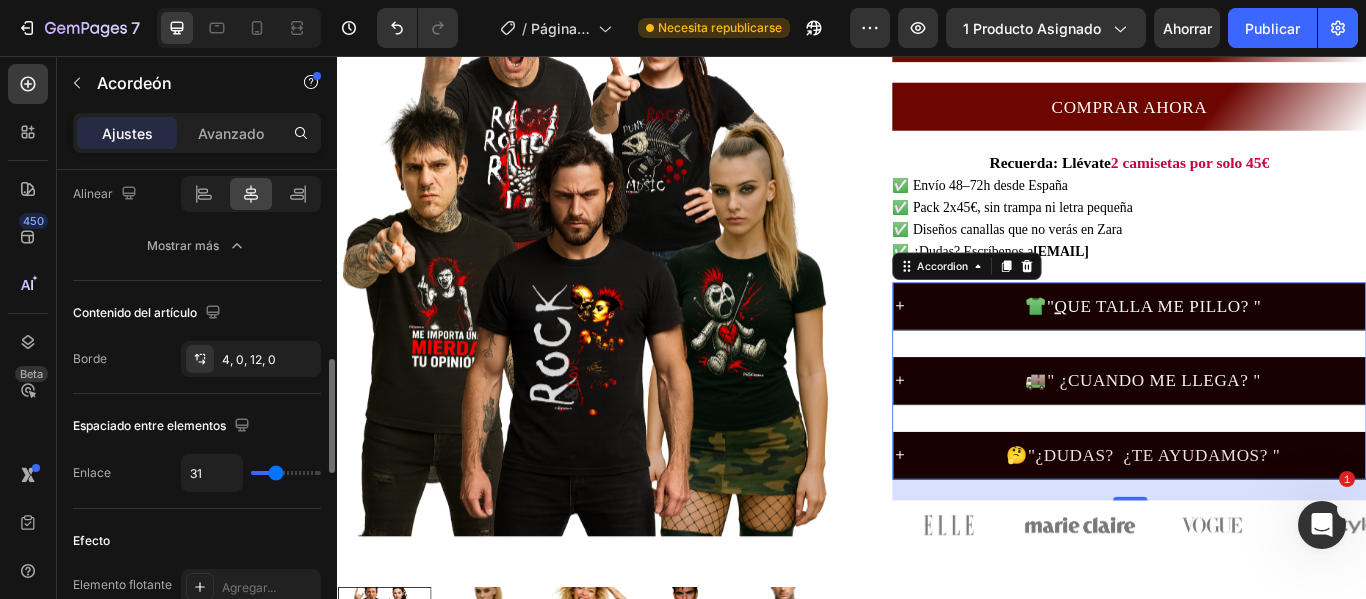 type on "30" 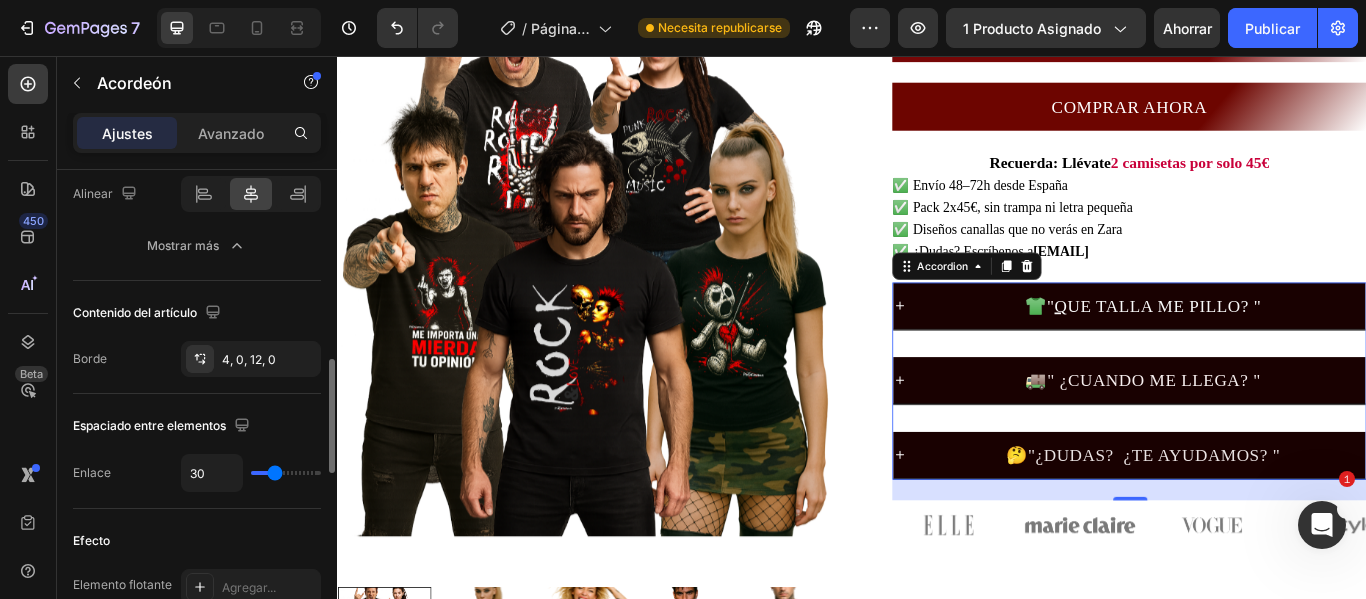 type on "22" 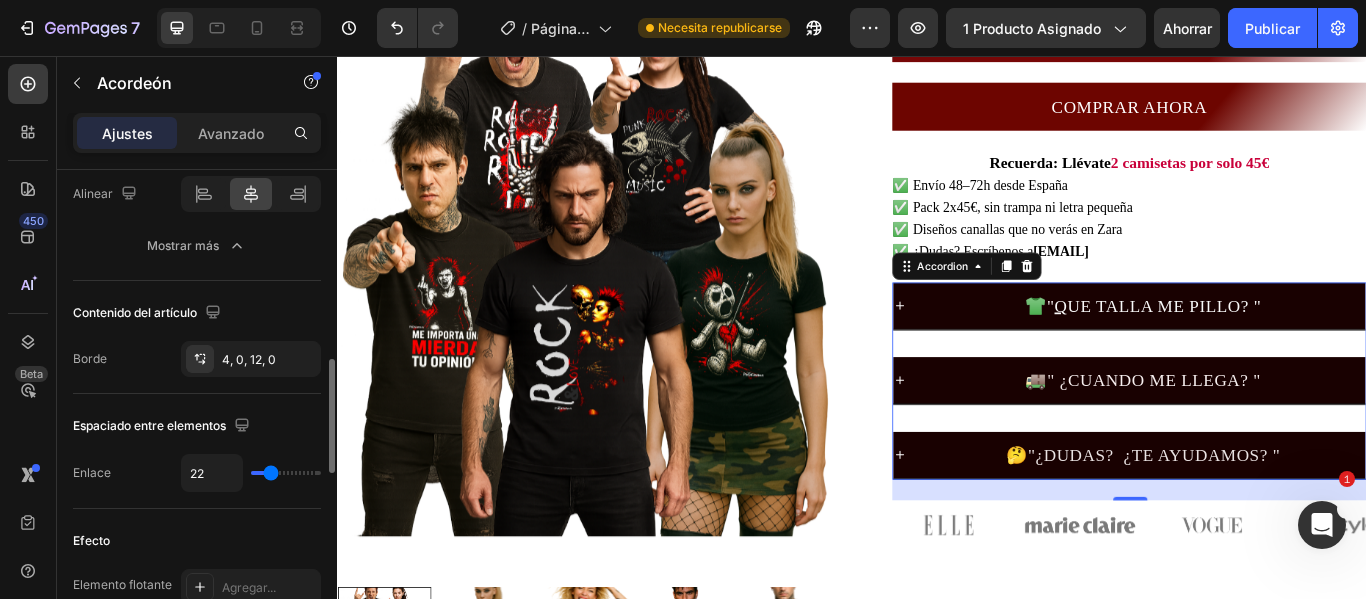 type on "19" 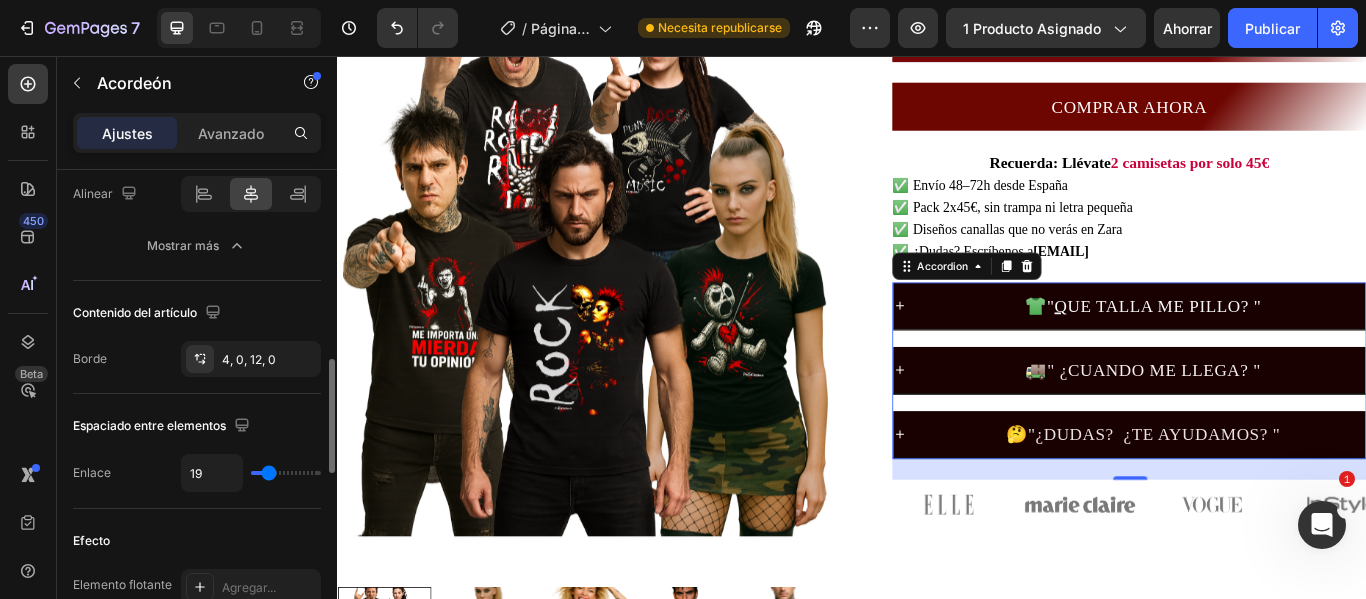 type on "17" 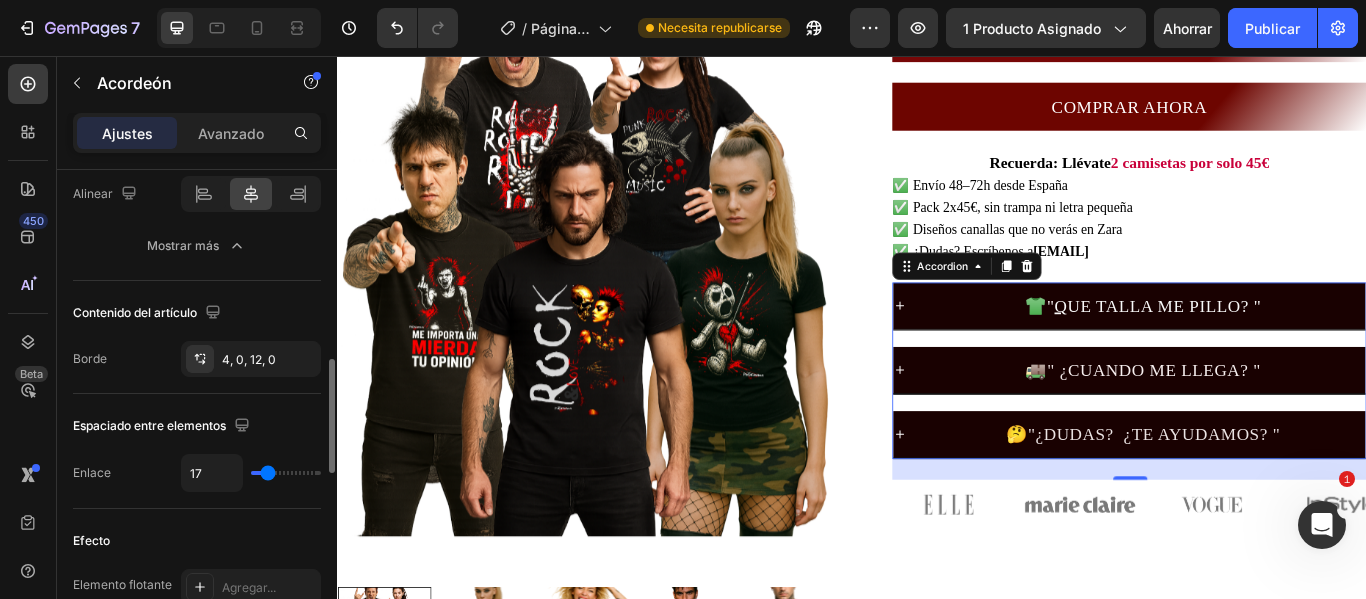 type on "11" 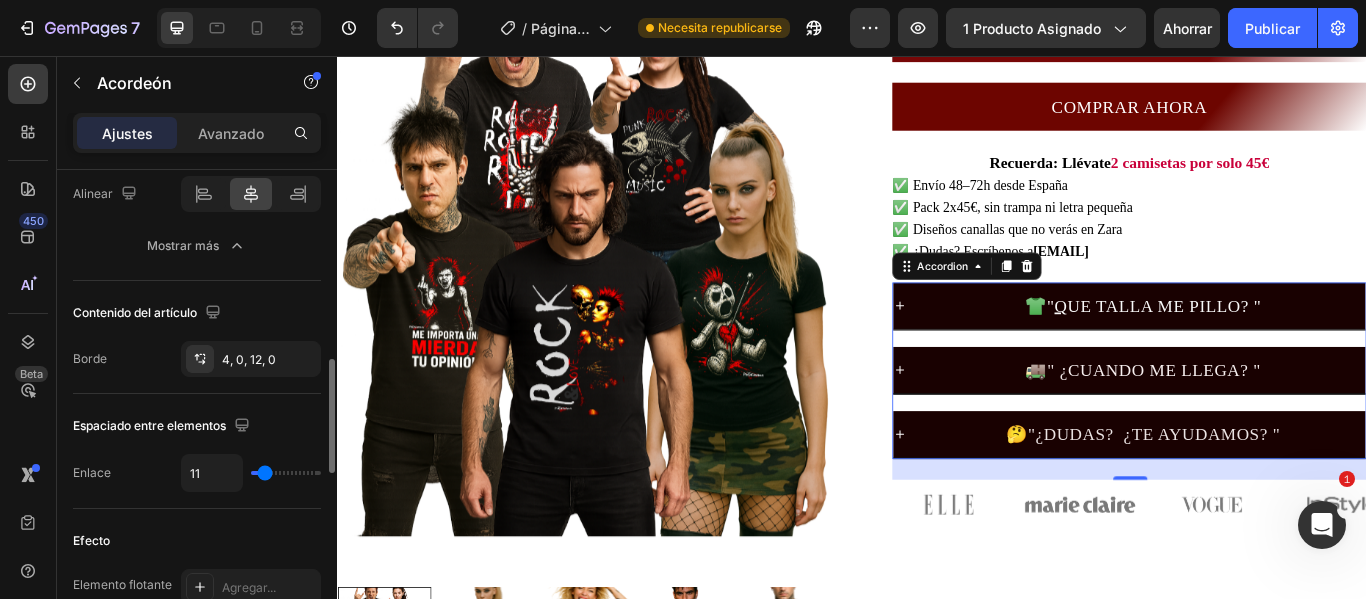type on "7" 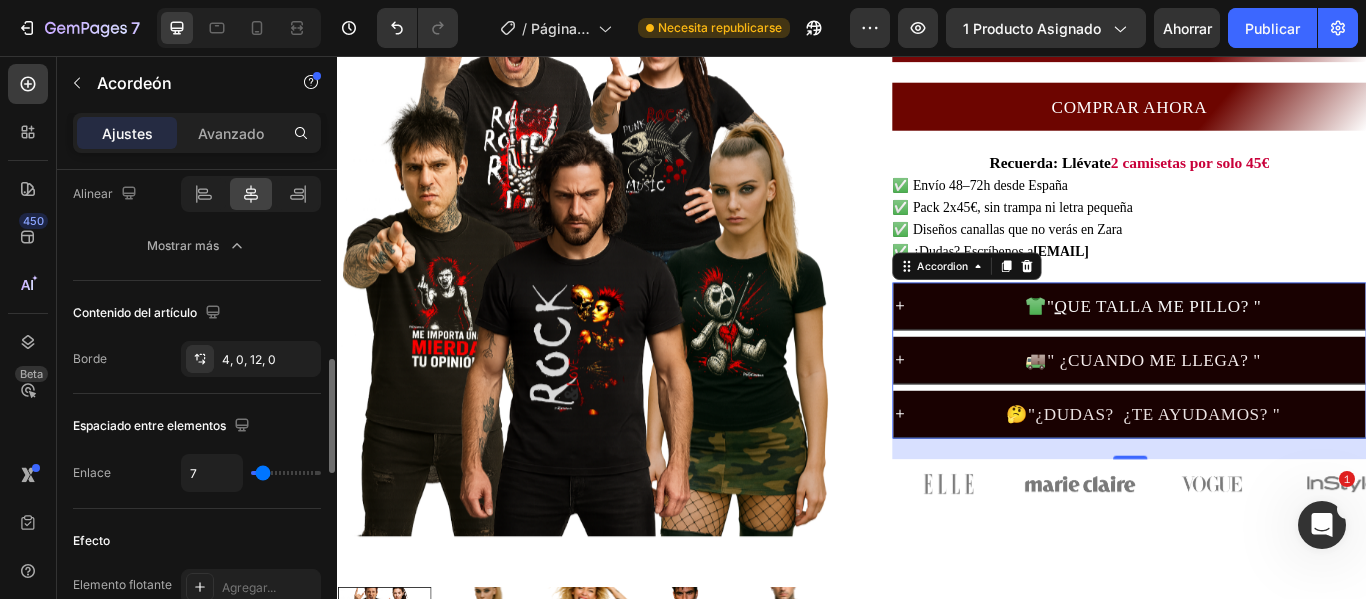 type on "6" 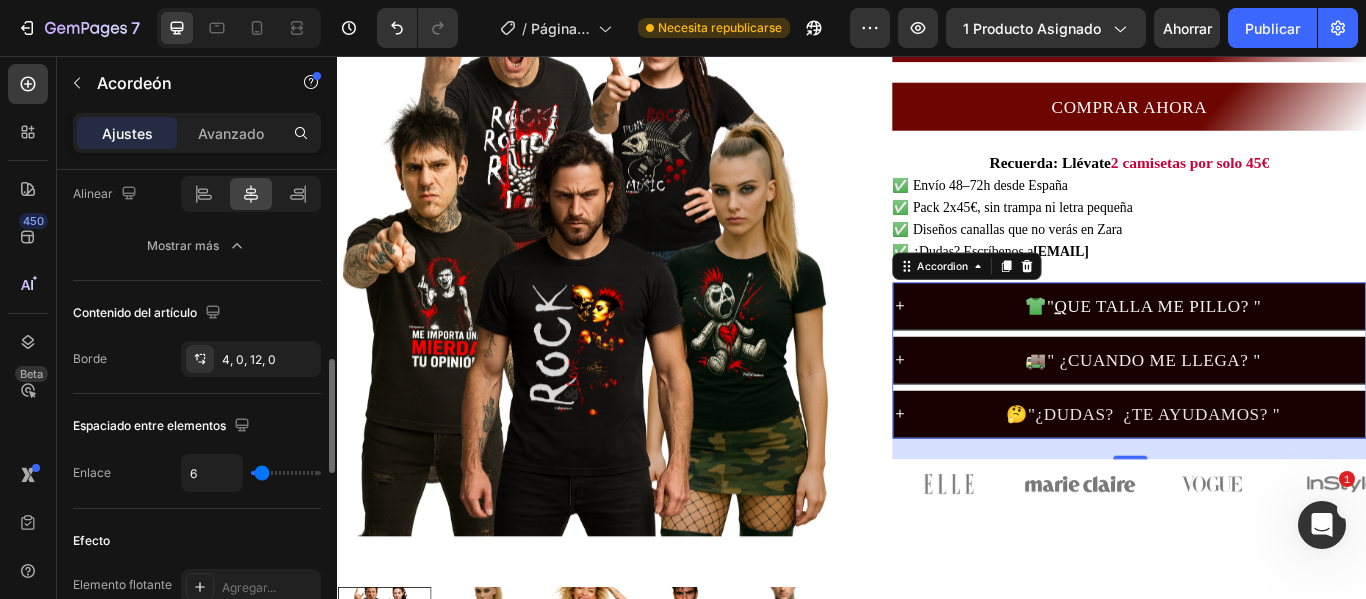 type on "2" 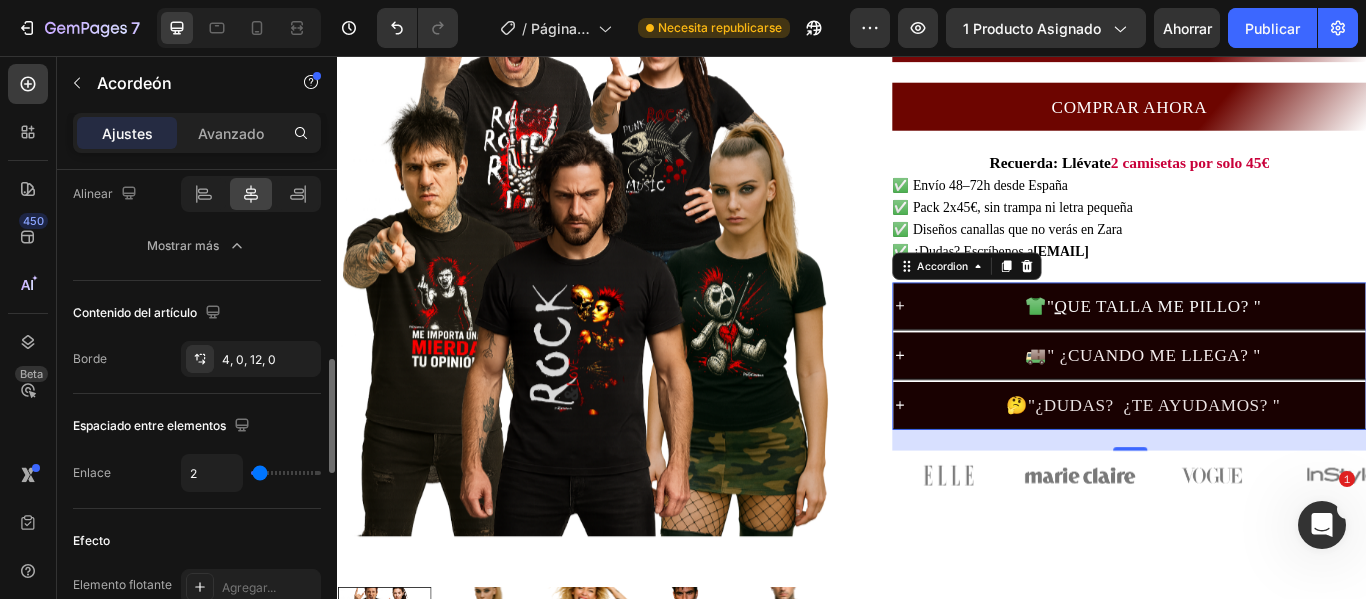 type on "2" 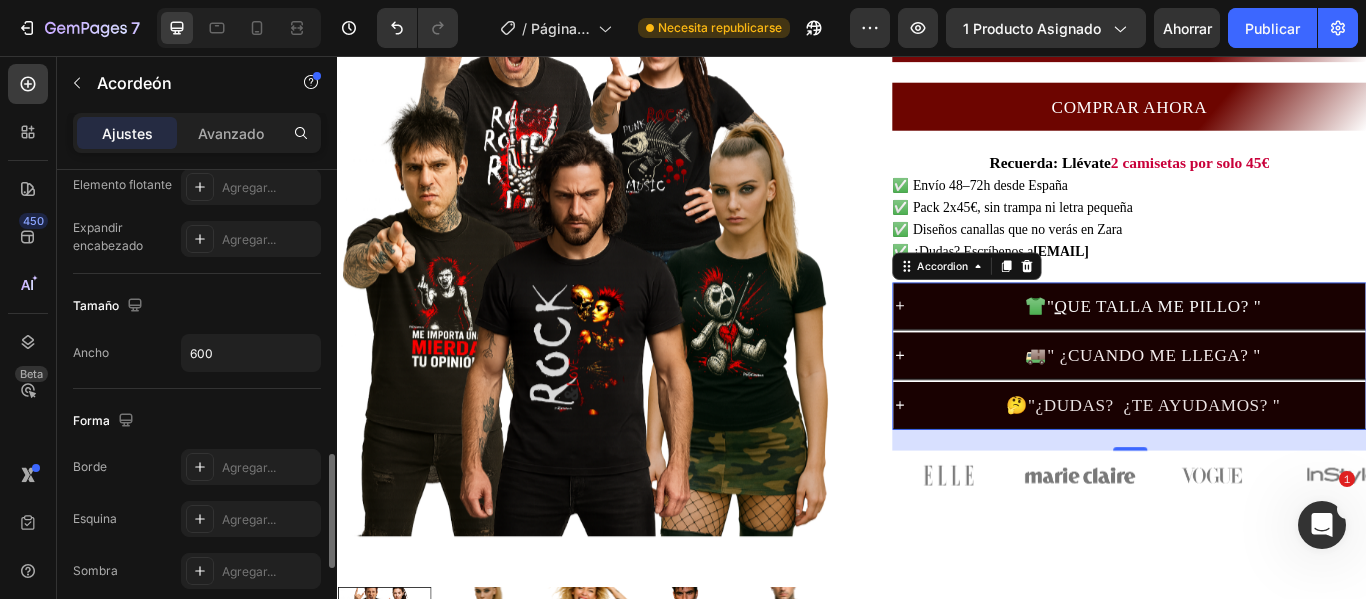 scroll, scrollTop: 1302, scrollLeft: 0, axis: vertical 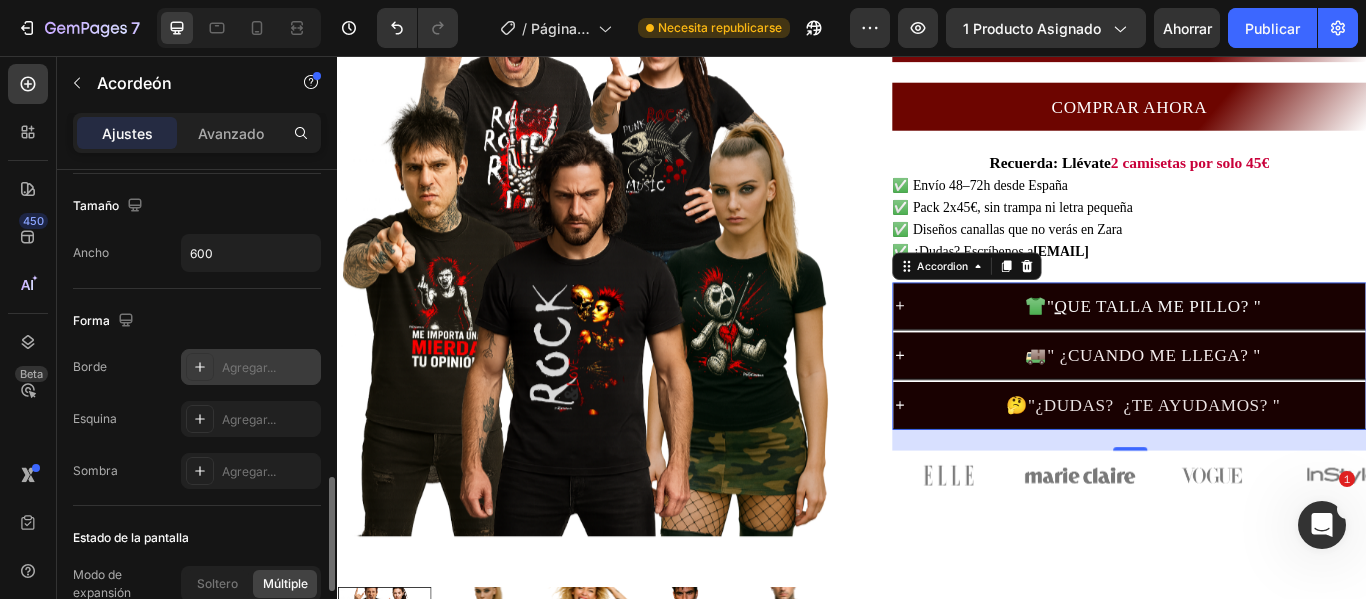 click on "Agregar..." at bounding box center [249, 367] 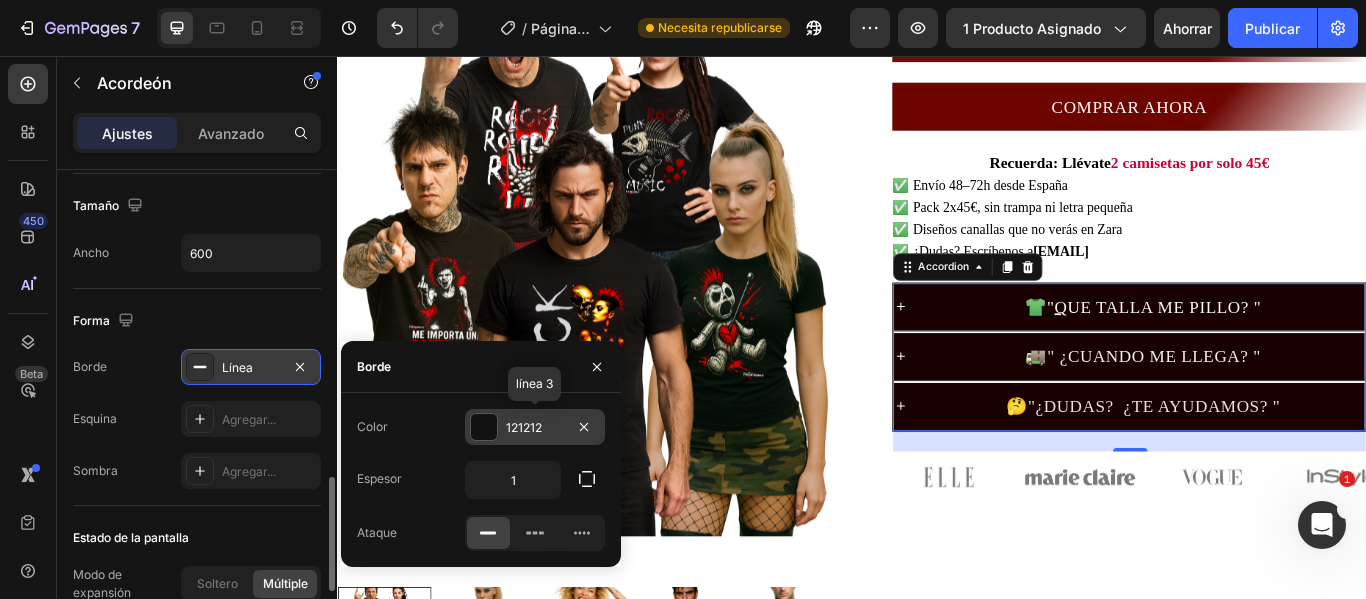 click at bounding box center (484, 427) 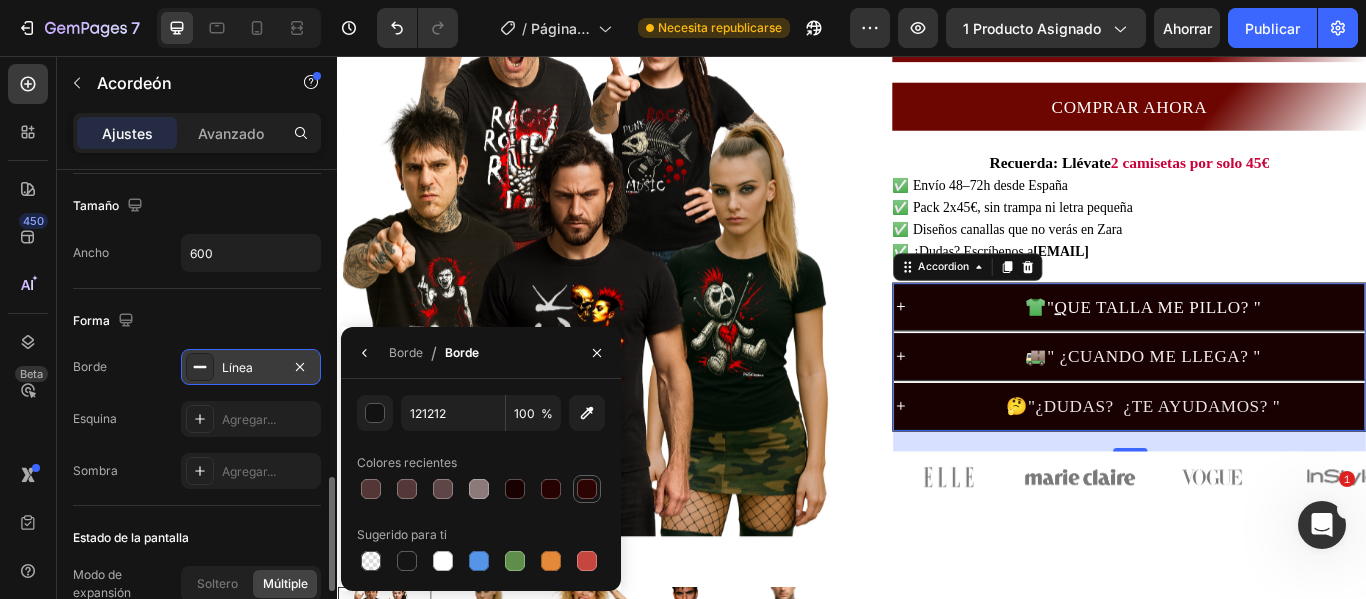 click at bounding box center (587, 489) 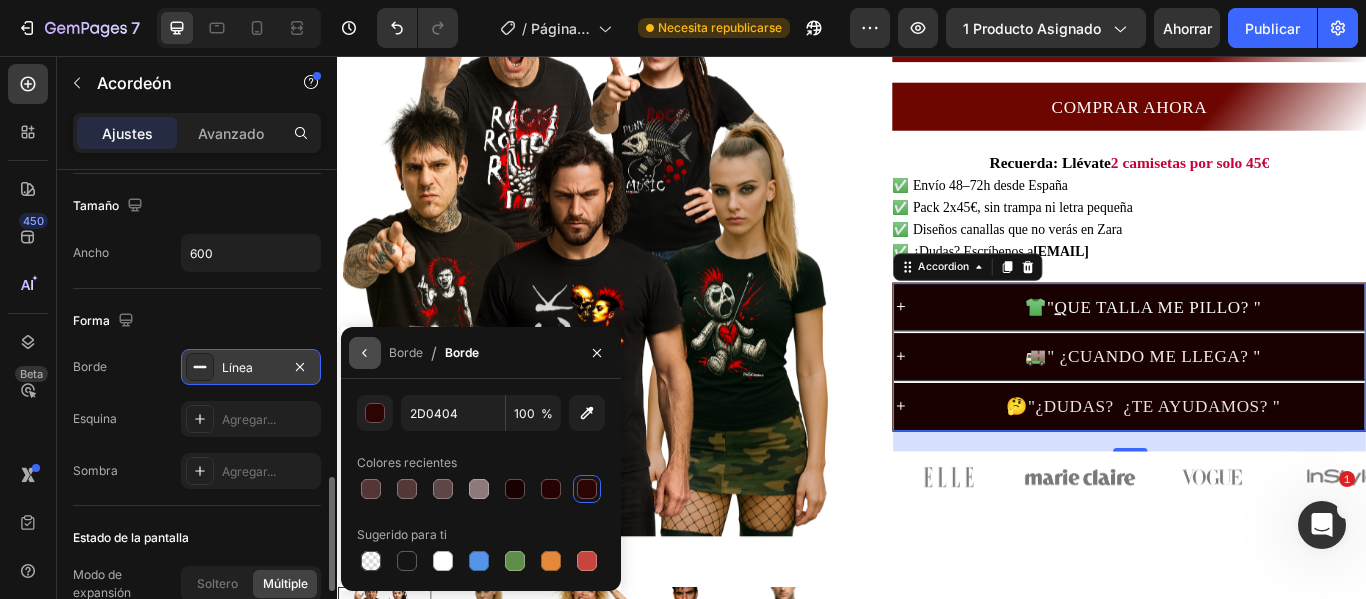 click 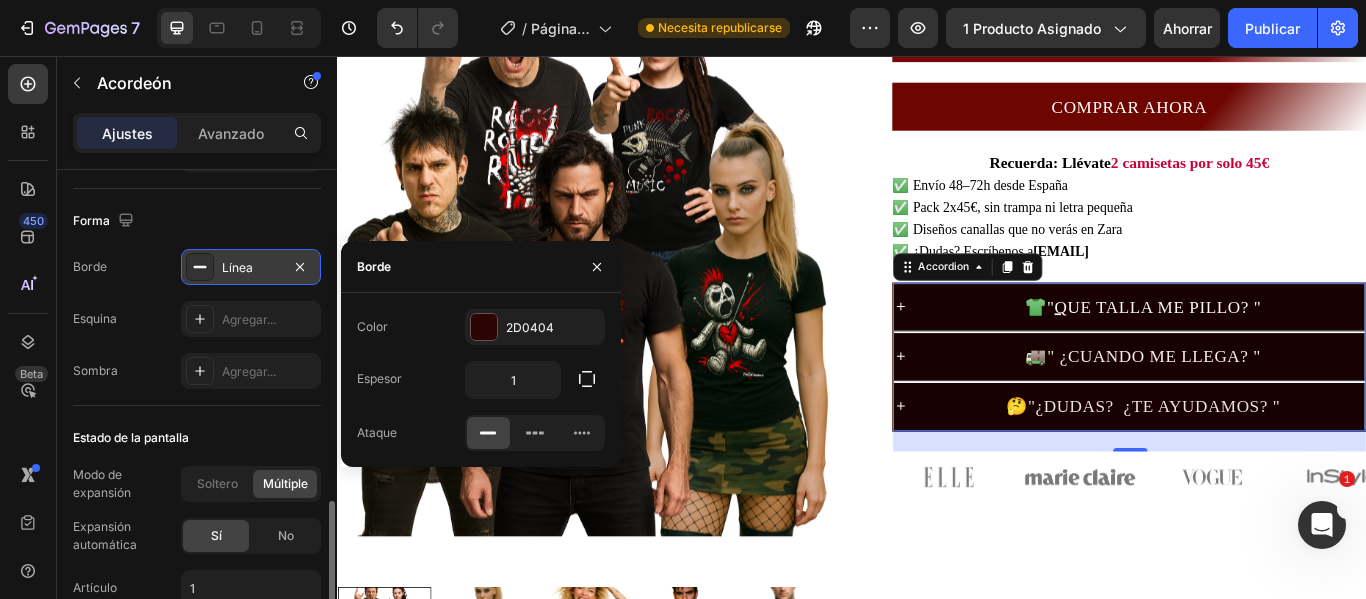 scroll, scrollTop: 1574, scrollLeft: 0, axis: vertical 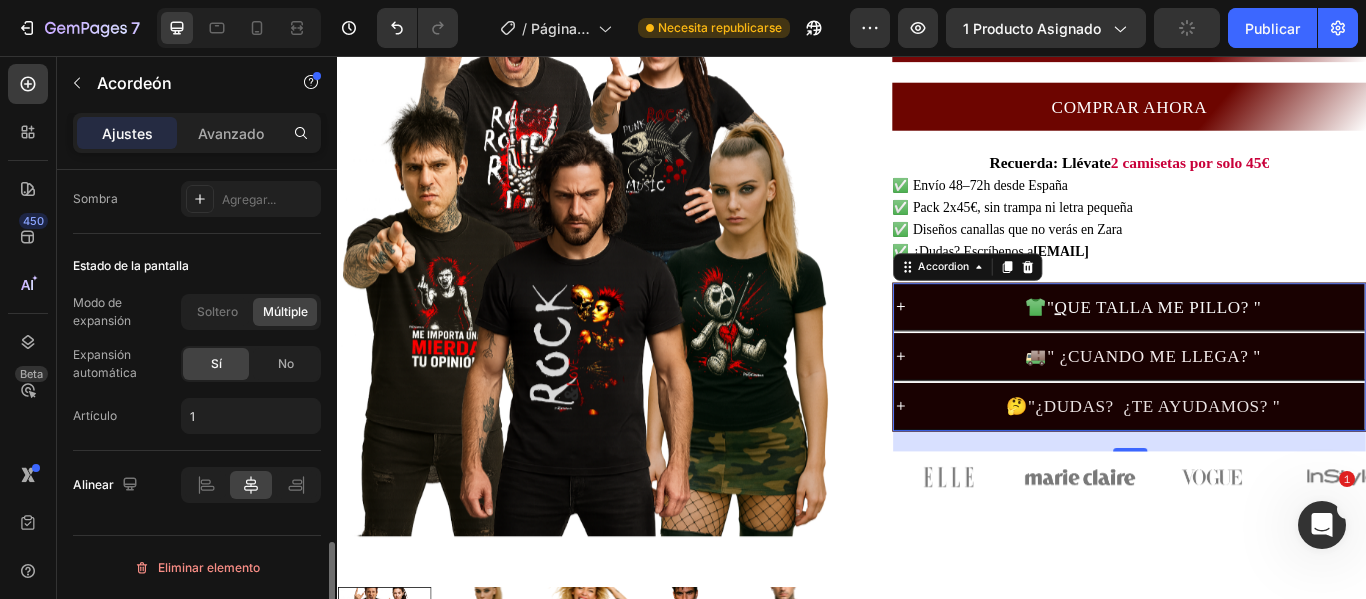click on "Artículo 1" at bounding box center (197, 416) 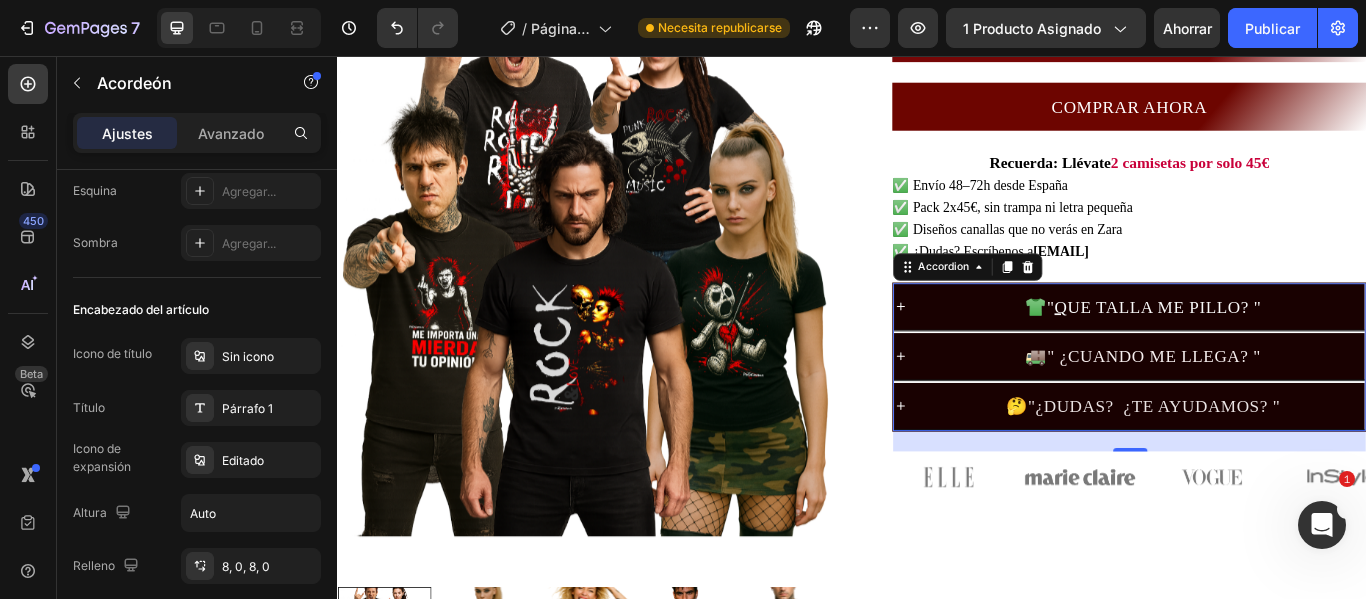 scroll, scrollTop: 0, scrollLeft: 0, axis: both 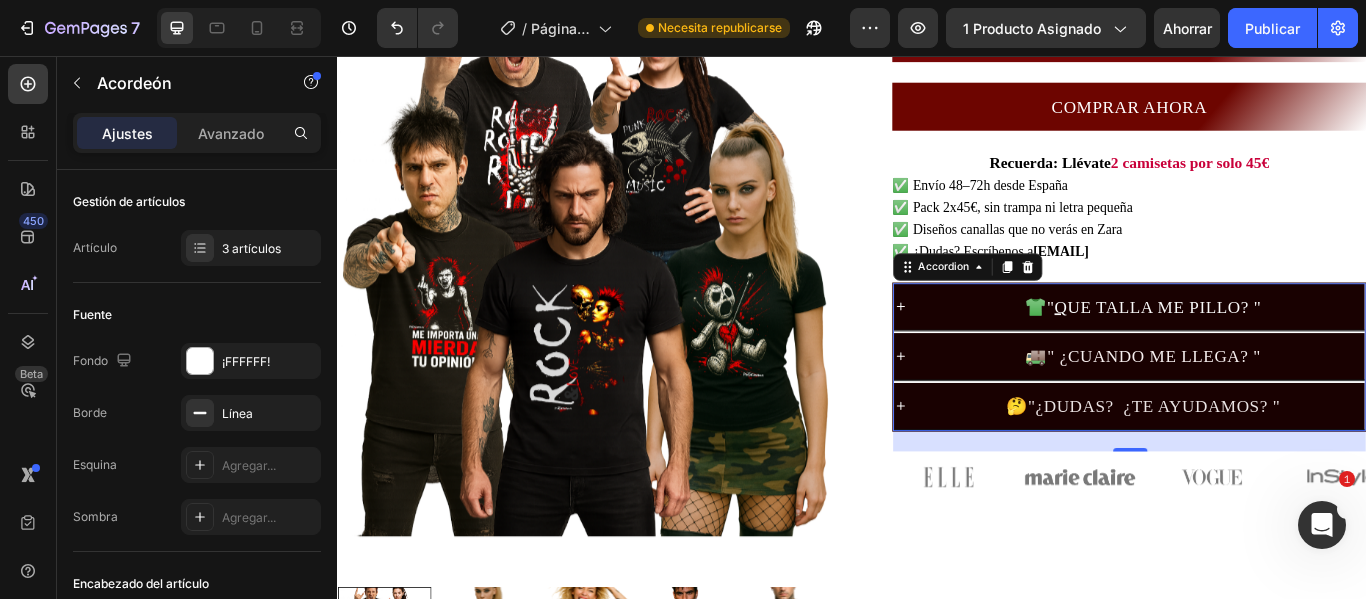 click on "🚚   " ¿ CUANDO ME LLEGA? "" at bounding box center (1276, 406) 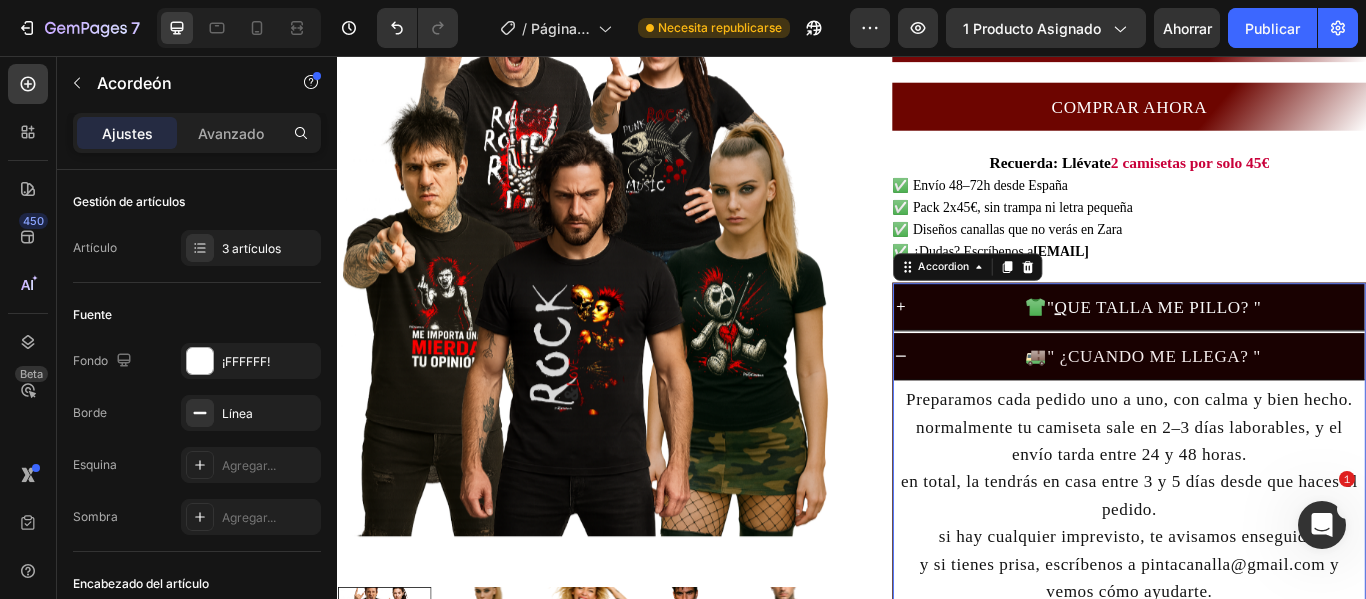 click on "🚚   " ¿ CUANDO ME LLEGA? "" at bounding box center (1276, 406) 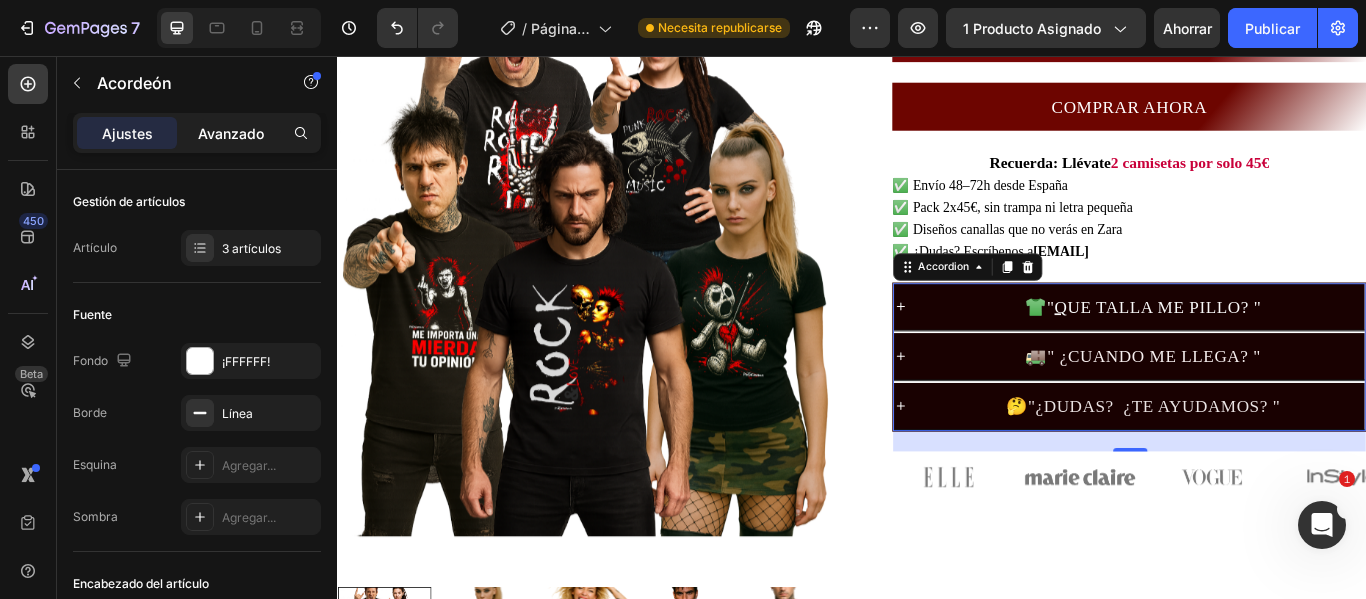 click on "Avanzado" at bounding box center [231, 133] 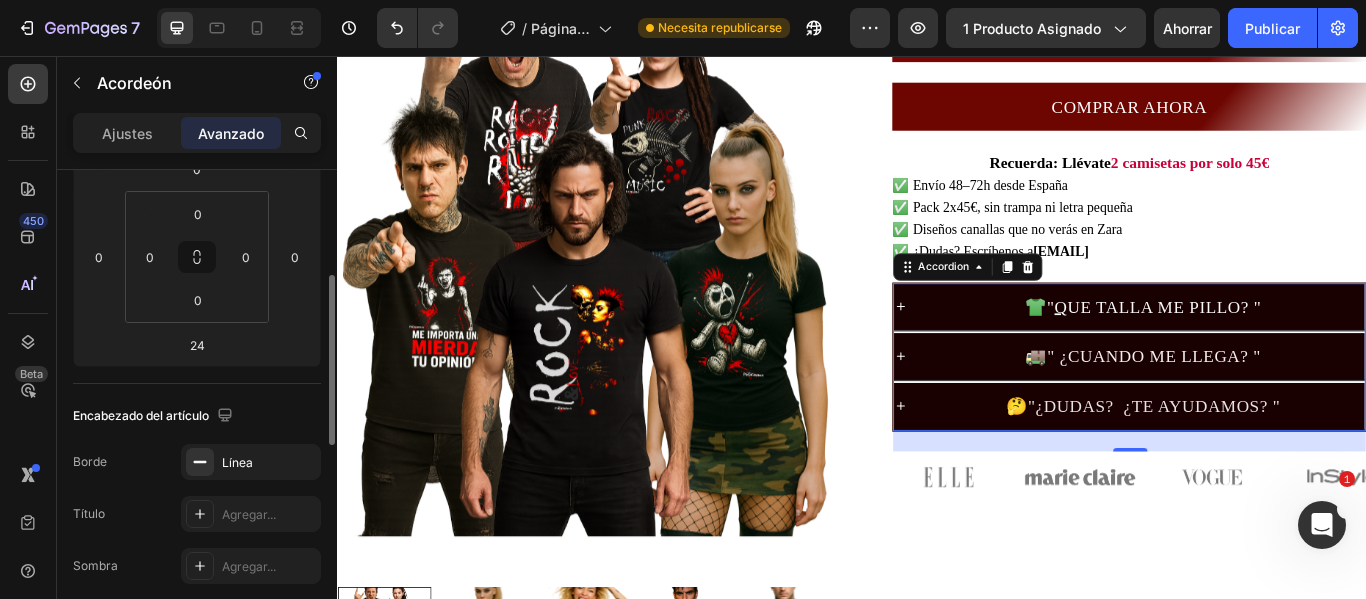 scroll, scrollTop: 400, scrollLeft: 0, axis: vertical 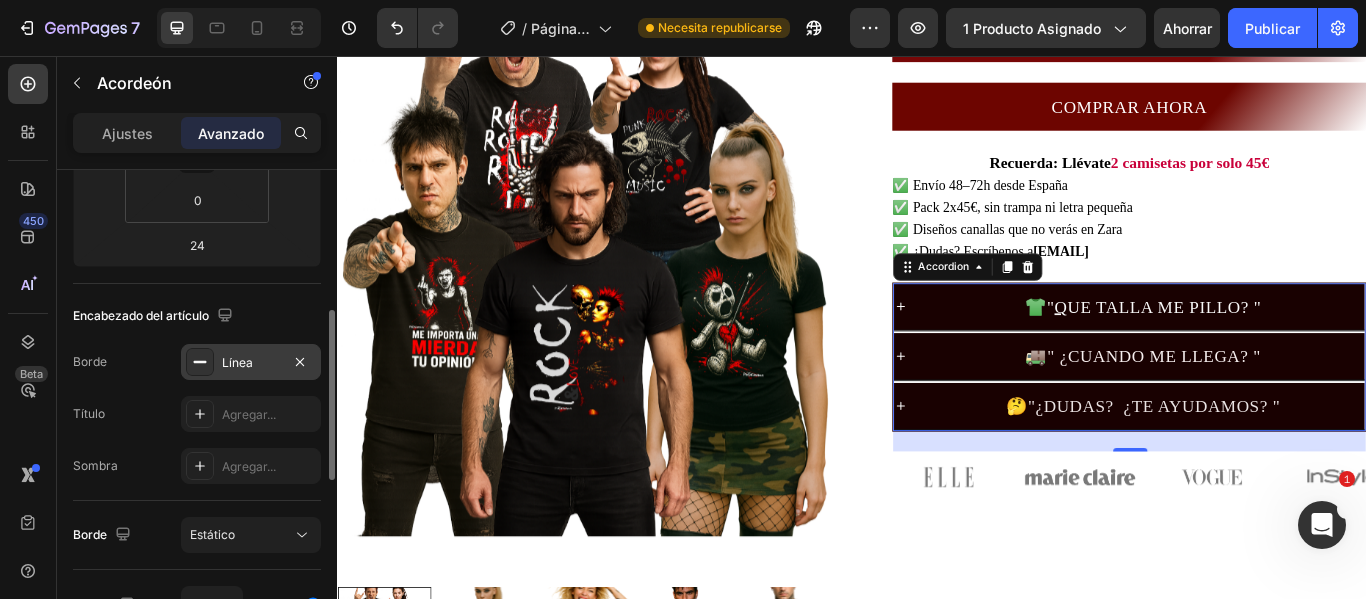 click on "Línea" at bounding box center [251, 362] 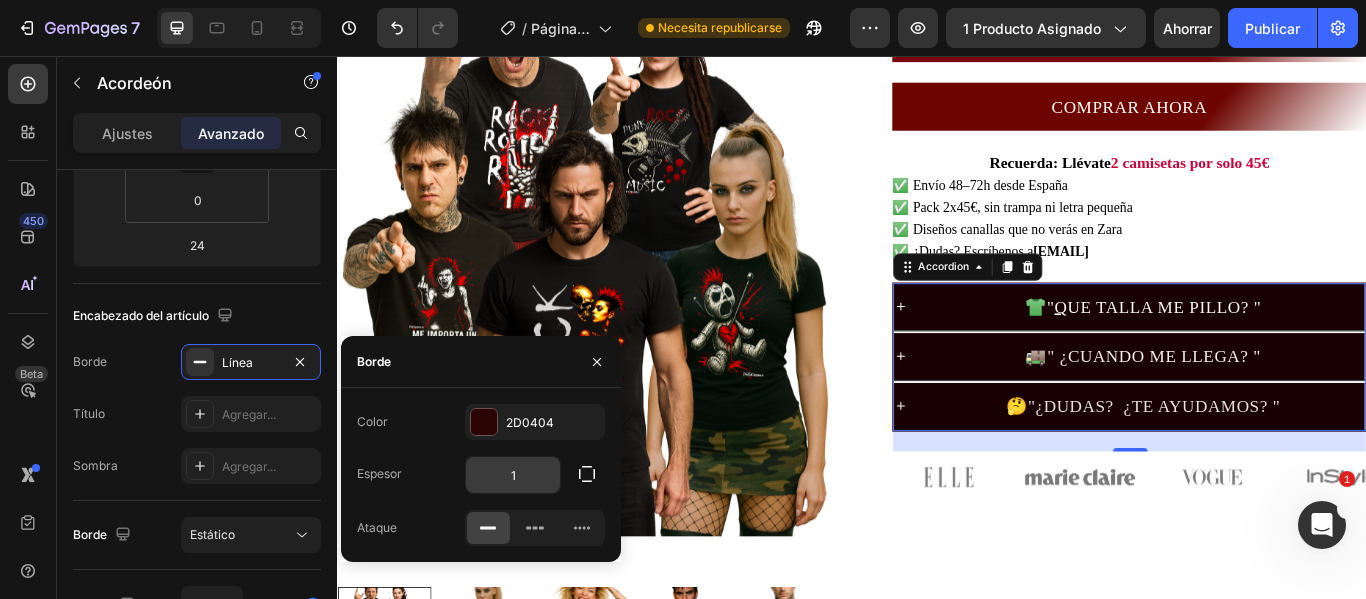 click on "1" at bounding box center (513, 475) 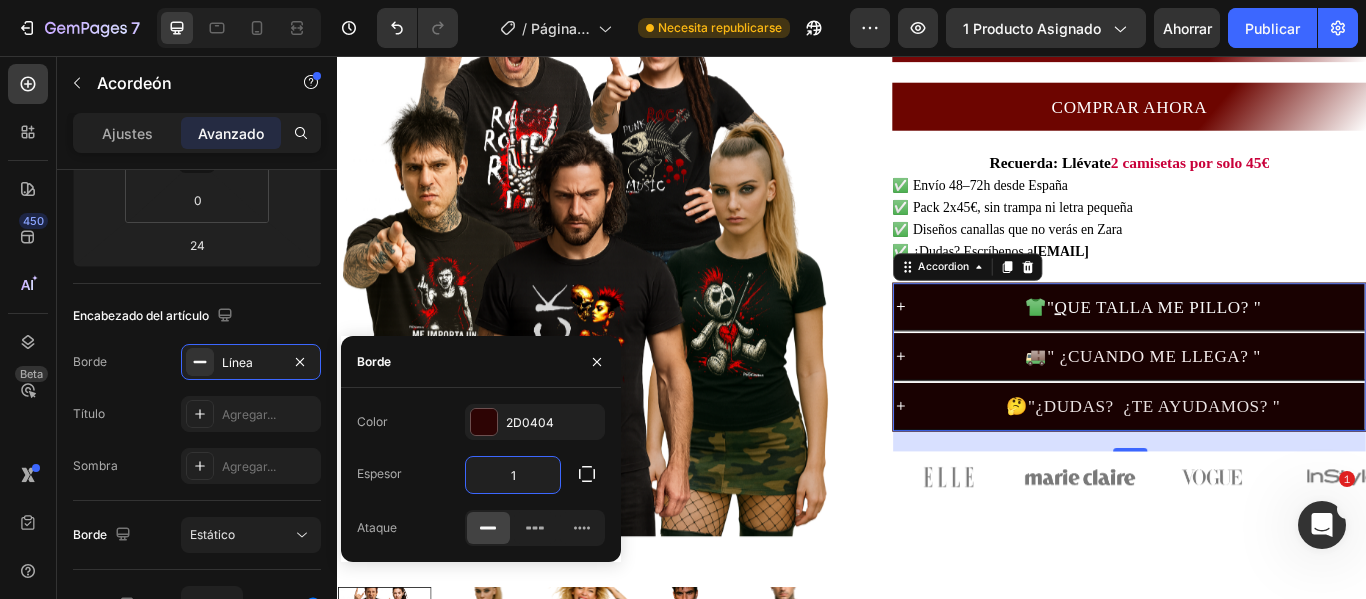 type on "8" 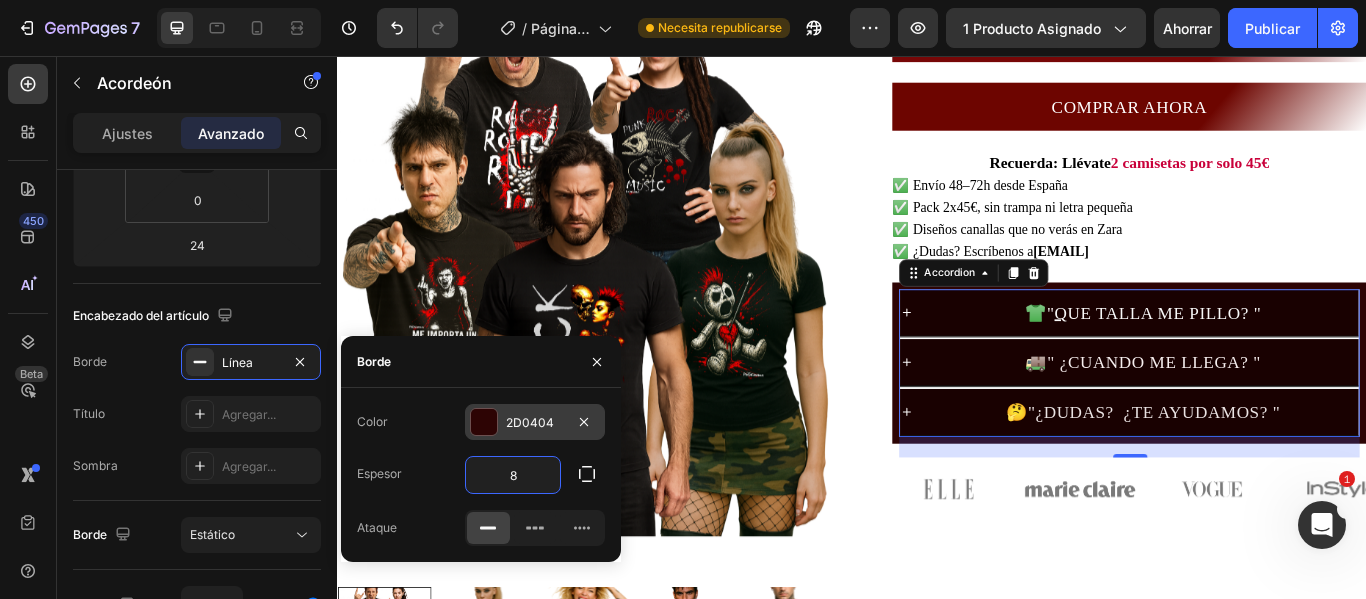 click at bounding box center (484, 422) 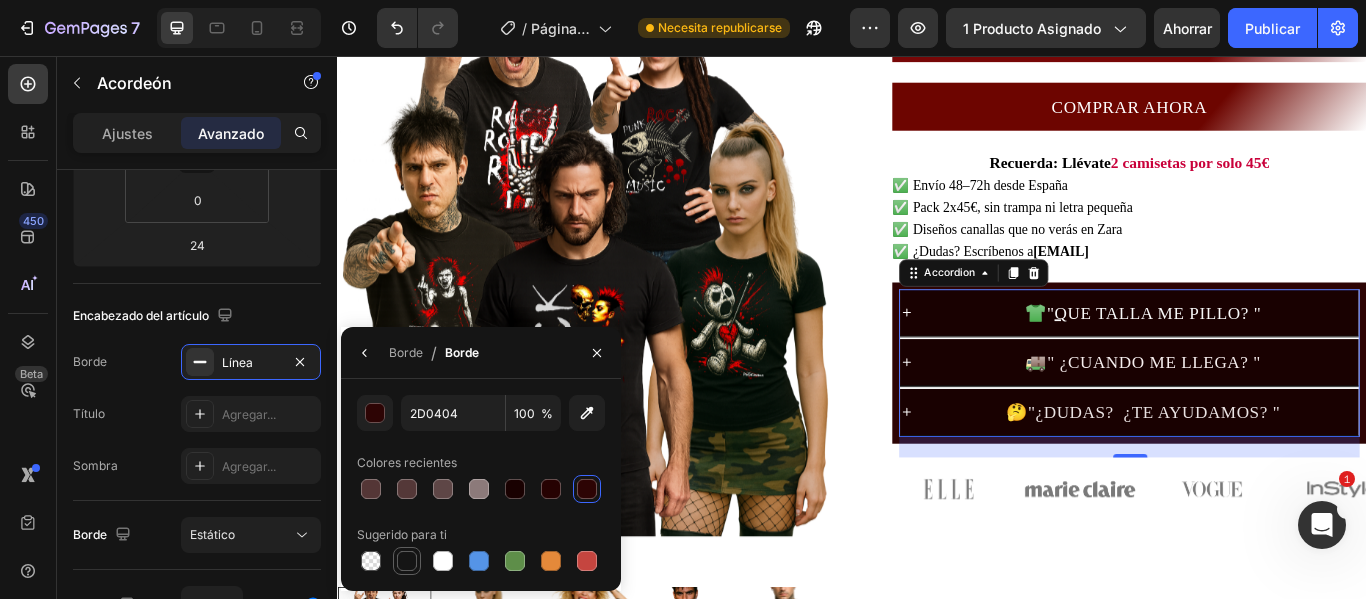 click at bounding box center [407, 561] 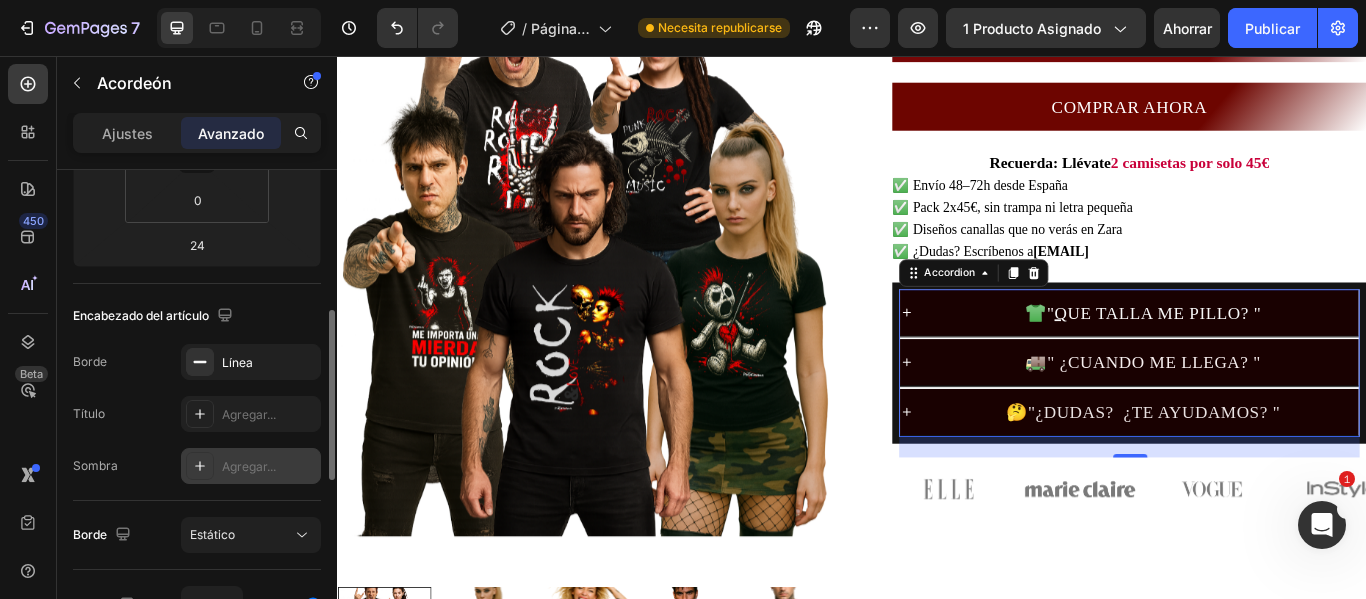 click on "Agregar..." at bounding box center (249, 466) 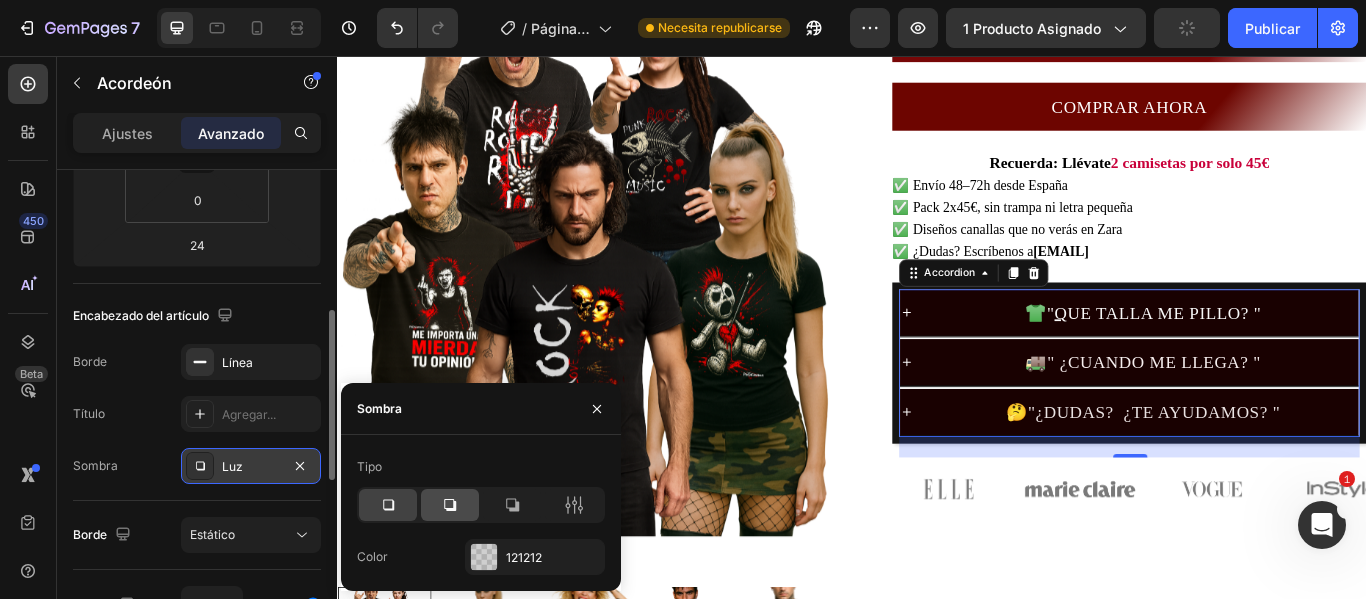 click 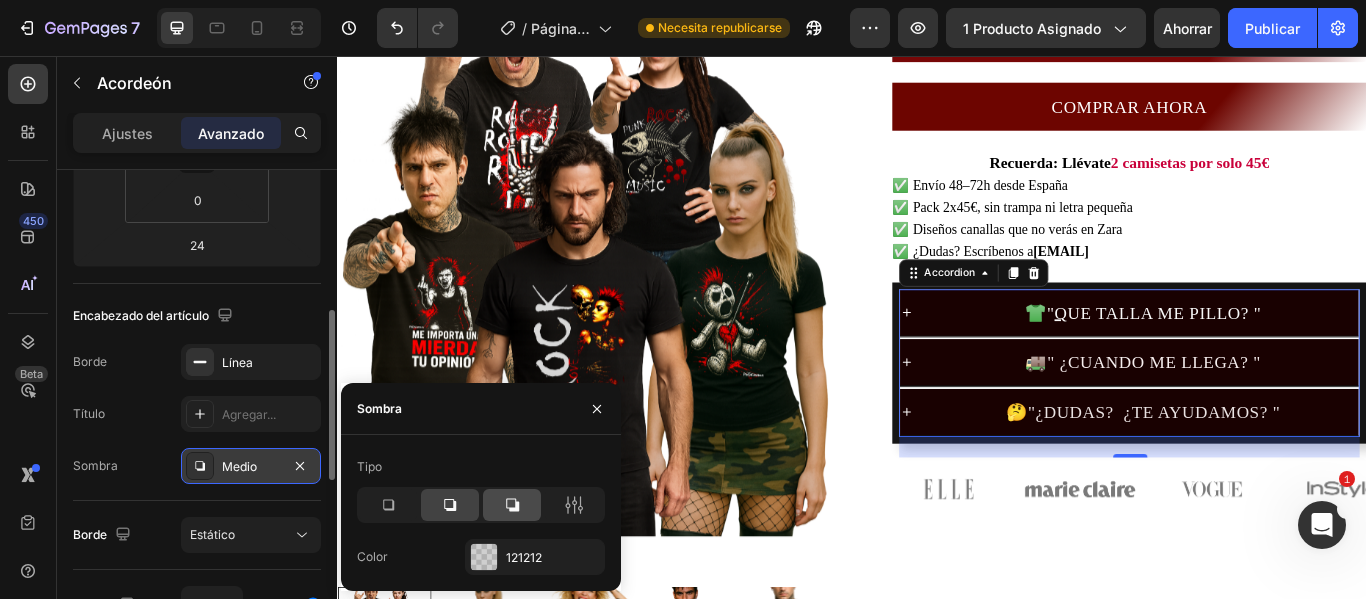 click 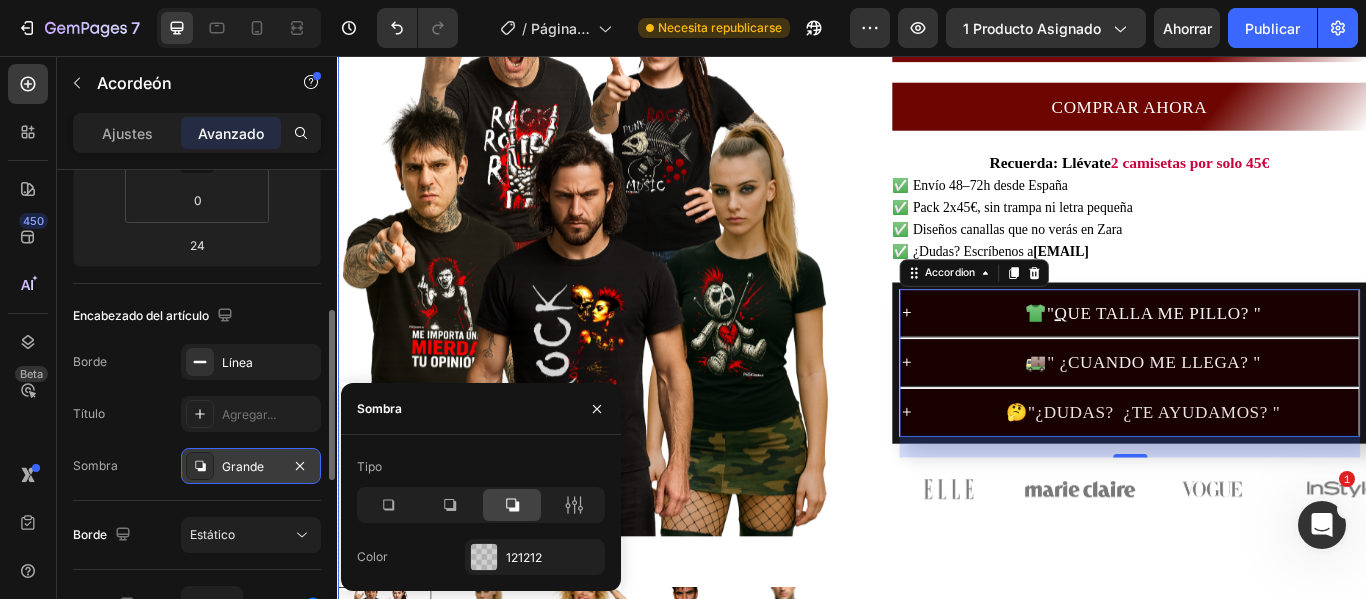 click on "Product Images Text Block MODELOS A ELEGIR CUERNOS ROCK CUERNOS ROCK CUERNOS ROCK RASPA ROCK RASPA ROCK RASPA ROCK TU OPINIÓN TU OPINIÓN TU OPINIÓN DESTINO CANALLA DESTINO CANALLA DESTINO CANALLA MUÑECO DE TRAPO MUÑECO DE TRAPO MUÑECO DE TRAPO TALLA S S S M M M L L L XL XL XL 2XL 2XL 2XL 3XL 3XL 3XL 4XL 4XL 4XL Product Variants & Swatches
AGREGAR AL CARRITO Add to Cart COMPRAR AHORA Dynamic Checkout
Recuerda: Llévate  2 camisetas por solo 45€
✅ Envío 48–72h desde España
✅ Pack 2x45€, sin trampa ni letra pequeña
✅ Diseños canallas que no verás en Zara
✅ ¿Dudas? Escríbenos a  [EMAIL]
Custom Code
👕    " Q UE TALLA ME PILLO? "
🚚   " ¿ CUANDO ME LLEGA? "" at bounding box center [937, 274] 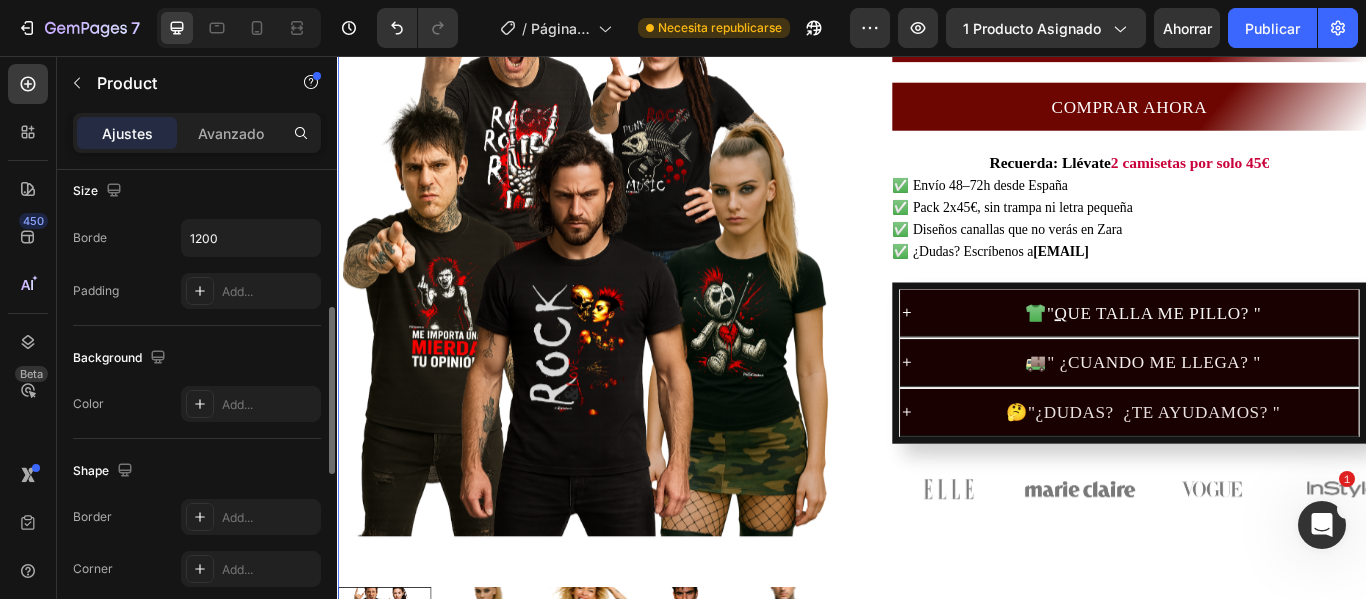 scroll, scrollTop: 0, scrollLeft: 0, axis: both 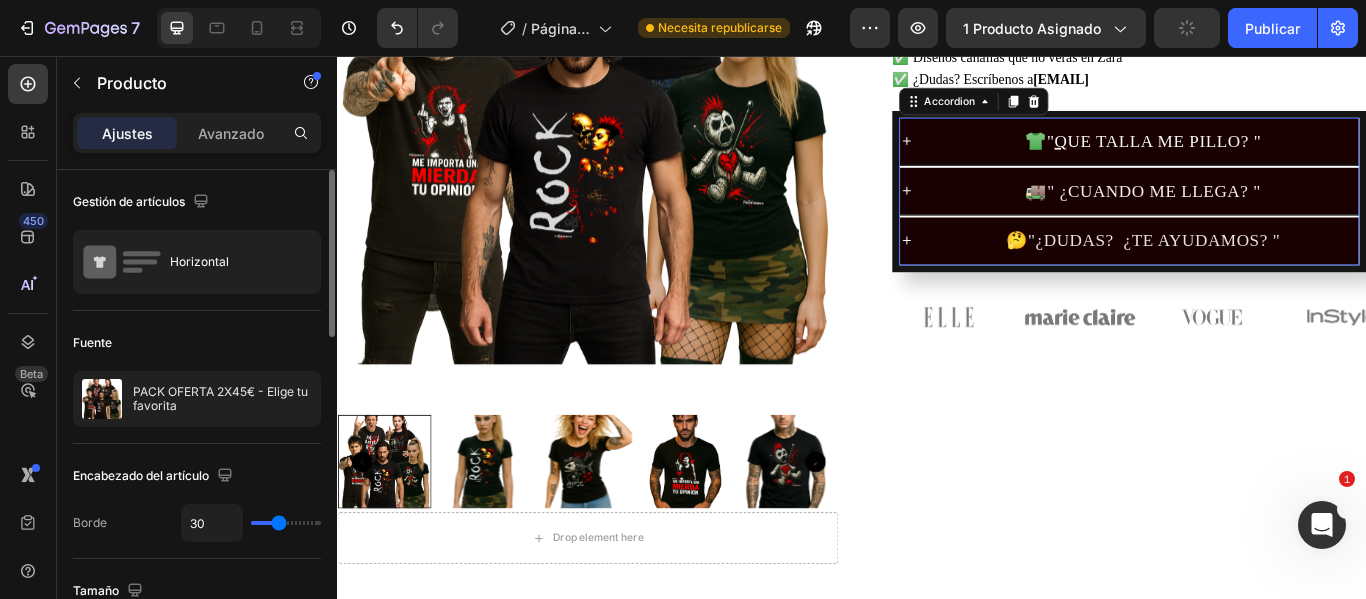click on "🤔  "¿DUDAS?  ¿TE AYUDAMOS? "" at bounding box center [1260, 271] 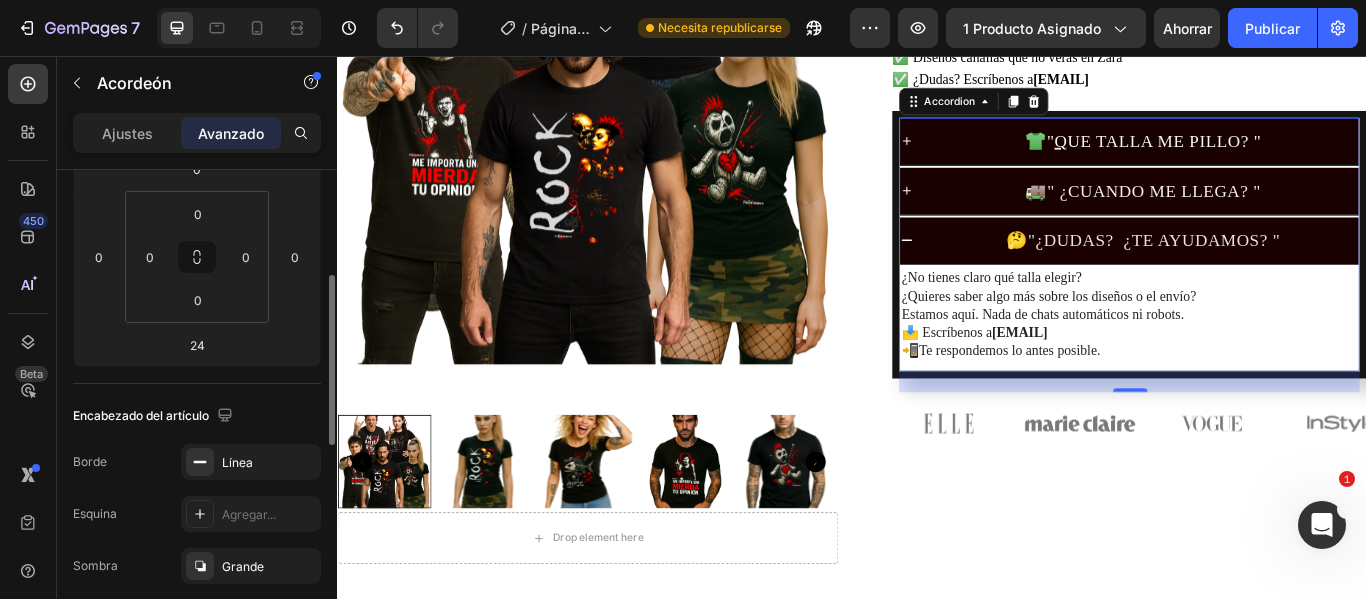 scroll, scrollTop: 200, scrollLeft: 0, axis: vertical 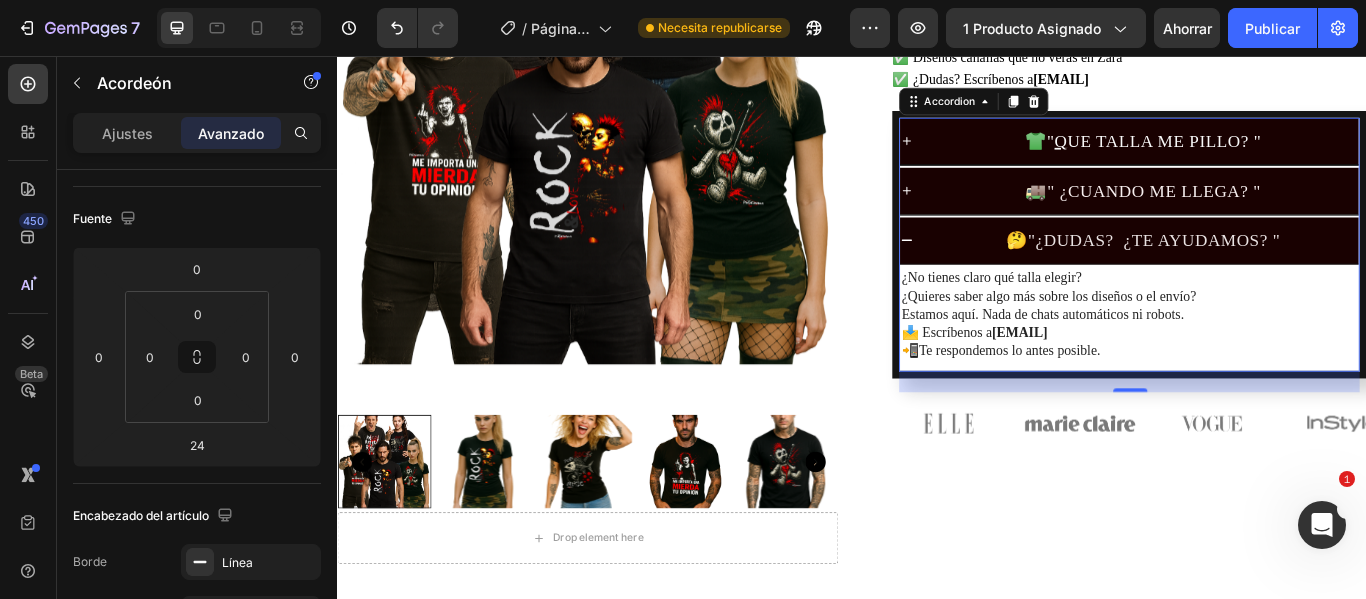 click on "🤔  "¿DUDAS?  ¿TE AYUDAMOS? "" at bounding box center [1276, 271] 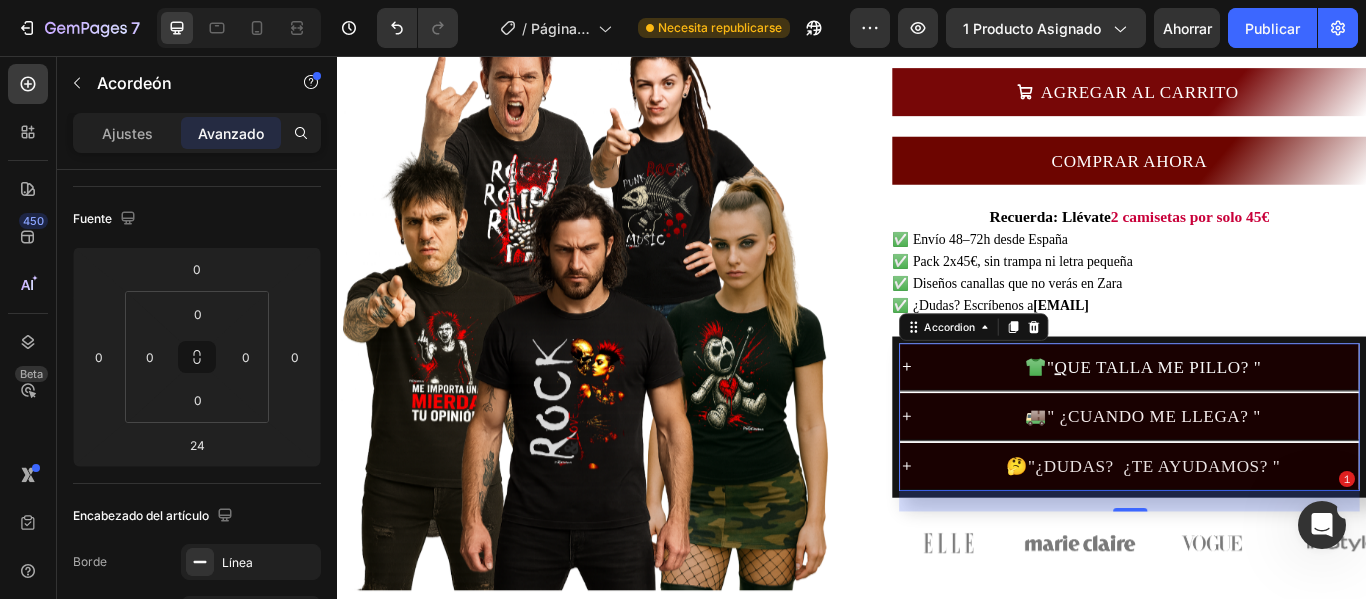 scroll, scrollTop: 236, scrollLeft: 0, axis: vertical 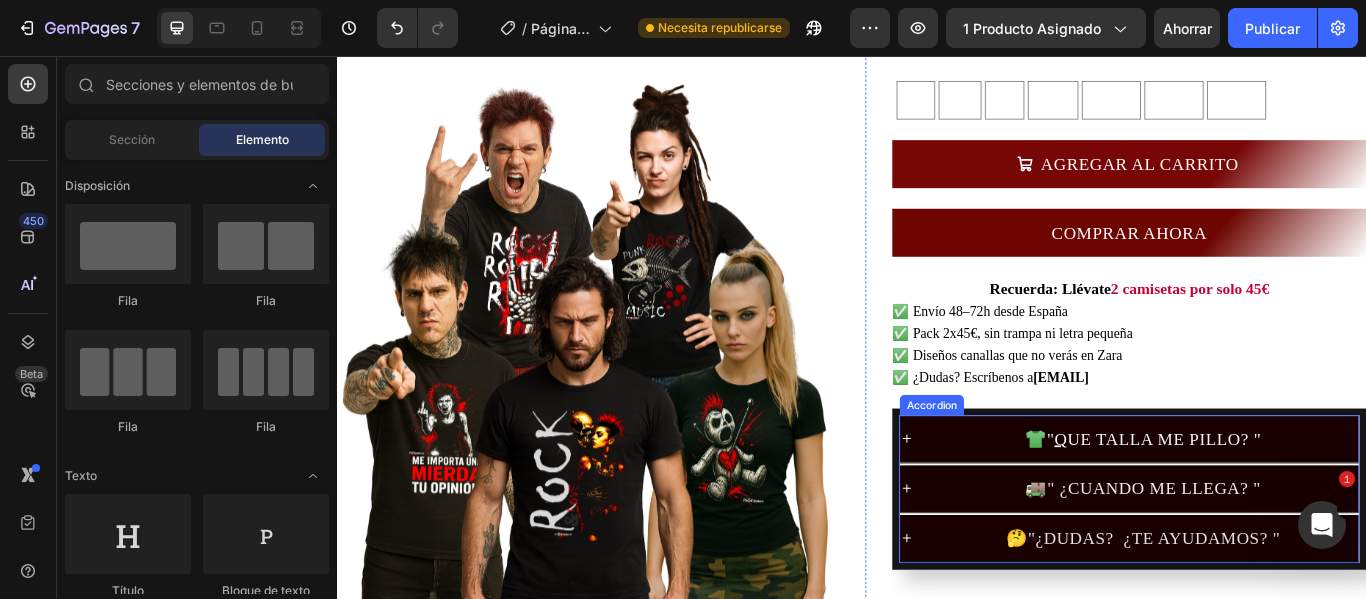 click on "👕    " Q UE TALLA ME PILLO? "" at bounding box center (1276, 502) 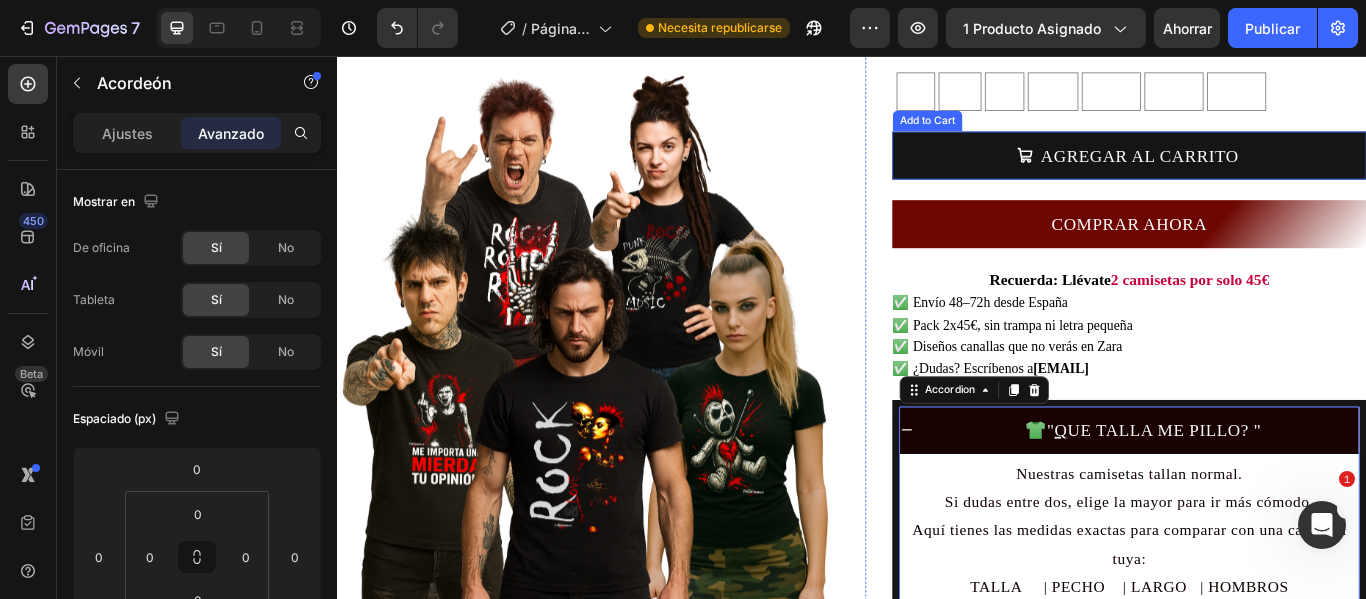 scroll, scrollTop: 300, scrollLeft: 0, axis: vertical 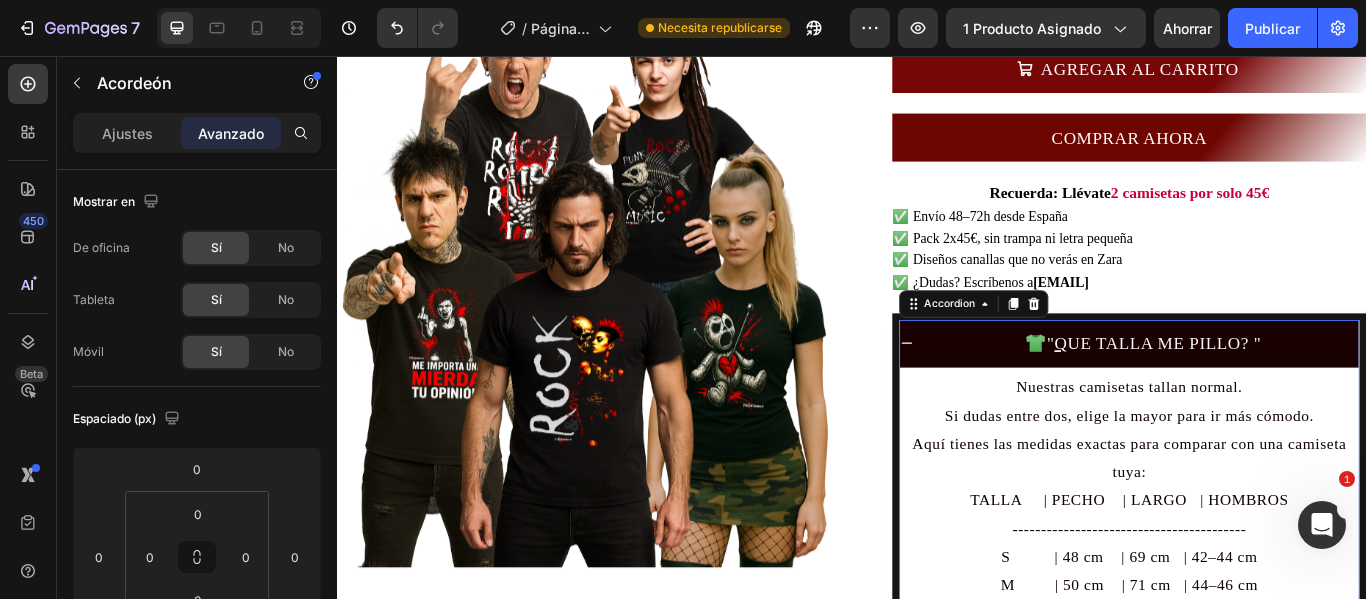 click on "👕    " Q UE TALLA ME PILLO? "" at bounding box center [1276, 391] 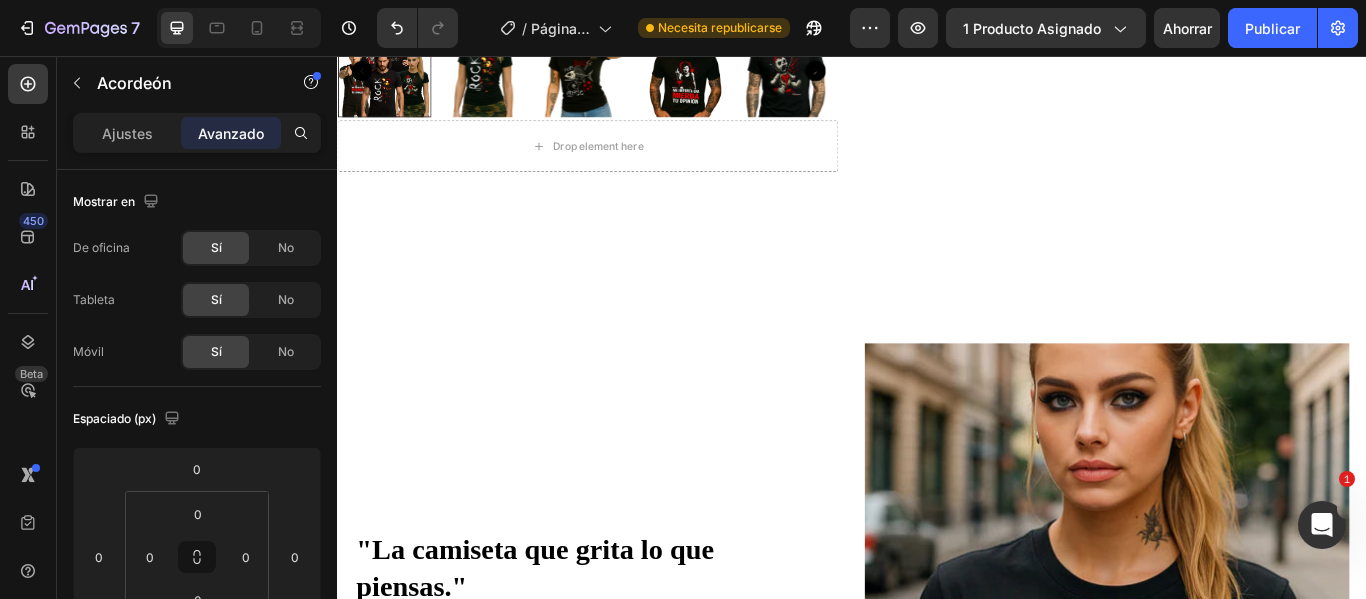 scroll, scrollTop: 1000, scrollLeft: 0, axis: vertical 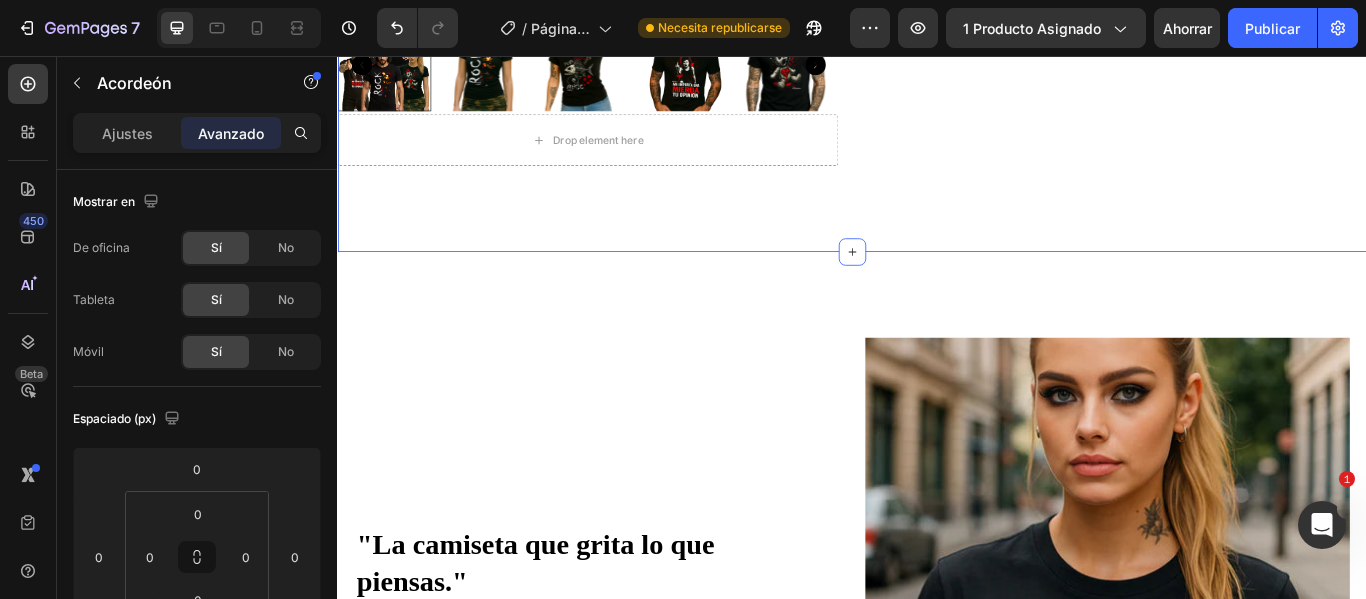 click on "Product Images Text Block MODELOS A ELEGIR CUERNOS ROCK CUERNOS ROCK CUERNOS ROCK RASPA ROCK RASPA ROCK RASPA ROCK TU OPINIÓN TU OPINIÓN TU OPINIÓN DESTINO CANALLA DESTINO CANALLA DESTINO CANALLA MUÑECO DE TRAPO MUÑECO DE TRAPO MUÑECO DE TRAPO TALLA S S S M M M L L L XL XL XL 2XL 2XL 2XL 3XL 3XL 3XL 4XL 4XL 4XL Product Variants & Swatches
AGREGAR AL CARRITO Add to Cart COMPRAR AHORA Dynamic Checkout
Recuerda: Llévate  2 camisetas por solo 45€
✅ Envío 48–72h desde España
✅ Pack 2x45€, sin trampa ni letra pequeña
✅ Diseños canallas que no verás en Zara
✅ ¿Dudas? Escríbenos a  [EMAIL]
Custom Code
👕    " Q UE TALLA ME PILLO? "
🚚   " ¿ CUANDO ME LLEGA? "" at bounding box center (937, -310) 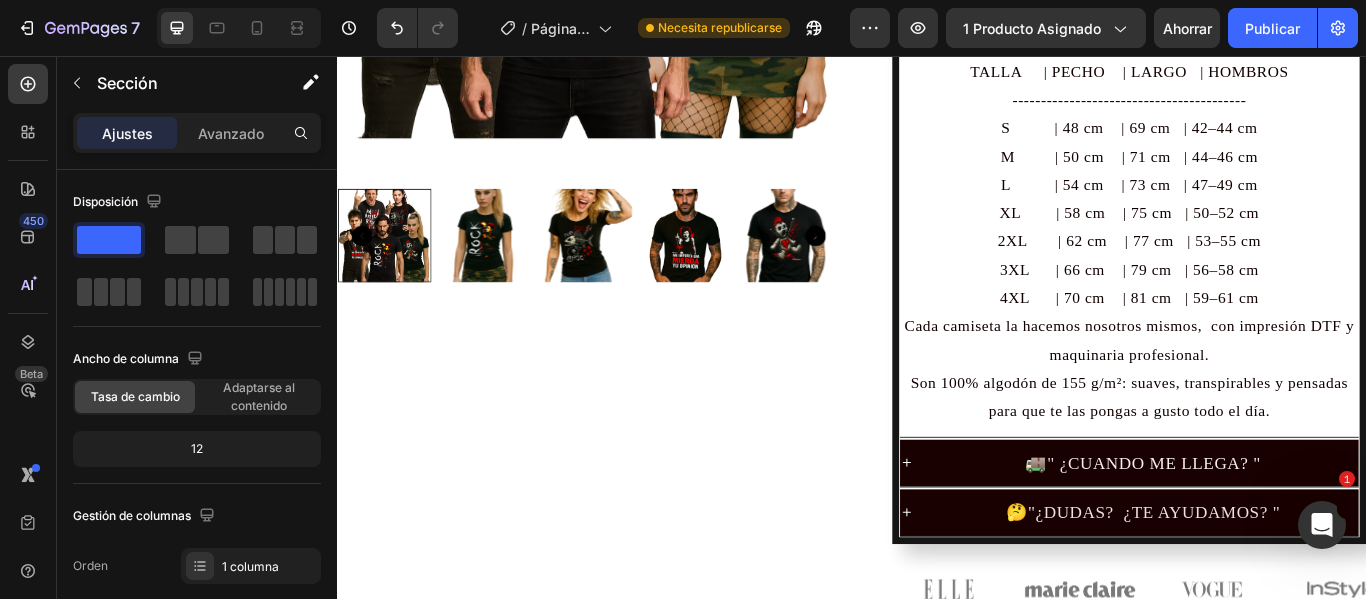 scroll, scrollTop: 400, scrollLeft: 0, axis: vertical 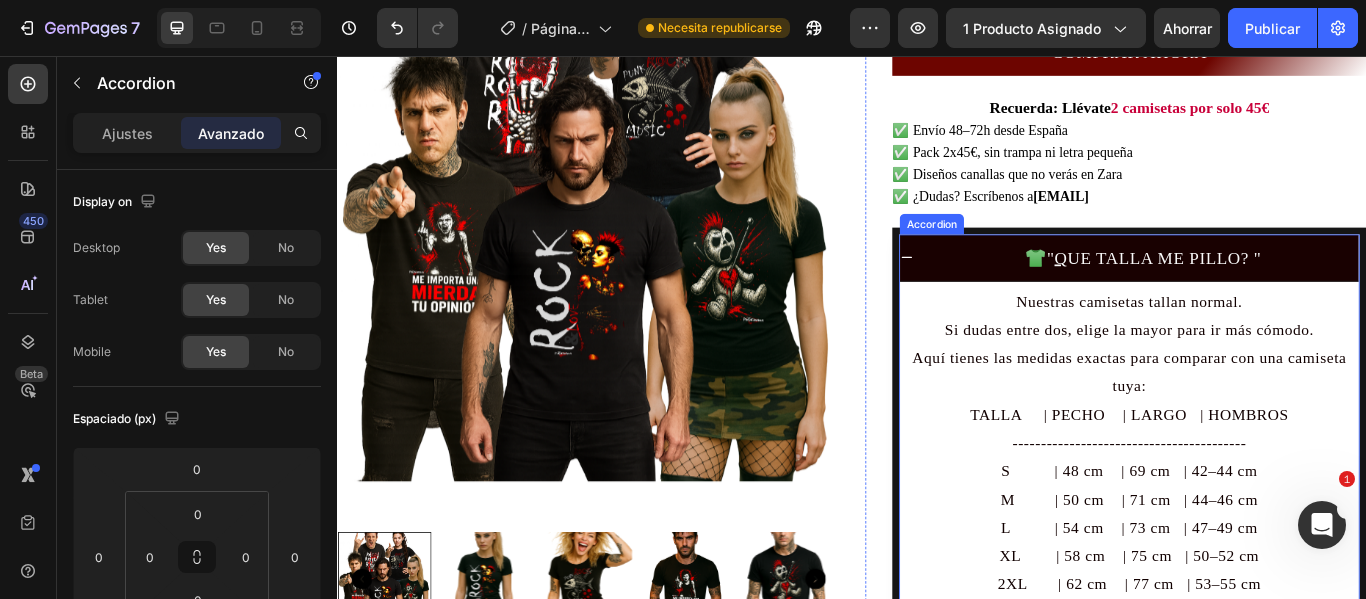 click on "👕    " Q UE TALLA ME PILLO? "" at bounding box center [1276, 291] 